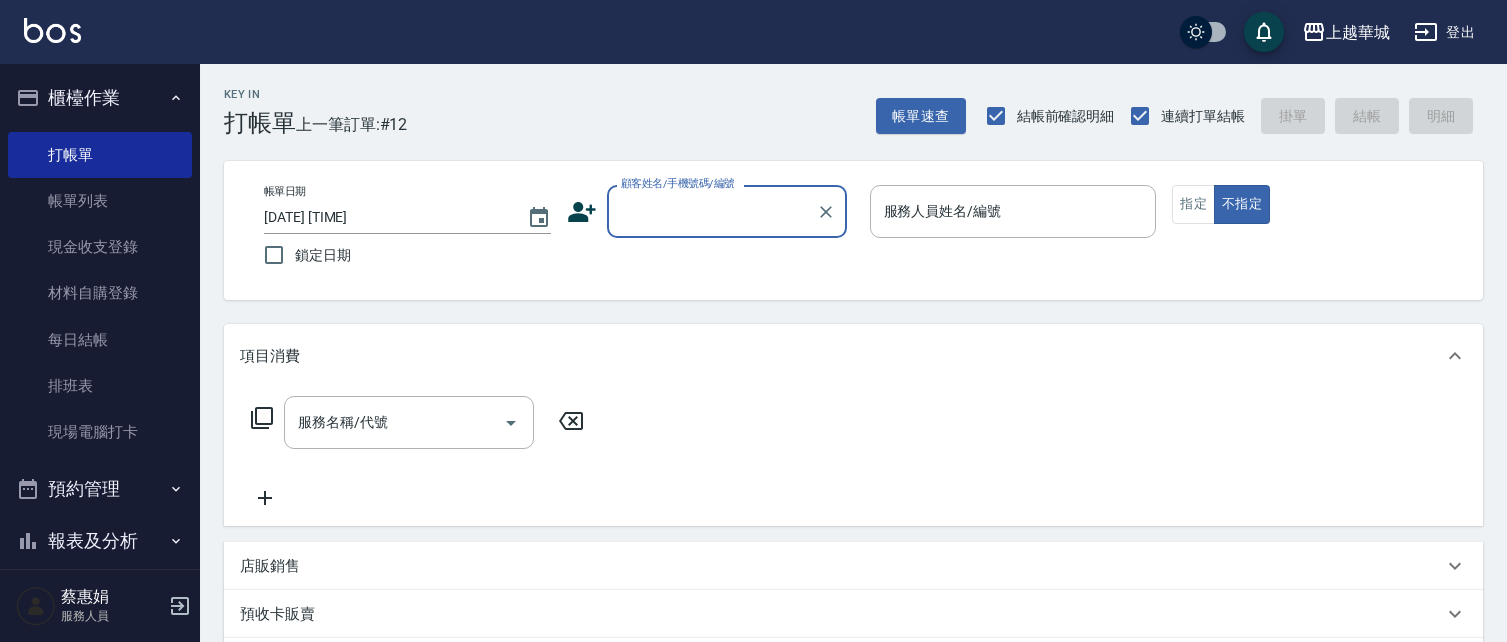 scroll, scrollTop: 80, scrollLeft: 0, axis: vertical 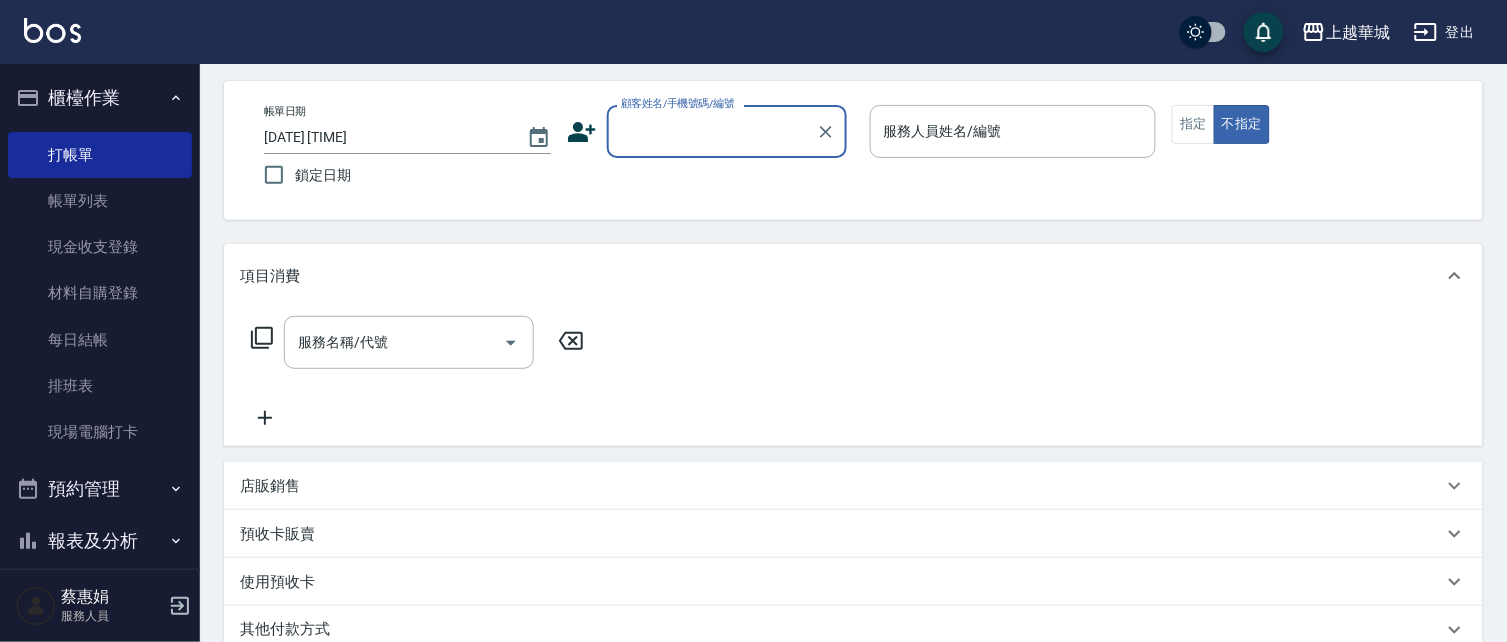 click on "顧客姓名/手機號碼/編號" at bounding box center (712, 131) 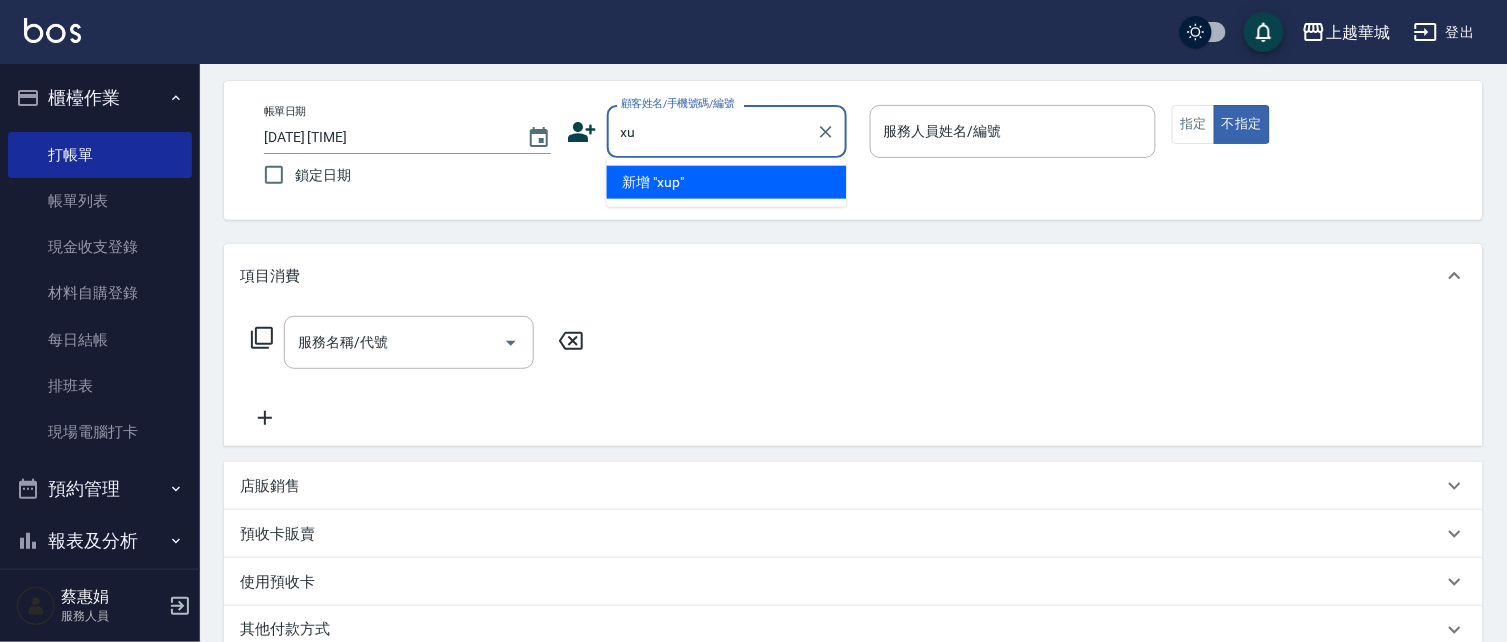 type on "x" 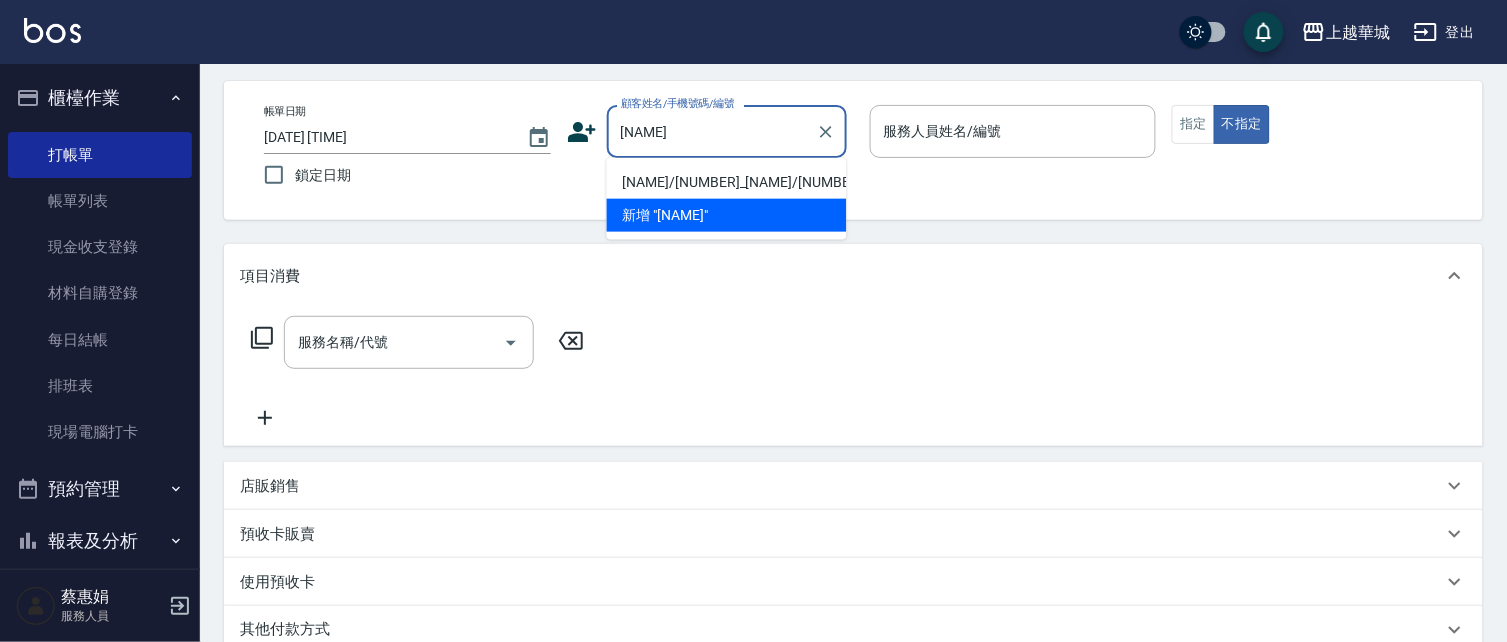 type on "林" 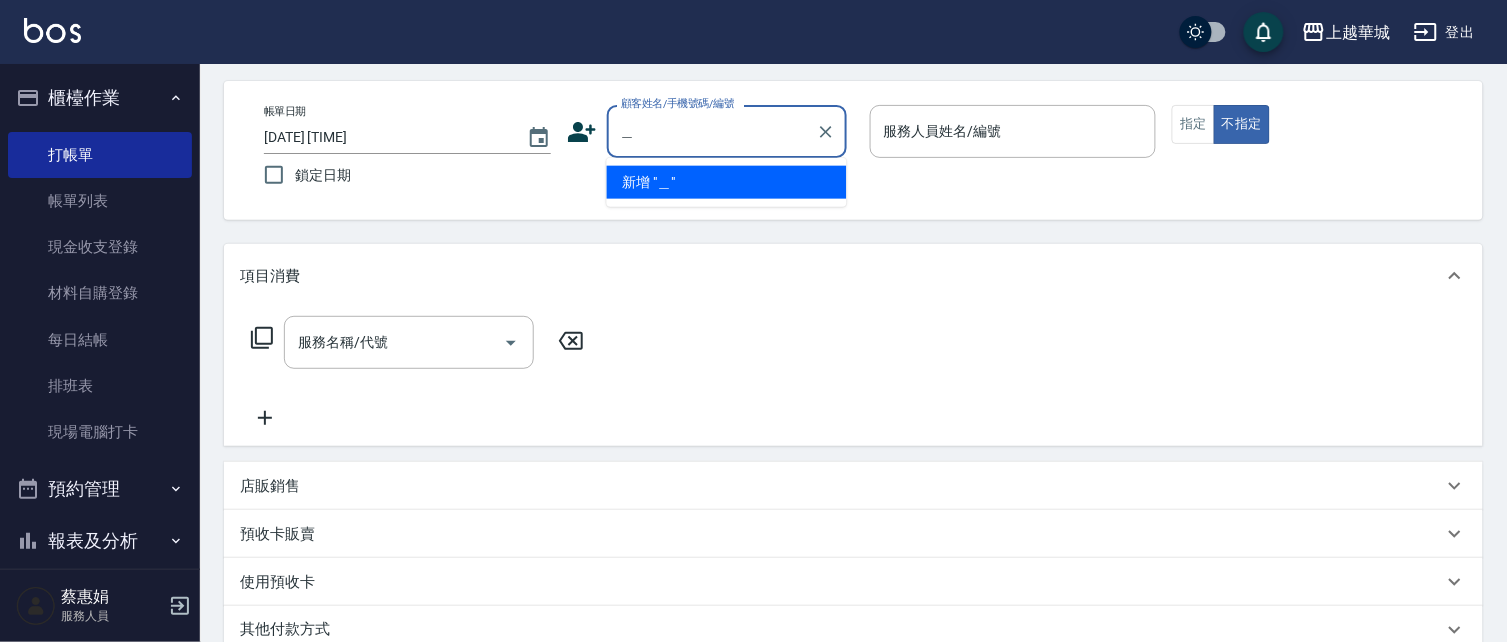 type on "沈" 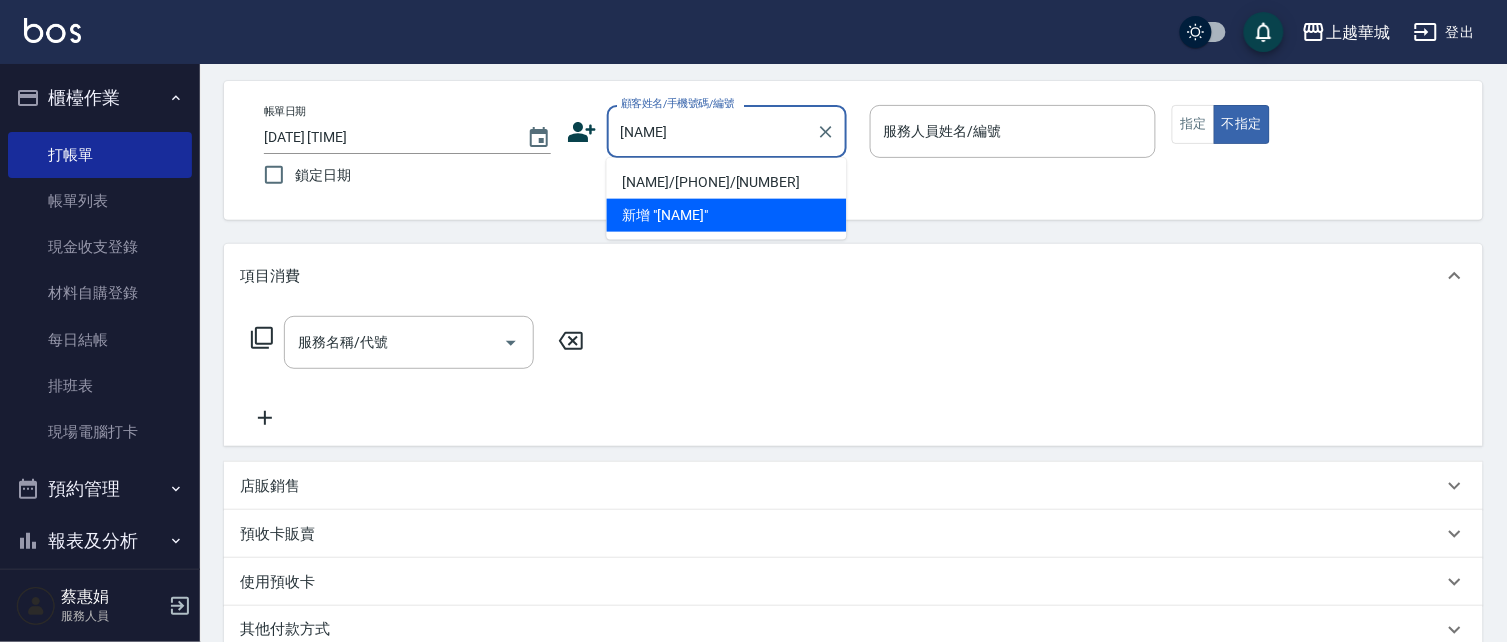 type on "曾" 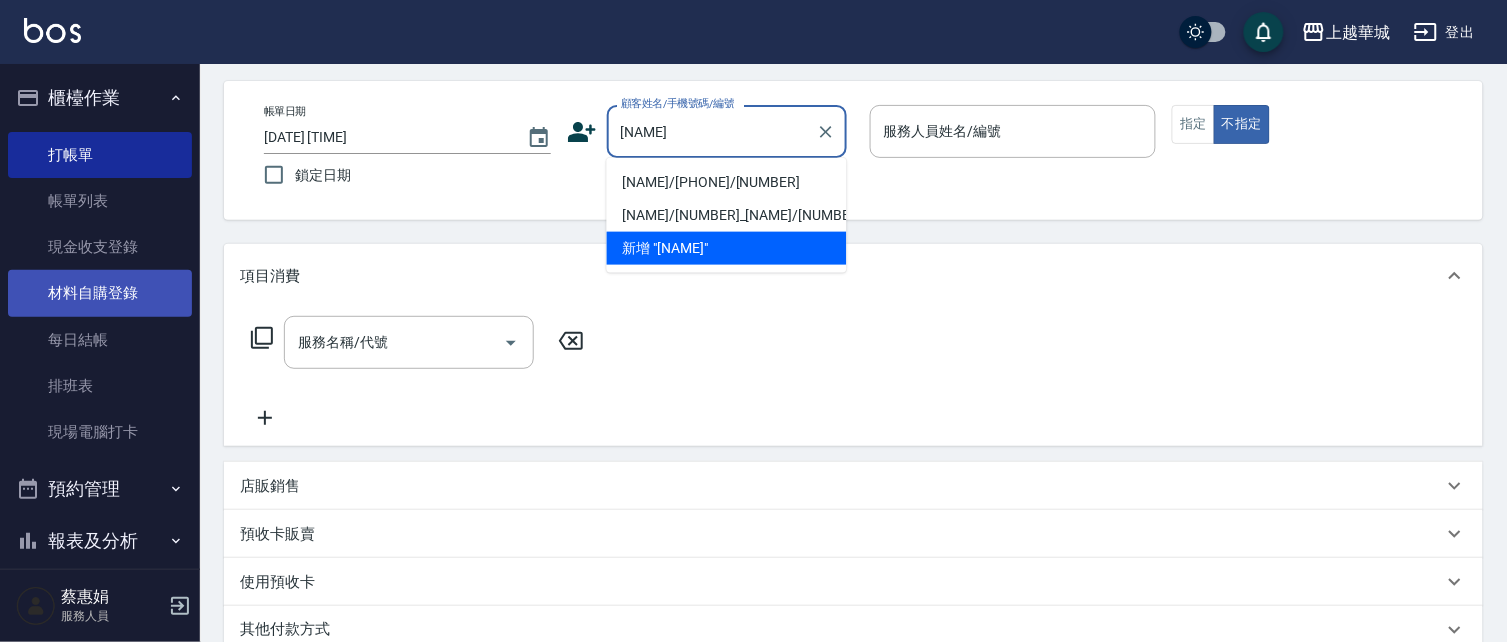 type on "邱" 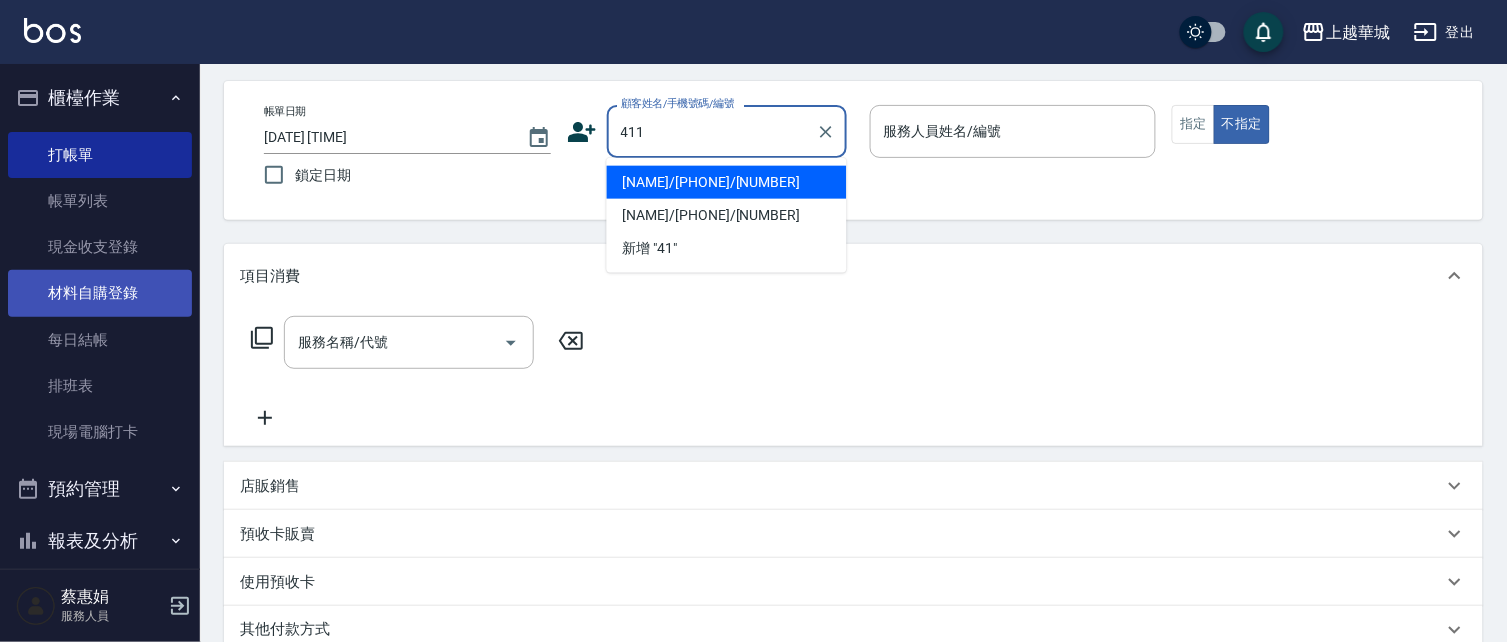 type on "張倚華/0931036639/4116" 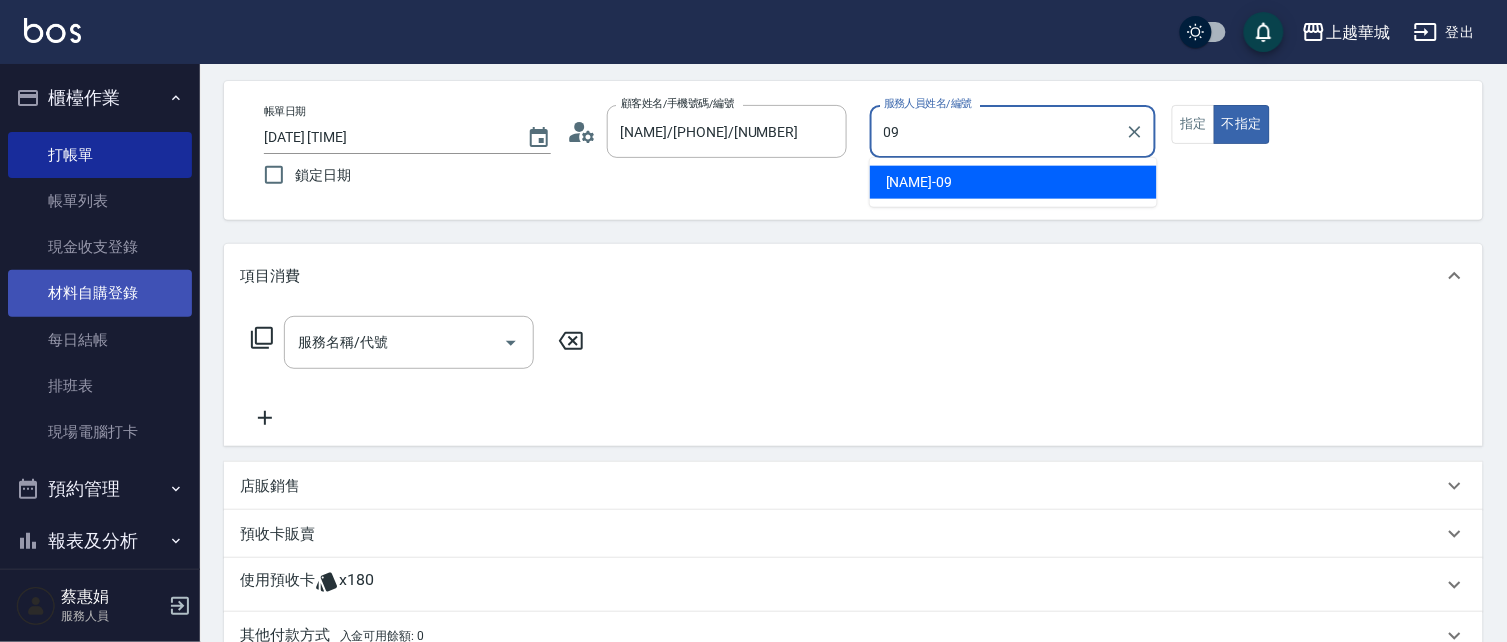 type on "[LAST]-[32m09[0m" 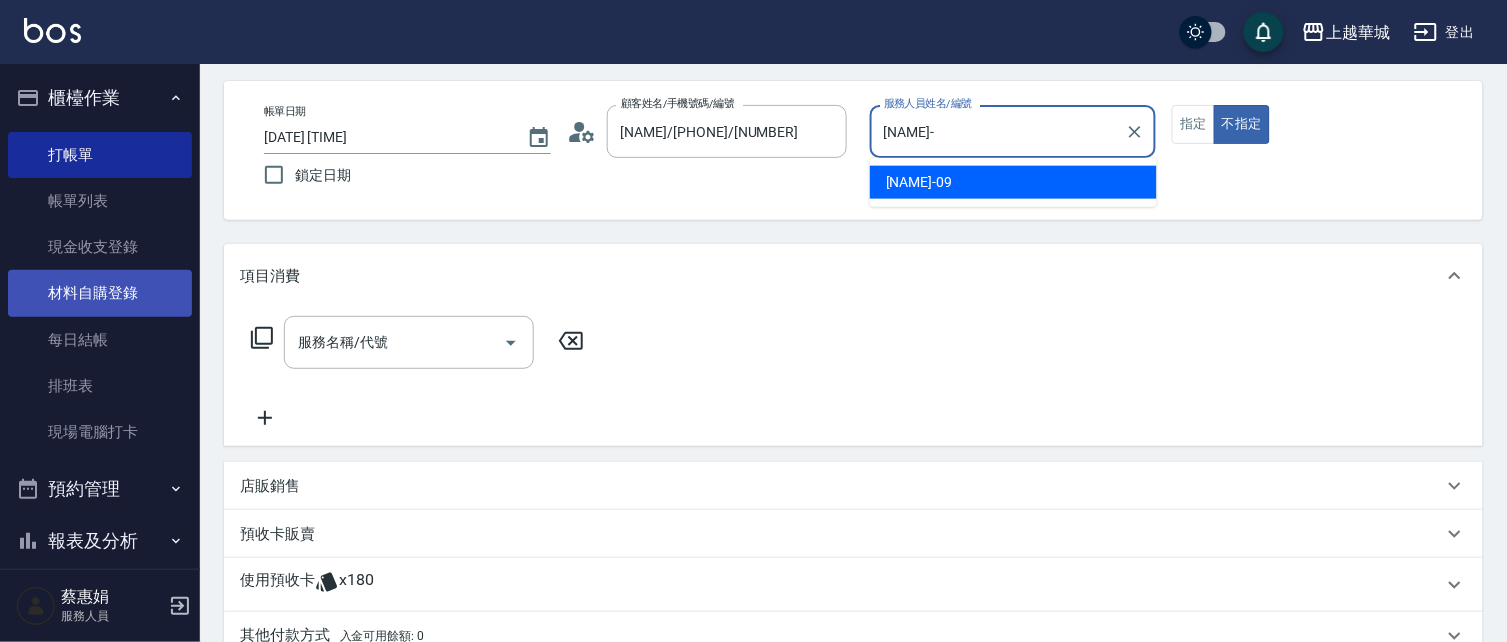type on "false" 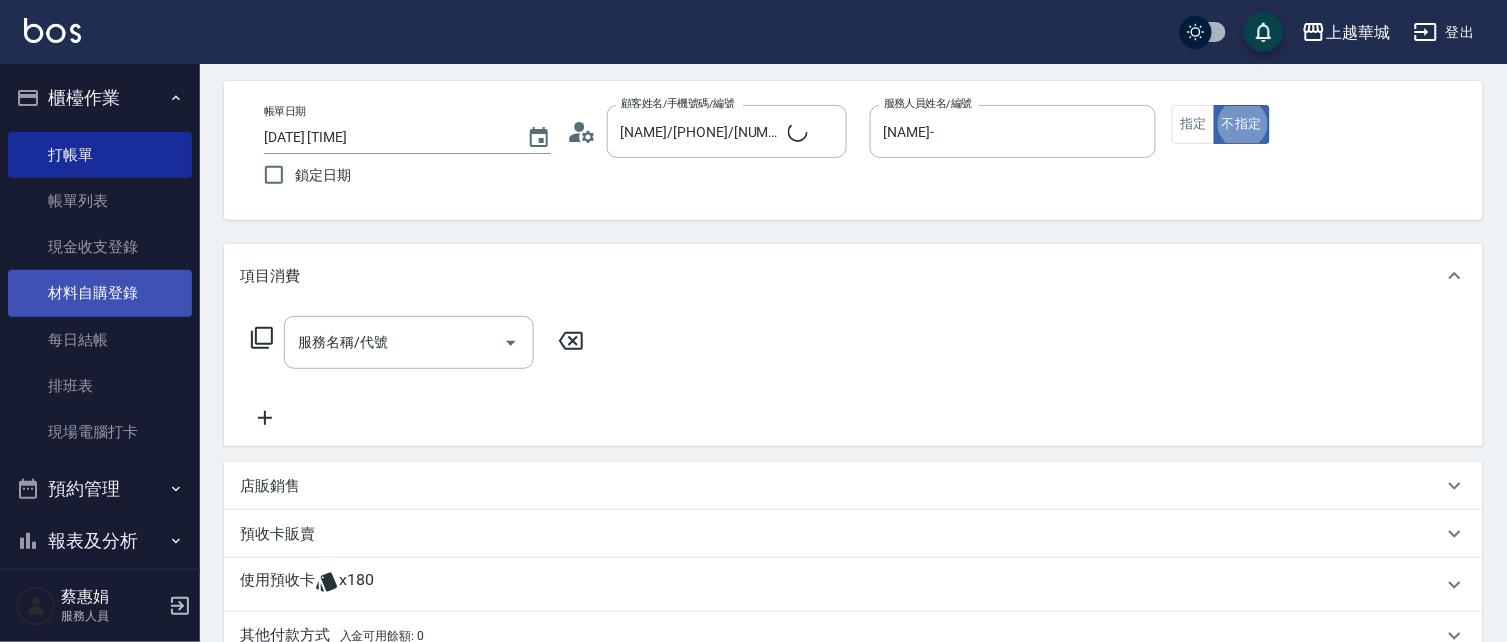 type on "[LAST]/[32m[PHONE][0m/[32m411[0m" 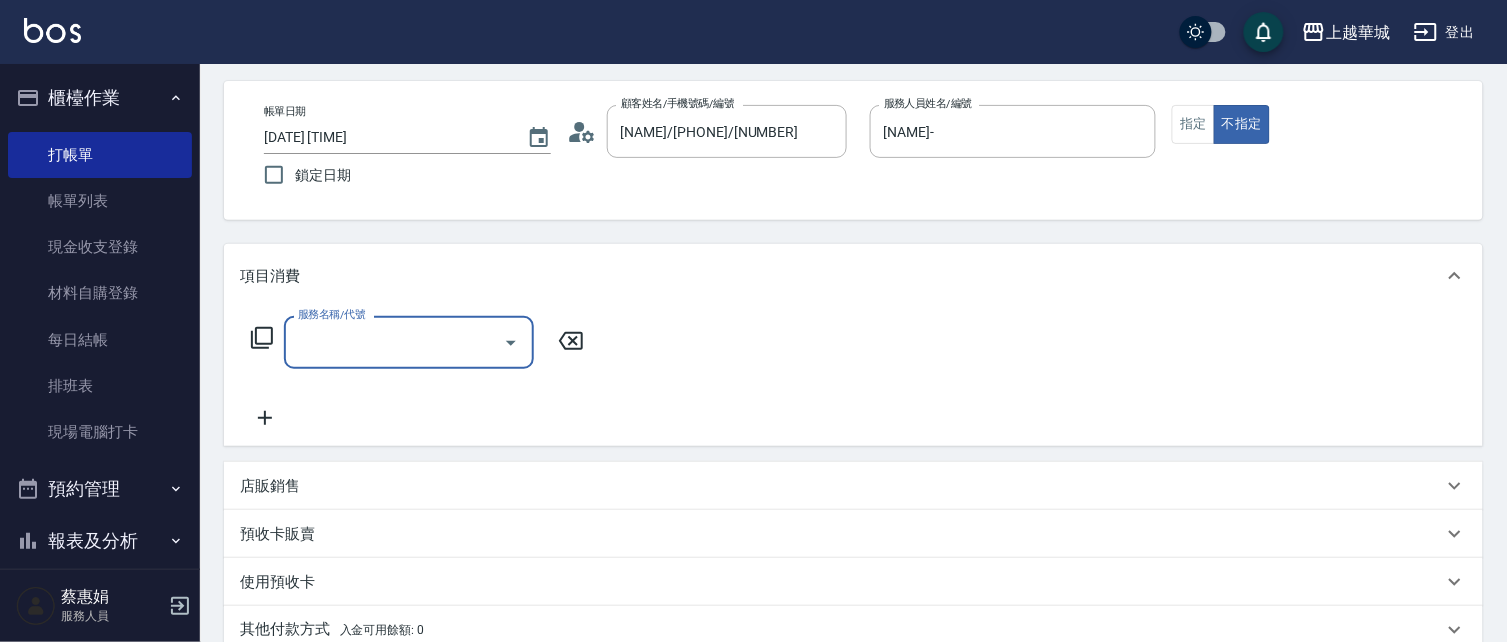 drag, startPoint x: 1194, startPoint y: 122, endPoint x: 1154, endPoint y: 103, distance: 44.28318 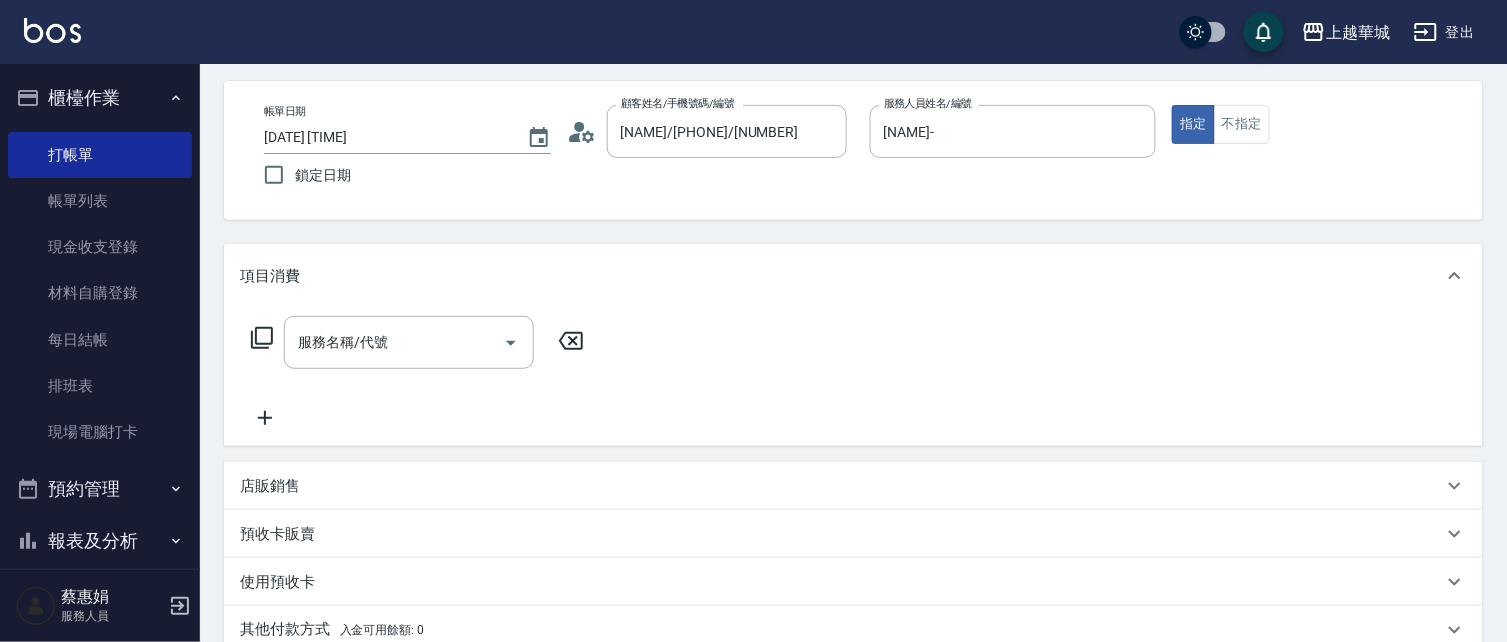 type on "true" 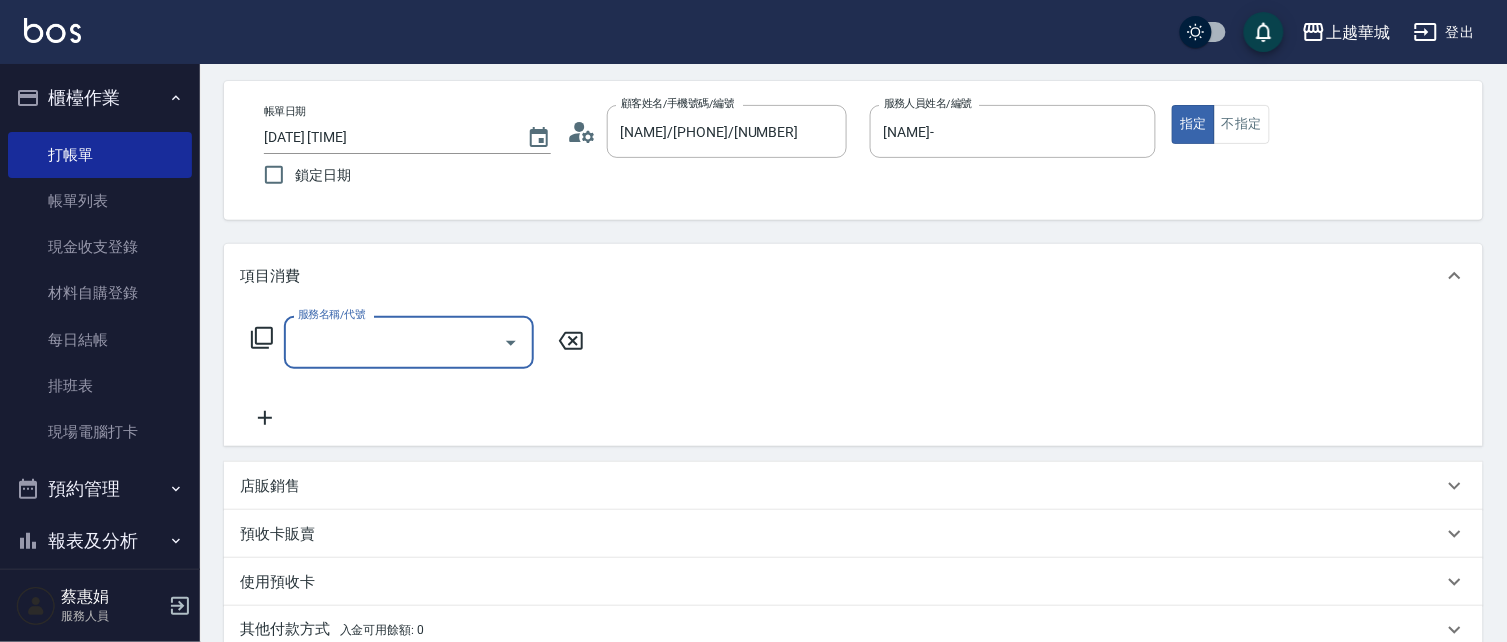type on "1" 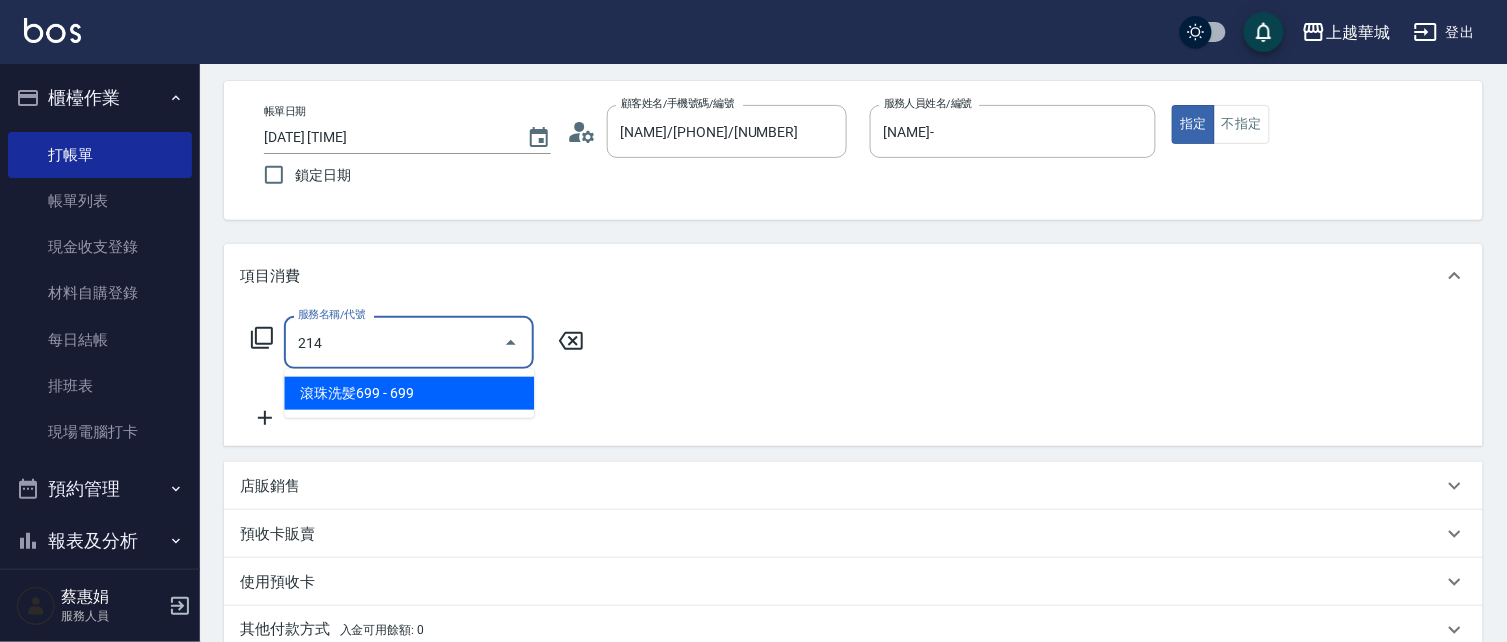 type on "滾珠洗髪699(214)" 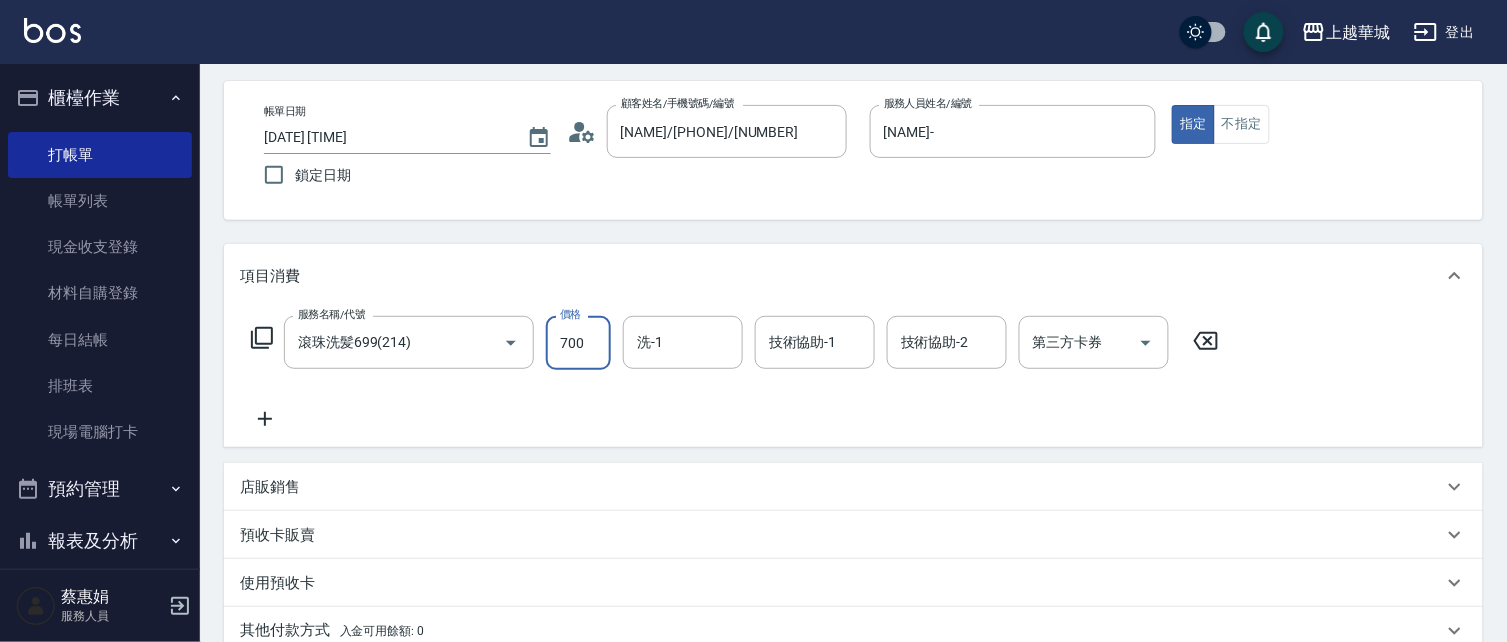 type on "700" 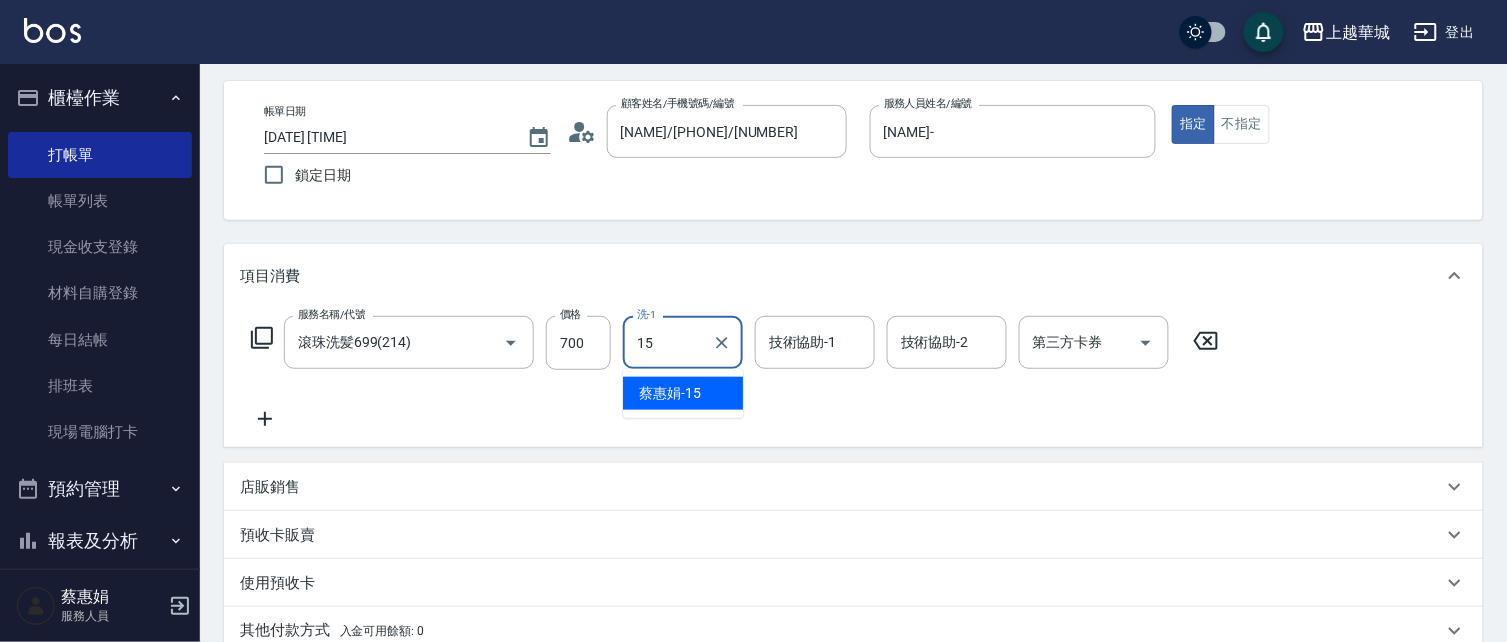 type on "[LAST]-[32m15[0m" 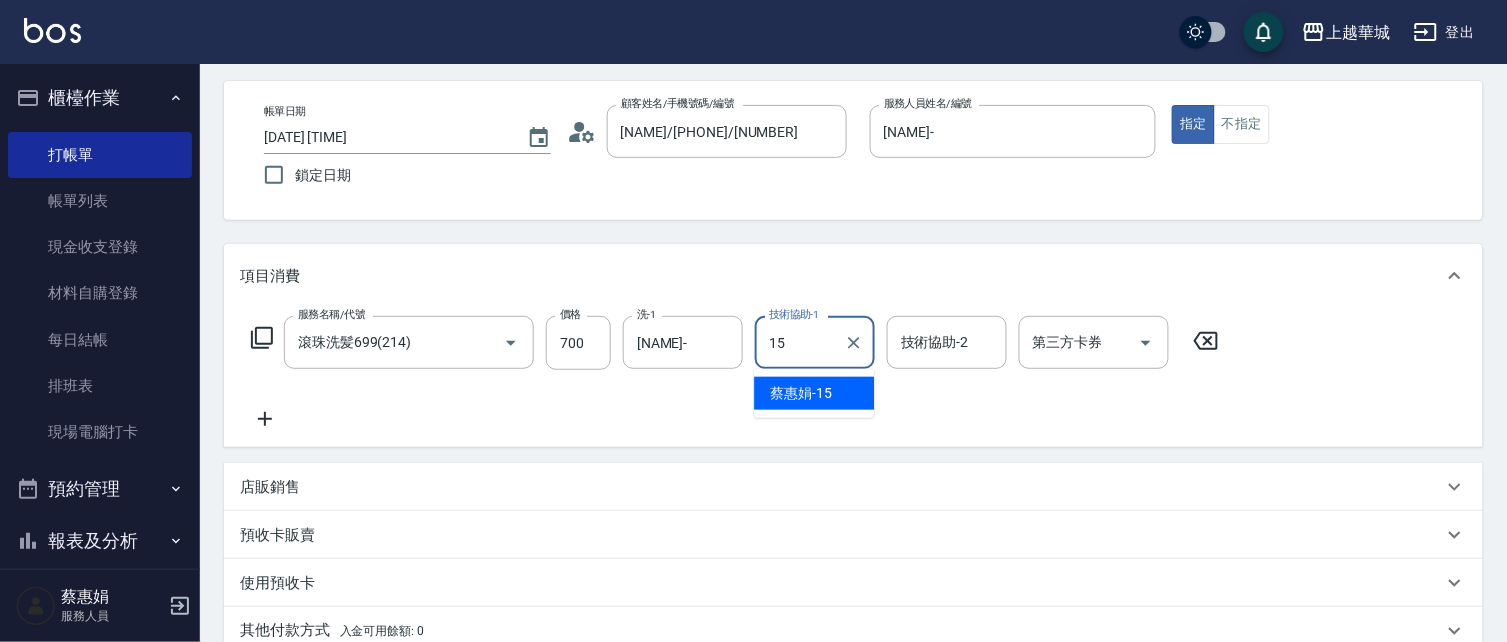 type on "[LAST]-[32m15[0m" 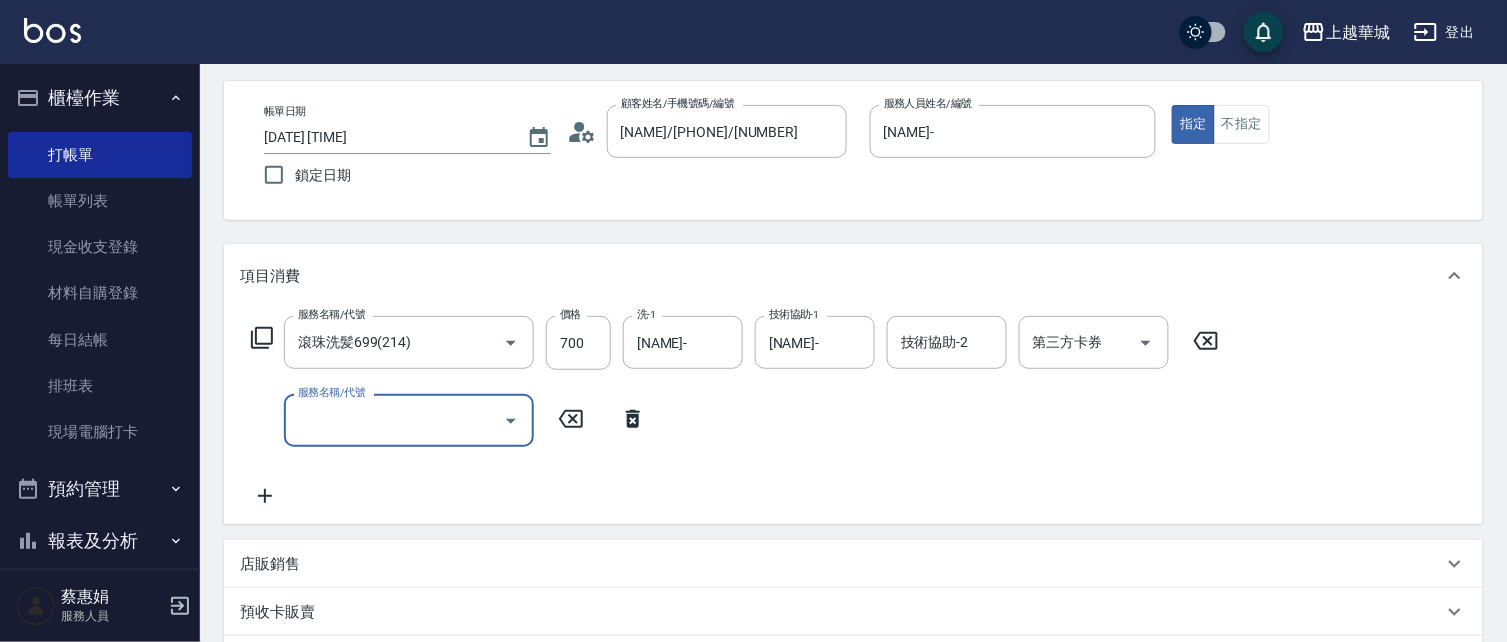 type on "4" 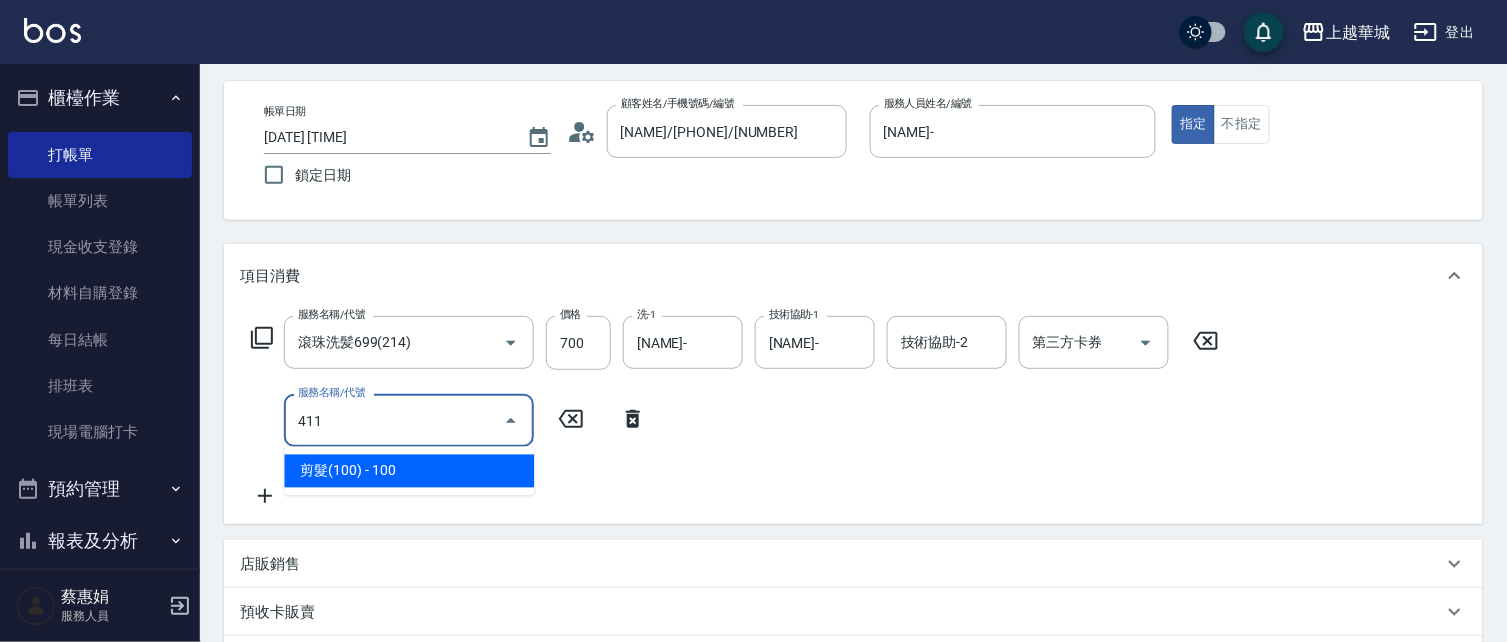 type on "2025/08/09 19:55" 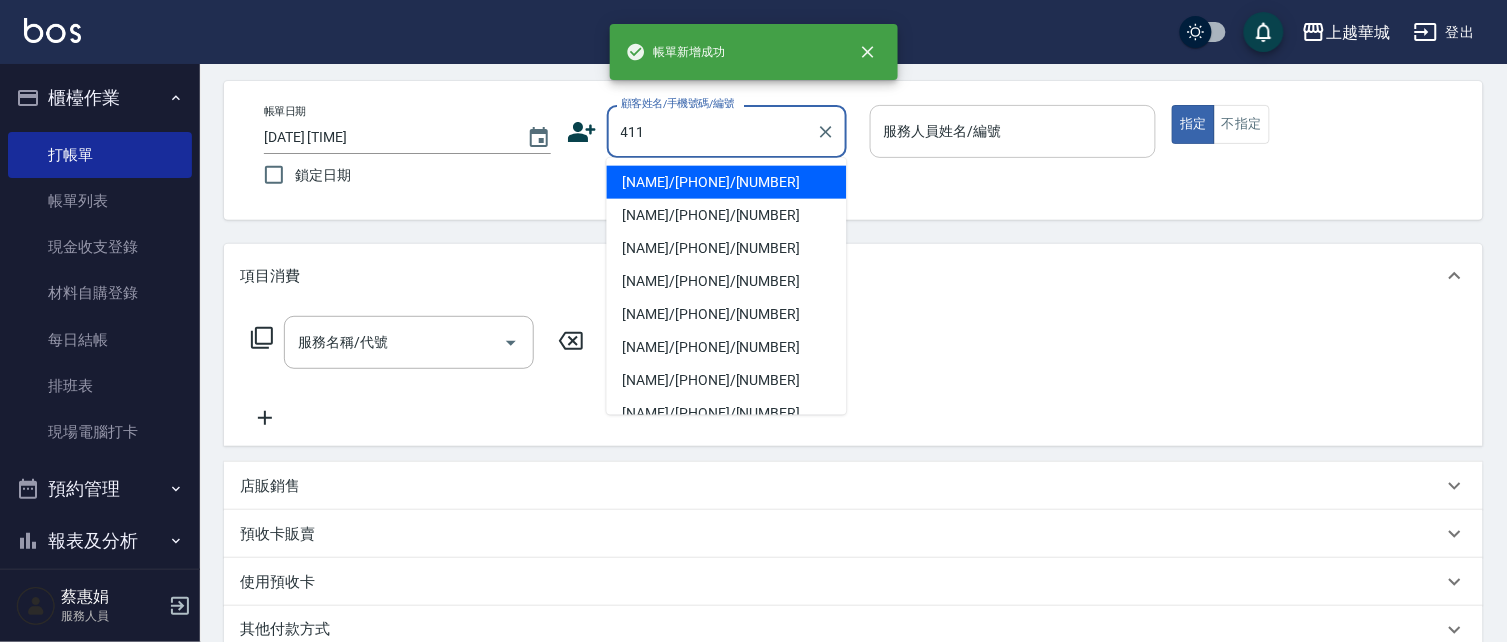 type on "411" 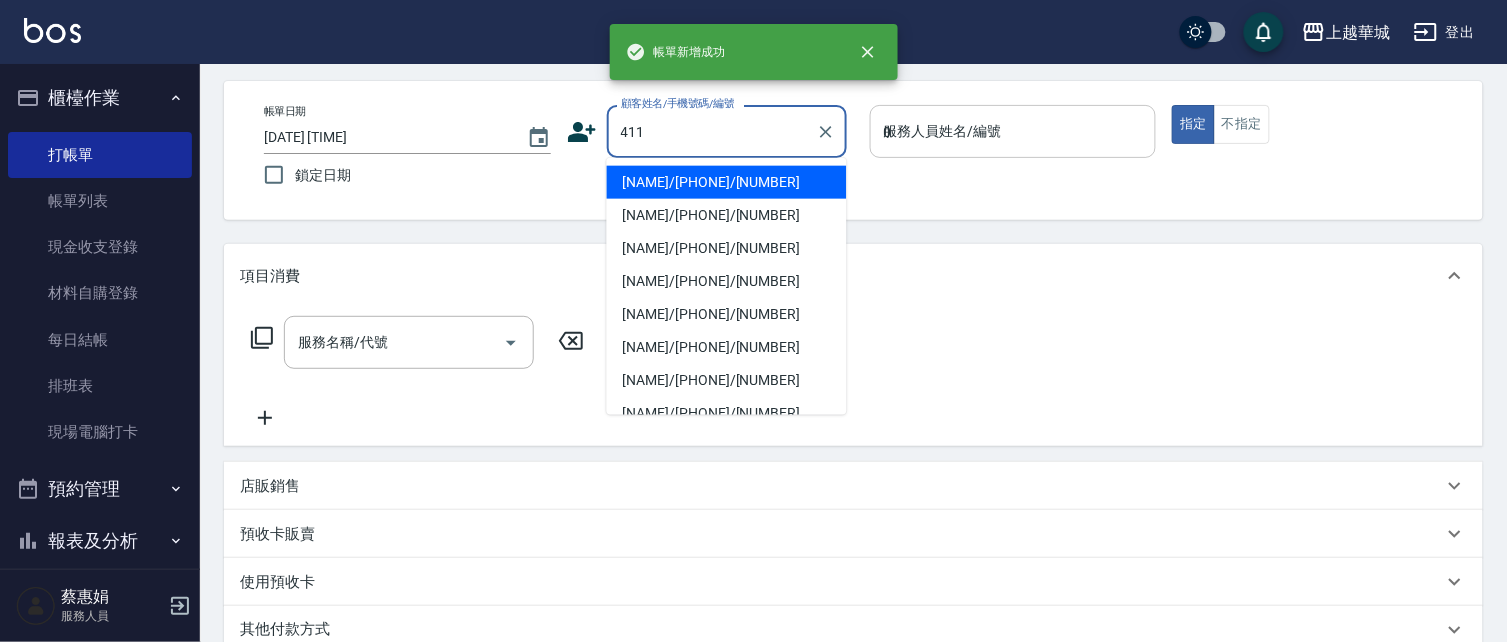 type on "[LAST]/[32m[PHONE][0m/[32m411[0m" 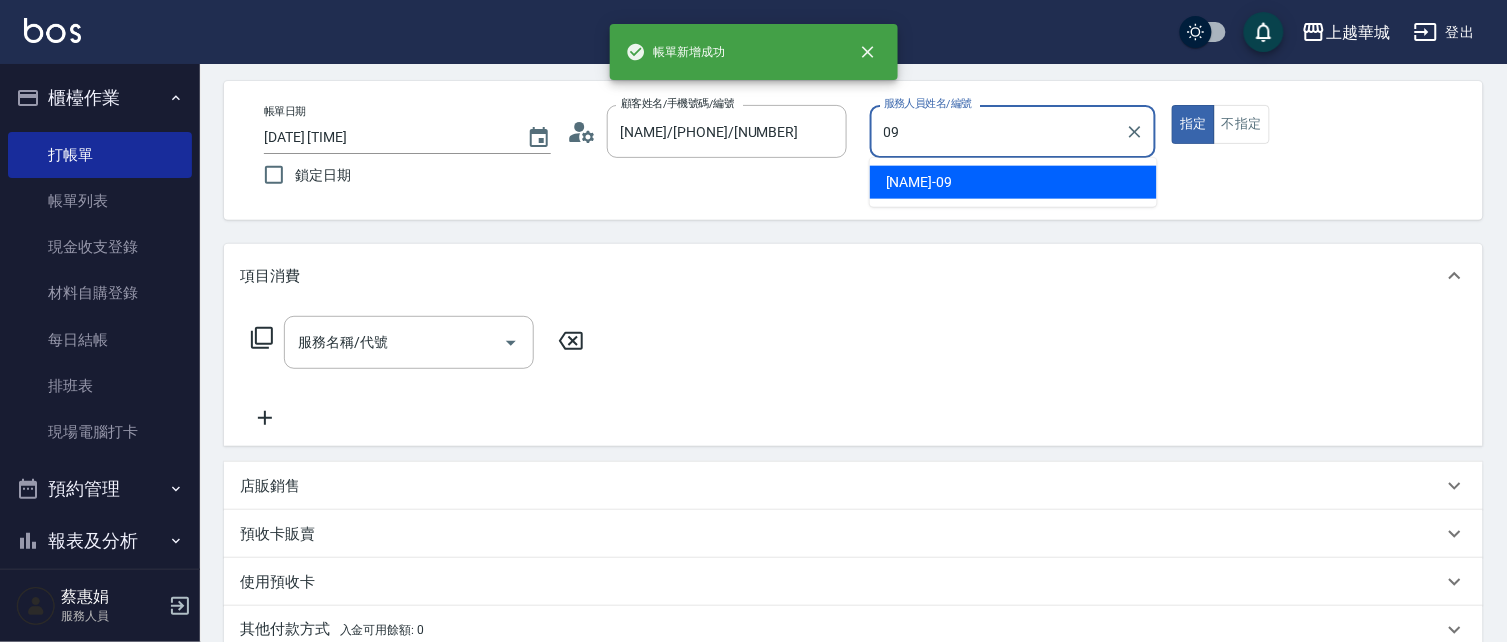 type on "[LAST]-[32m09[0m" 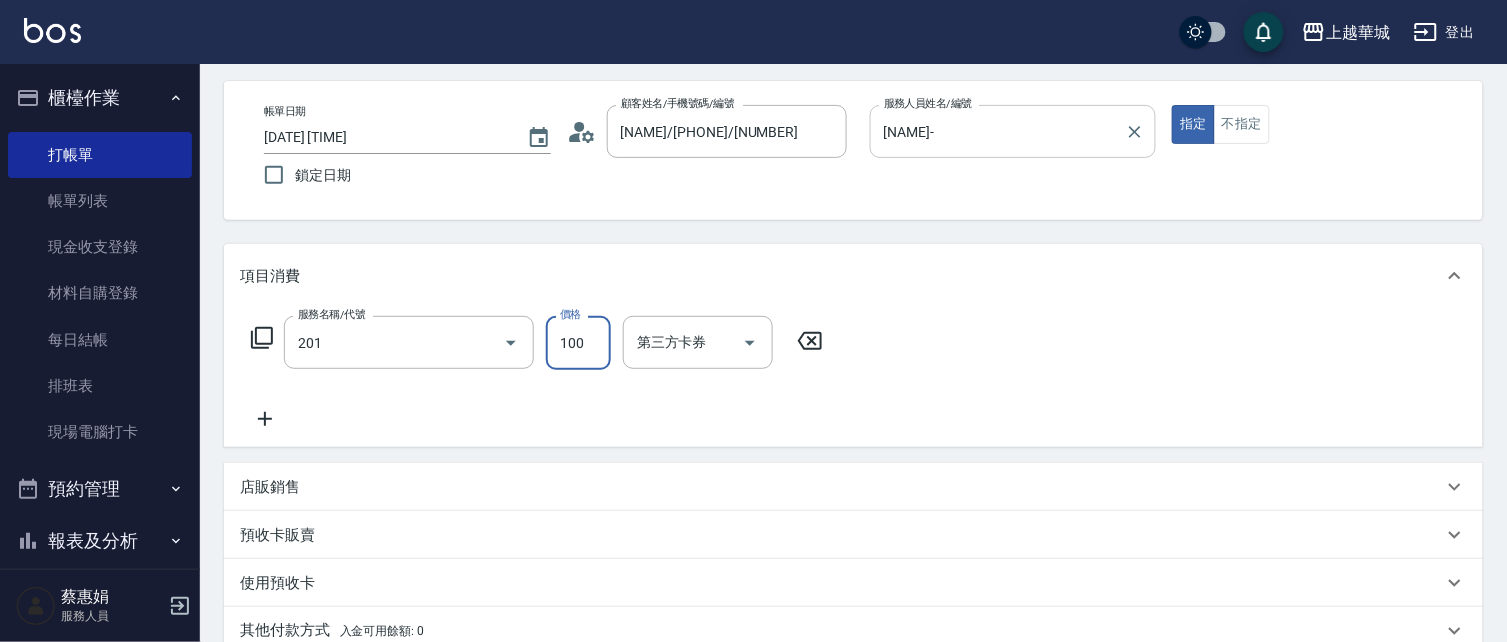 type on "洗髮[100](201)" 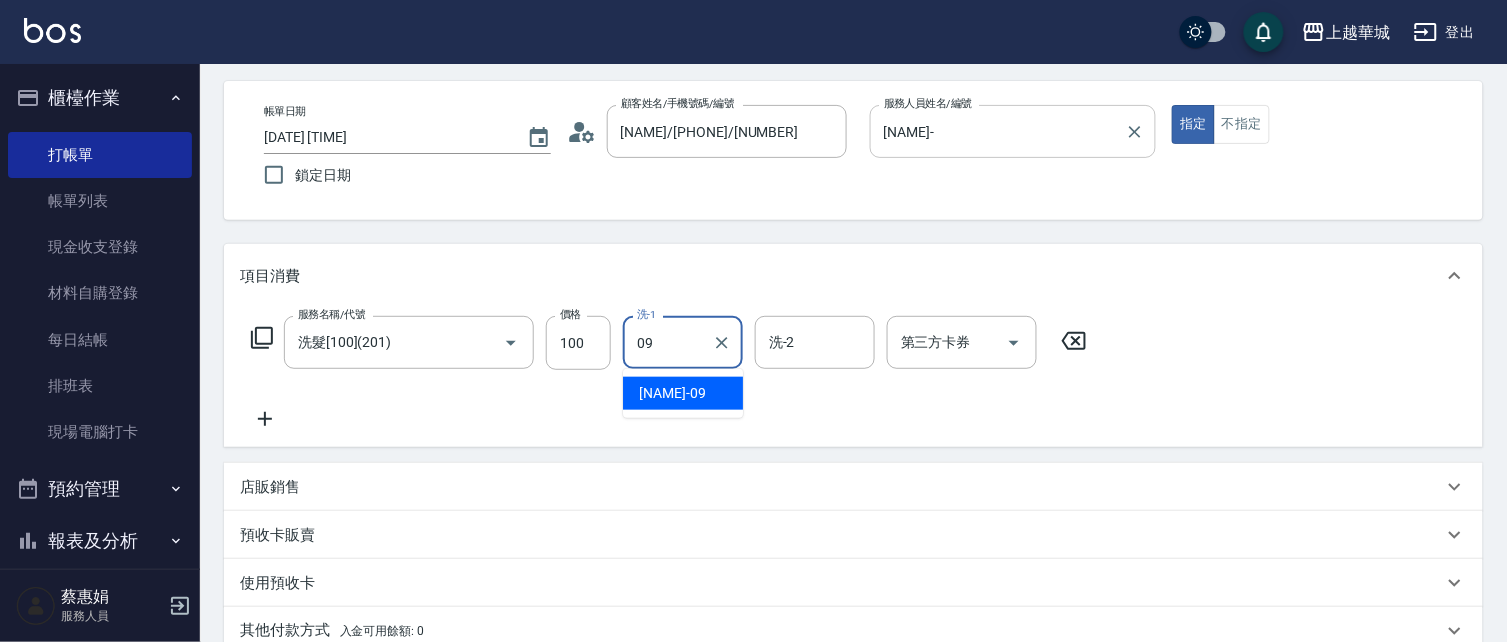 type on "[LAST]-[32m09[0m" 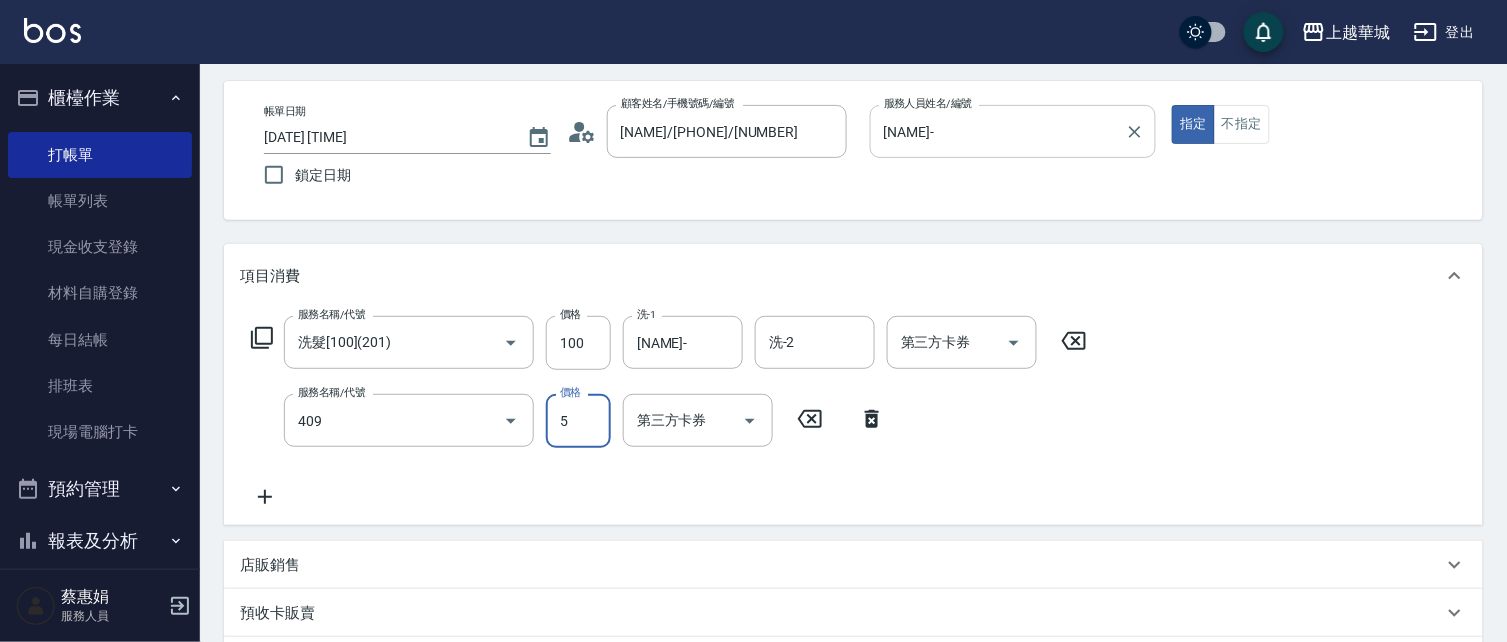 type on "剪髮(550)(409)" 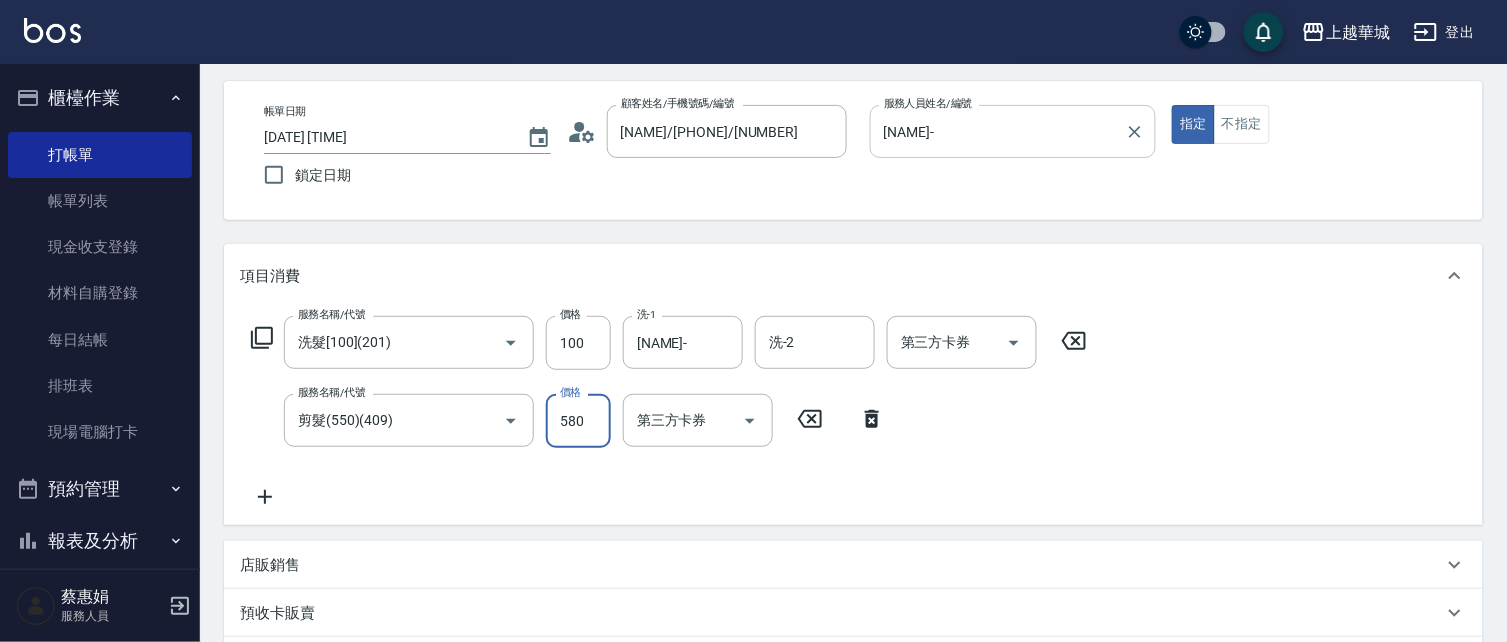 type on "580" 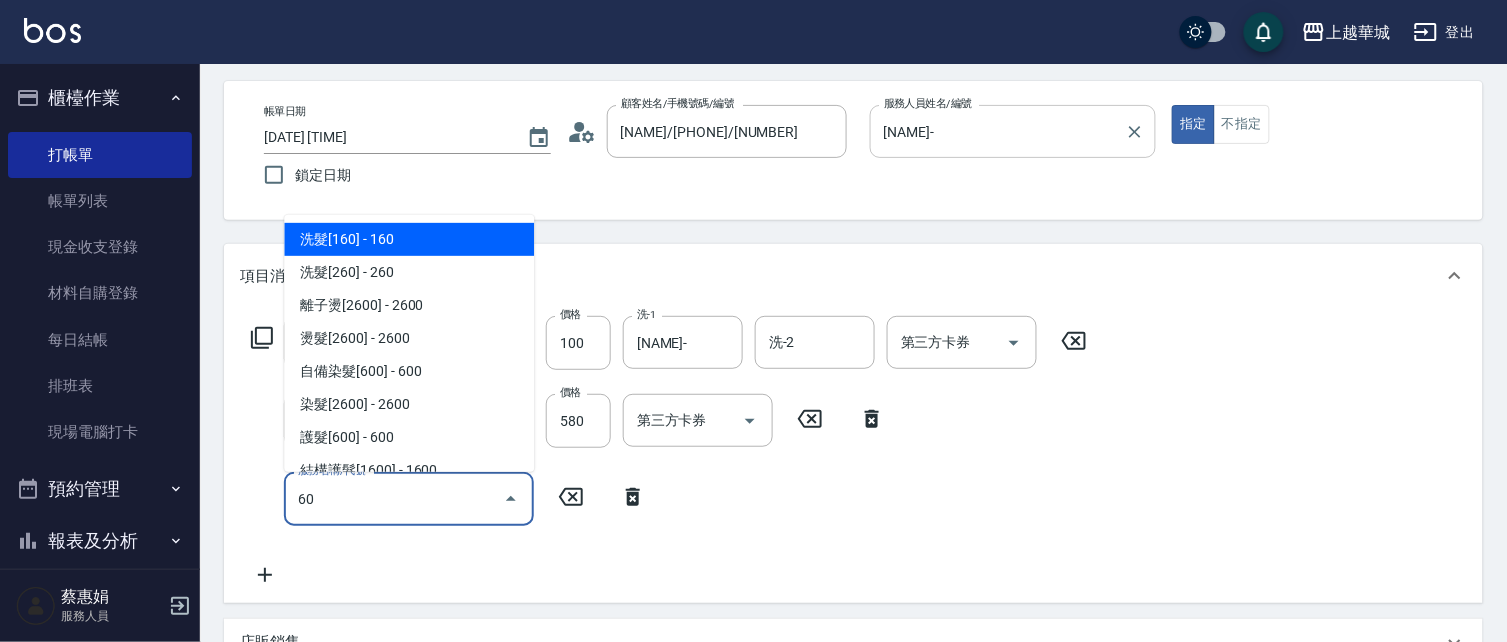 type on "605" 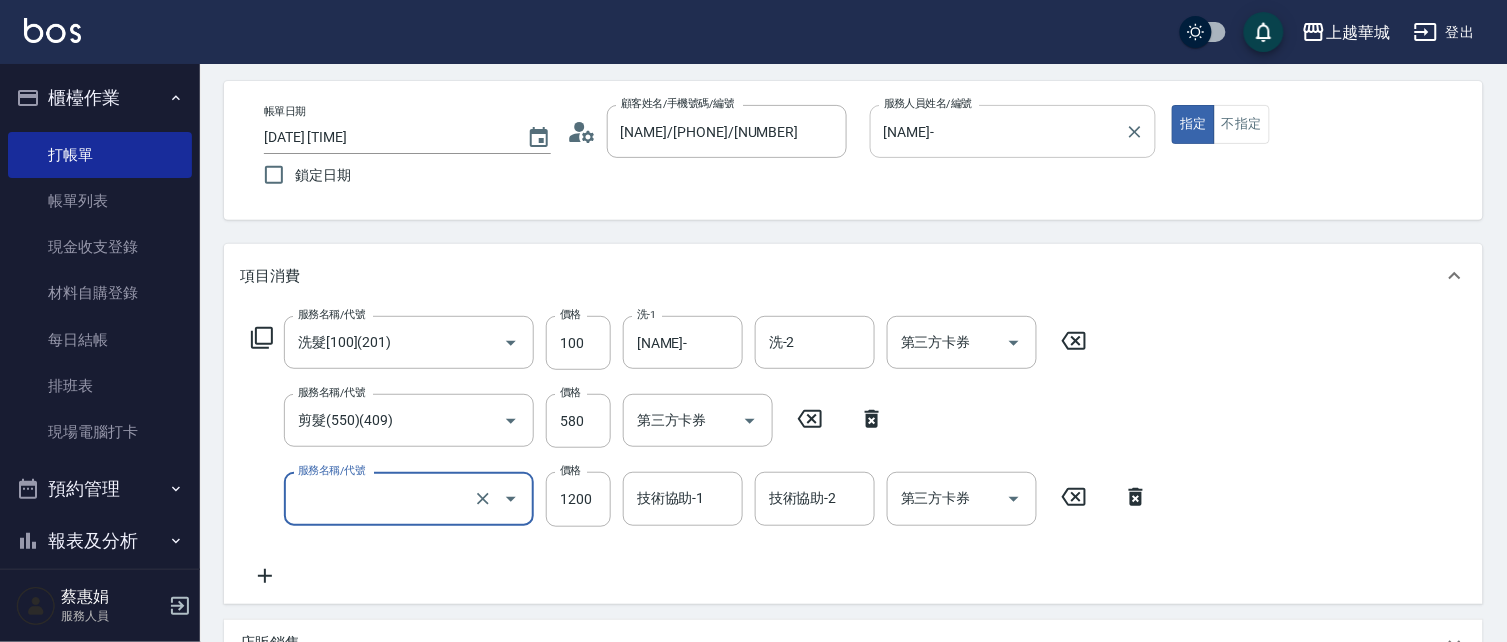 type on "0" 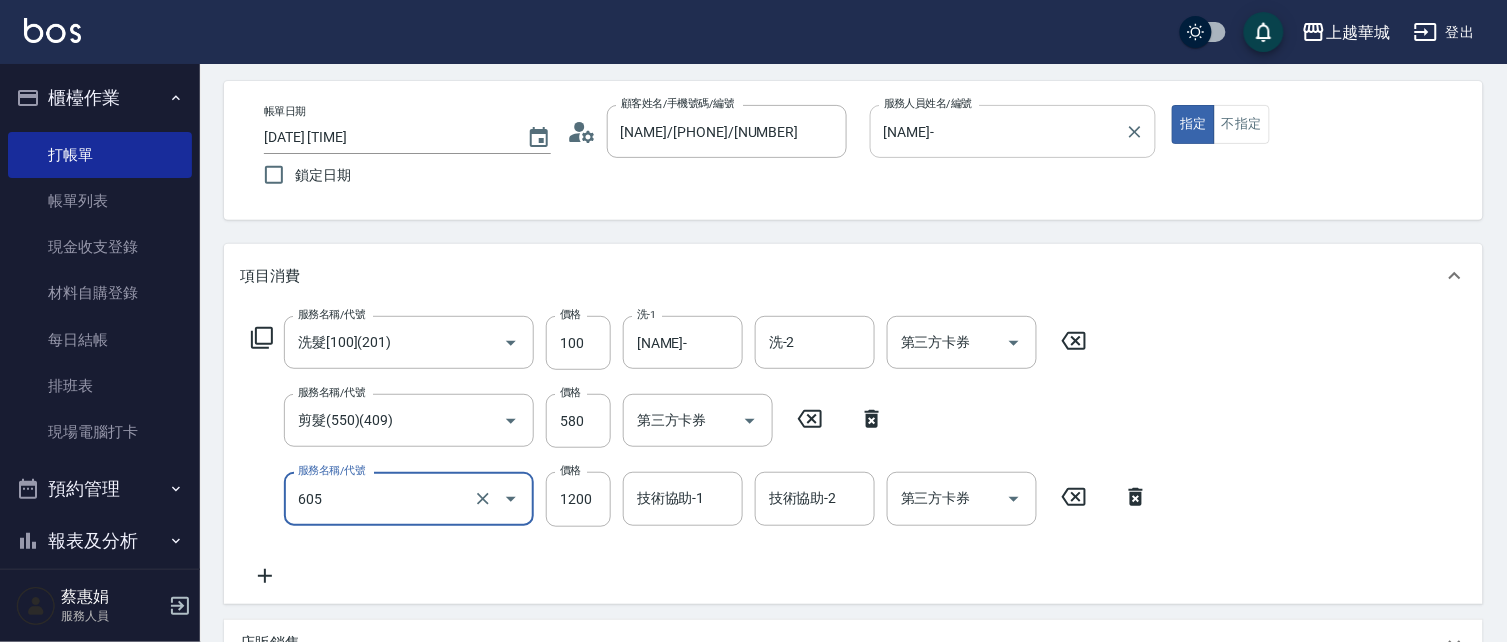 type on "護髮[1200](605)" 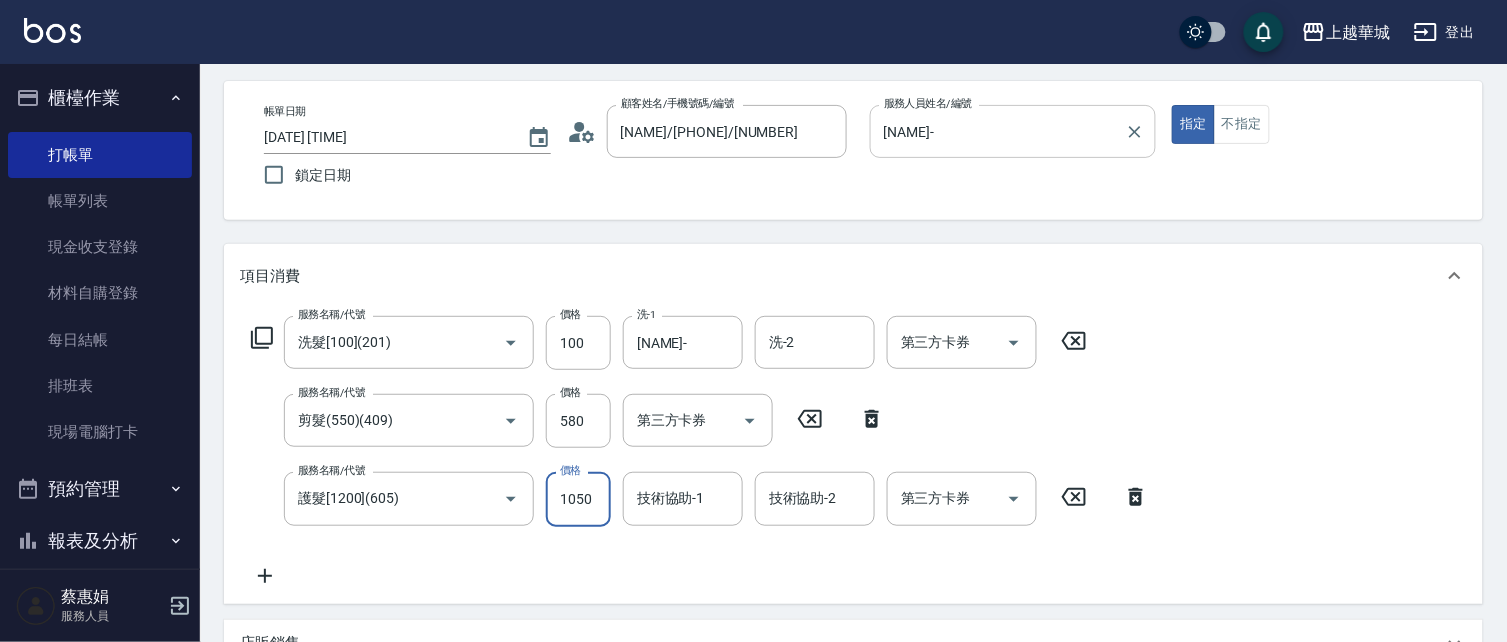 type on "1050" 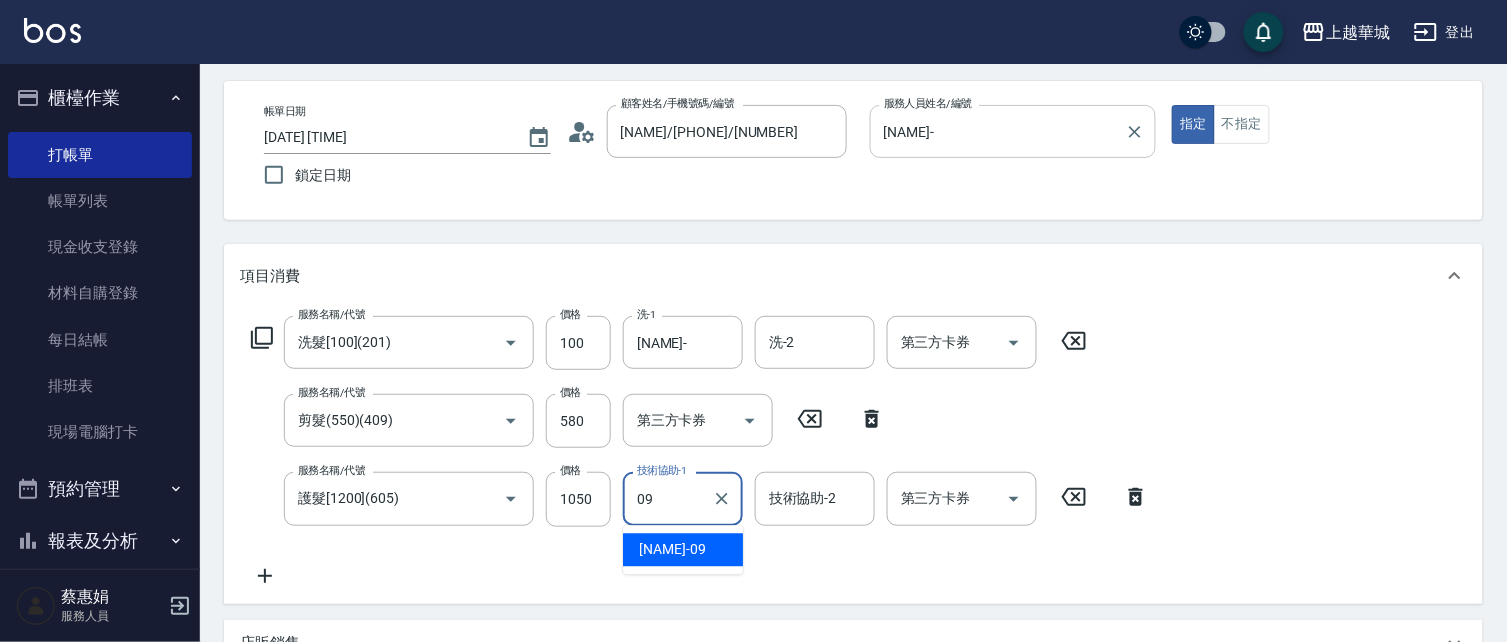type on "[LAST]-[32m09[0m" 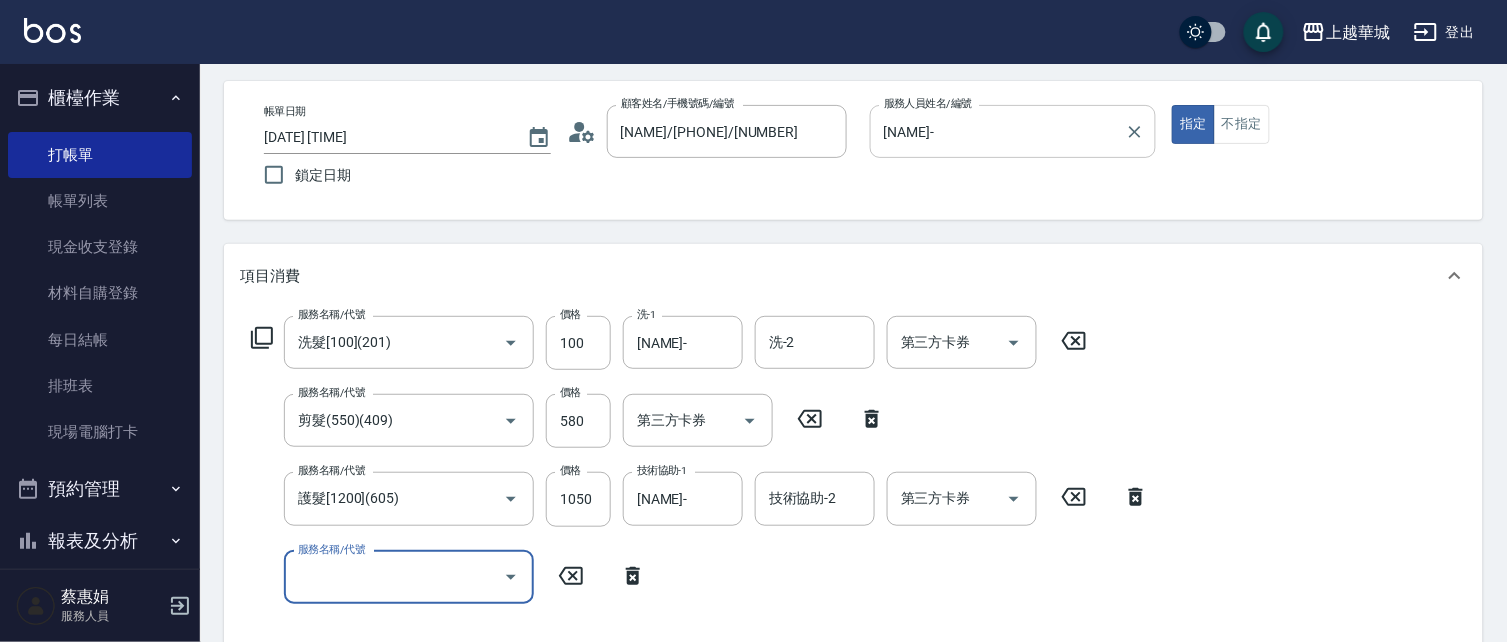 type on "2025/08/09 19:56" 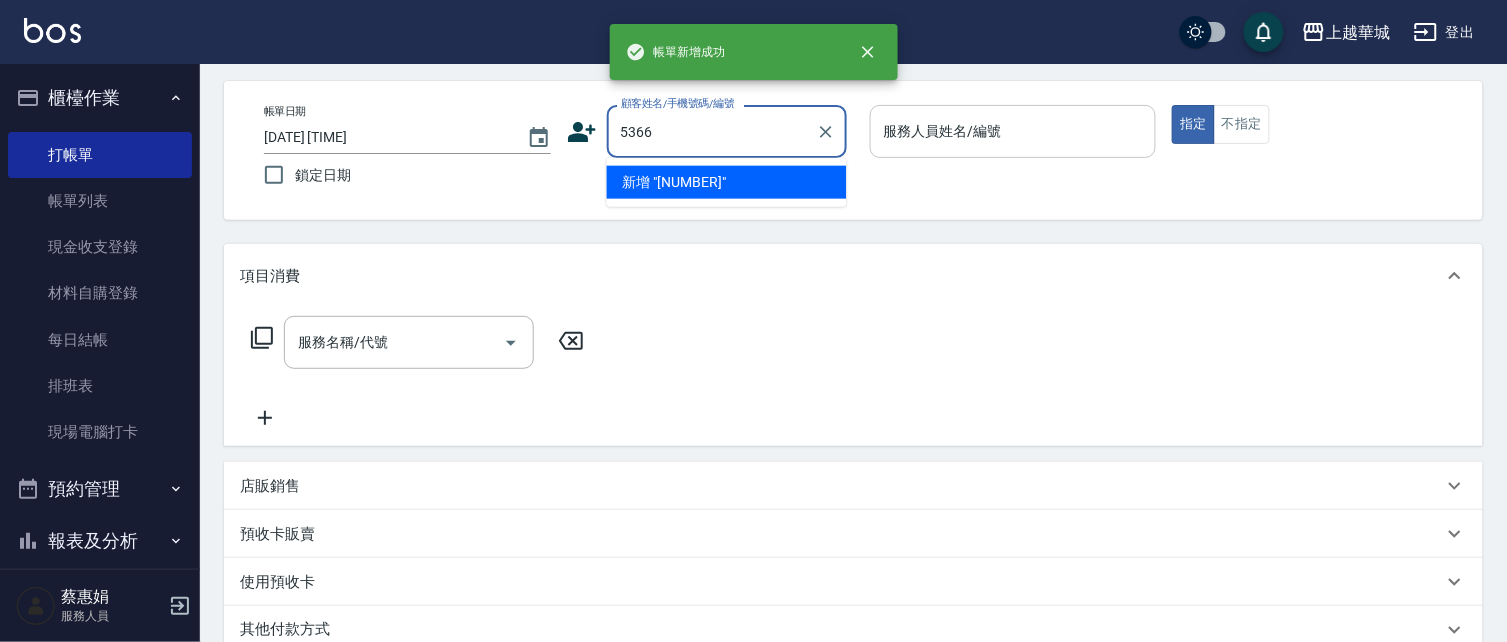 type on "5366" 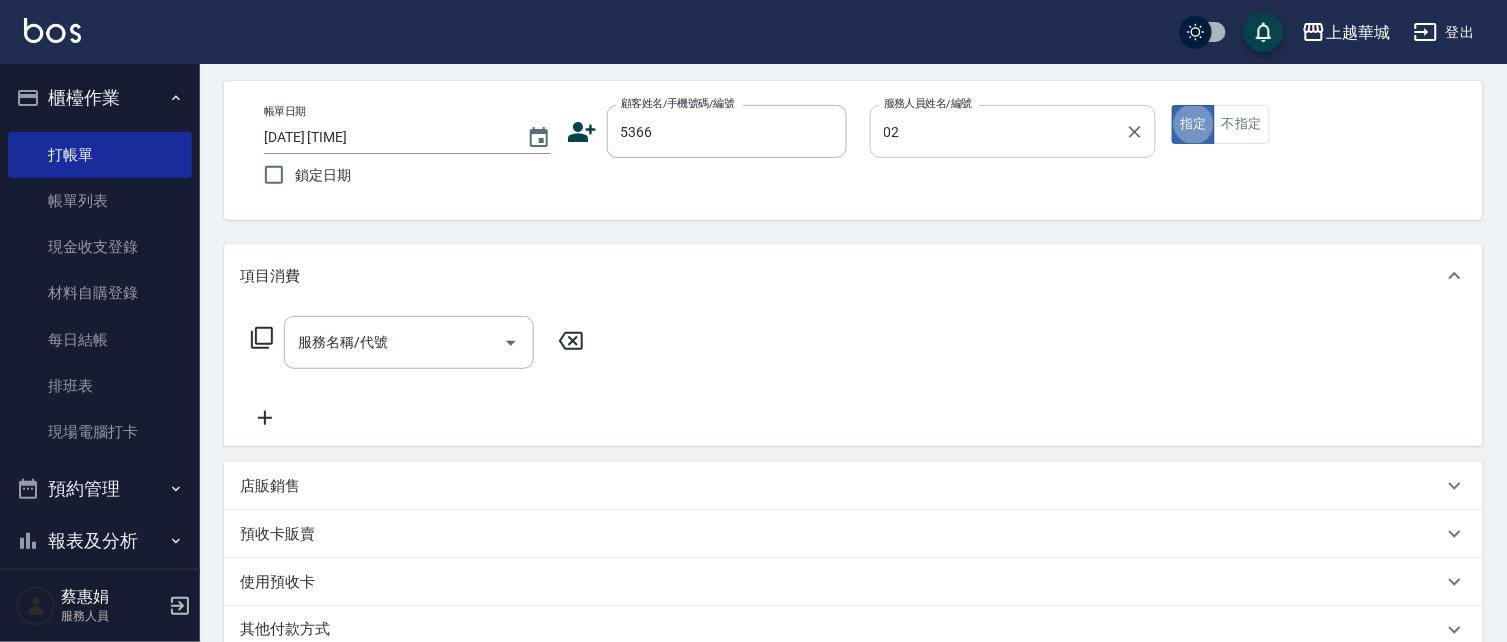 type on "[LAST]-[32m02[0m" 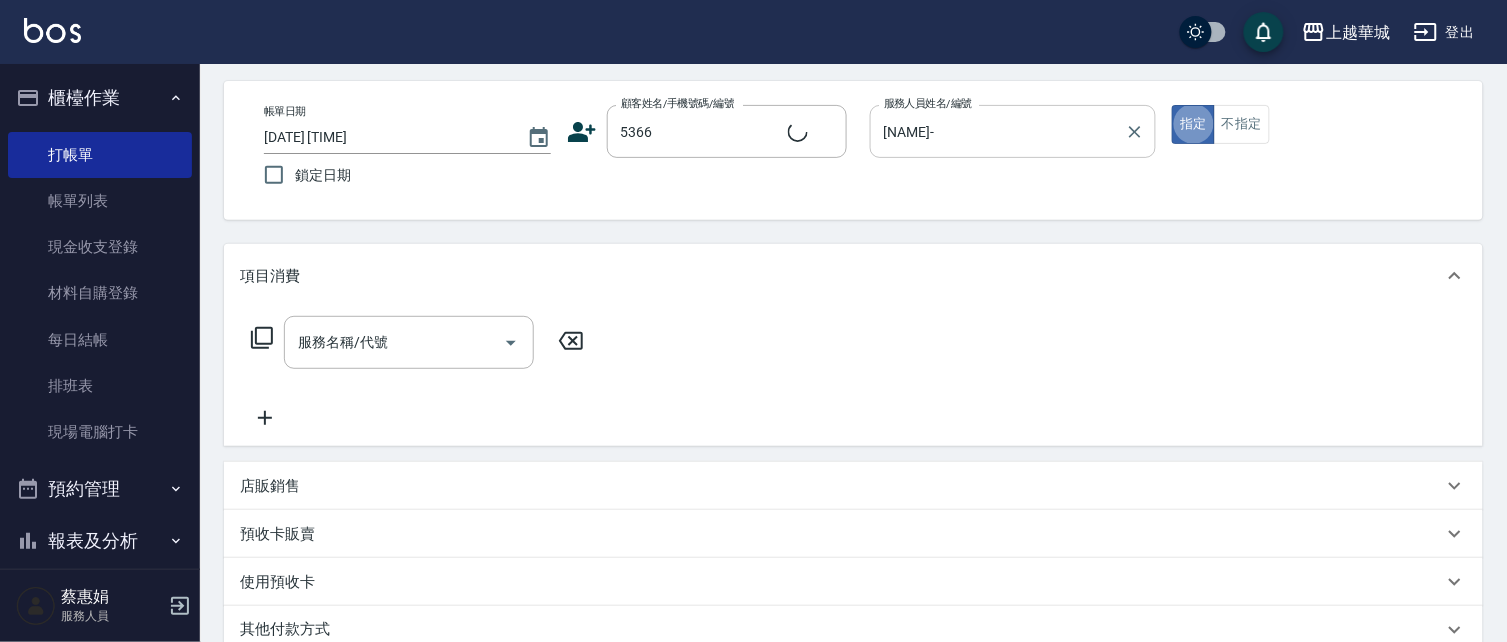 type on "2" 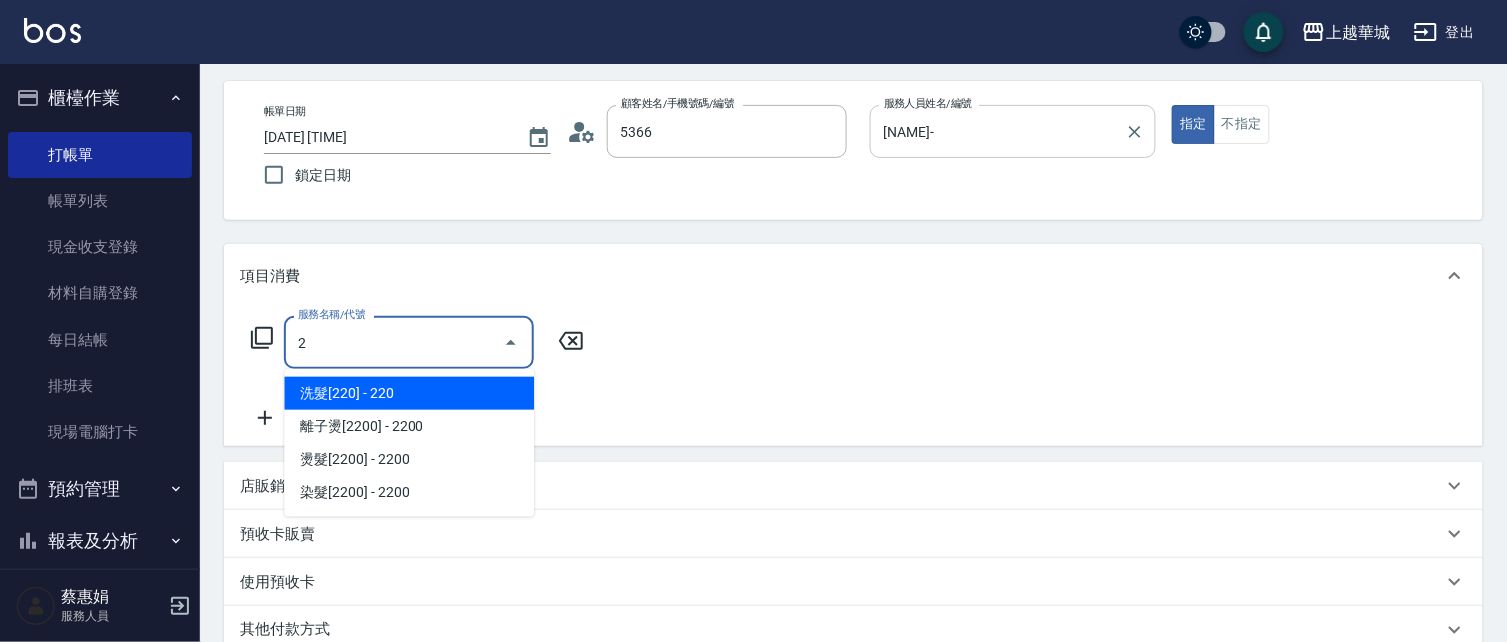 type on "黃優媚/0933911845/5366" 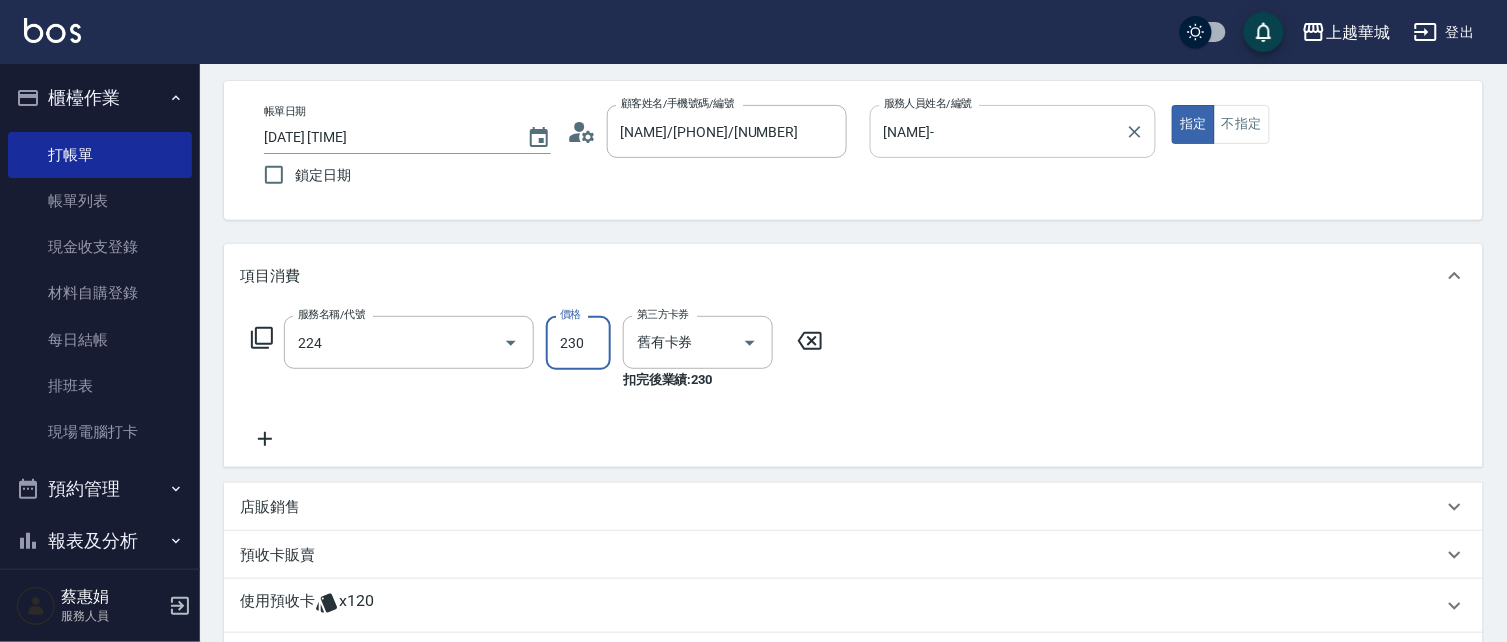 type on "洗髮(卡)230(224)" 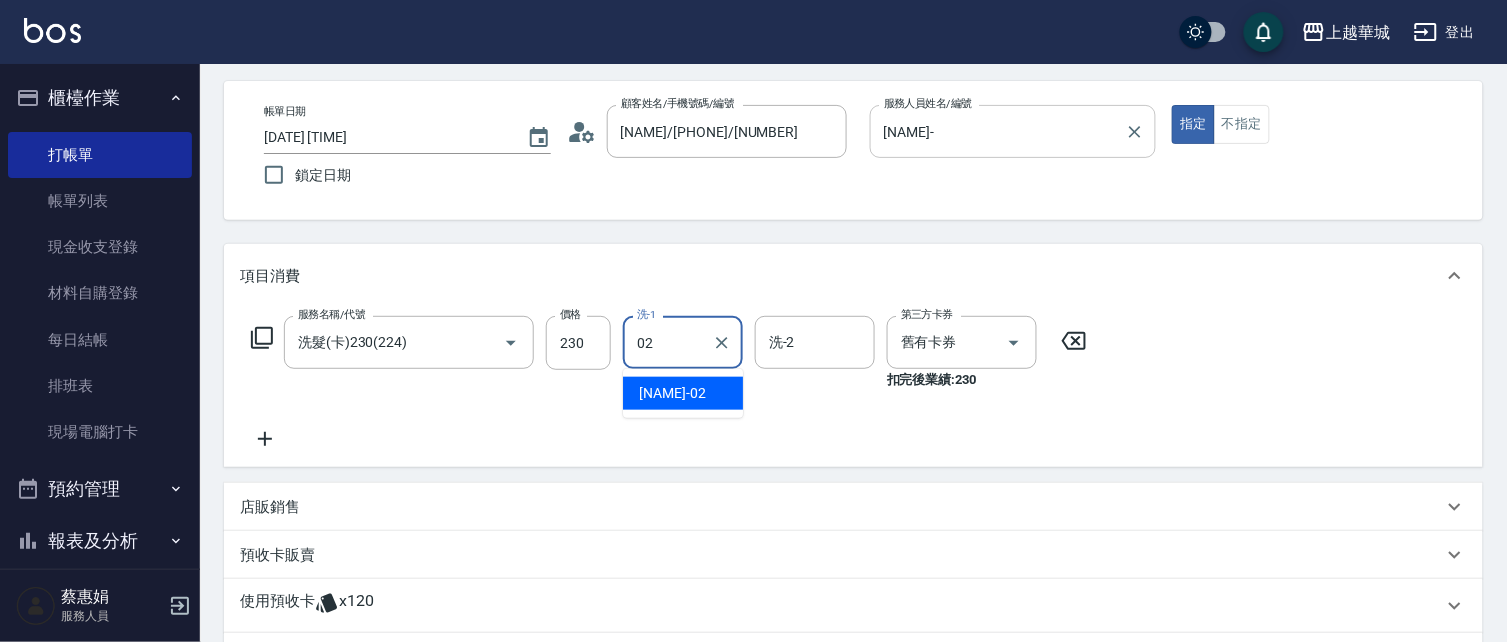 type on "[LAST] [FIRST]-[NUMBER]" 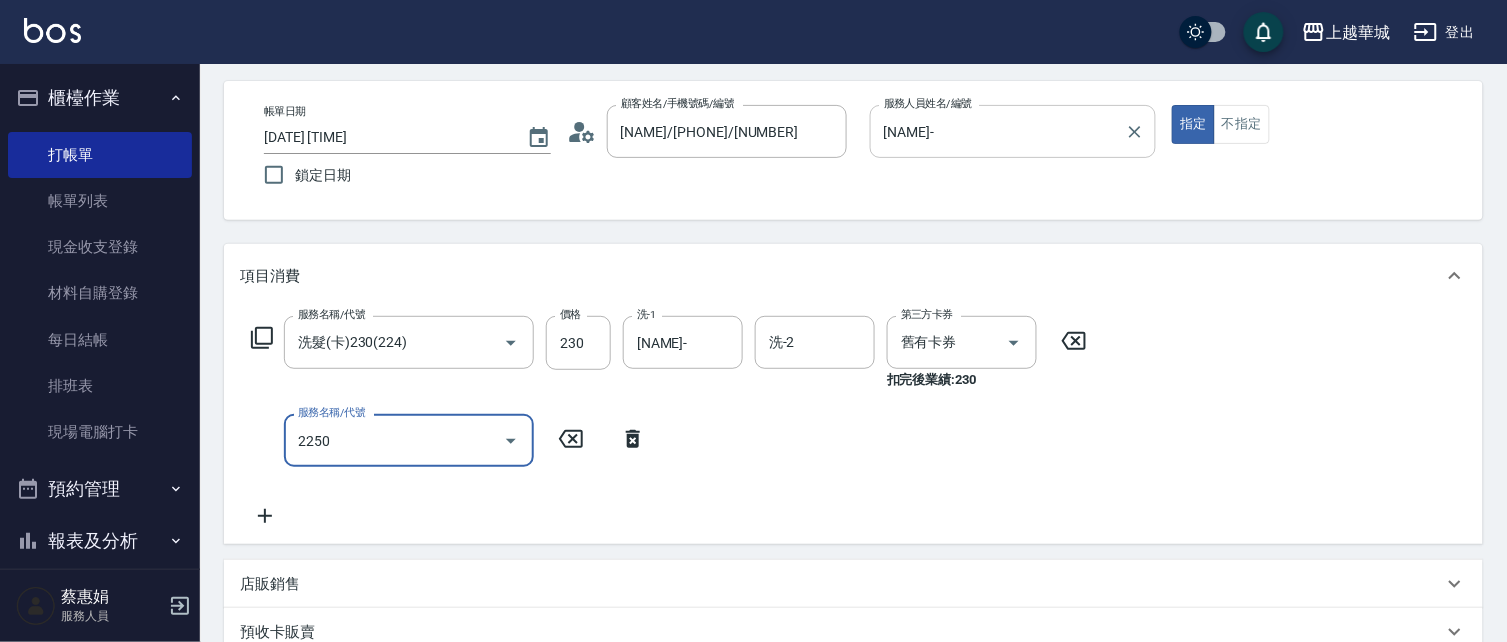 type on "2250" 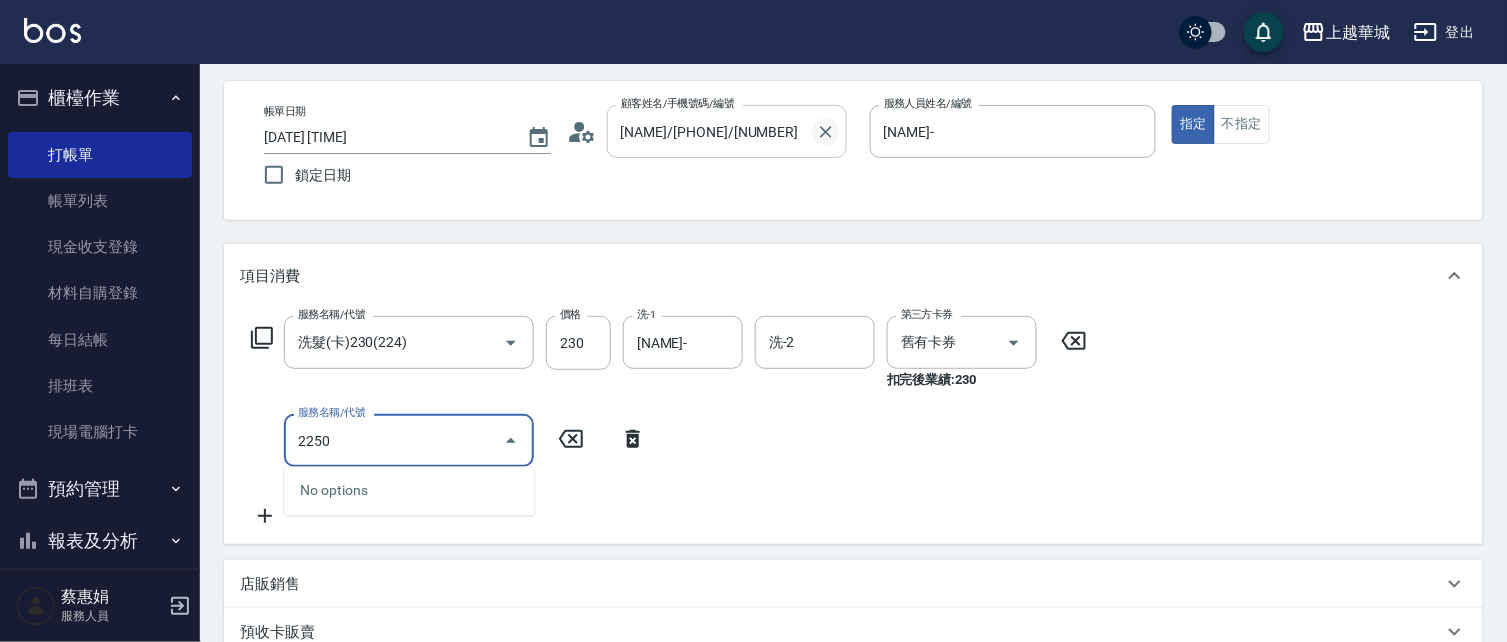 click 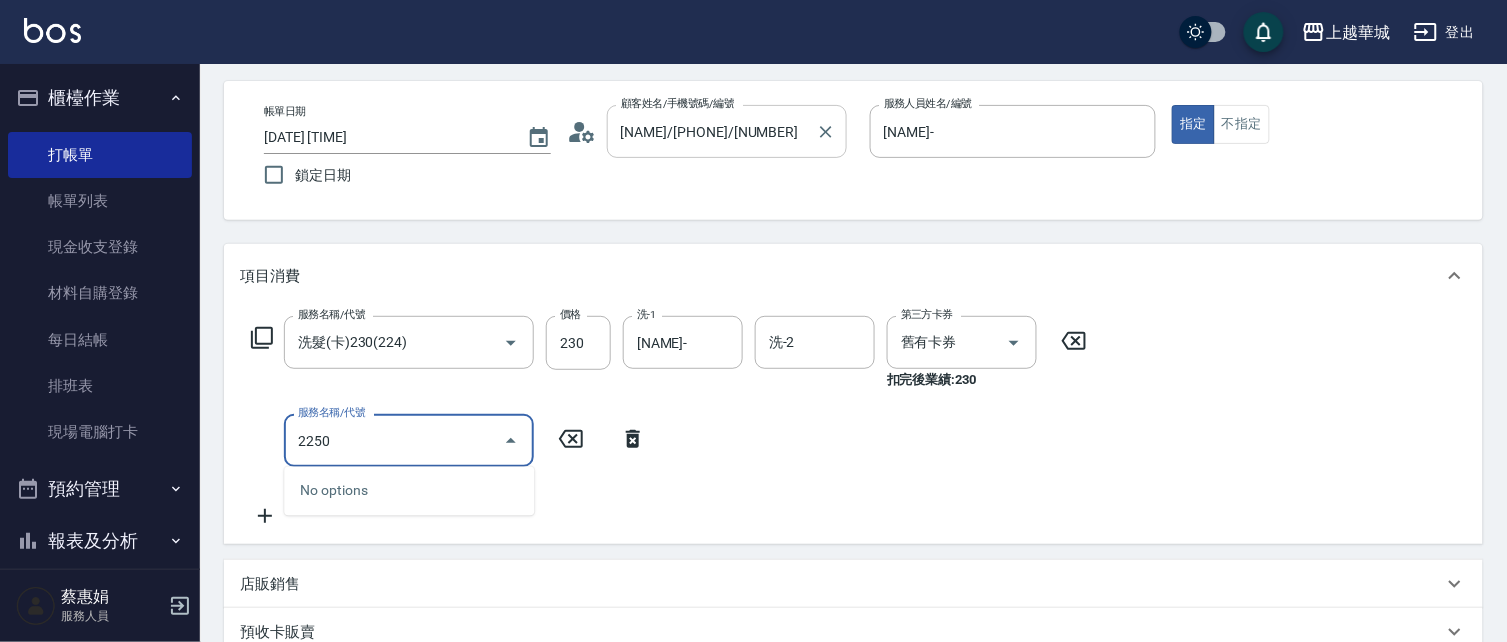 type 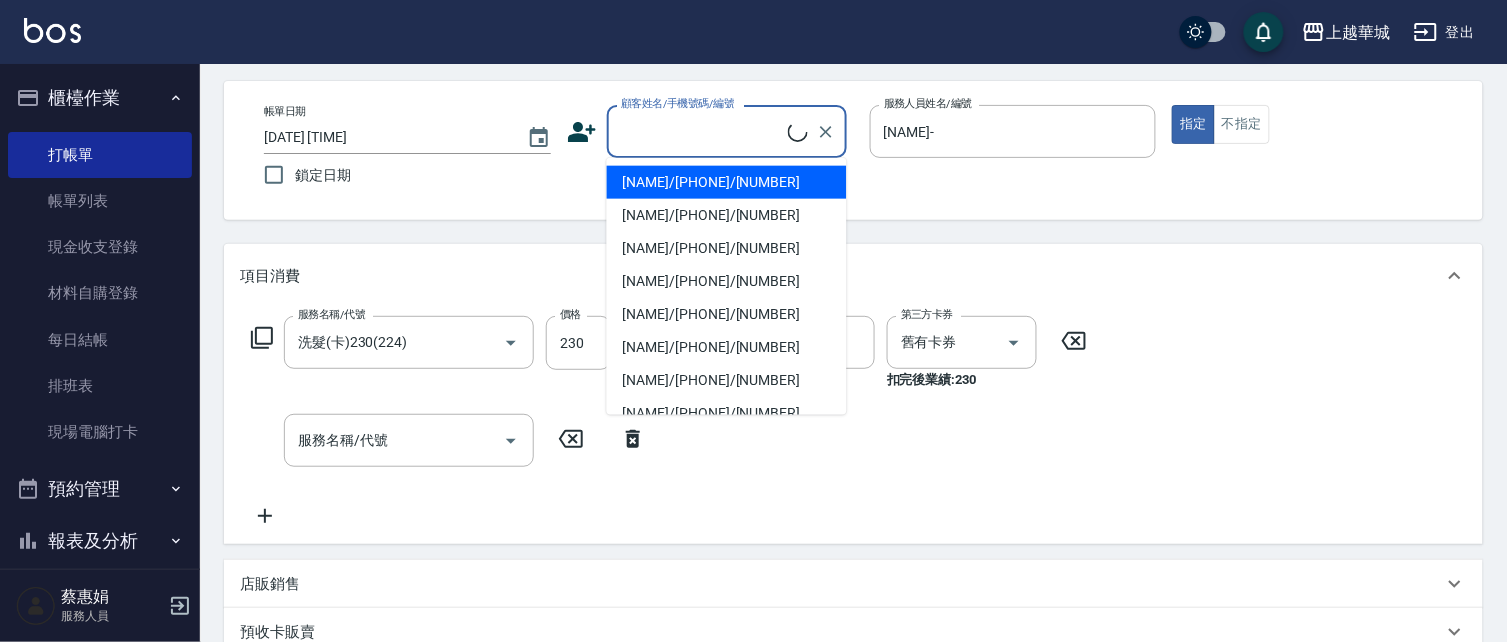 click on "顧客姓名/手機號碼/編號" at bounding box center (702, 131) 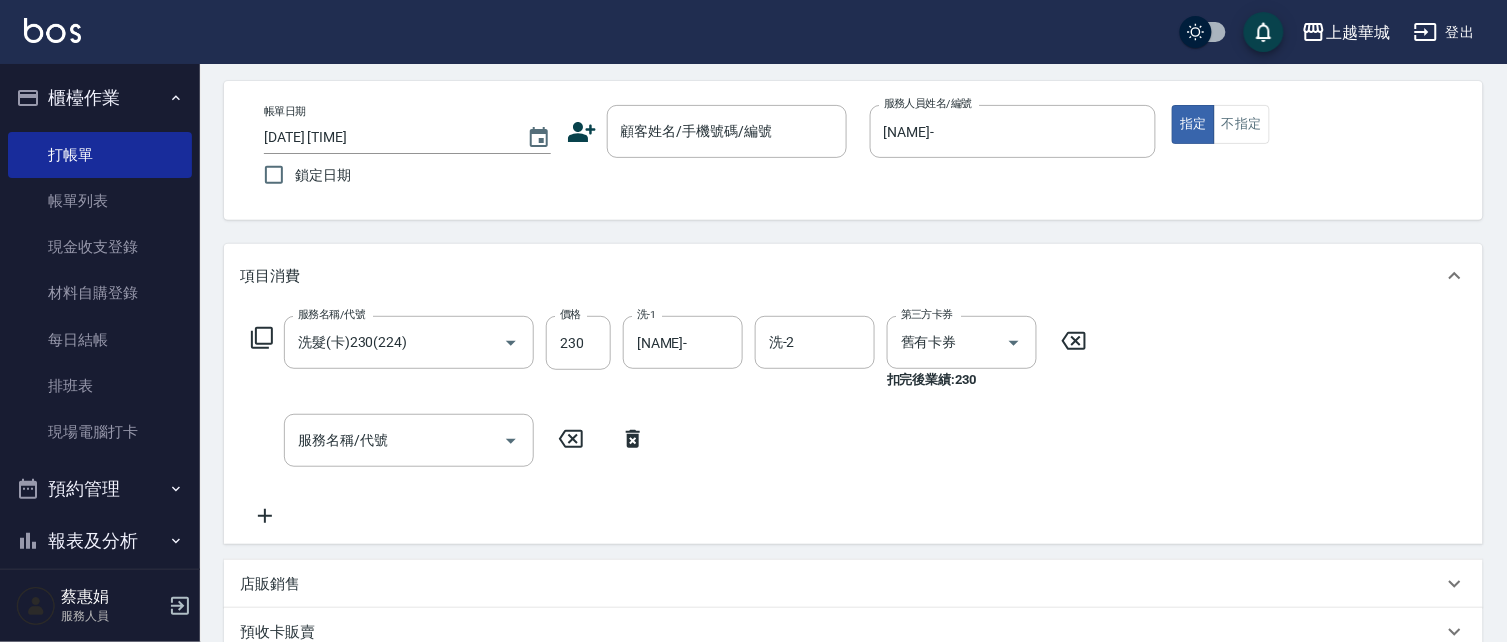 click on "項目消費" at bounding box center [853, 276] 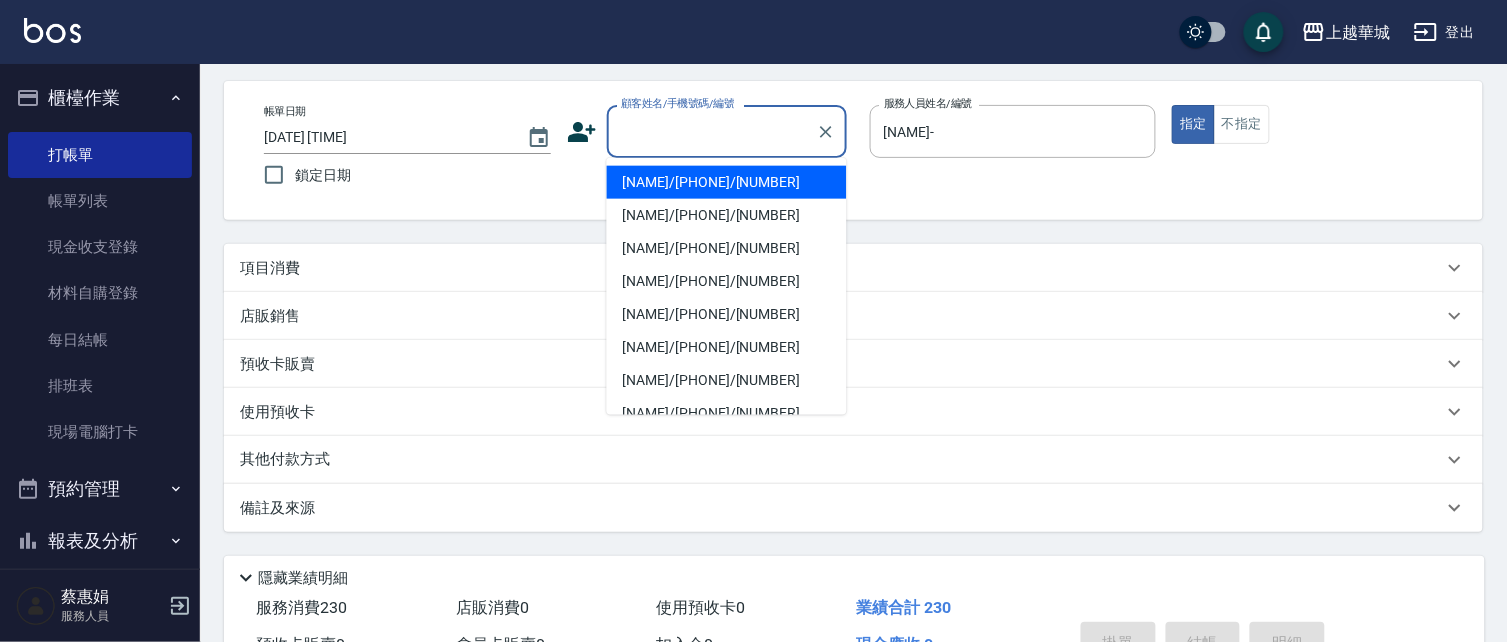 click on "顧客姓名/手機號碼/編號" at bounding box center [712, 131] 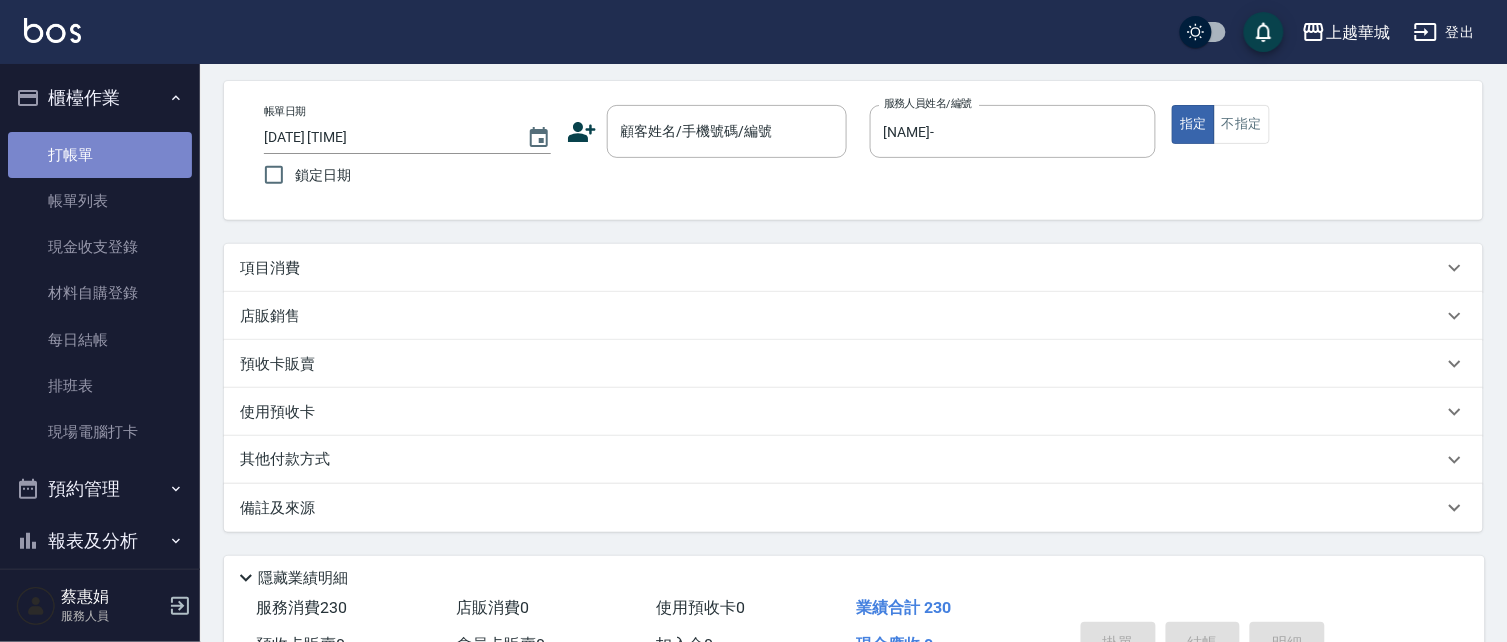 drag, startPoint x: 102, startPoint y: 142, endPoint x: 98, endPoint y: 131, distance: 11.7046995 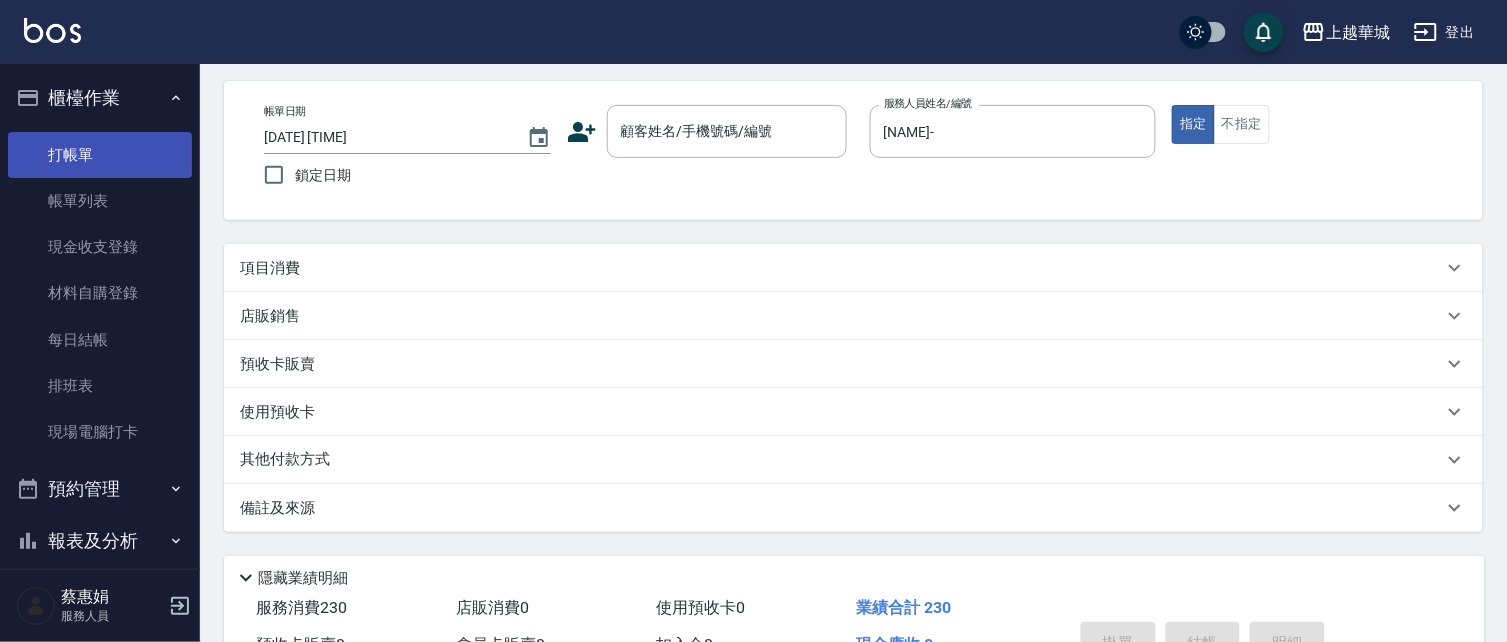 click on "打帳單" at bounding box center [100, 155] 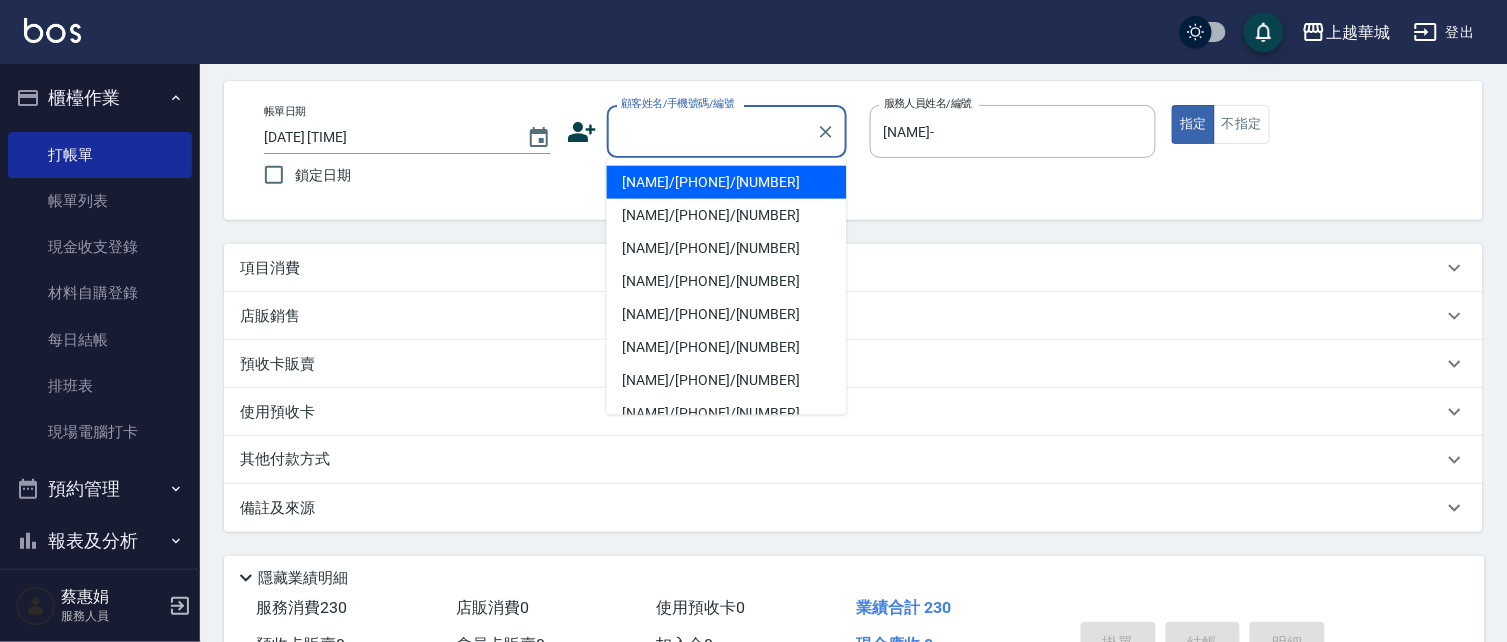 click on "顧客姓名/手機號碼/編號" at bounding box center [712, 131] 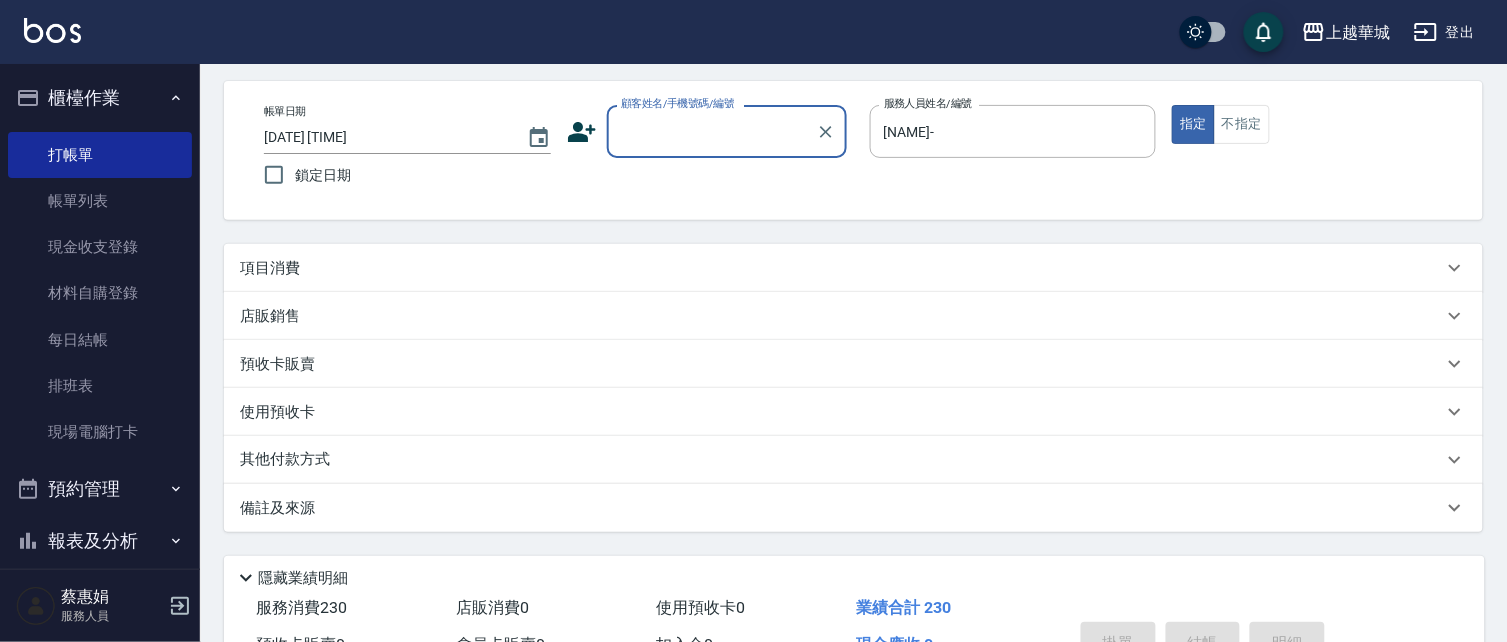 drag, startPoint x: 744, startPoint y: 131, endPoint x: 732, endPoint y: 145, distance: 18.439089 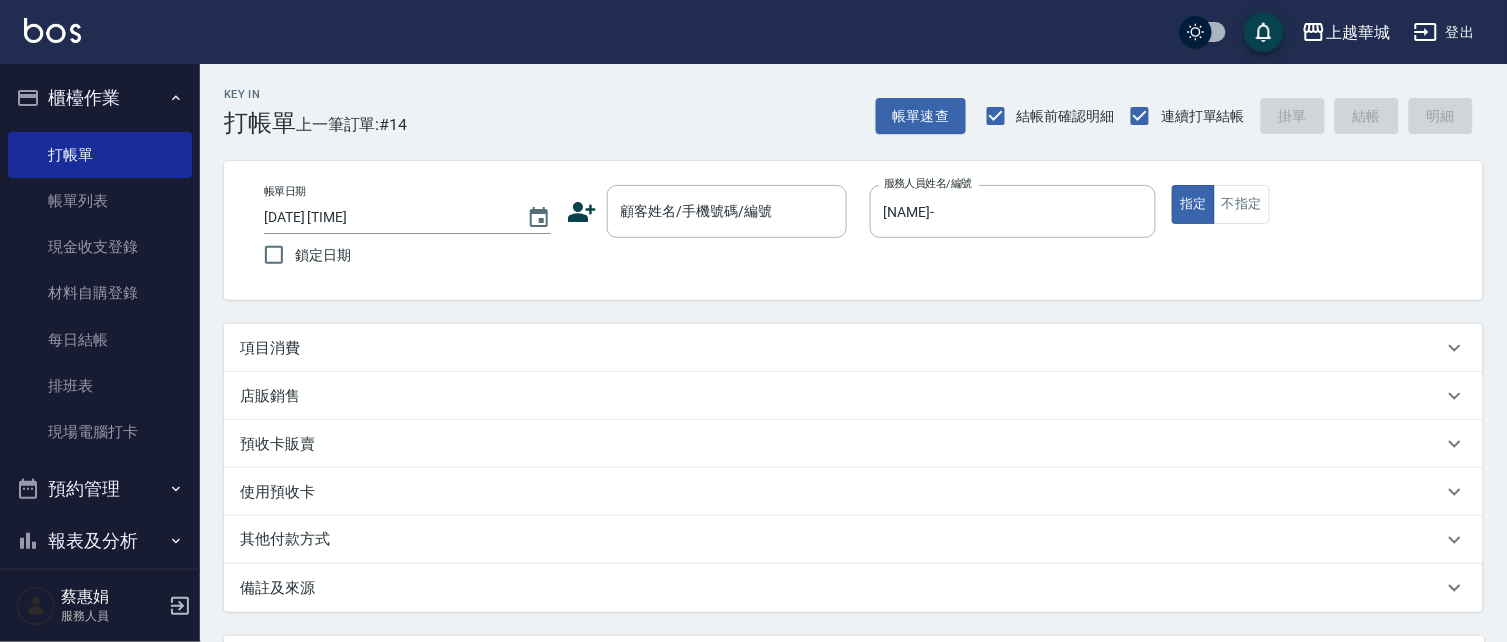 scroll, scrollTop: 0, scrollLeft: 0, axis: both 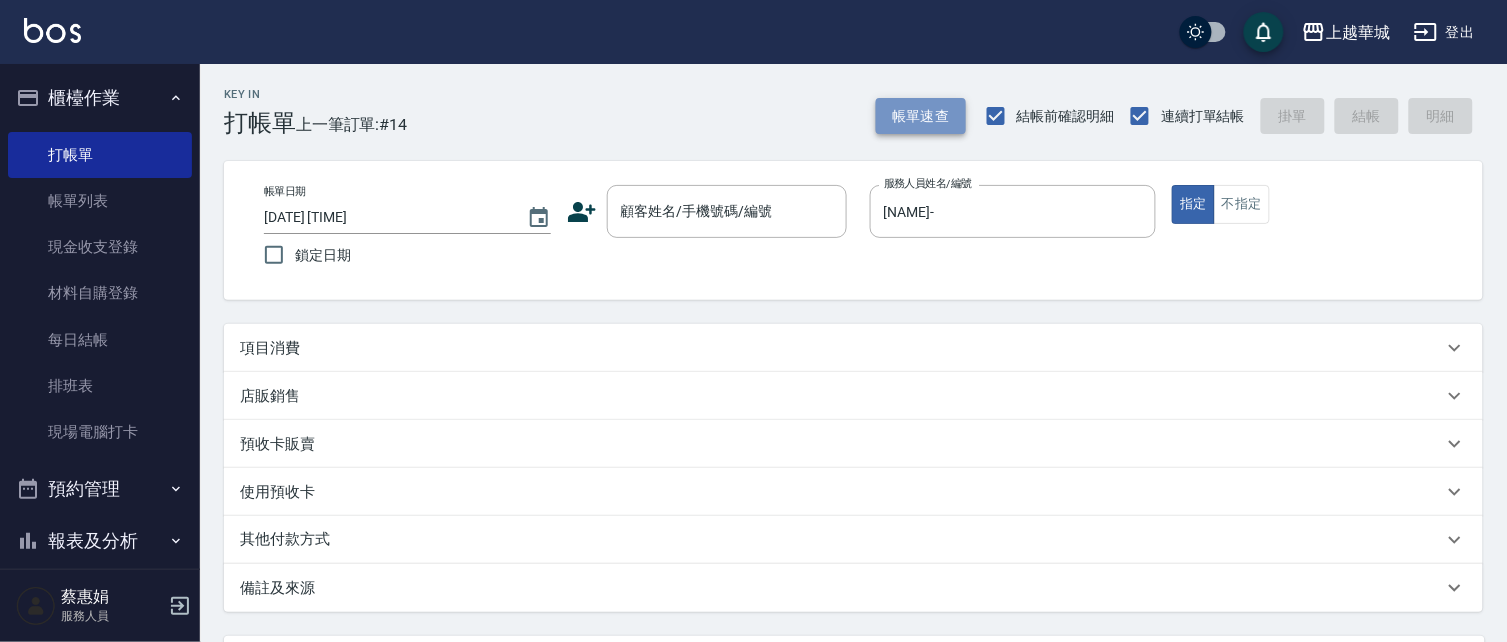 click on "帳單速查" at bounding box center [921, 116] 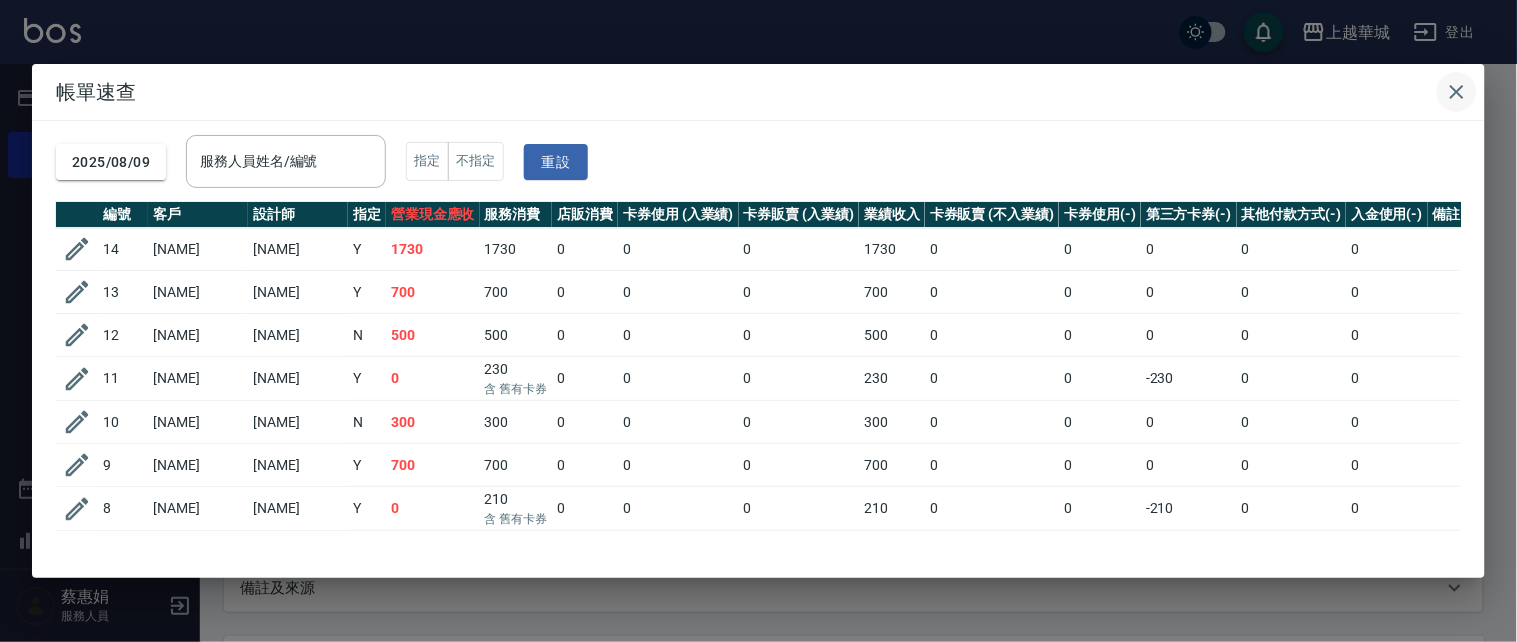 click 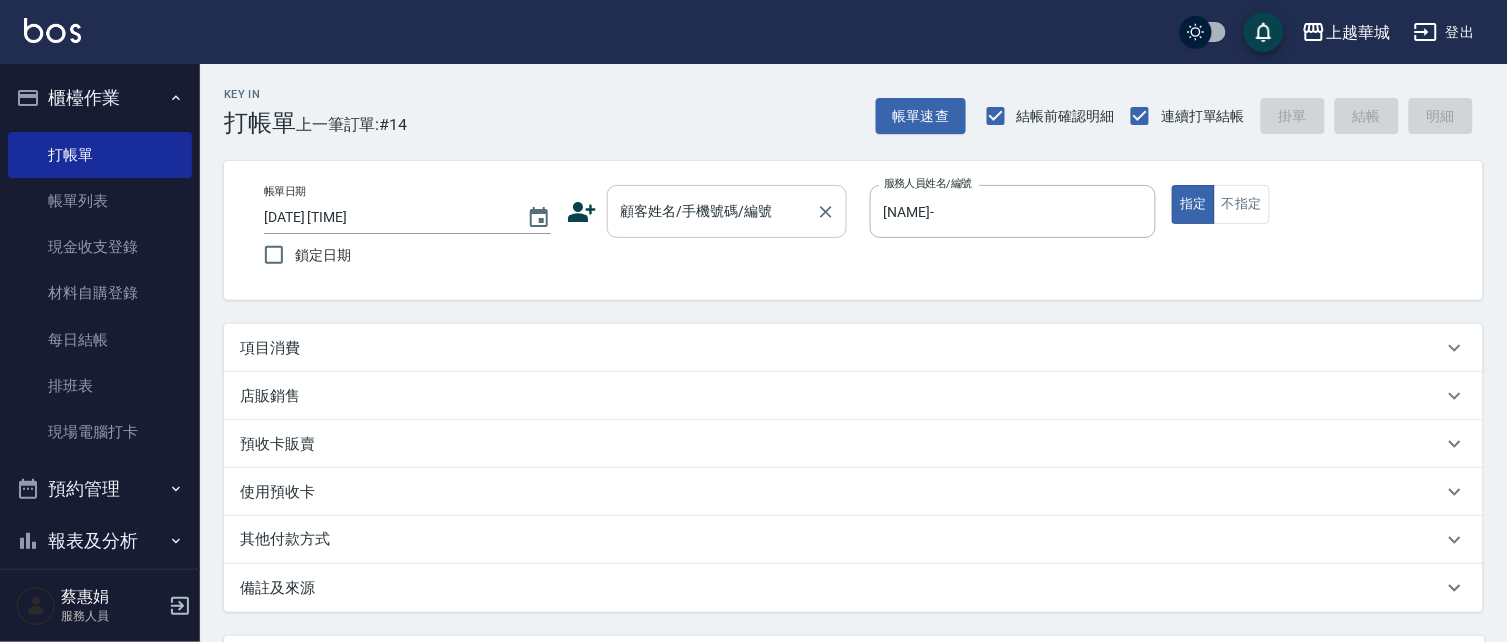 click on "顧客姓名/手機號碼/編號" at bounding box center (712, 211) 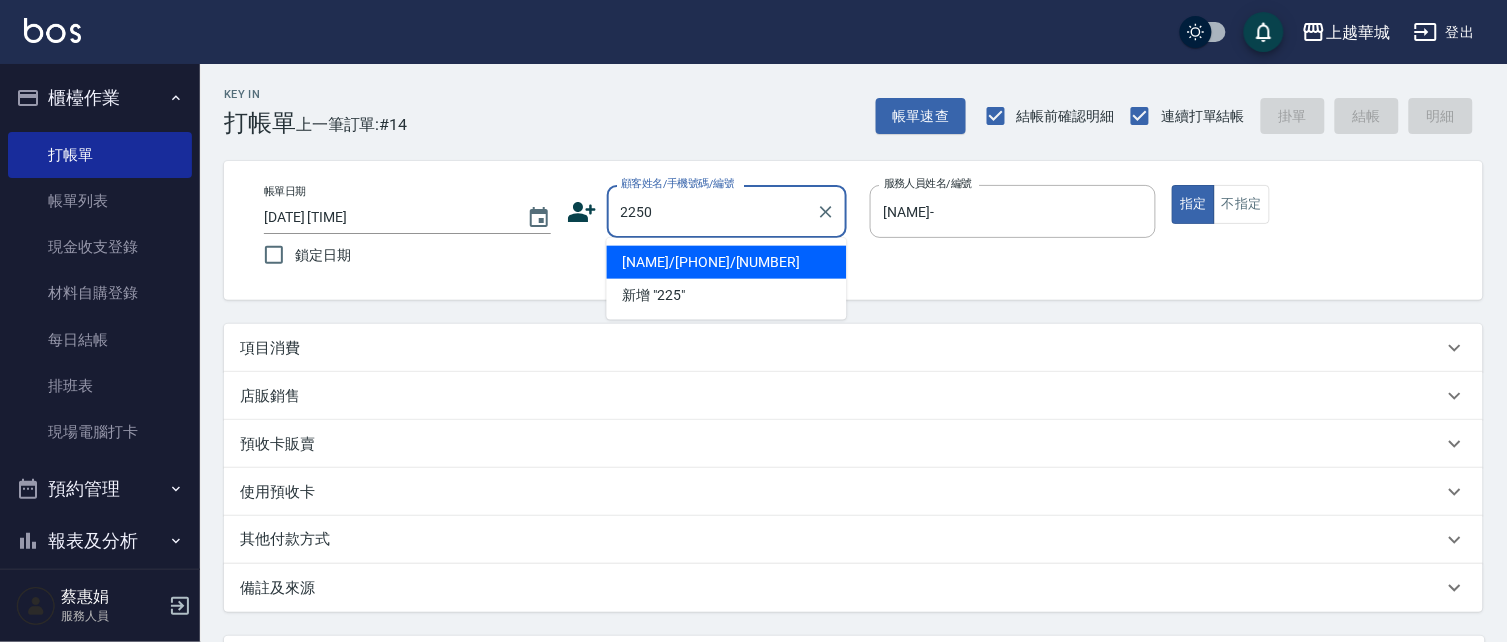 type on "2250" 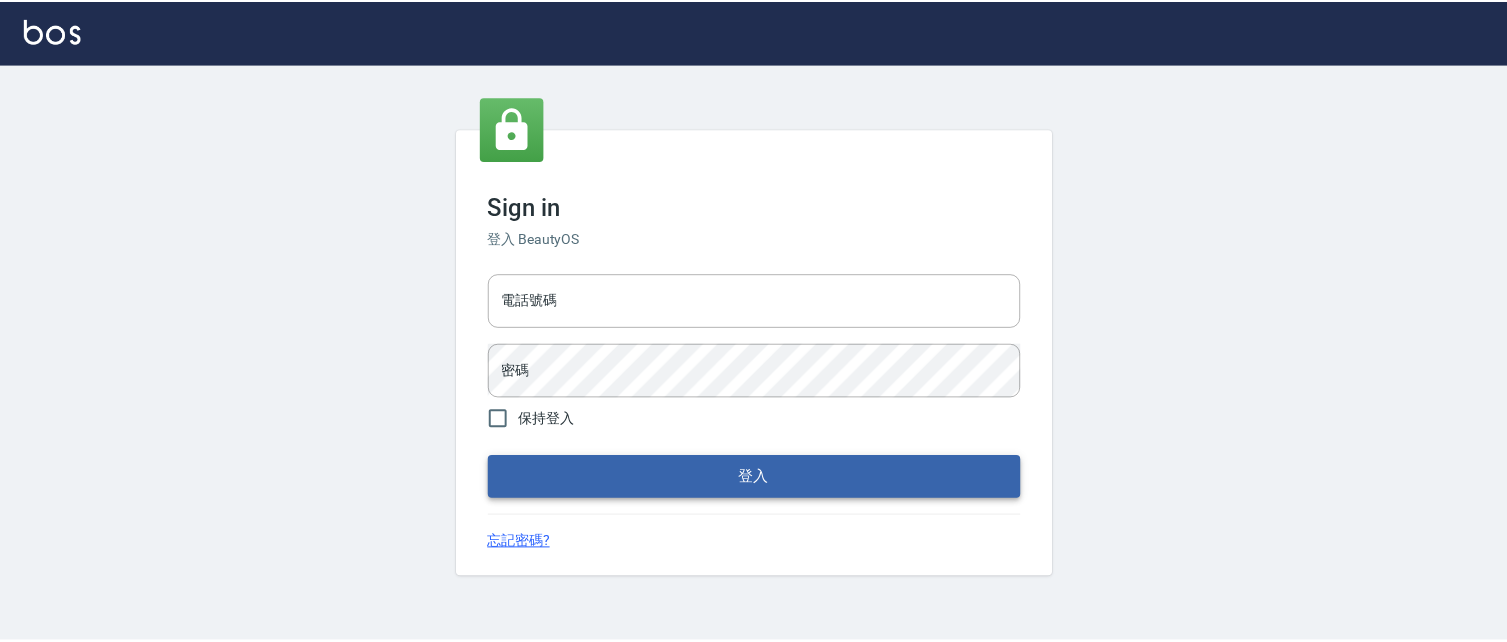 scroll, scrollTop: 0, scrollLeft: 0, axis: both 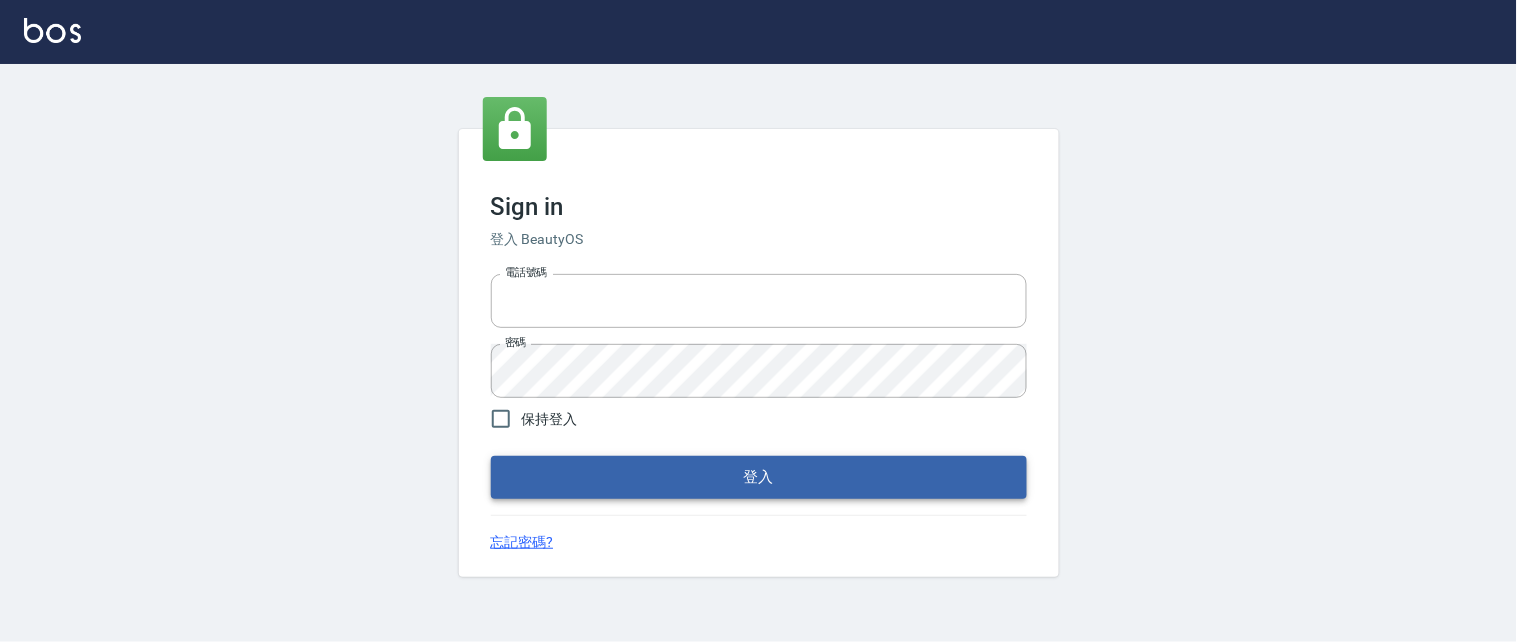 type on "[PHONE]" 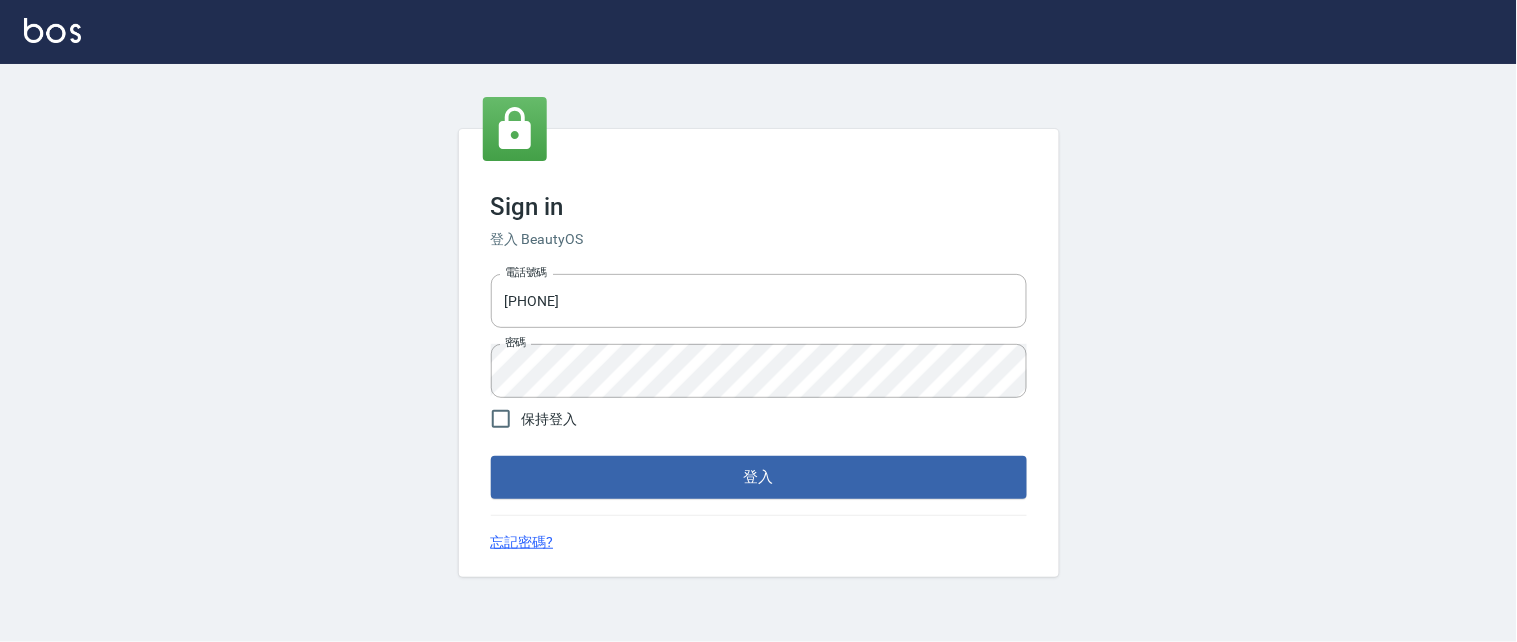 drag, startPoint x: 614, startPoint y: 480, endPoint x: 648, endPoint y: 474, distance: 34.525352 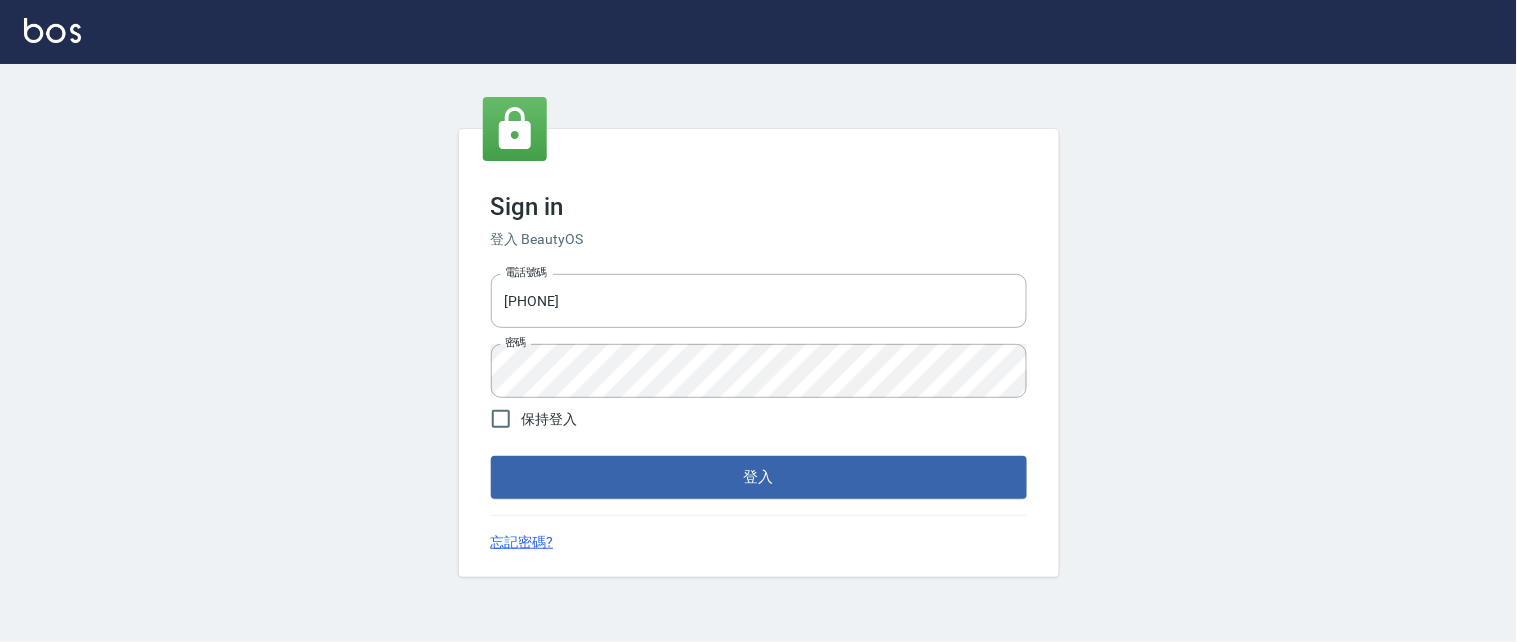 click on "登入" at bounding box center (759, 477) 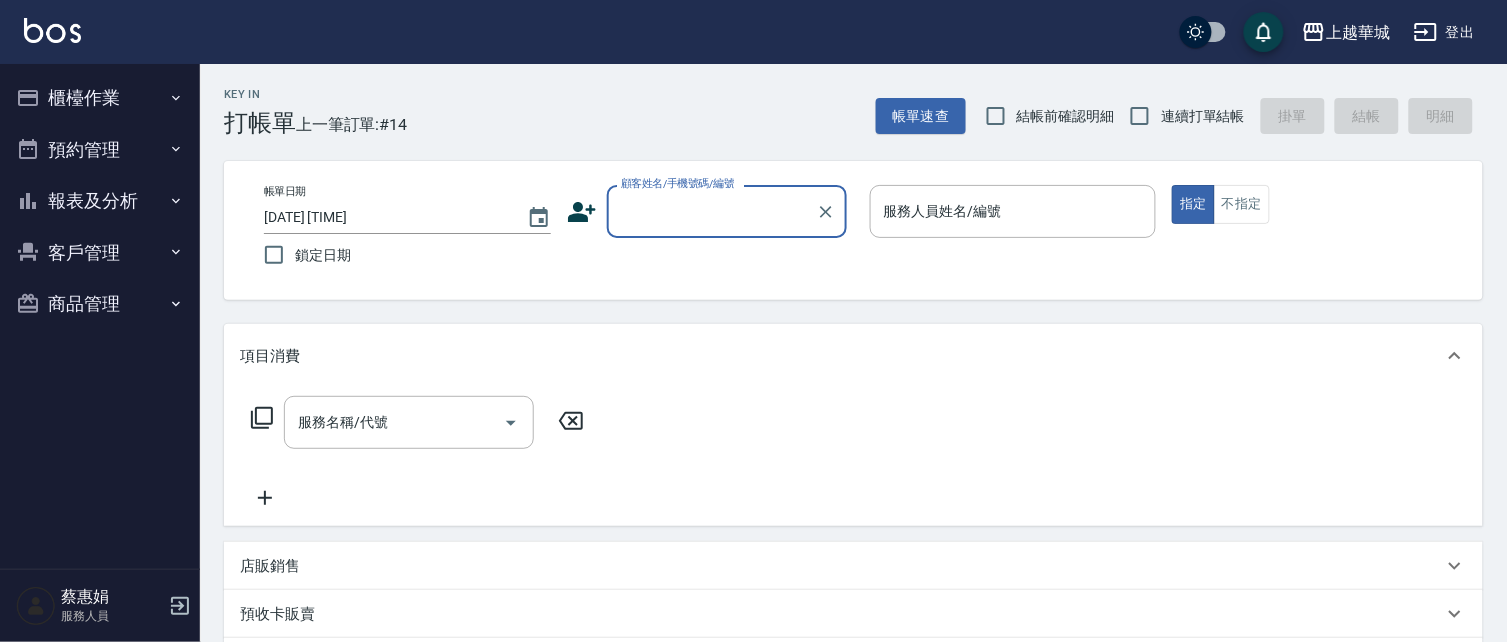 drag, startPoint x: 993, startPoint y: 117, endPoint x: 1072, endPoint y: 120, distance: 79.05694 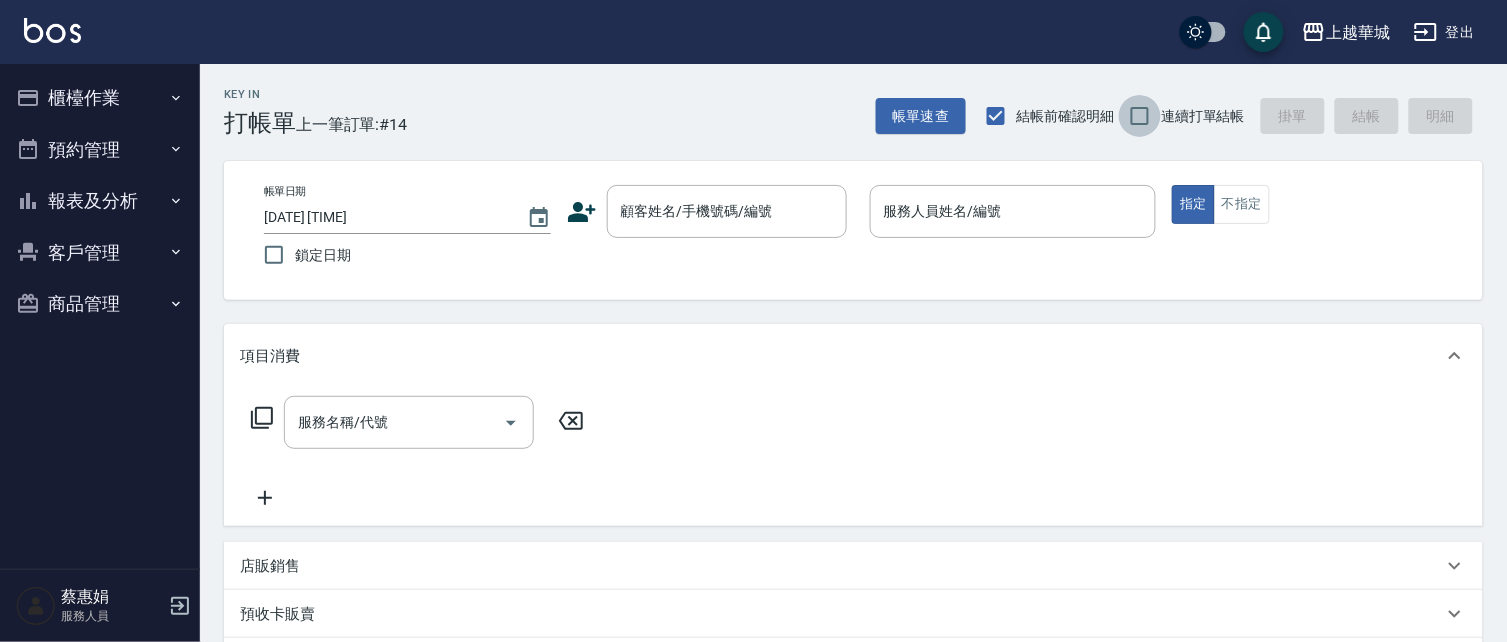 click on "連續打單結帳" at bounding box center (1140, 116) 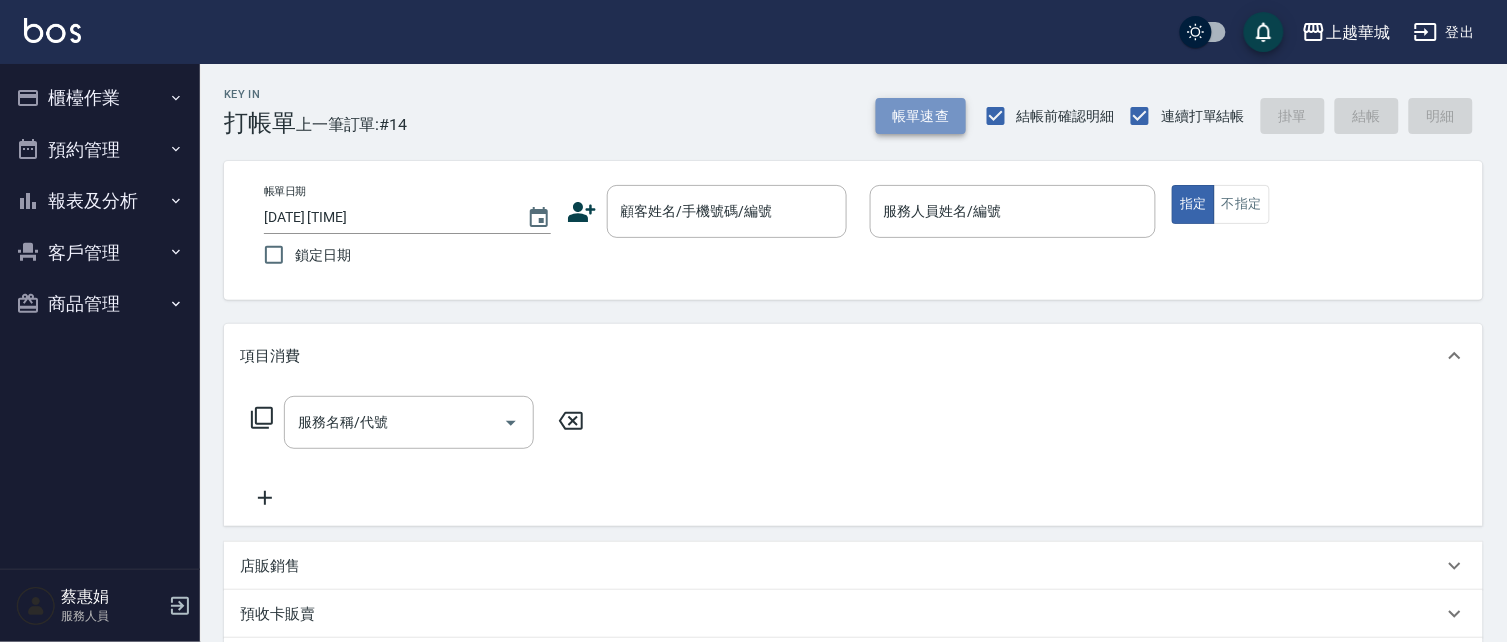 click on "帳單速查" at bounding box center [921, 116] 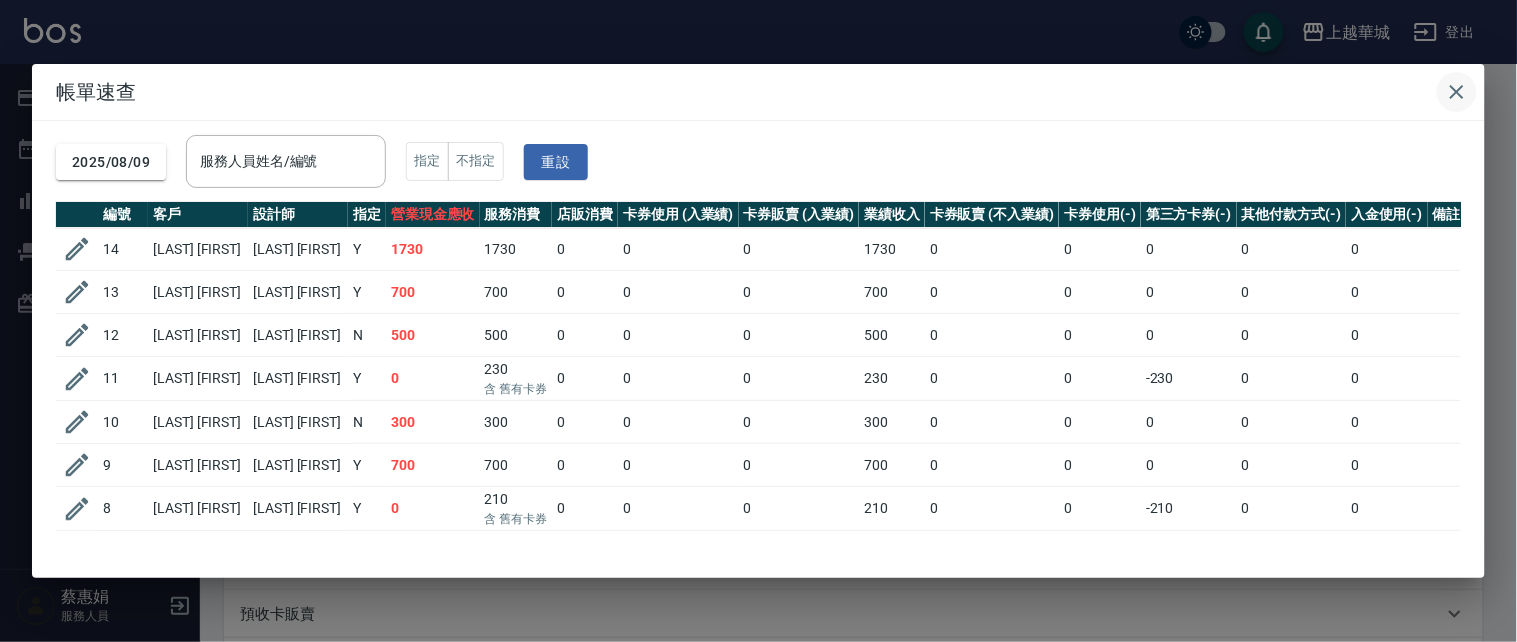 click 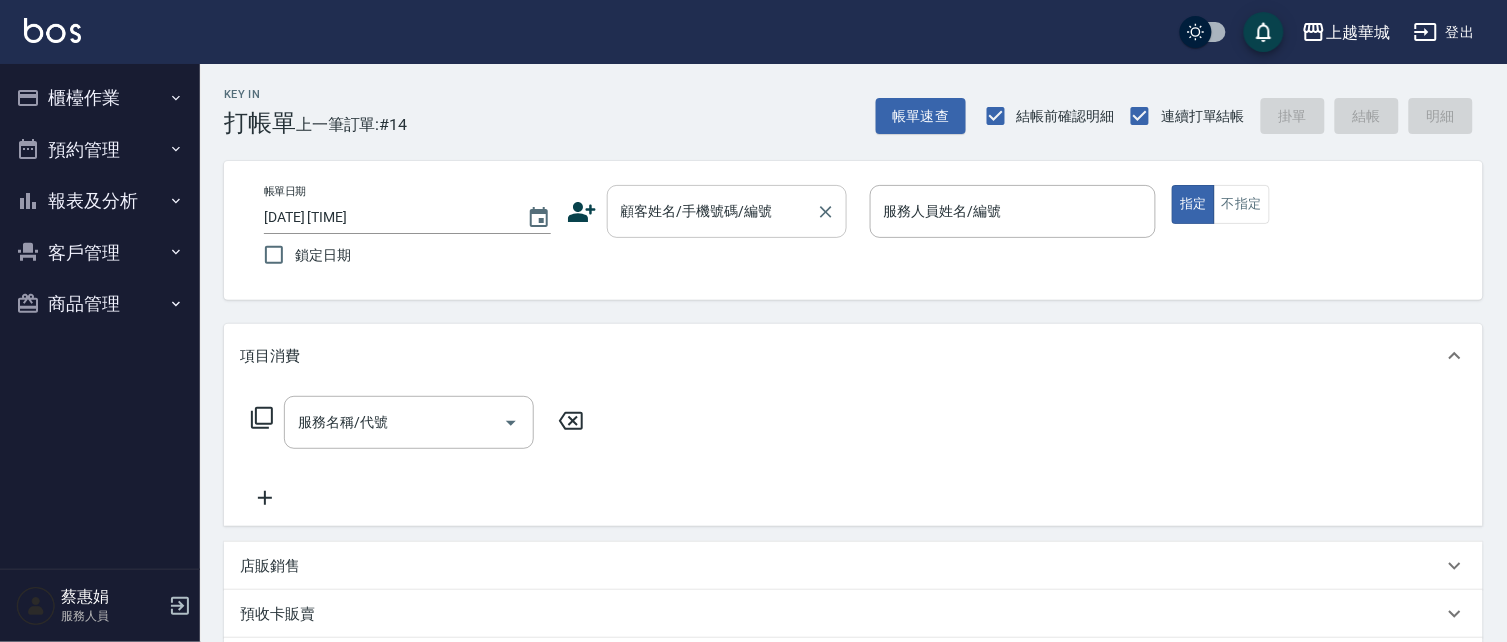 drag, startPoint x: 684, startPoint y: 211, endPoint x: 667, endPoint y: 204, distance: 18.384777 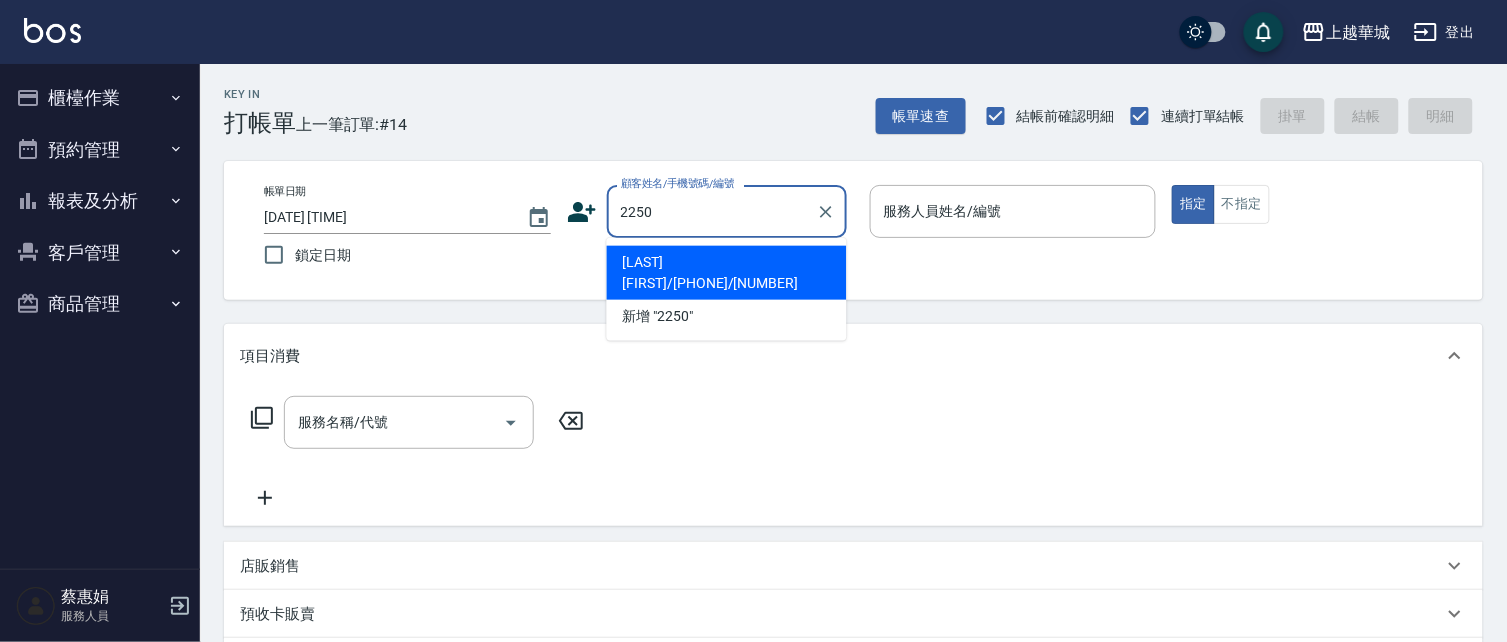 type on "2250" 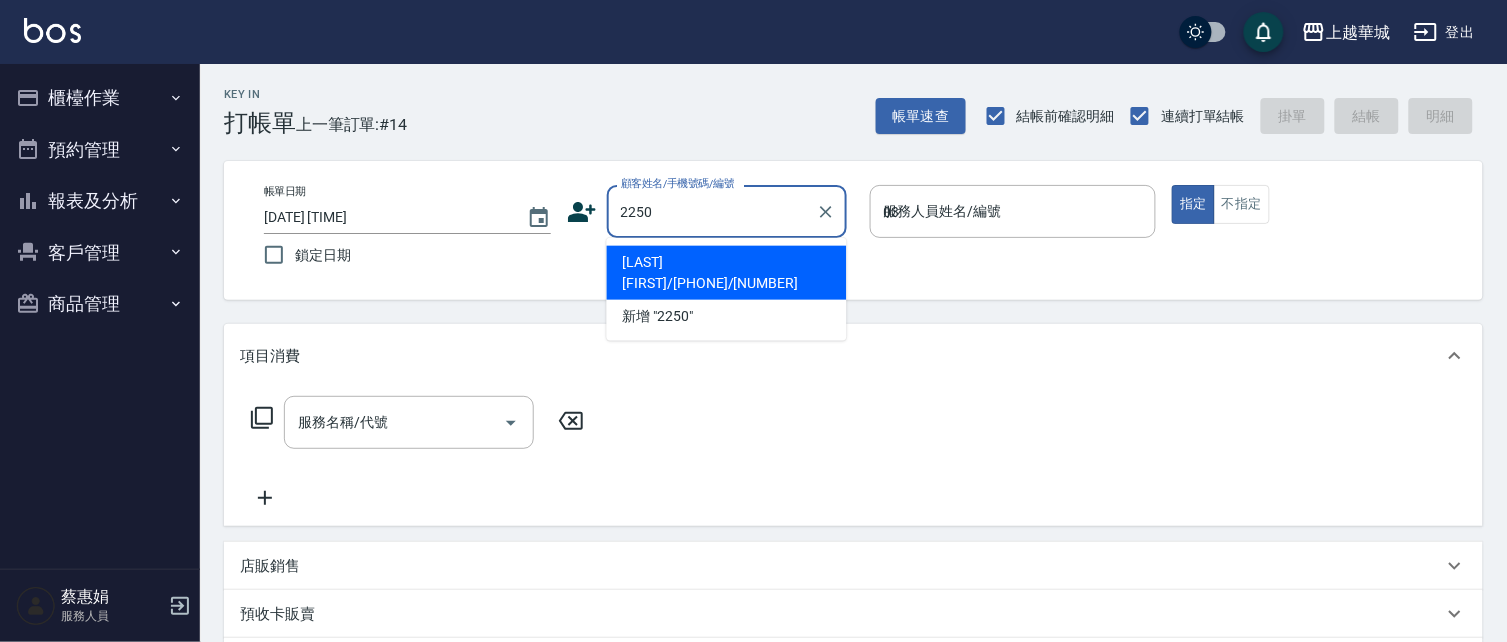 type on "03" 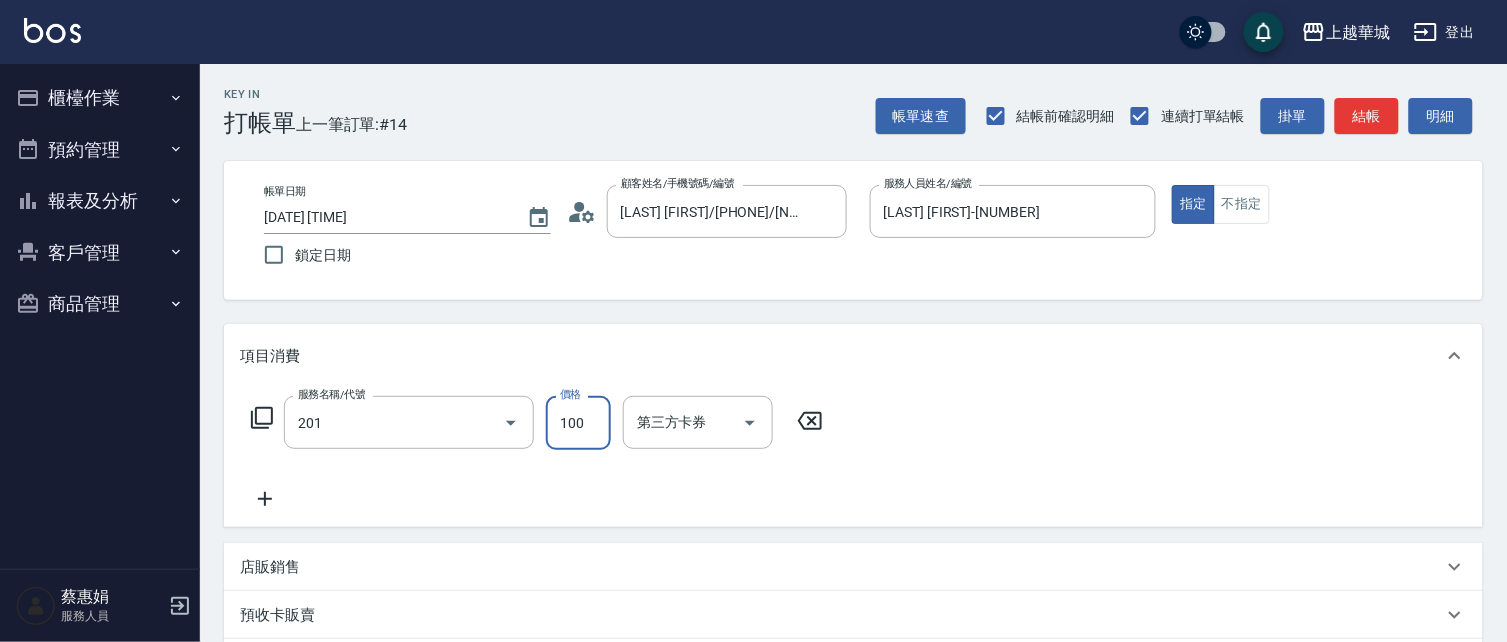 type on "洗髮[100](201)" 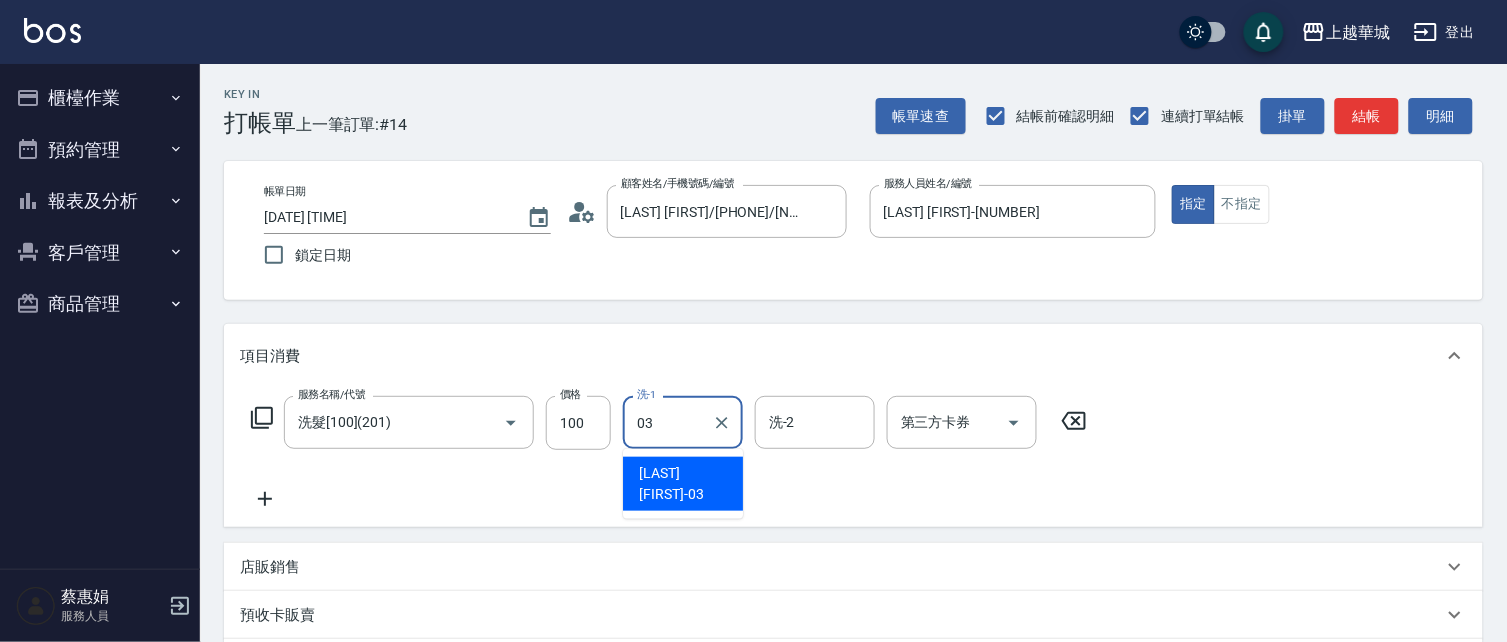 type on "[LAST] [FIRST]-[NUMBER]" 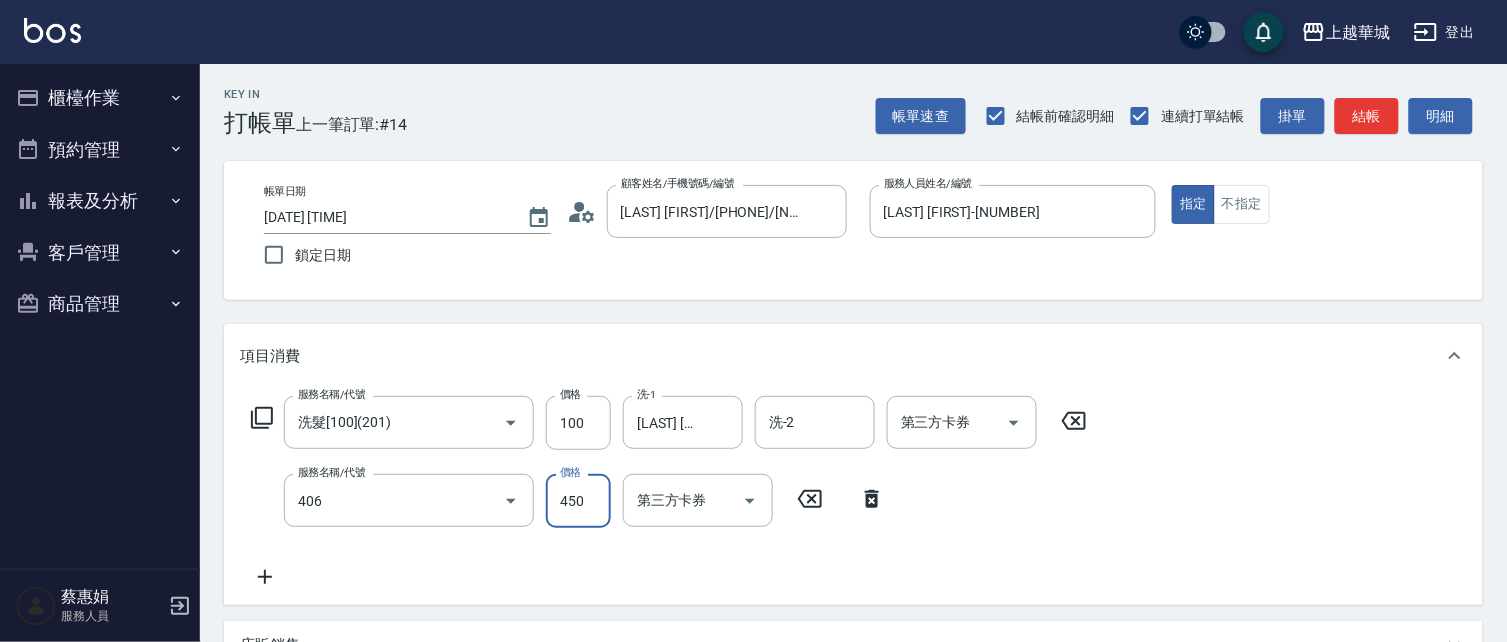 type on "剪髮(450)(406)" 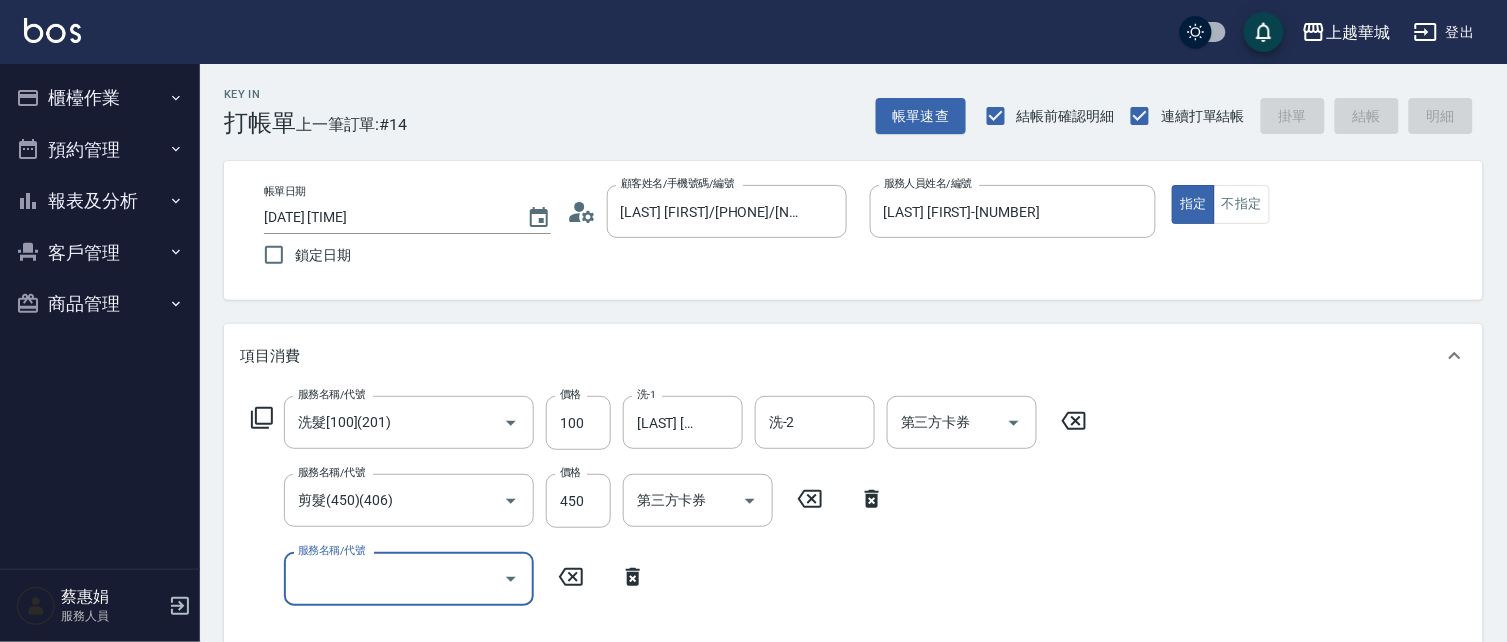 type 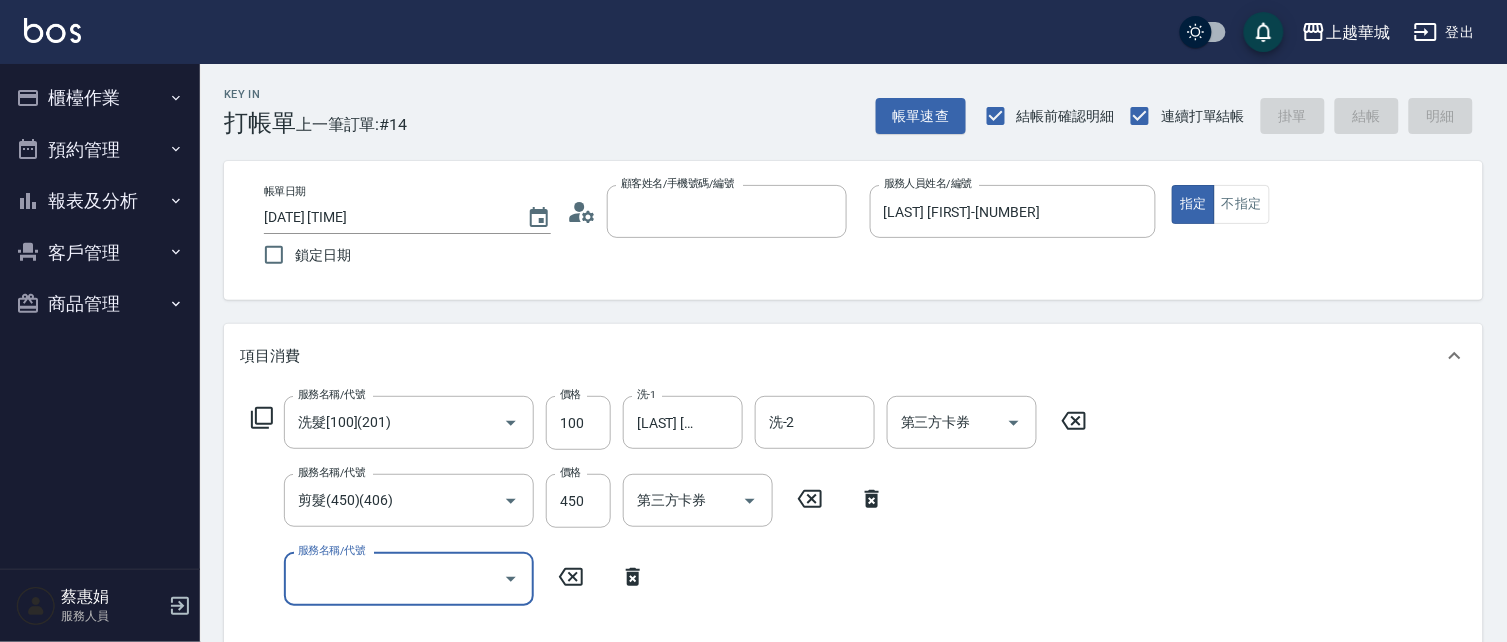 type on "[DATE] [TIME]" 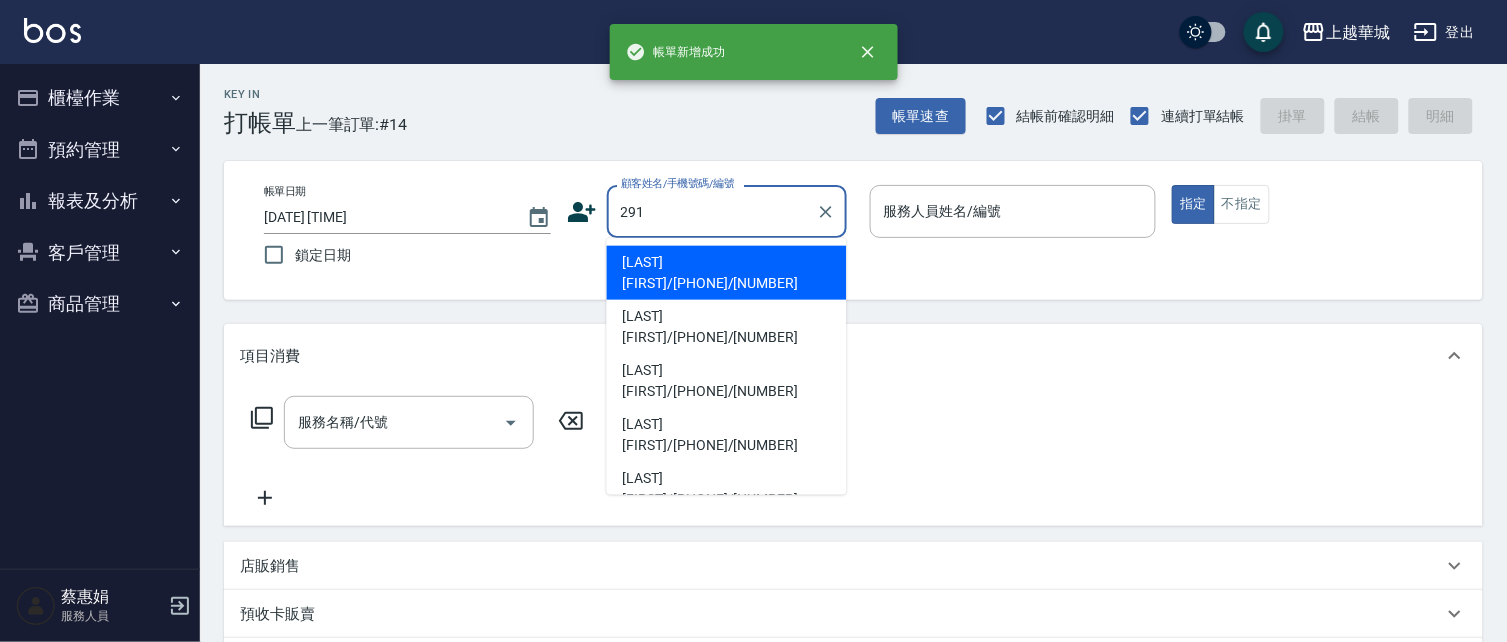 type on "291" 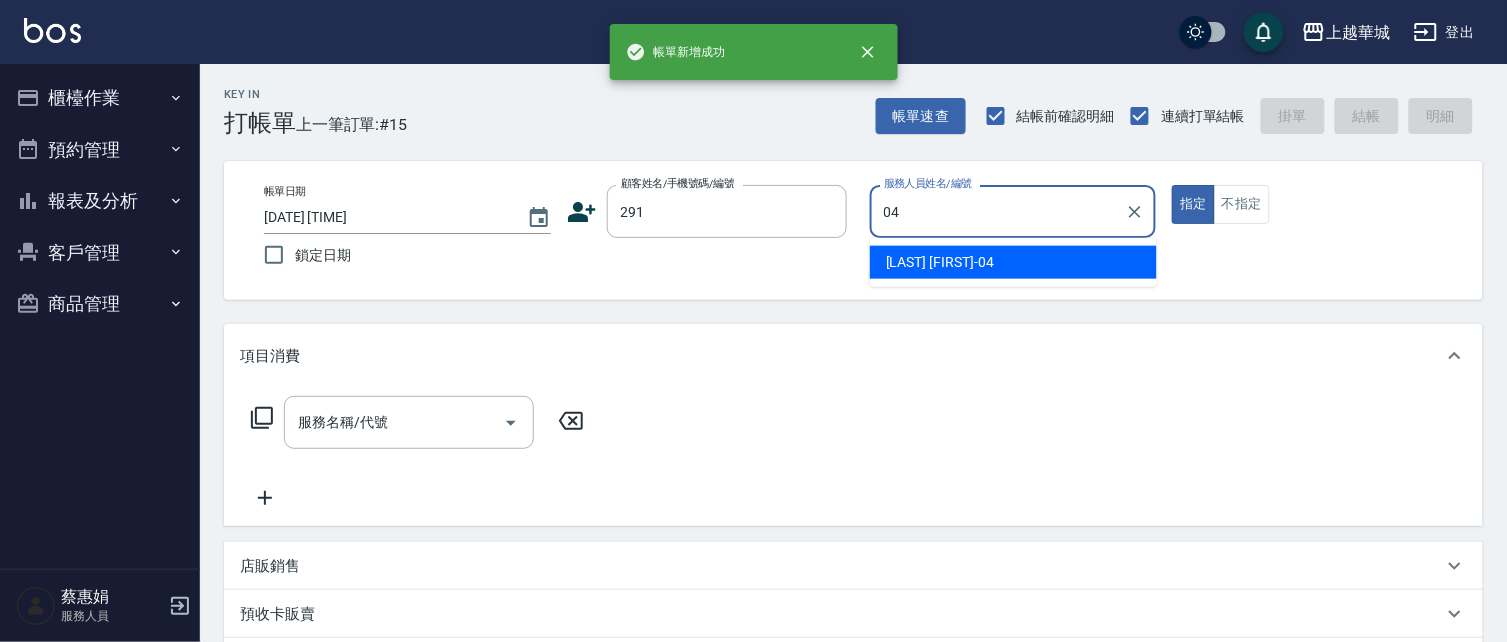 type on "[LAST] [FIRST]-[NUMBER]" 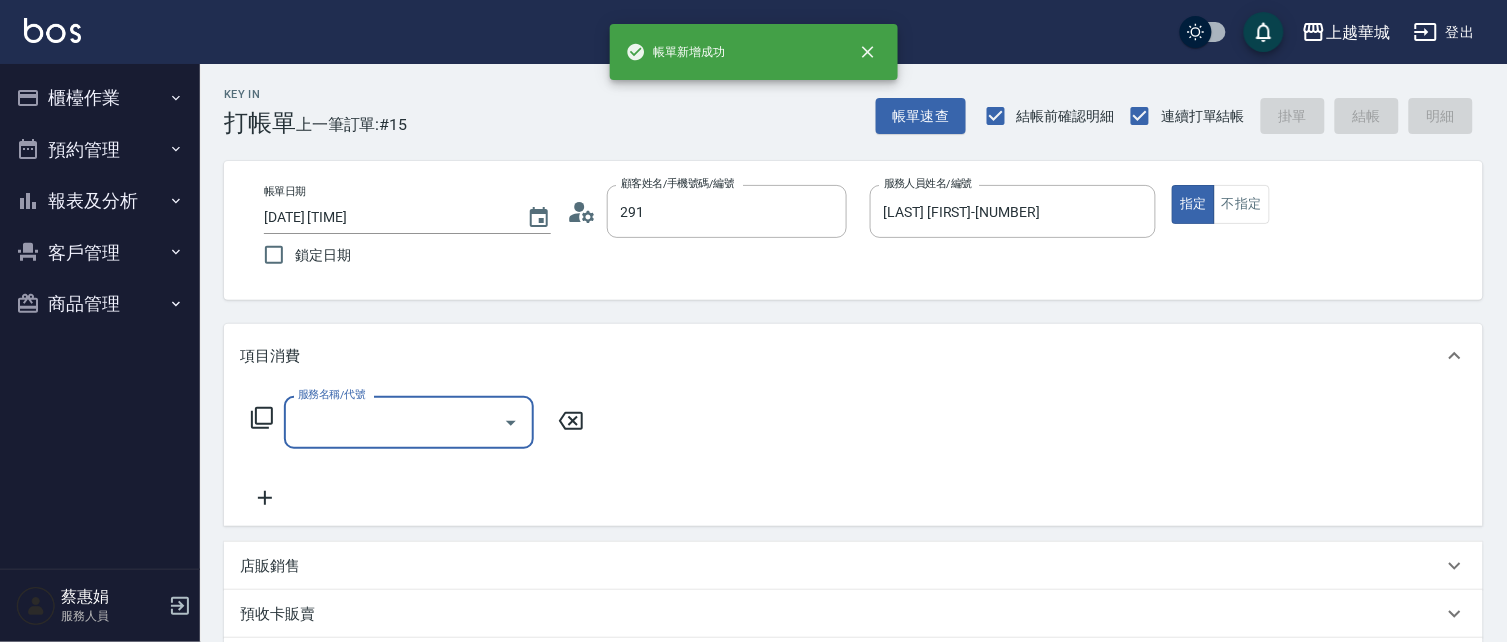 type on "[LAST] [FIRST]/[NUMBER]/[NUMBER]" 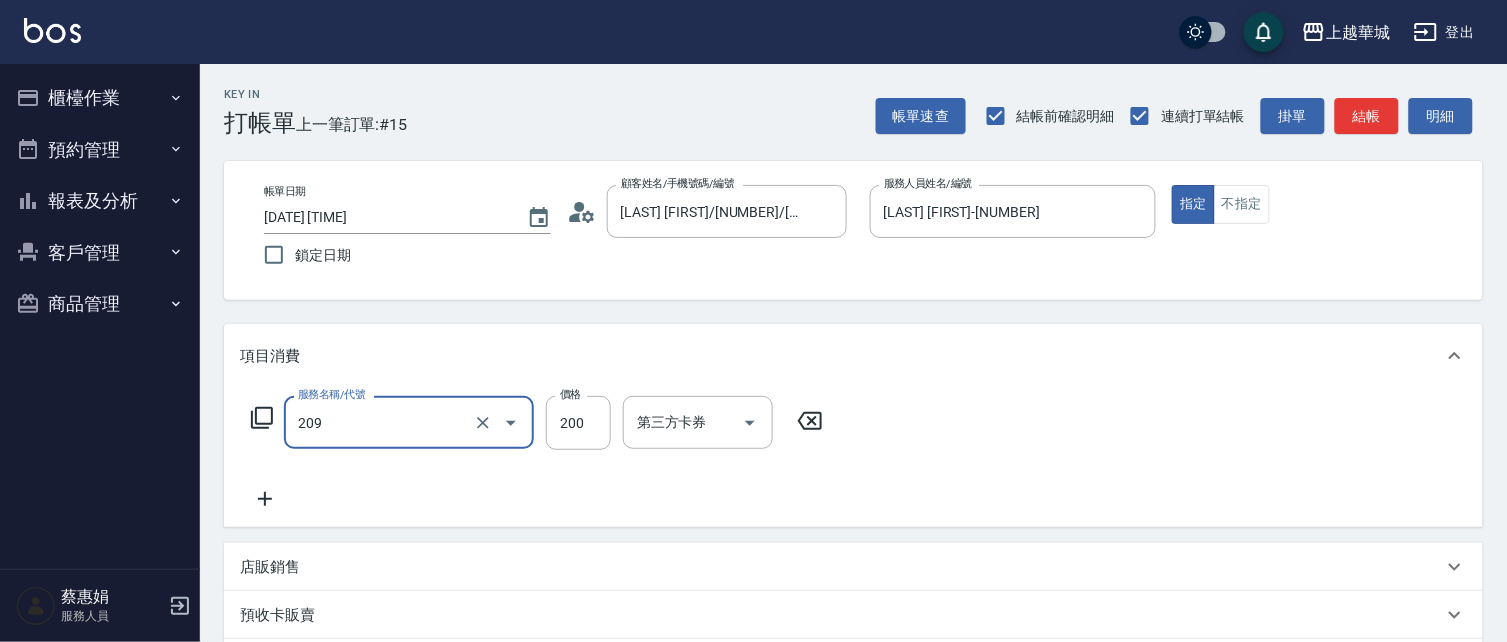 type on "[SERVICE]([PRICE])([NUMBER])" 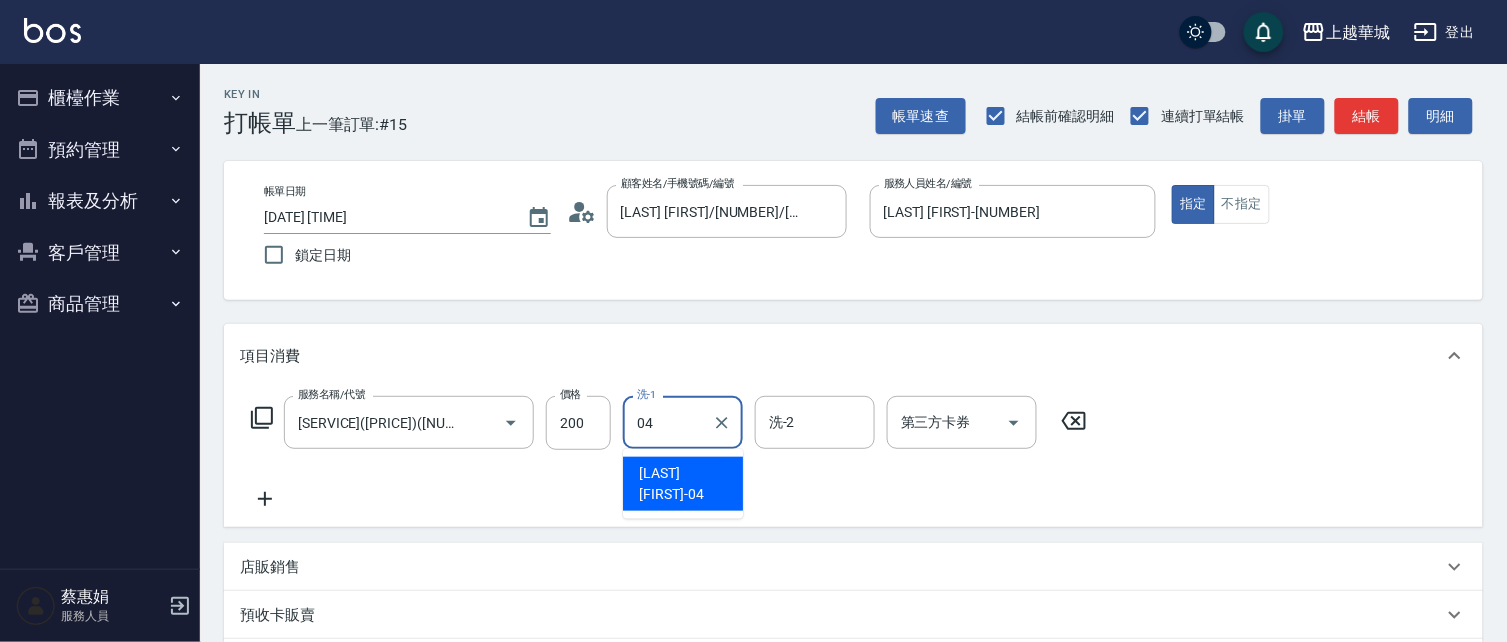 type on "[LAST] [FIRST]-[NUMBER]" 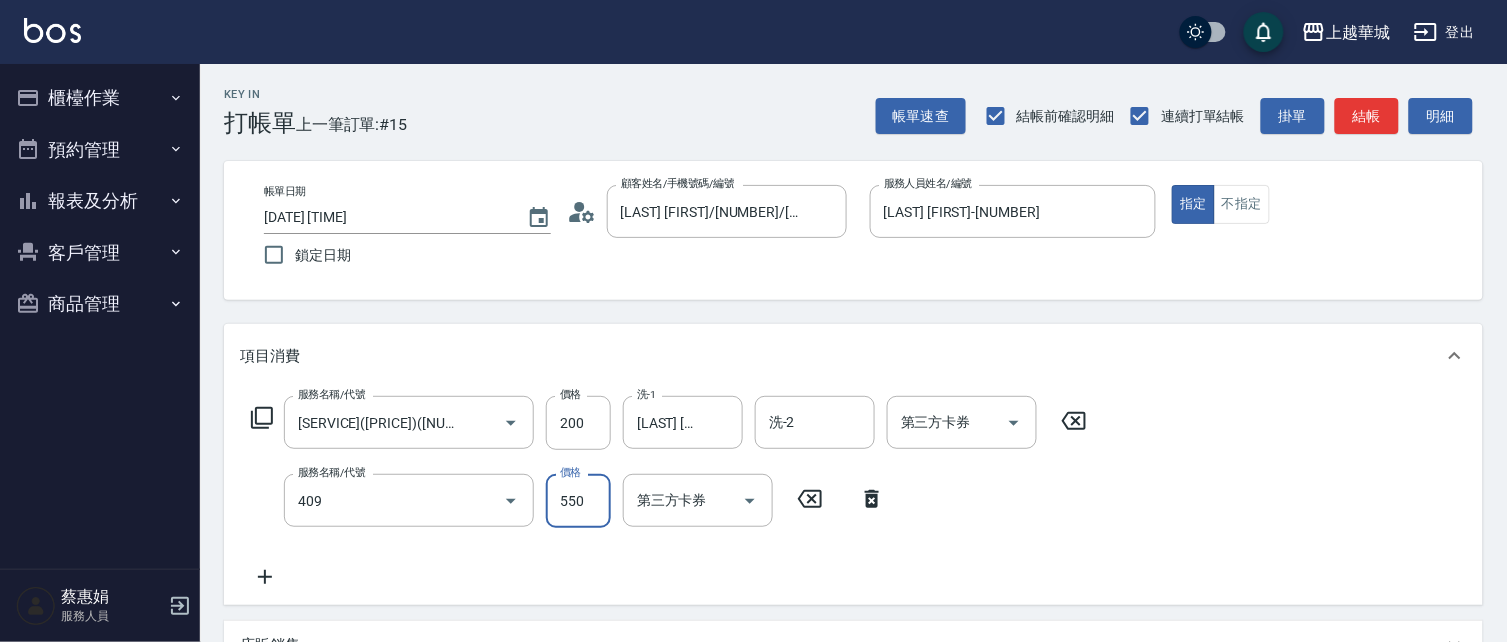 type on "剪髮(550)(409)" 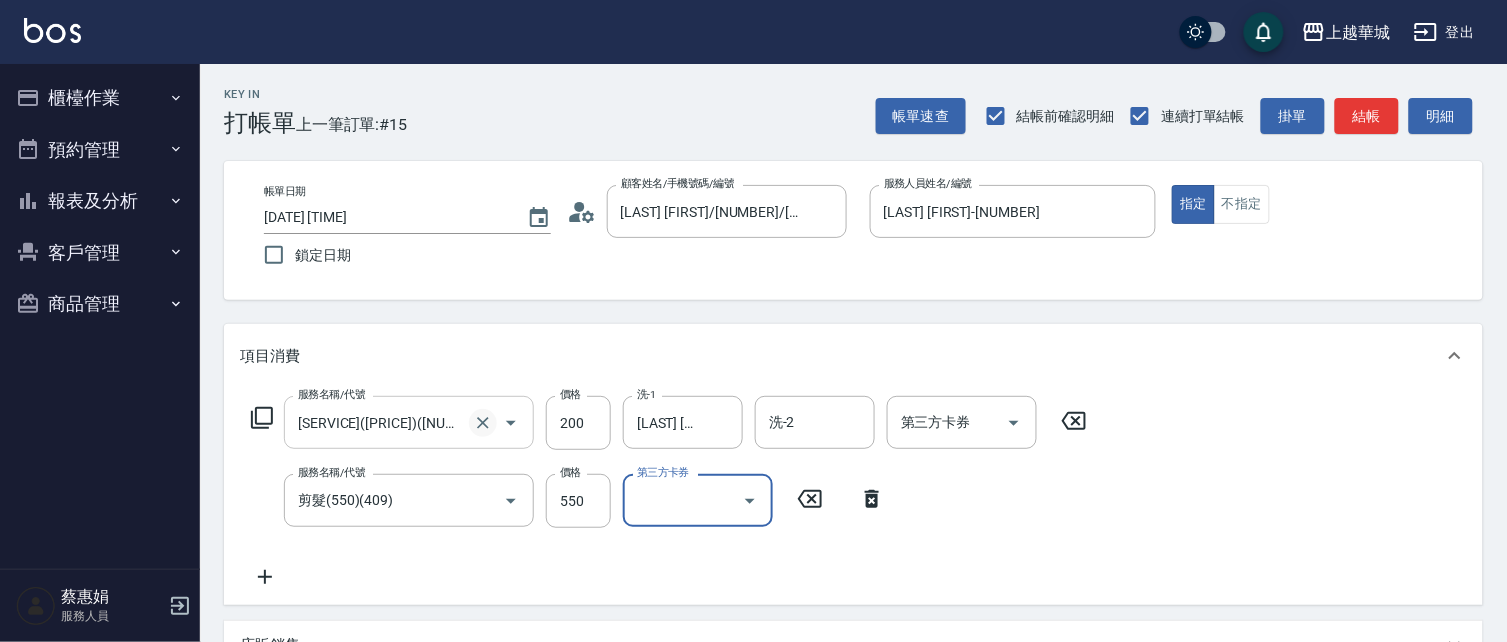 click at bounding box center [483, 423] 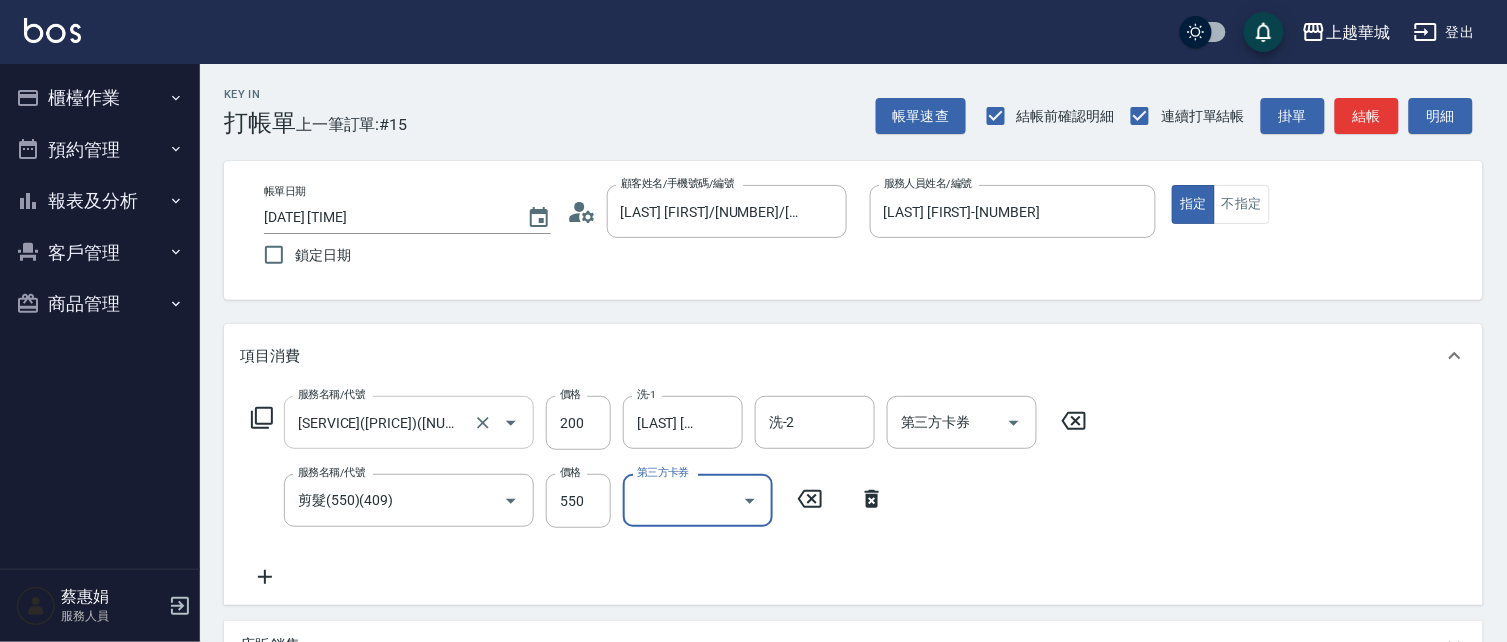 type on "[SERVICE]([PRICE])([NUMBER])" 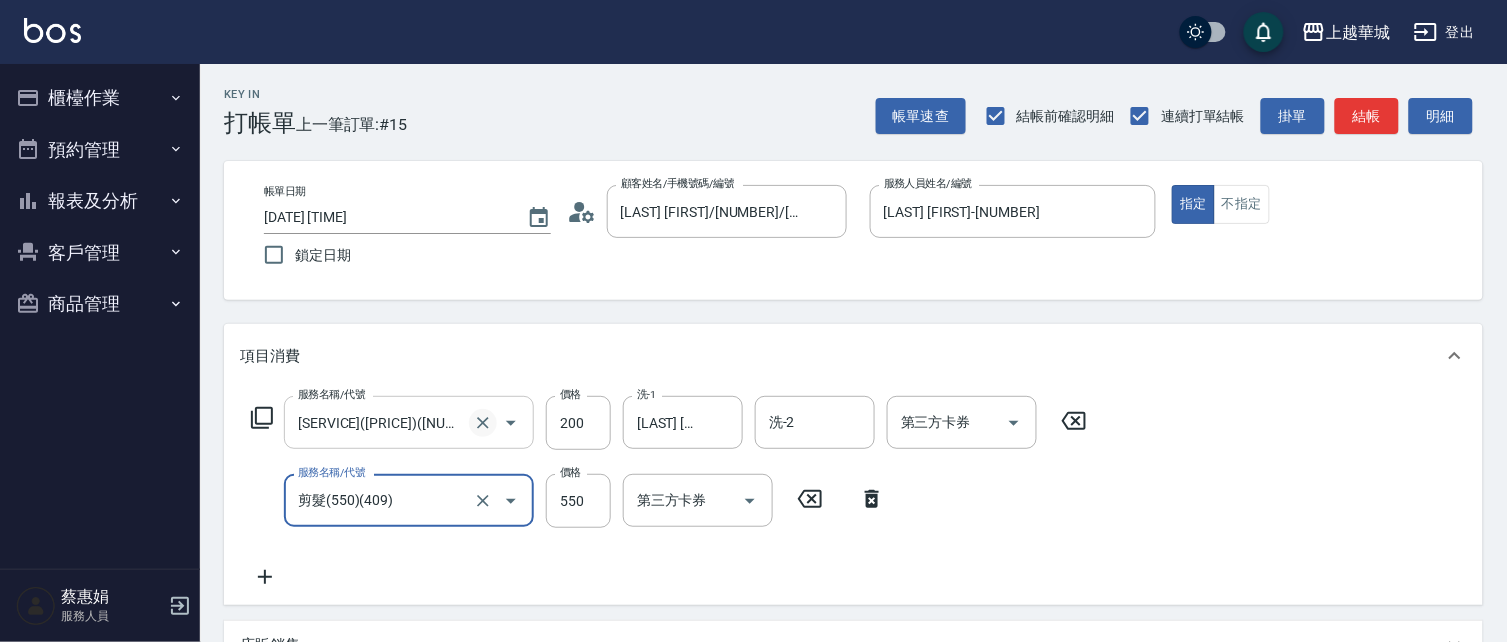 click 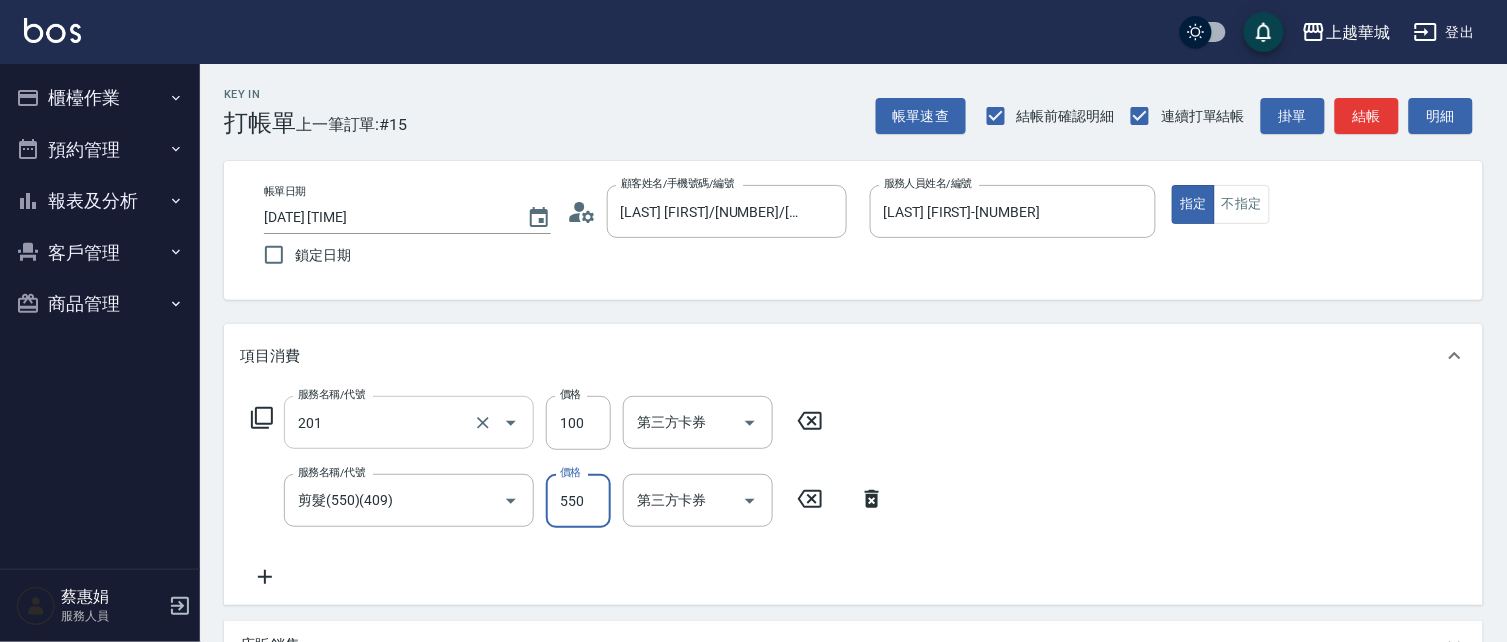 type on "洗髮[100](201)" 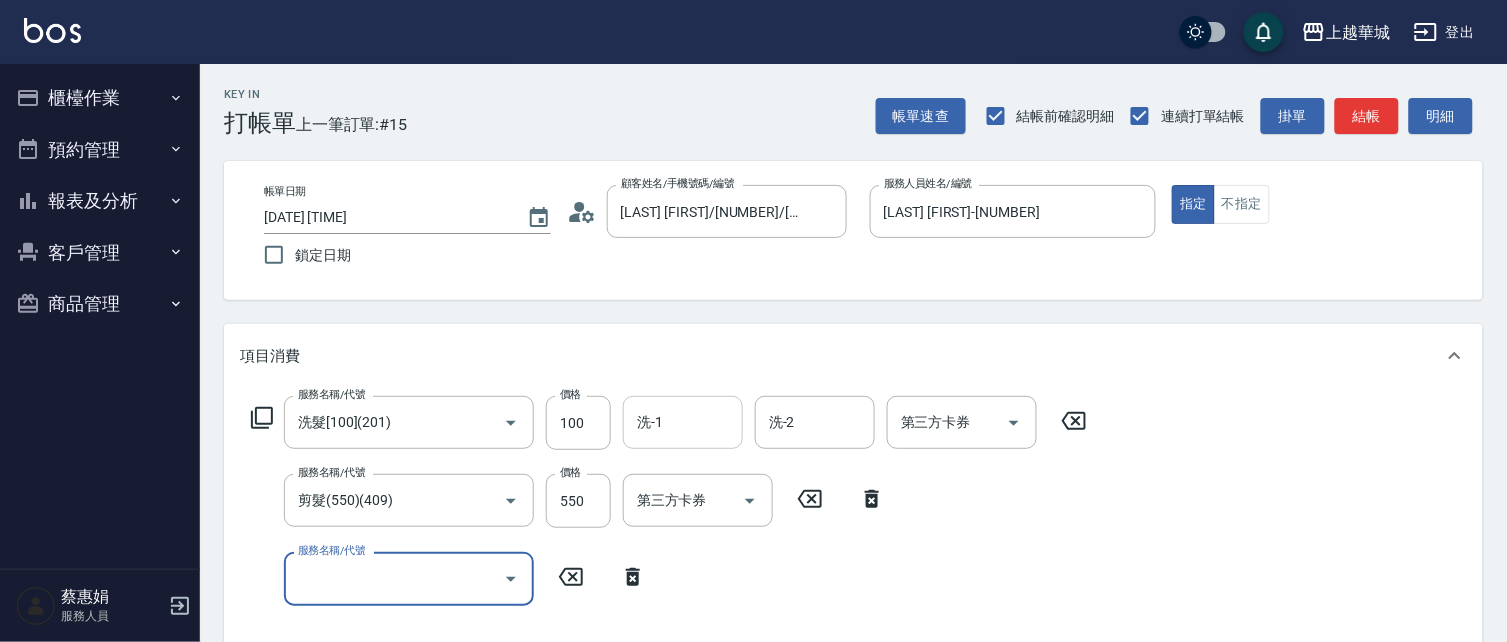 click on "洗-1" at bounding box center [683, 422] 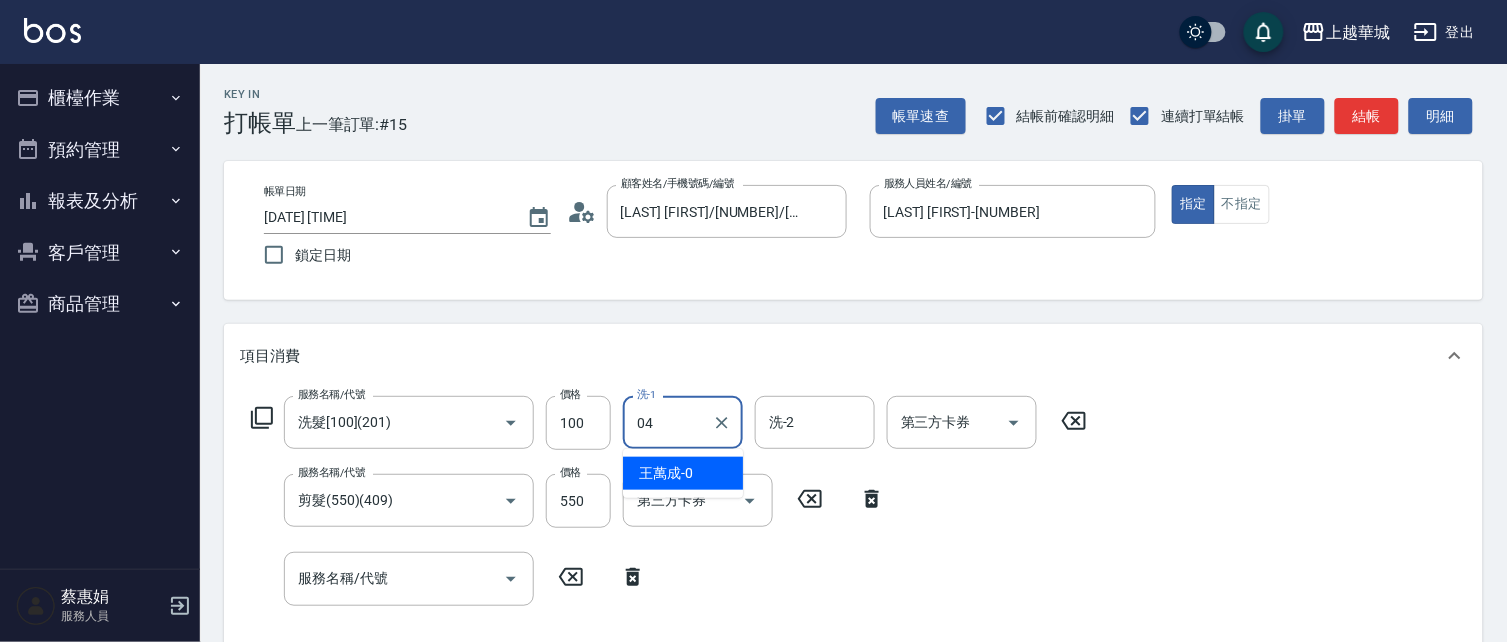 type on "[LAST] [FIRST]-[NUMBER]" 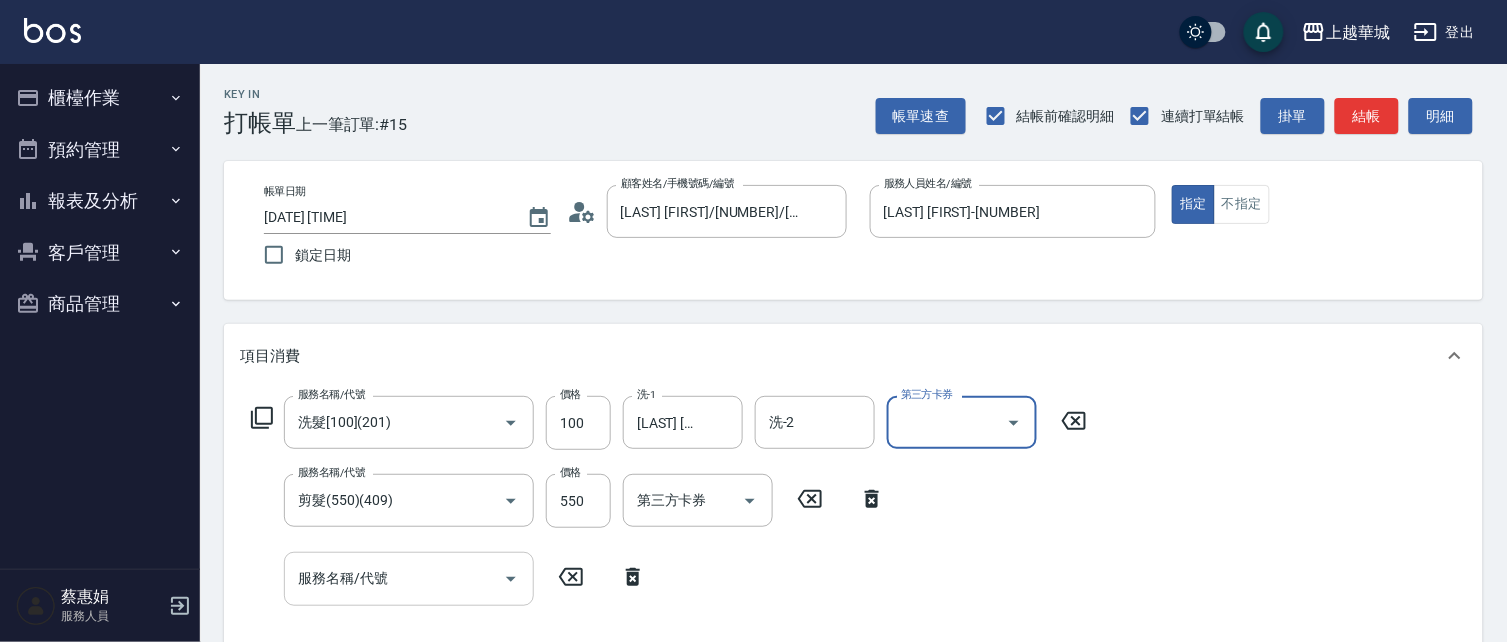 click 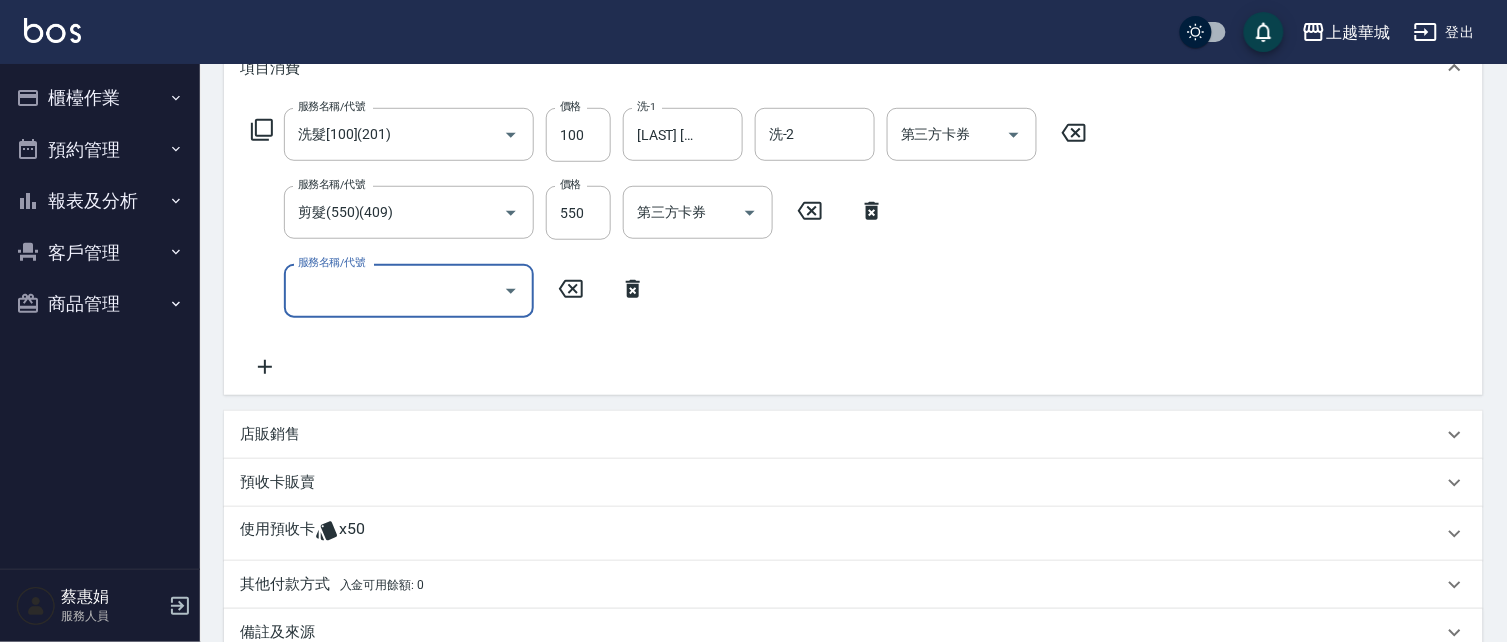scroll, scrollTop: 289, scrollLeft: 0, axis: vertical 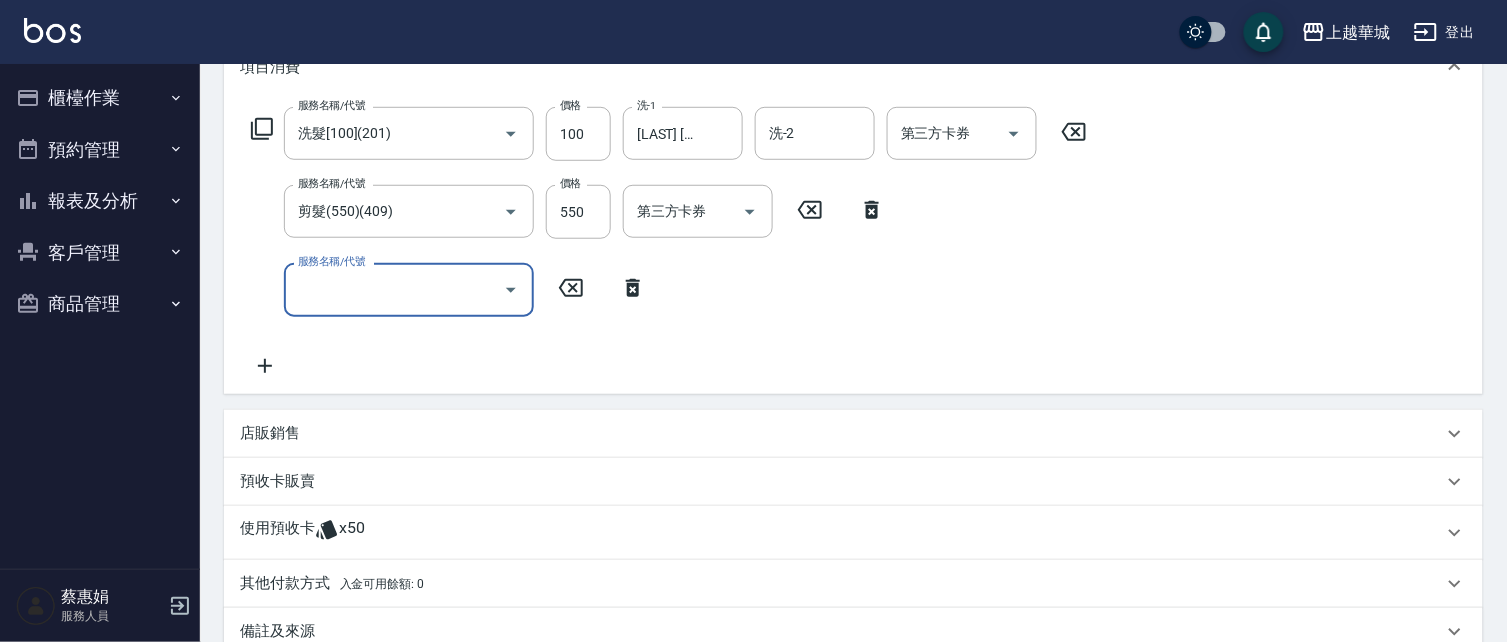 click on "服務名稱/代號" at bounding box center [394, 289] 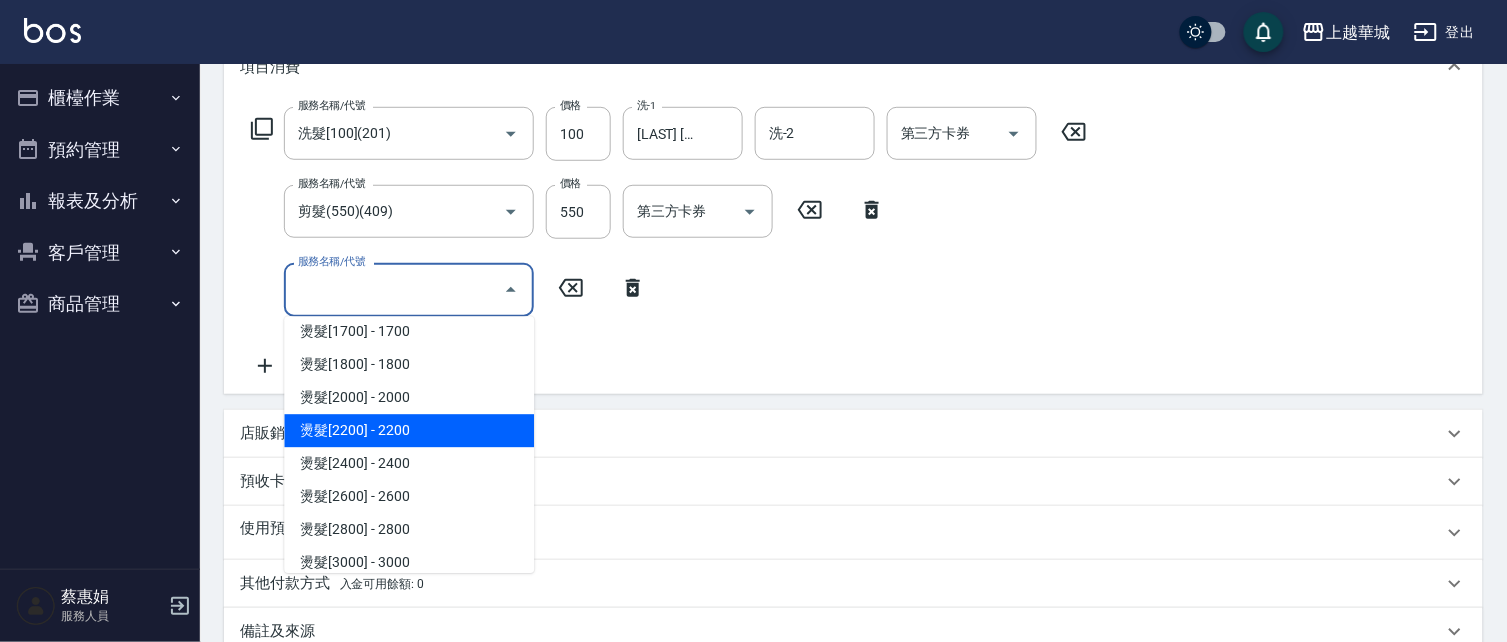 scroll, scrollTop: 1001, scrollLeft: 0, axis: vertical 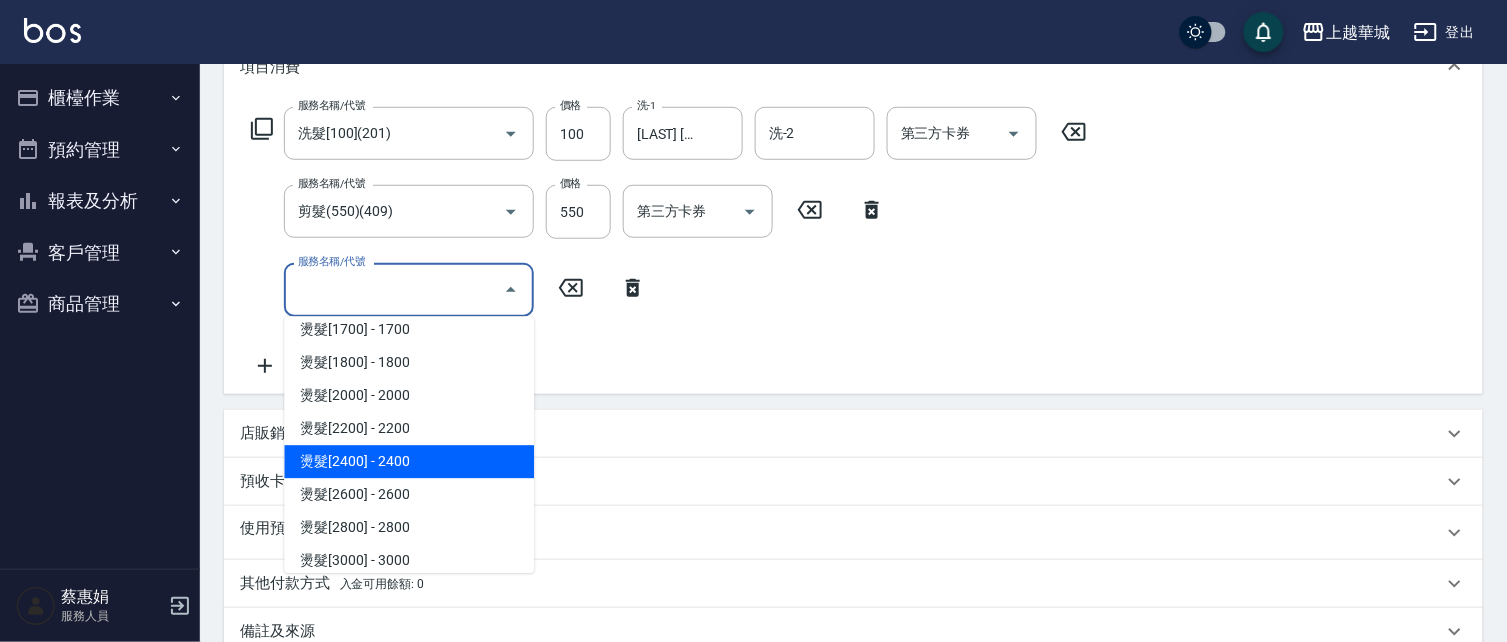 click on "燙髮[2400] - 2400" at bounding box center [409, 462] 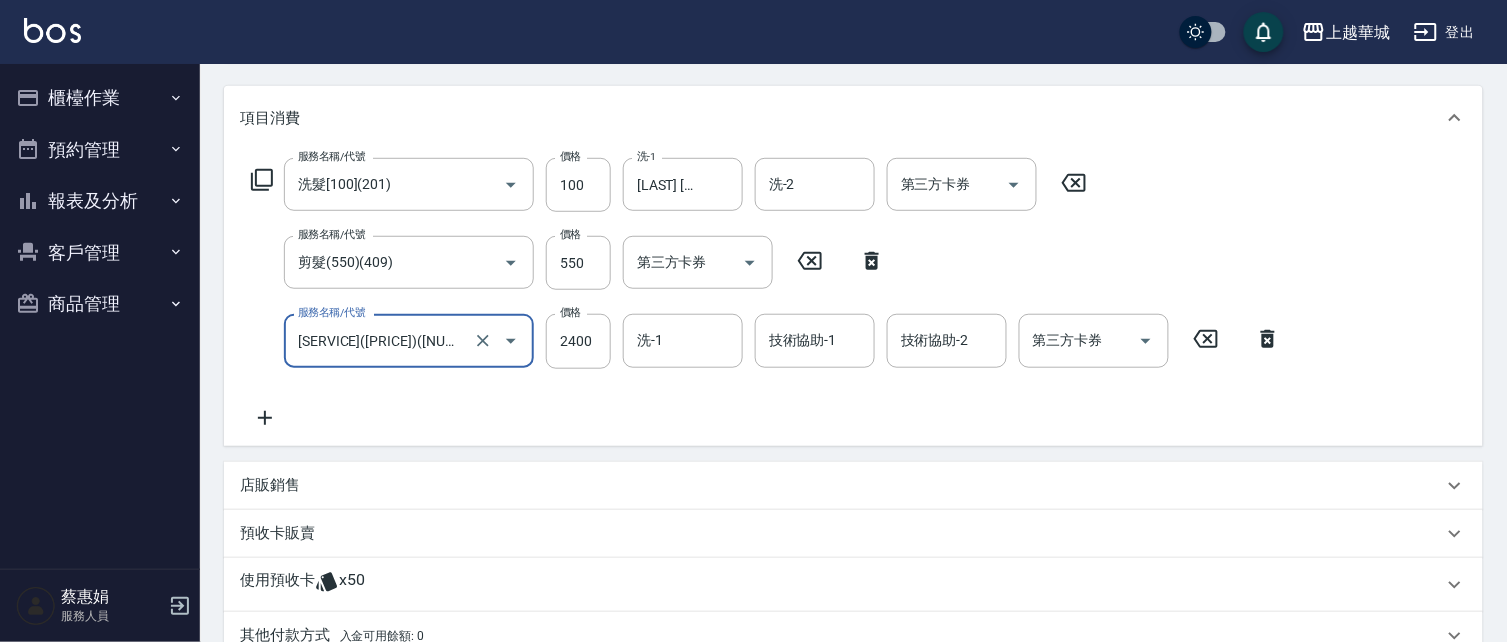 scroll, scrollTop: 237, scrollLeft: 0, axis: vertical 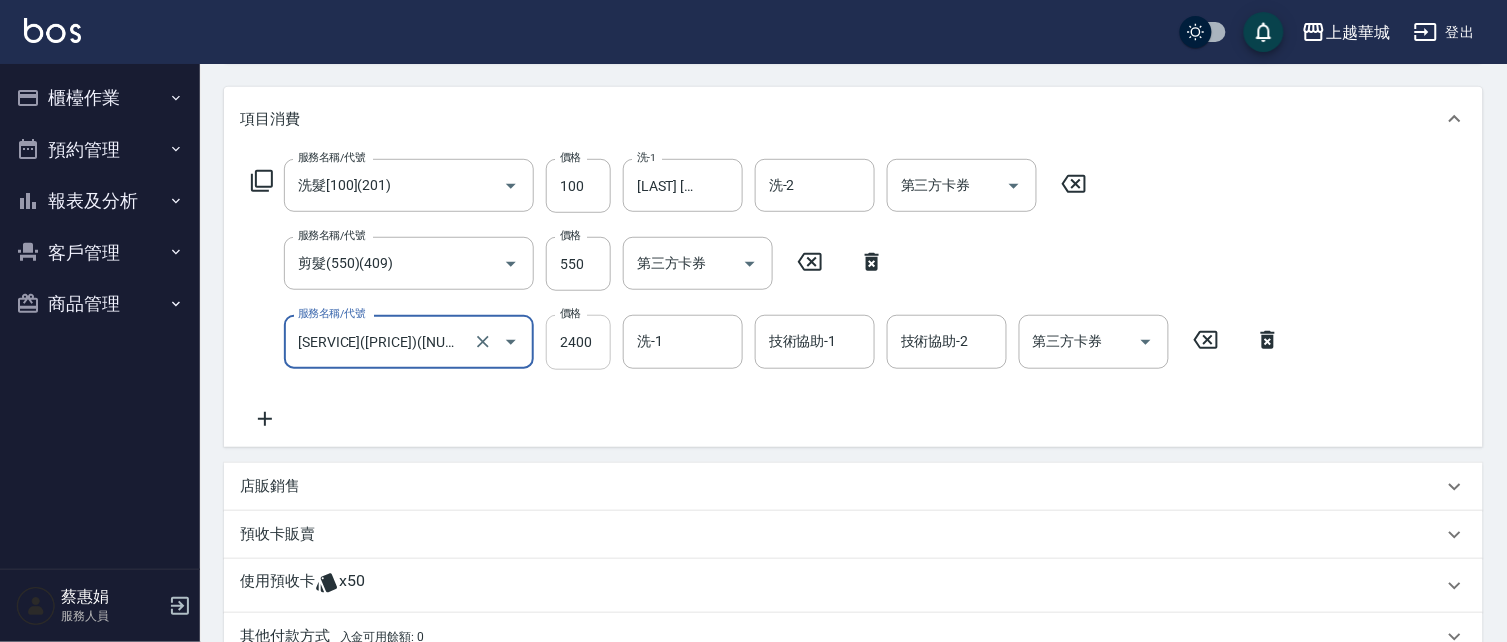 click on "2400" at bounding box center [578, 342] 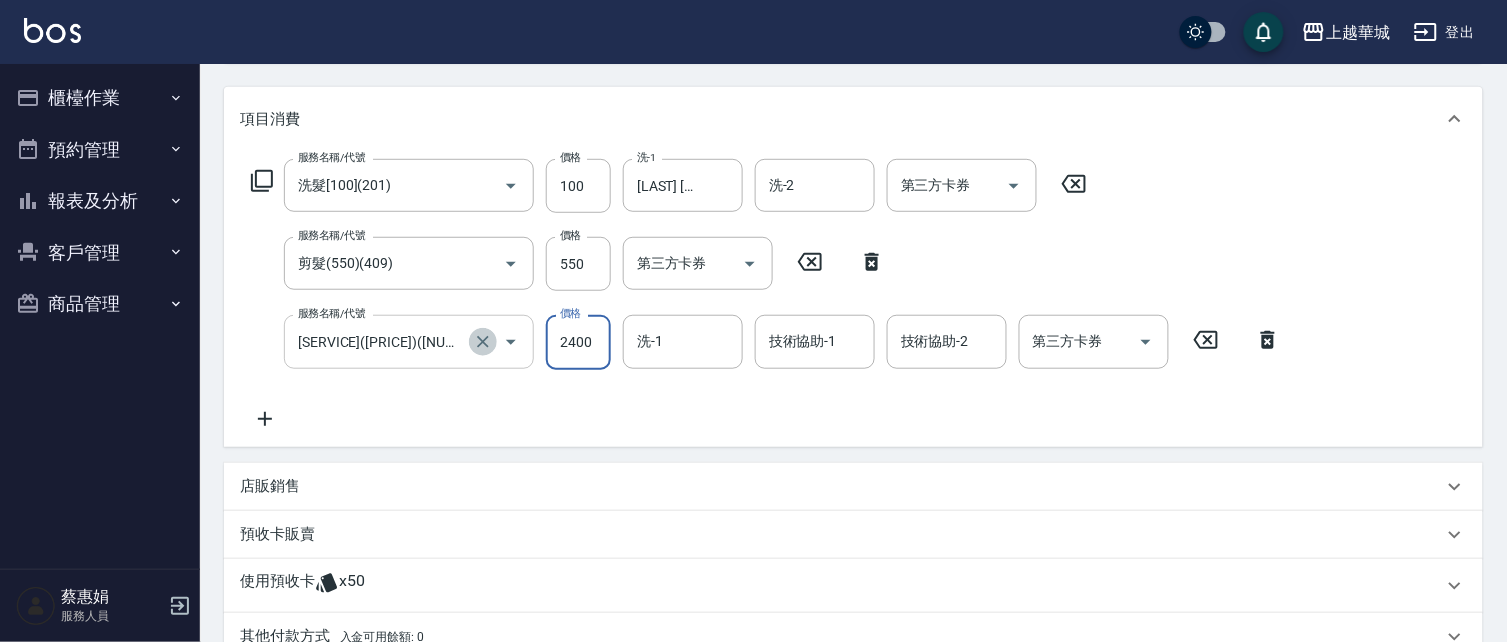 click 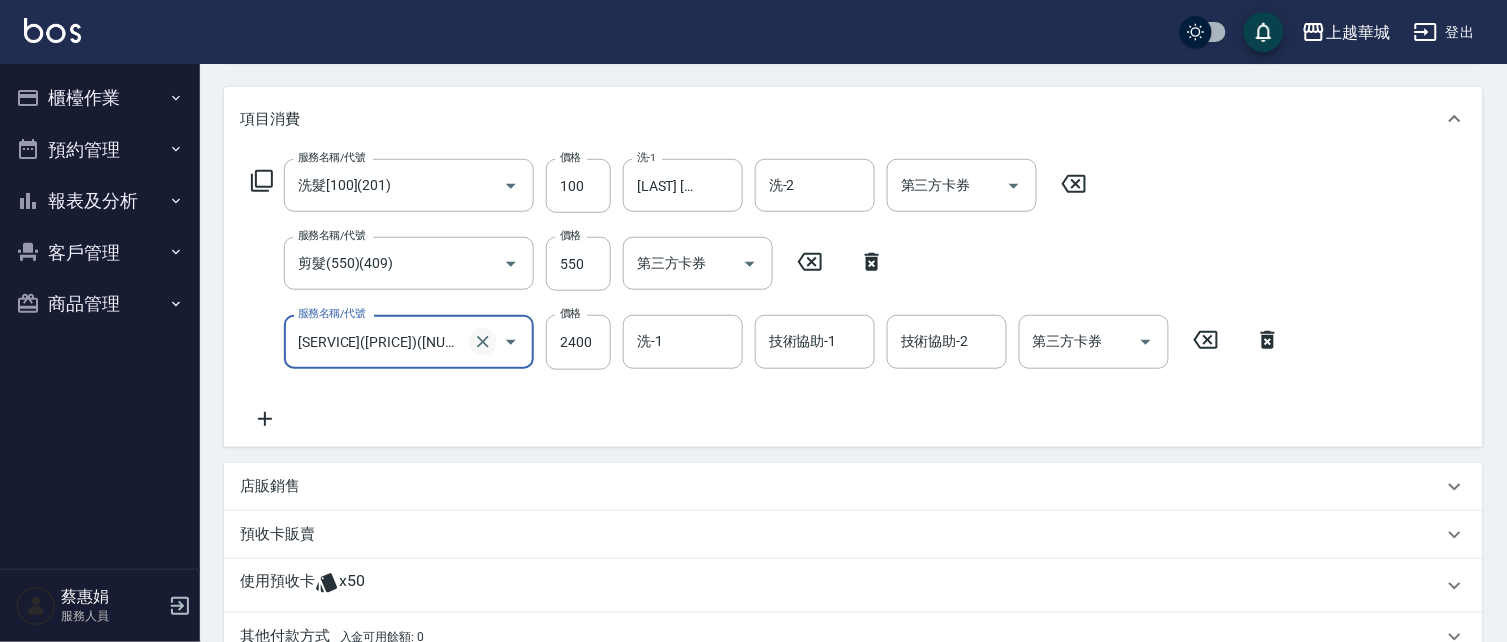 click 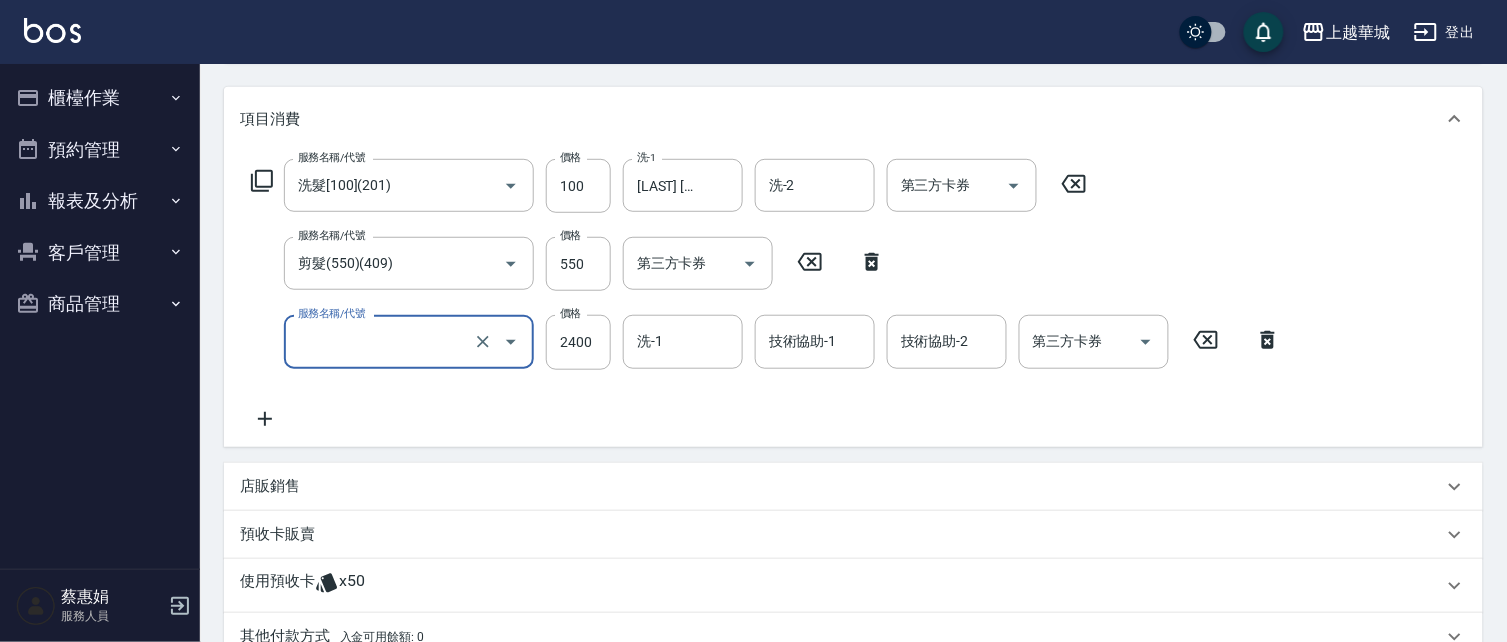 click 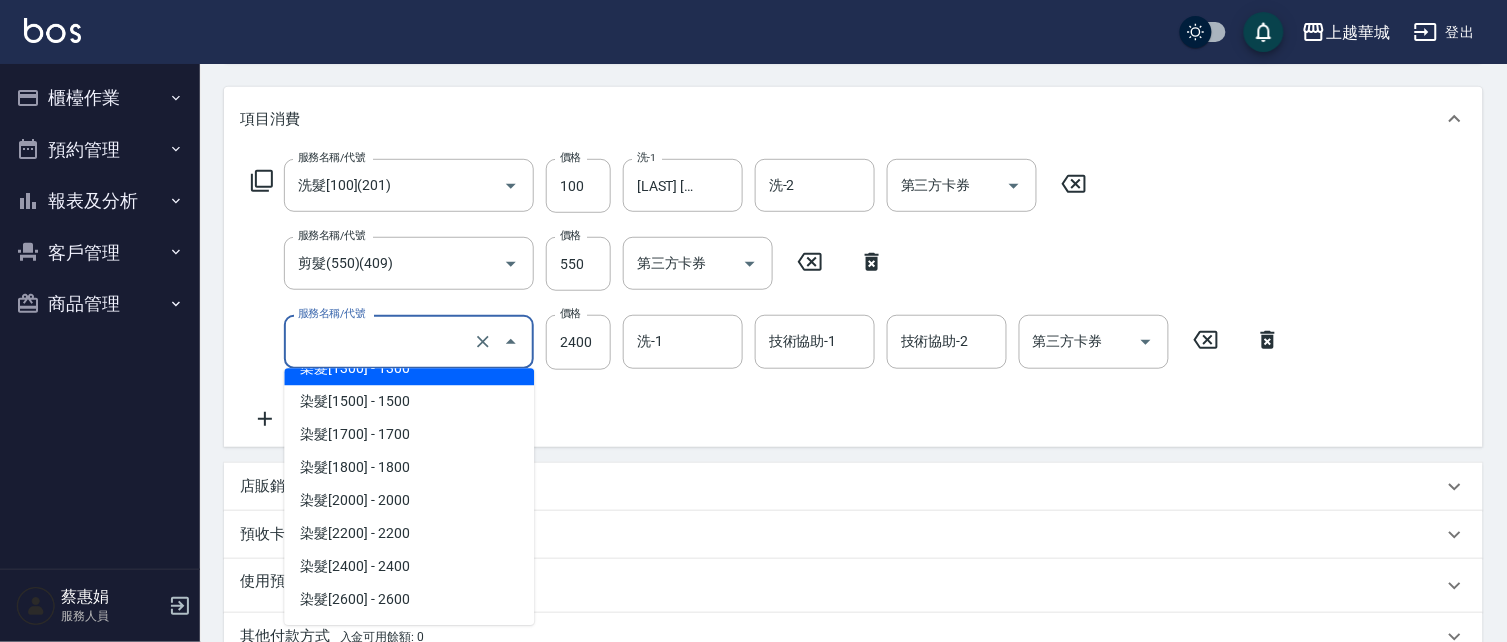 scroll, scrollTop: 1906, scrollLeft: 0, axis: vertical 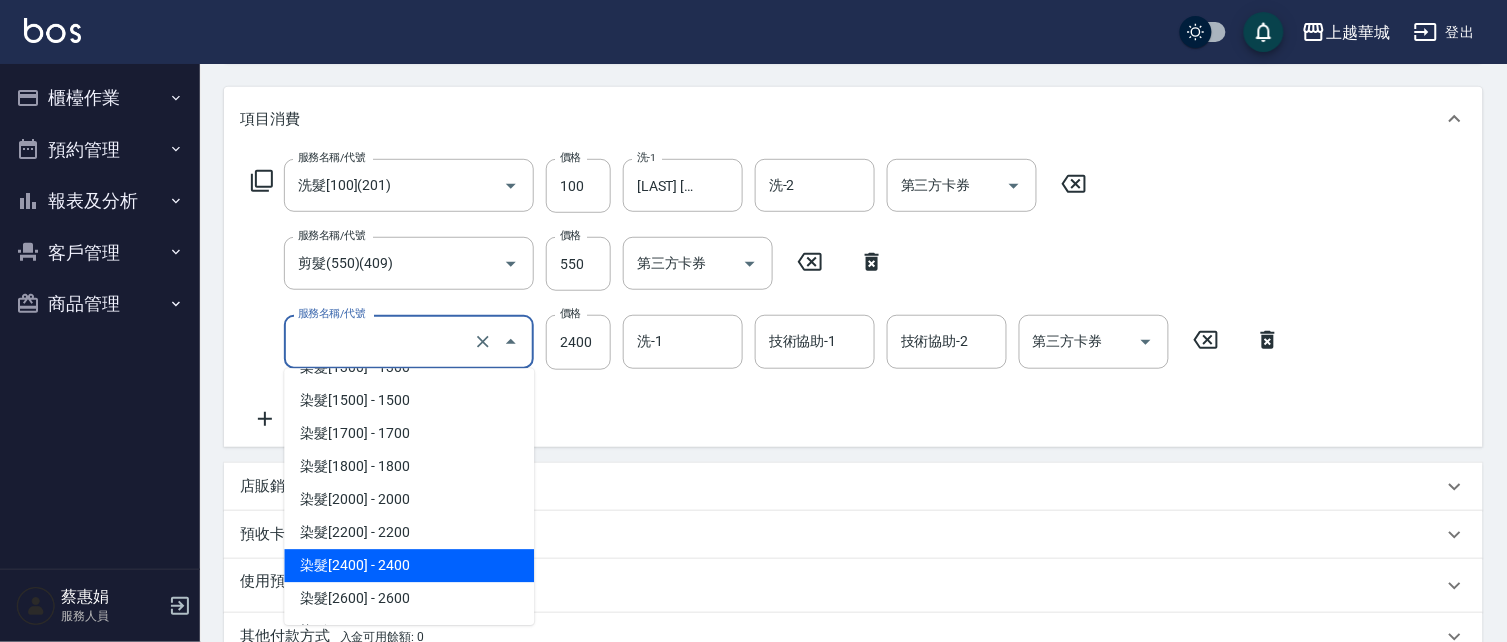 click on "染髮[2400] - 2400" at bounding box center [409, 566] 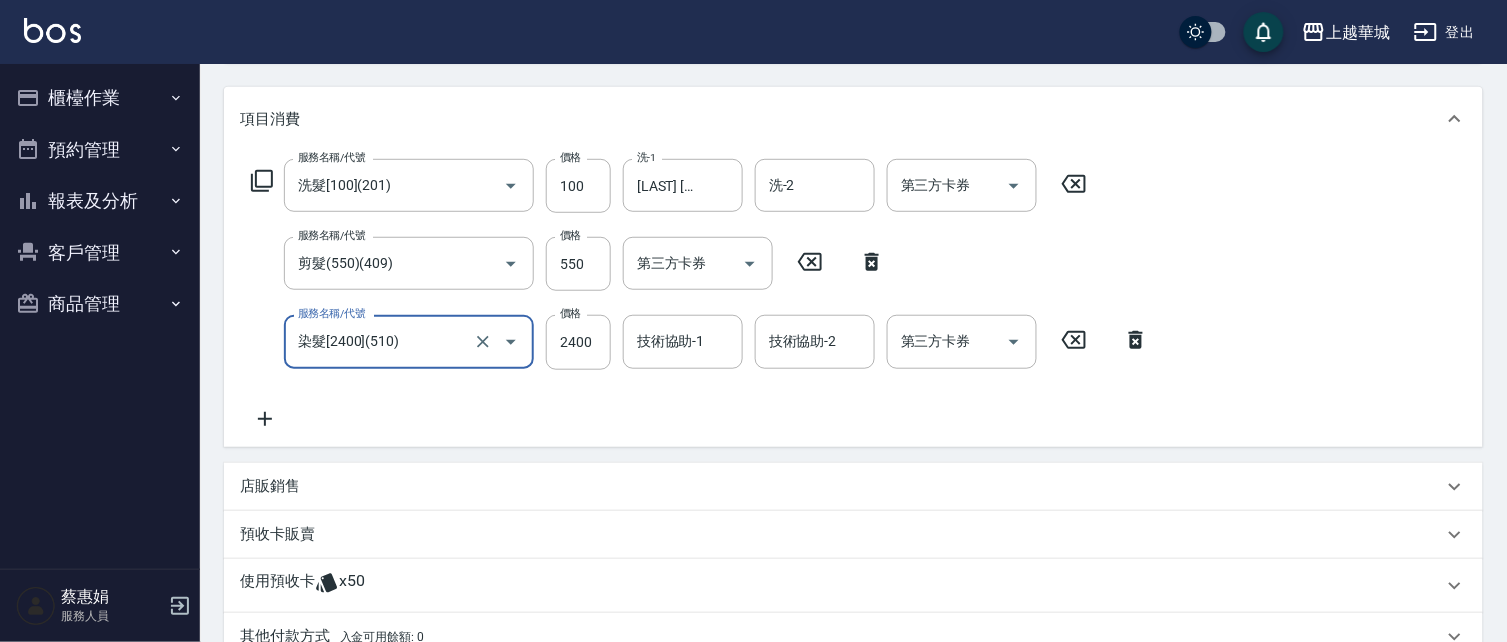 click on "技術協助-1 技術協助-1" at bounding box center (683, 341) 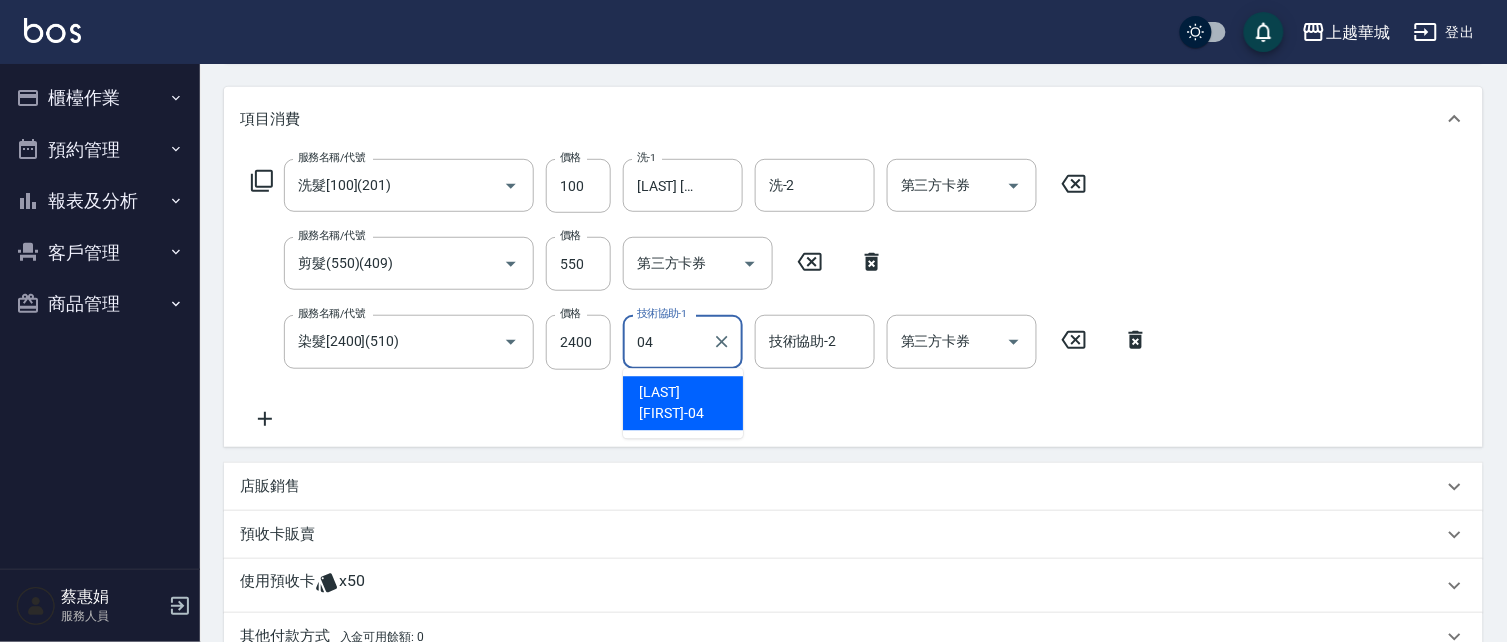 type on "[LAST] [FIRST]-[NUMBER]" 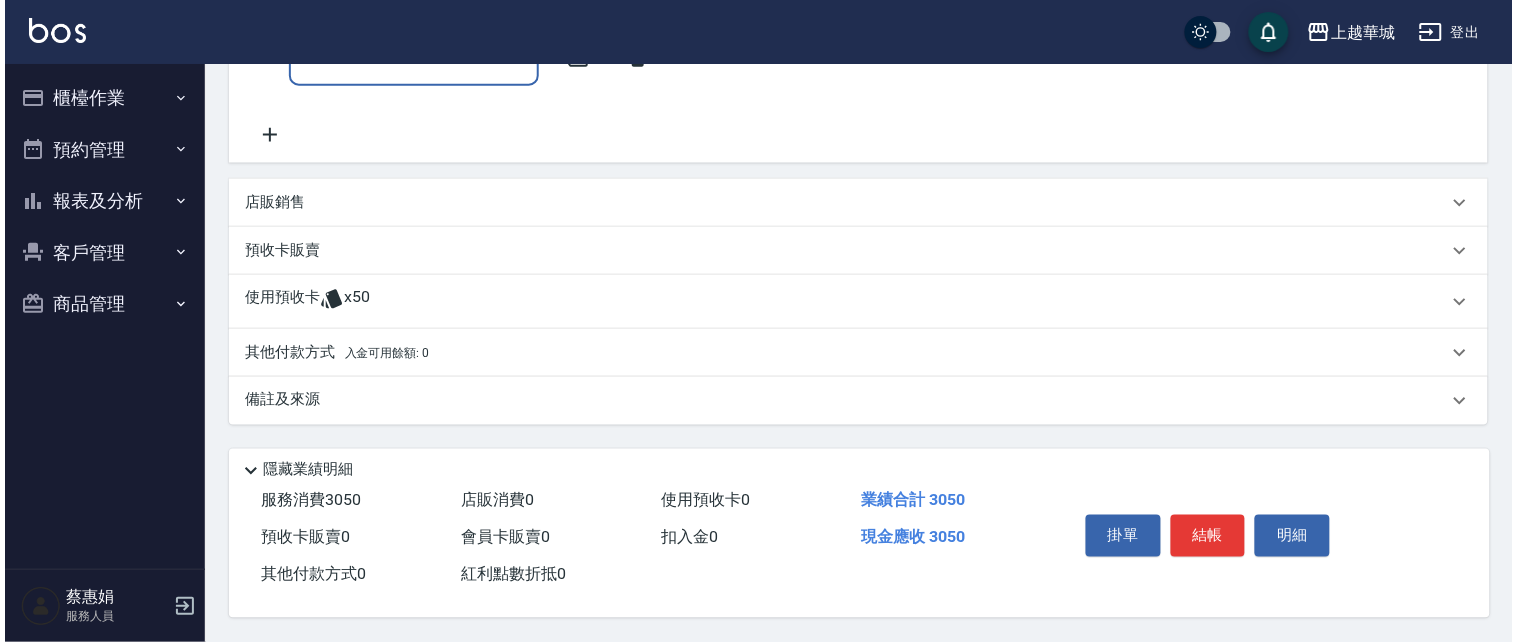 scroll, scrollTop: 603, scrollLeft: 0, axis: vertical 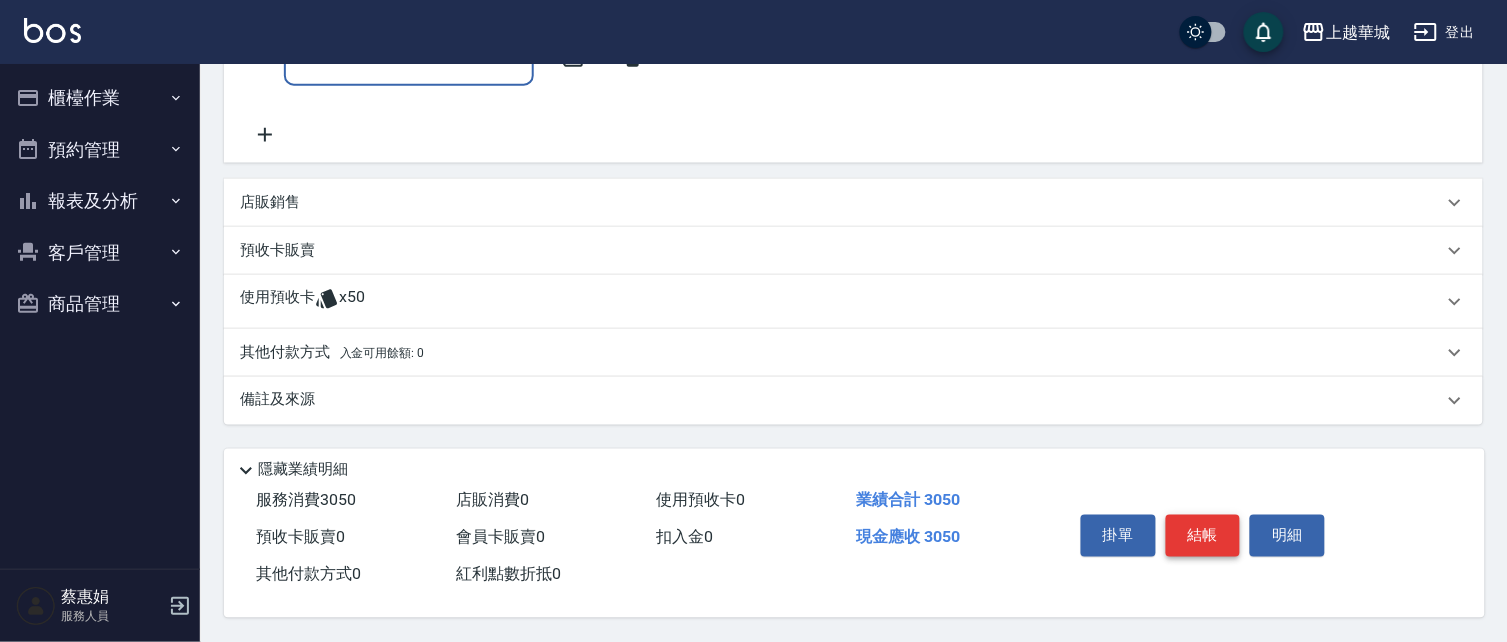 click on "結帳" at bounding box center (1203, 536) 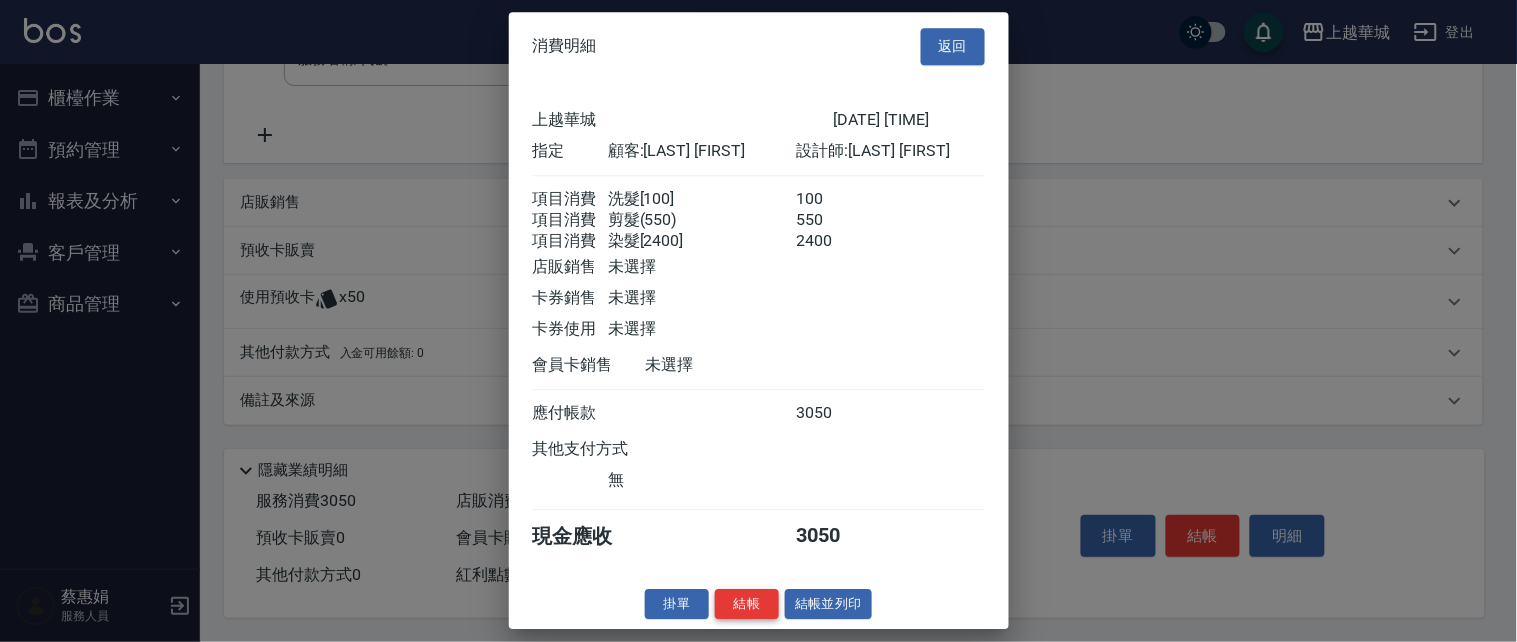 scroll, scrollTop: 5, scrollLeft: 0, axis: vertical 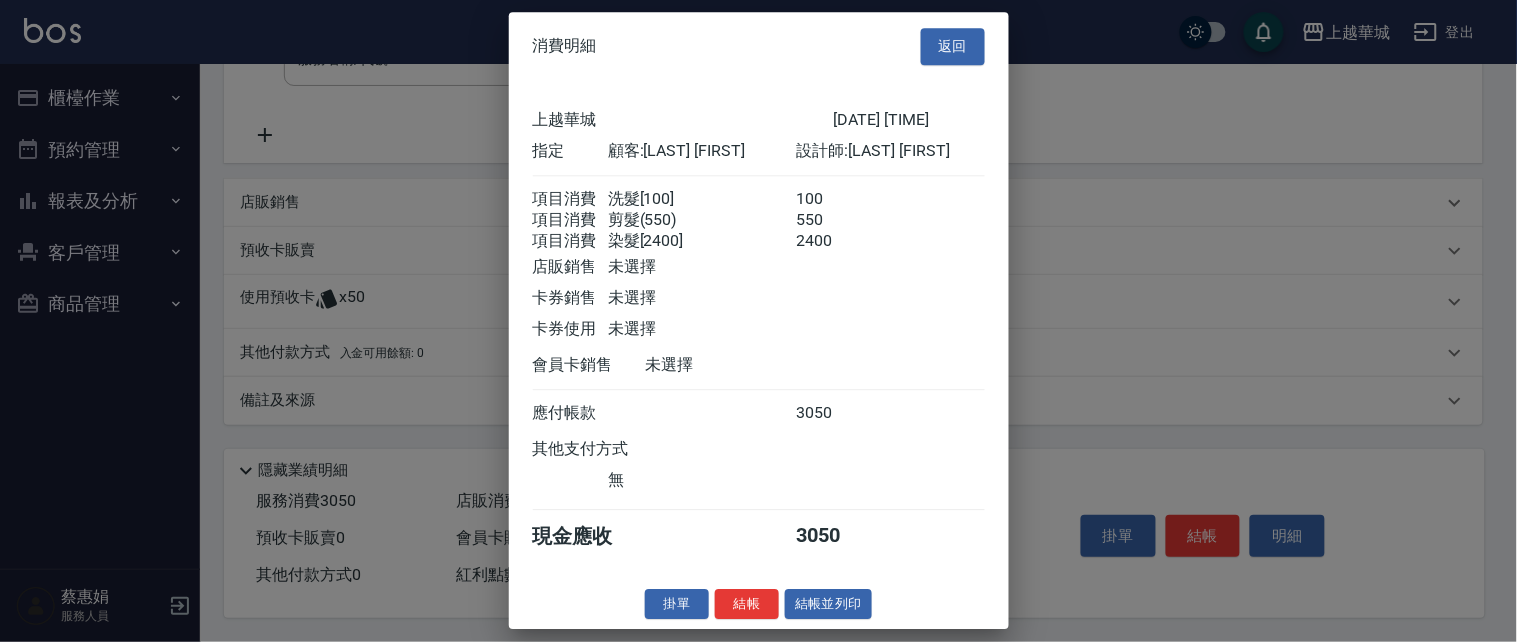 drag, startPoint x: 756, startPoint y: 612, endPoint x: 822, endPoint y: 591, distance: 69.260376 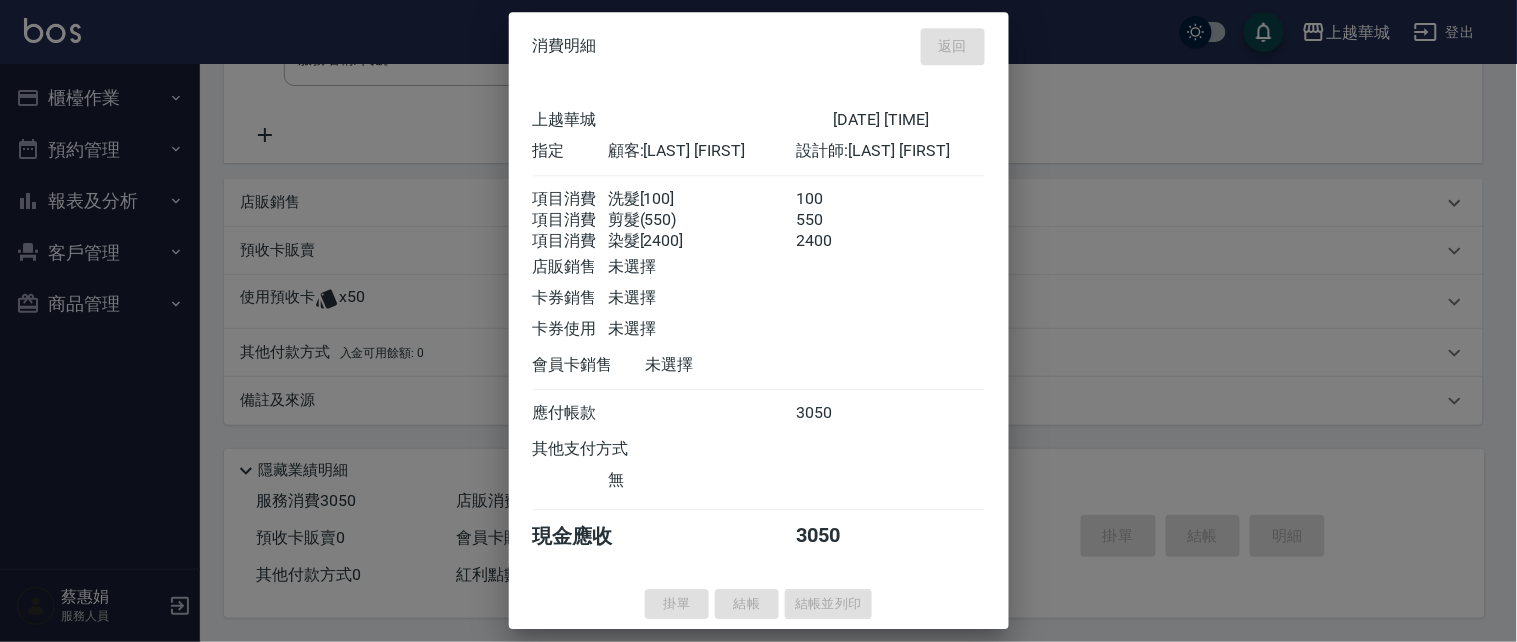 type on "[DATE] [TIME]" 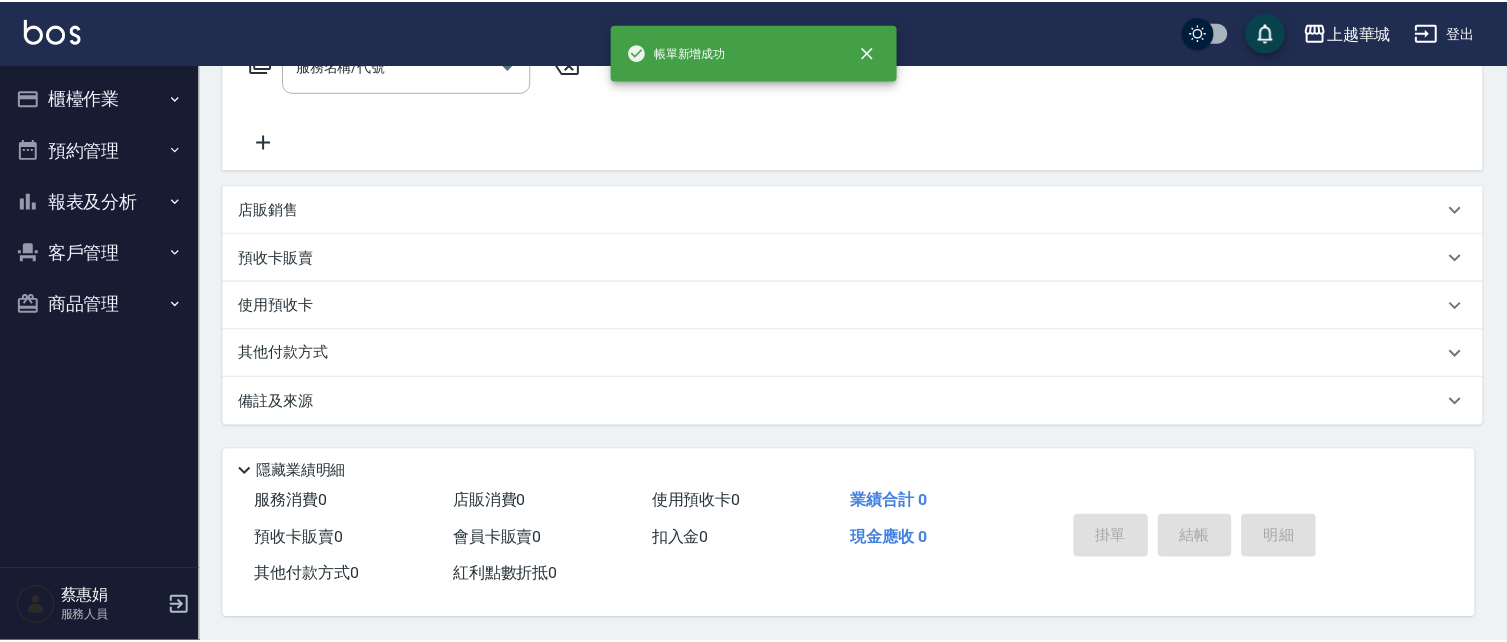 scroll, scrollTop: 0, scrollLeft: 0, axis: both 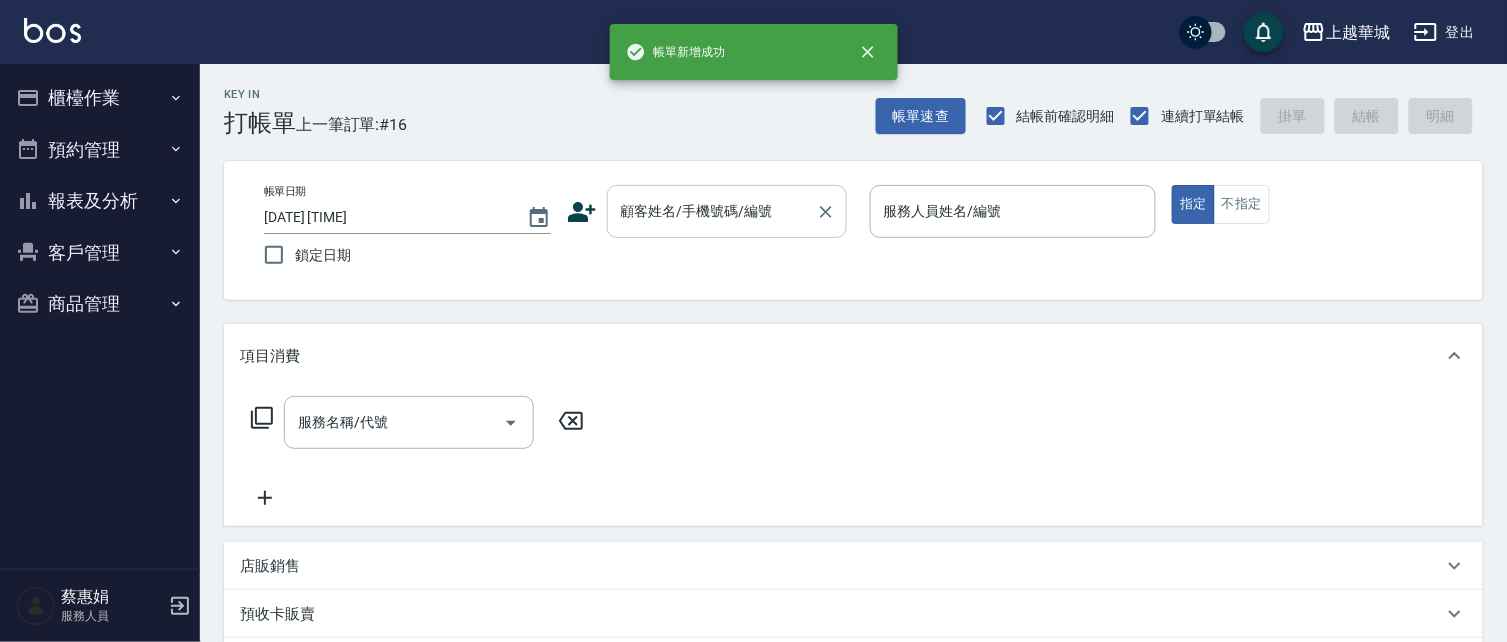 click on "顧客姓名/手機號碼/編號 顧客姓名/手機號碼/編號" at bounding box center (727, 211) 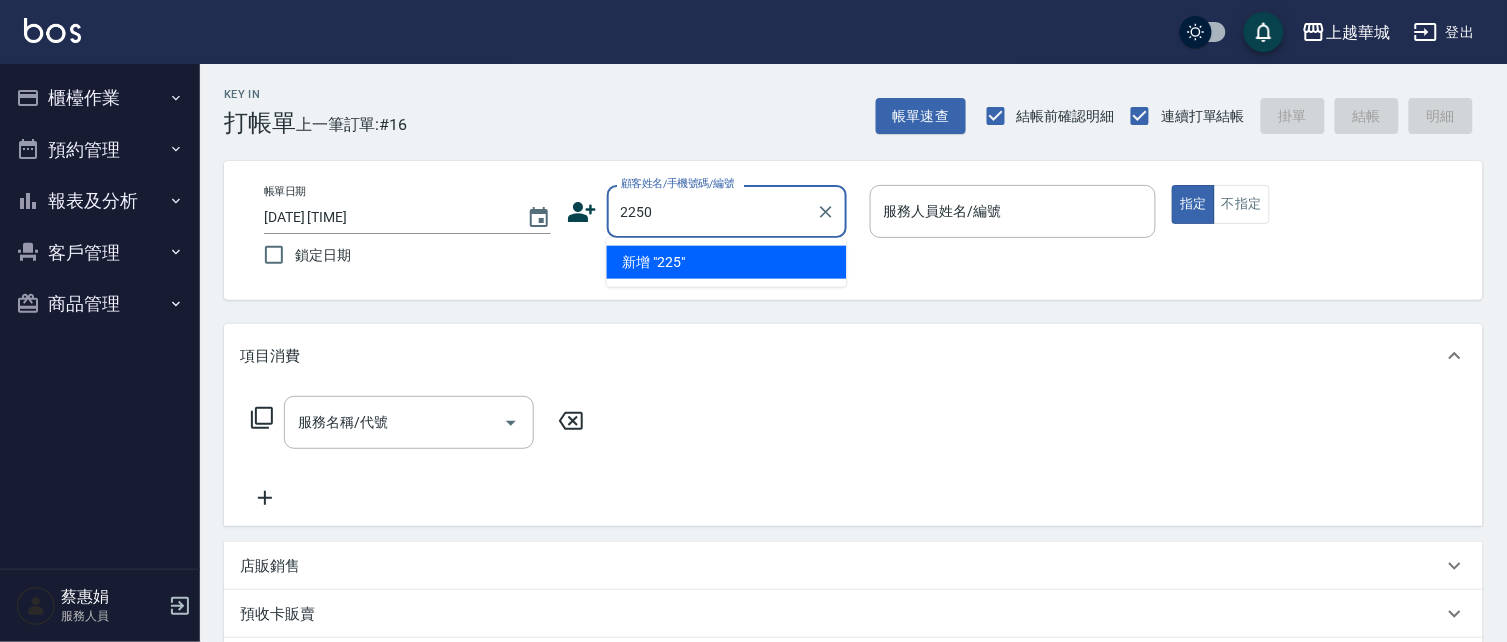 type on "2250" 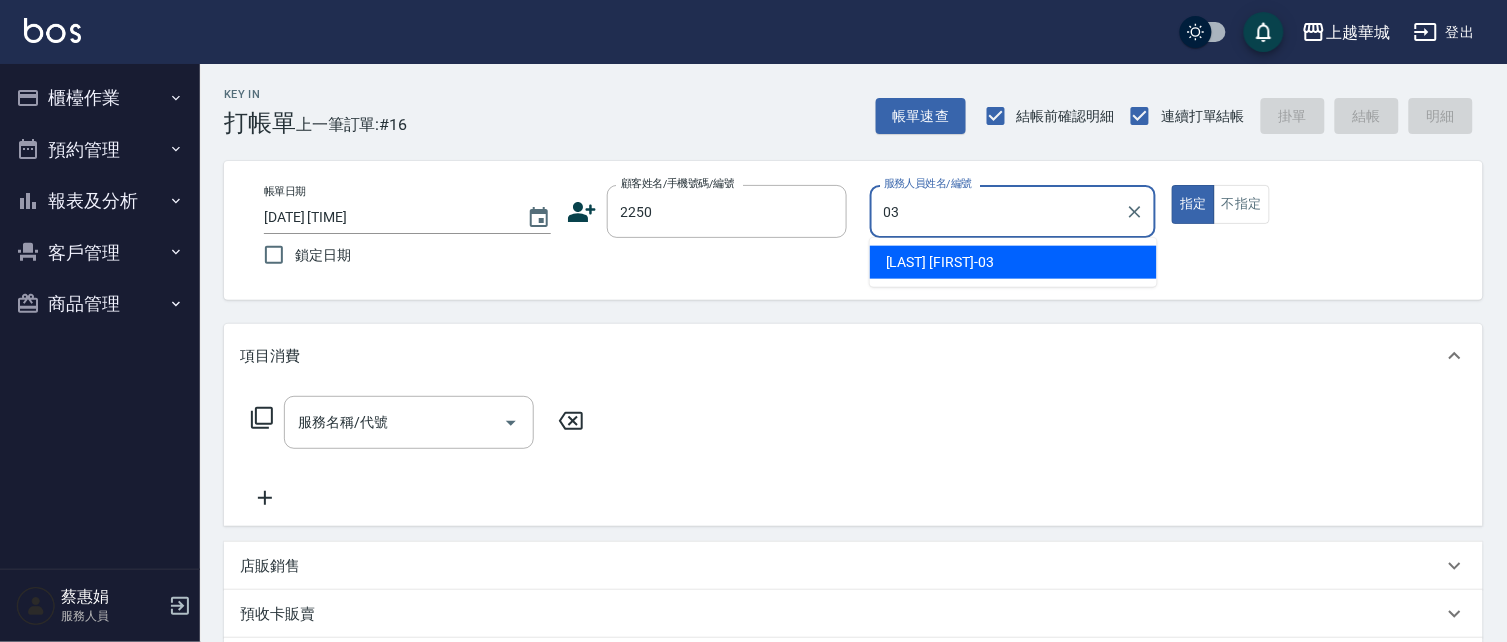 type on "[LAST] [FIRST]-[NUMBER]" 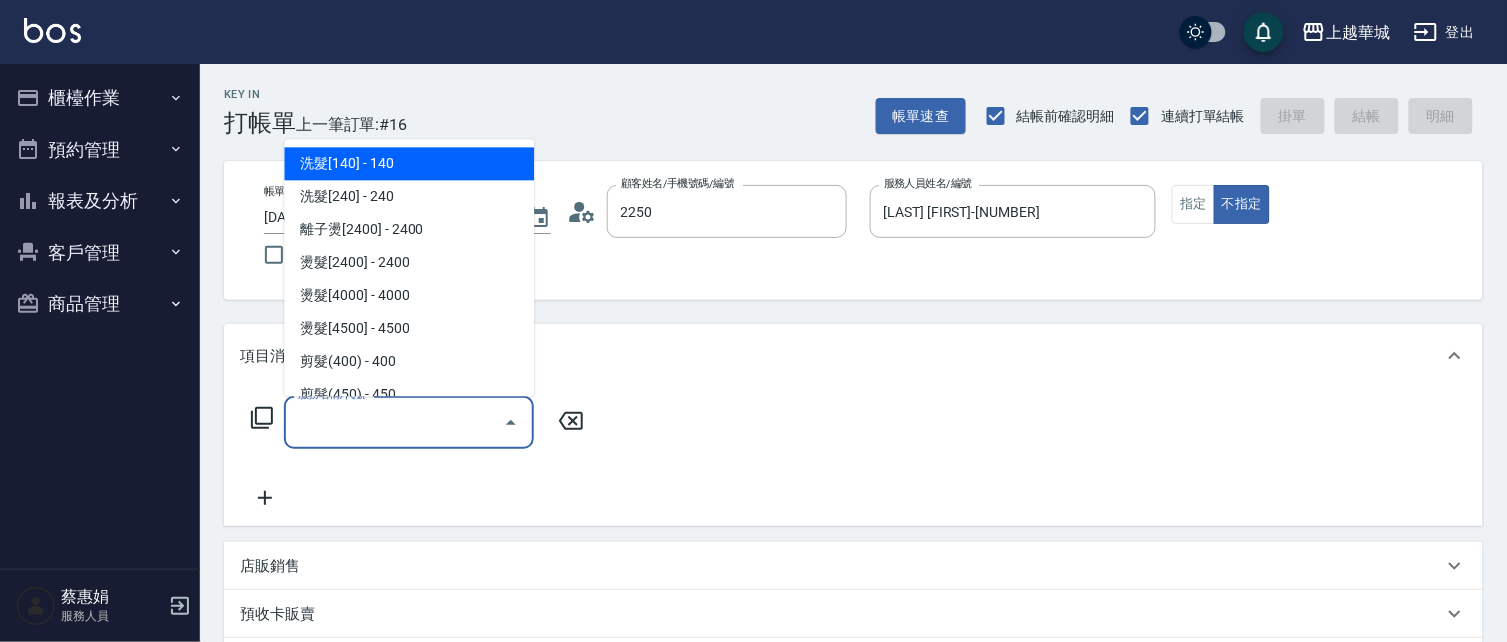 type on "[LAST] [FIRST]/[PHONE]/[NUMBER]" 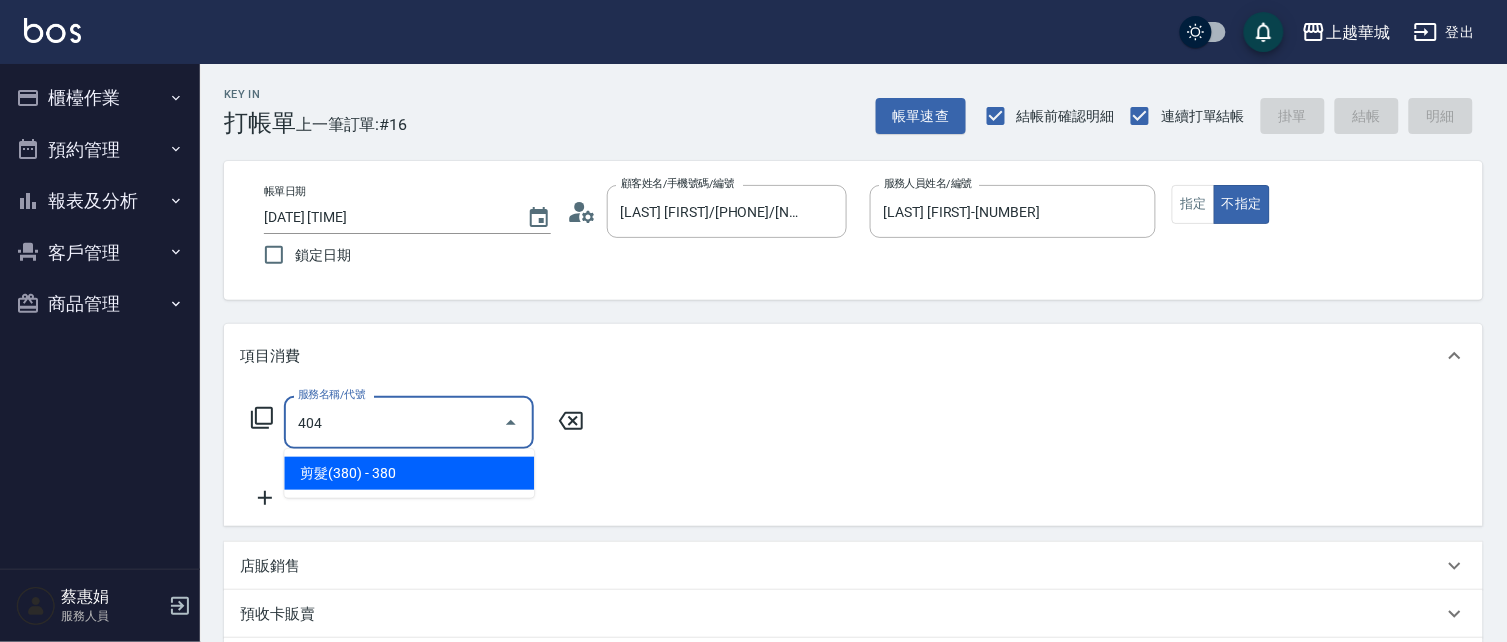 type on "剪髮(380)(404)" 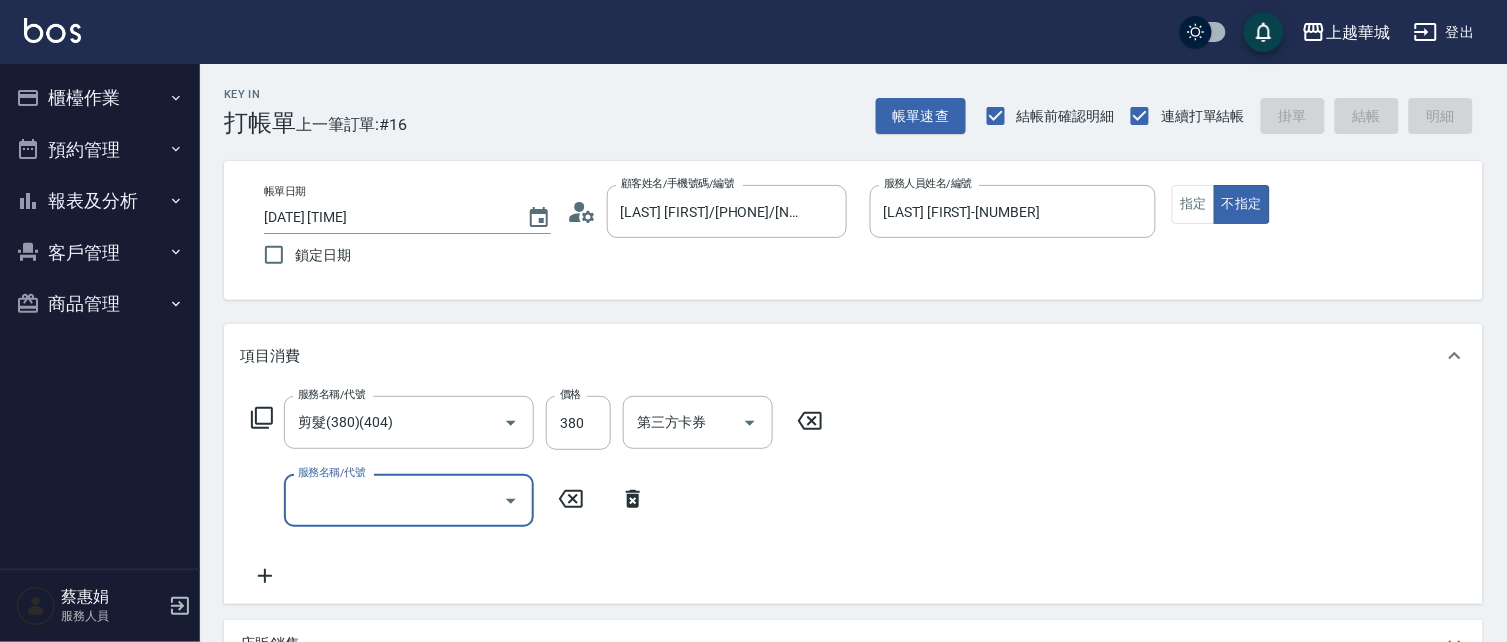 type 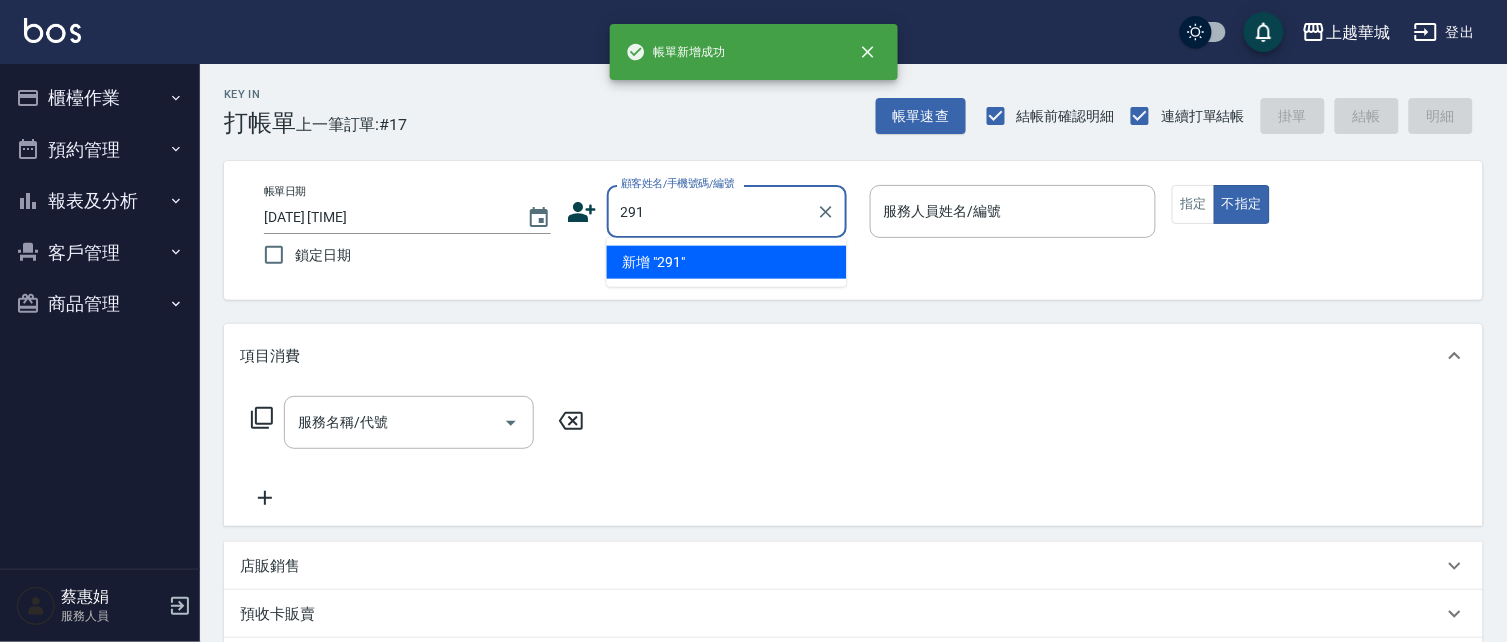 type on "291" 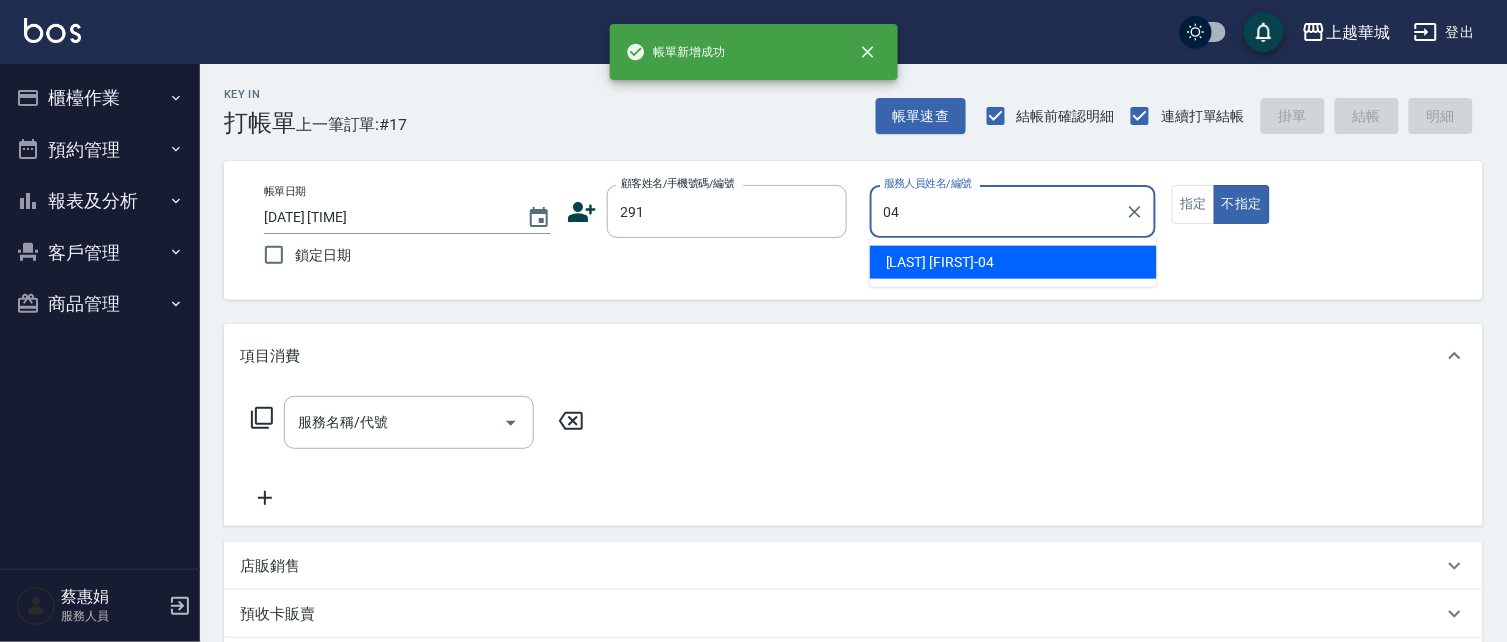 type on "[LAST] [FIRST]-[NUMBER]" 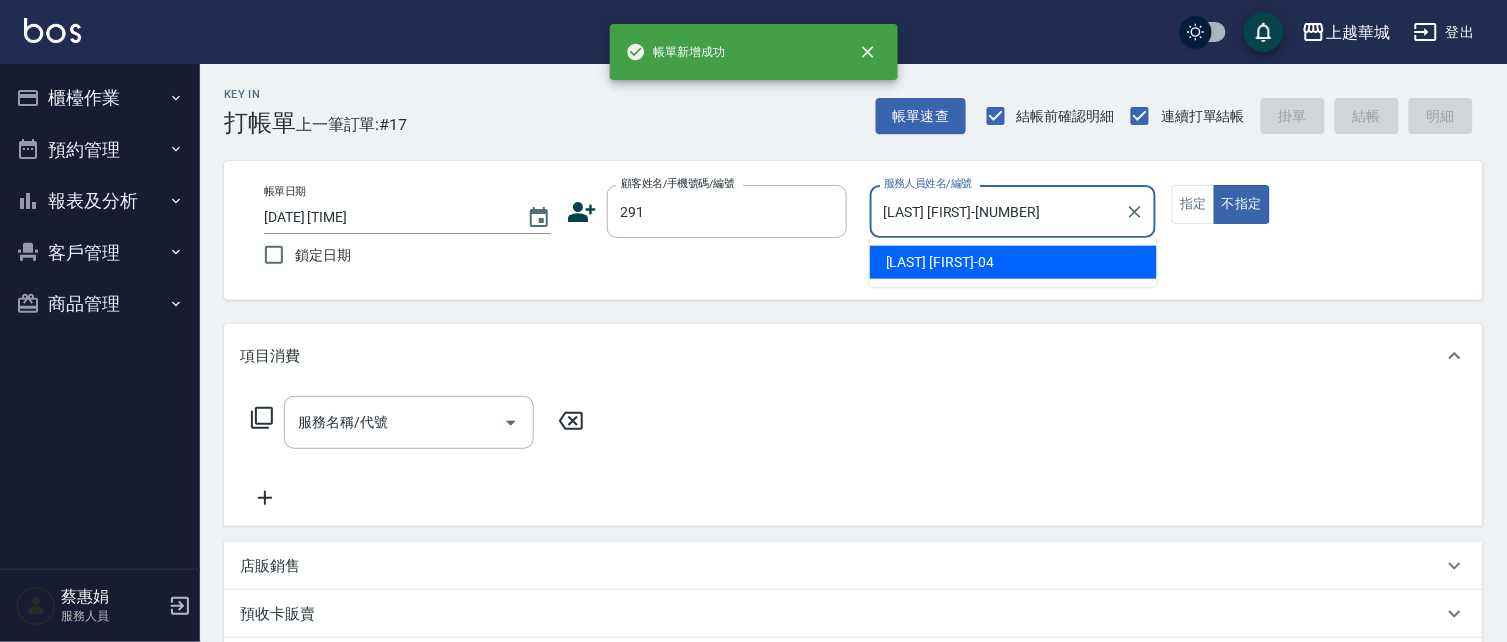 type on "false" 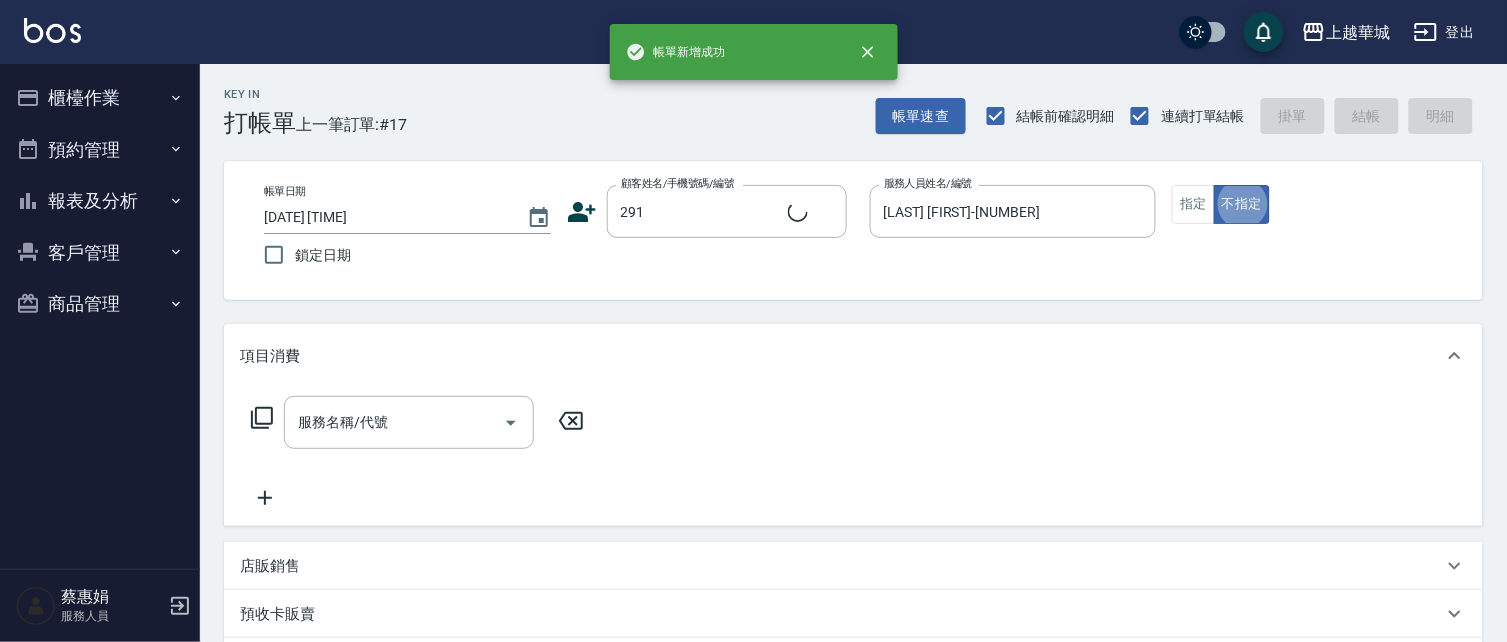 type on "[LAST] [FIRST]/[NUMBER]/[NUMBER]" 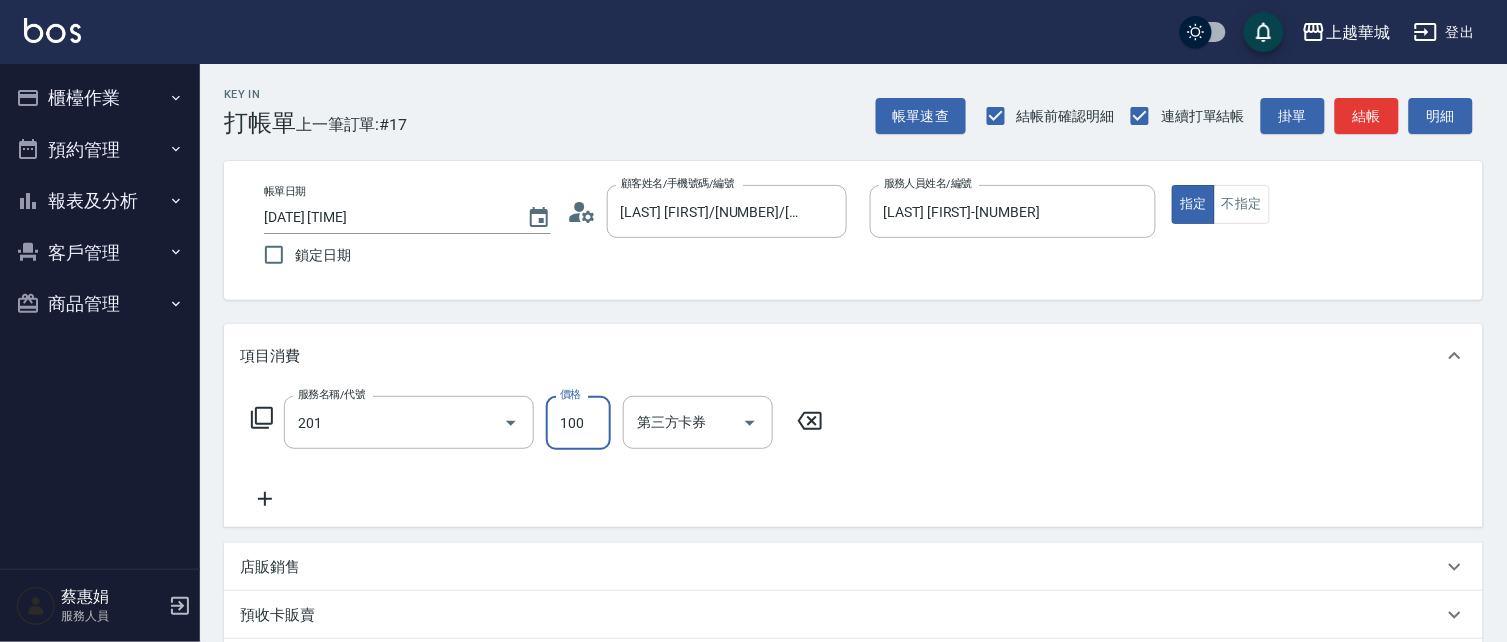 type on "洗髮[100](201)" 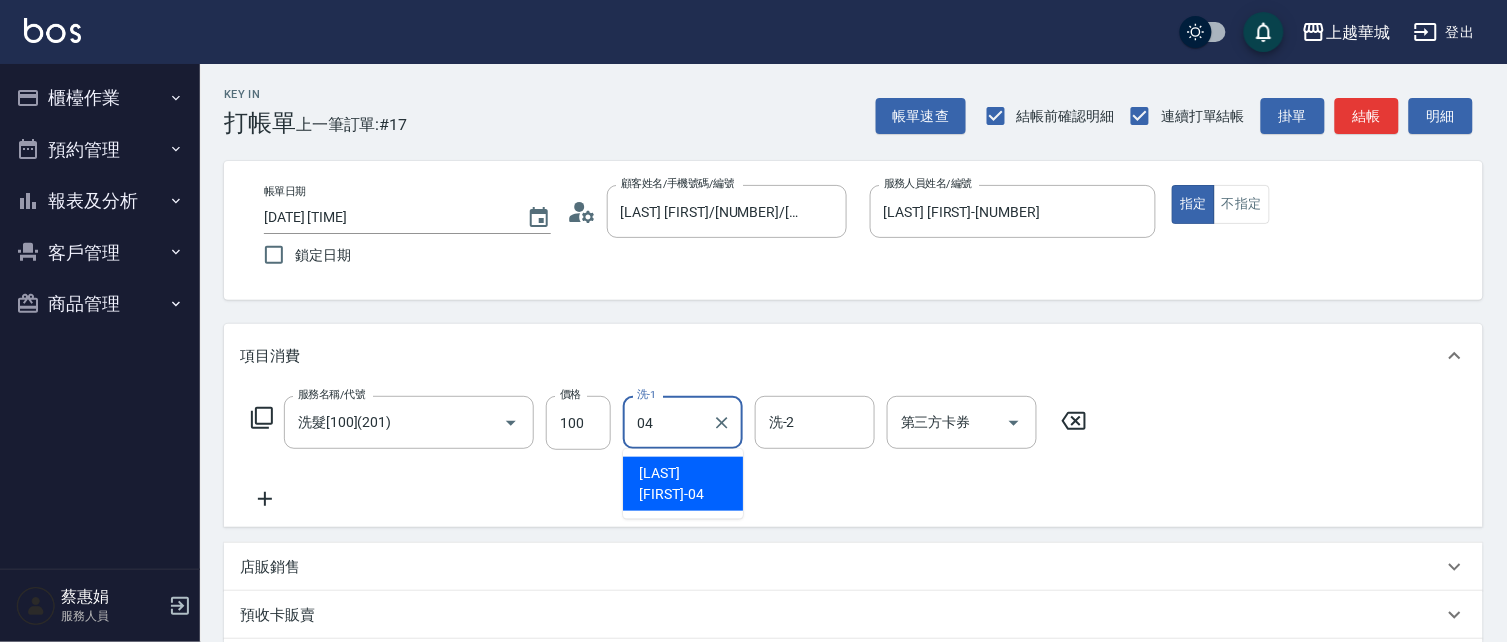type on "[LAST] [FIRST]-[NUMBER]" 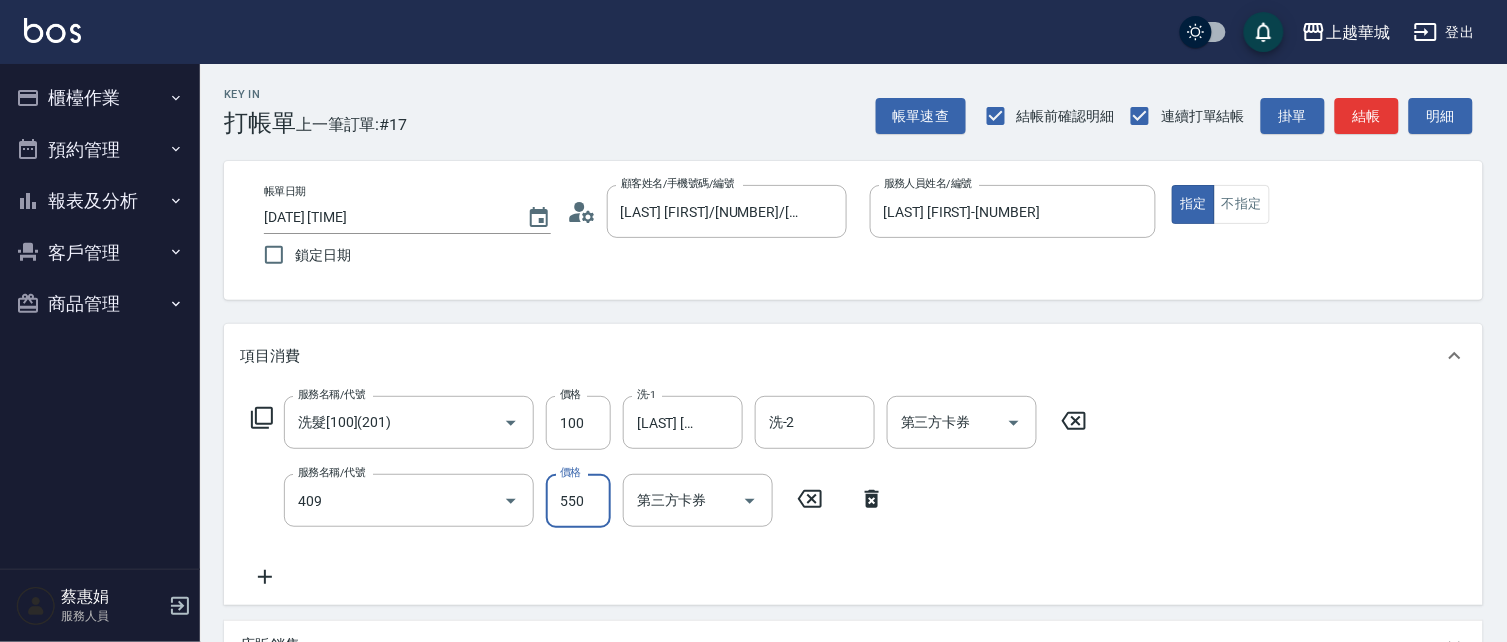 type on "剪髮(550)(409)" 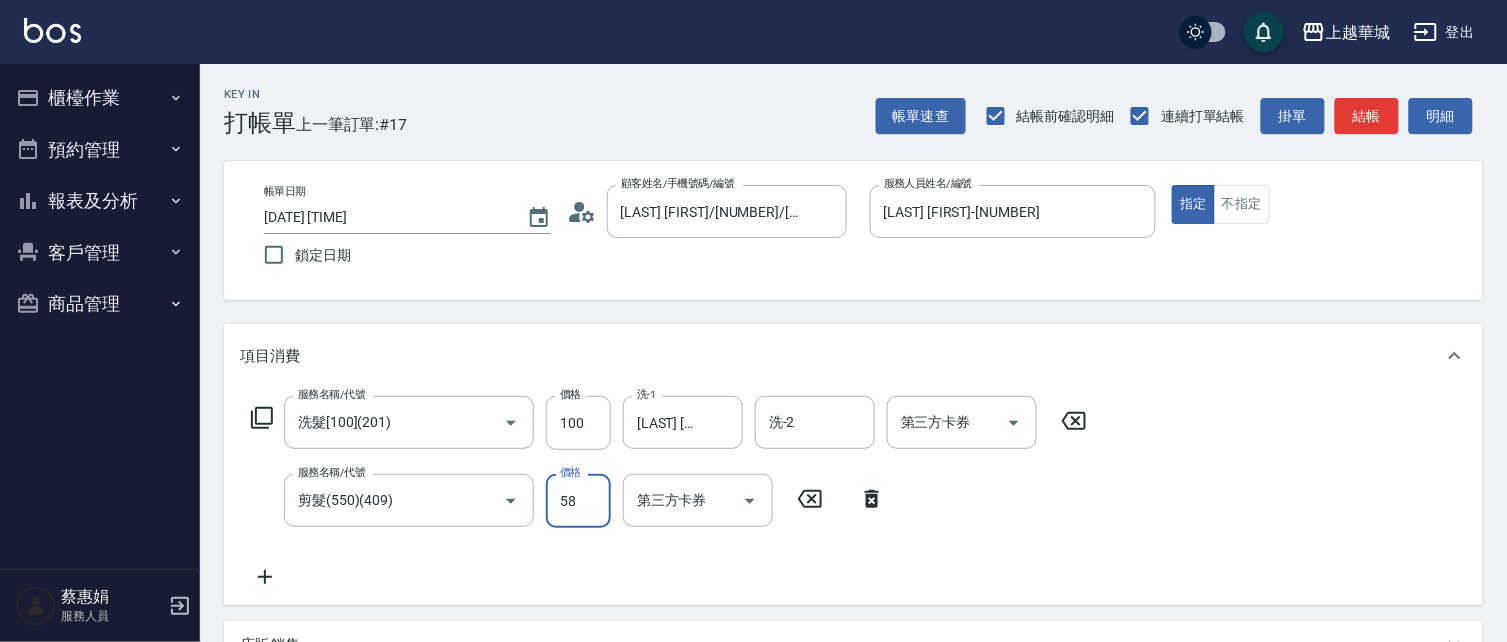 type on "580" 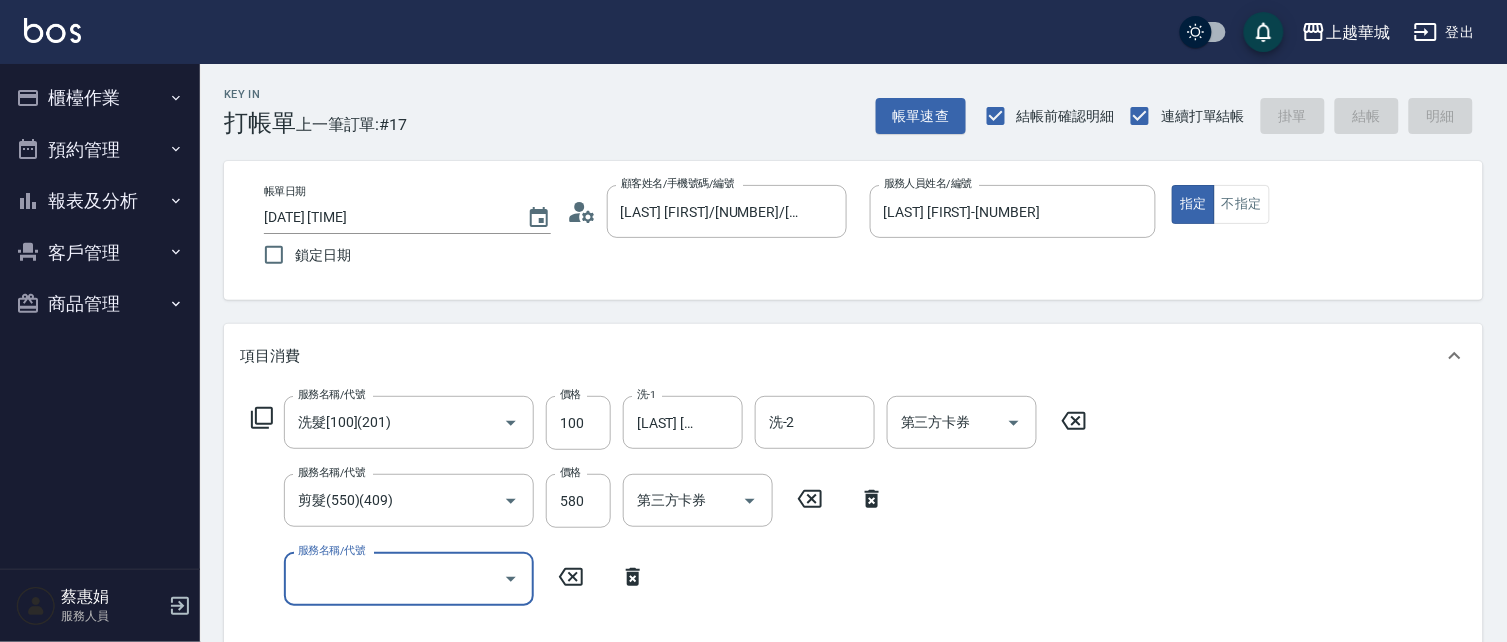 type 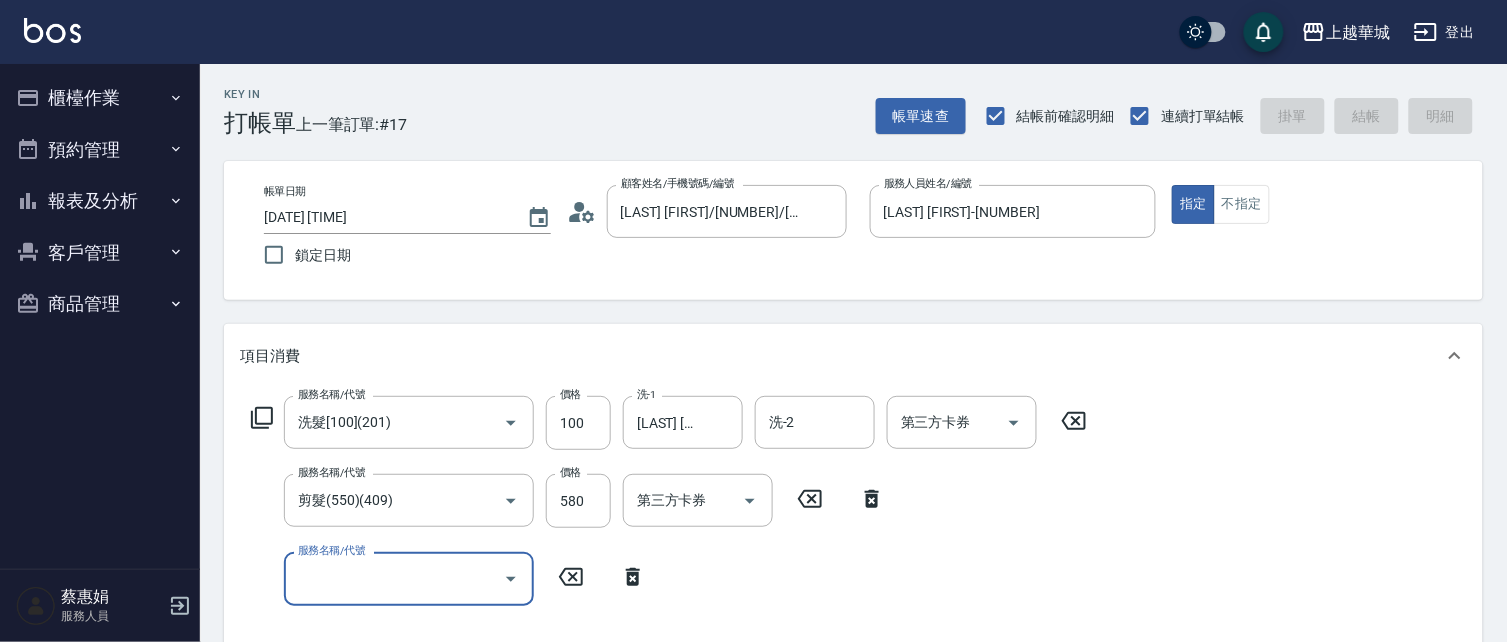 type 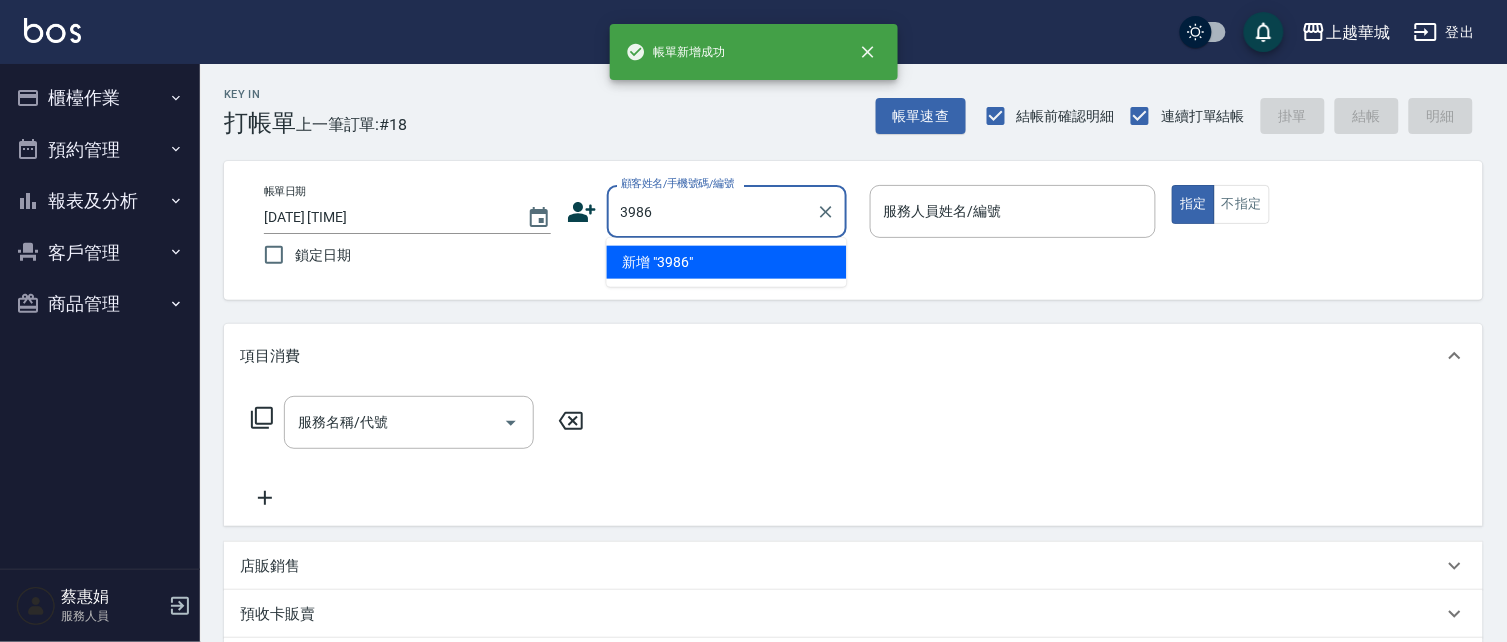type on "3986" 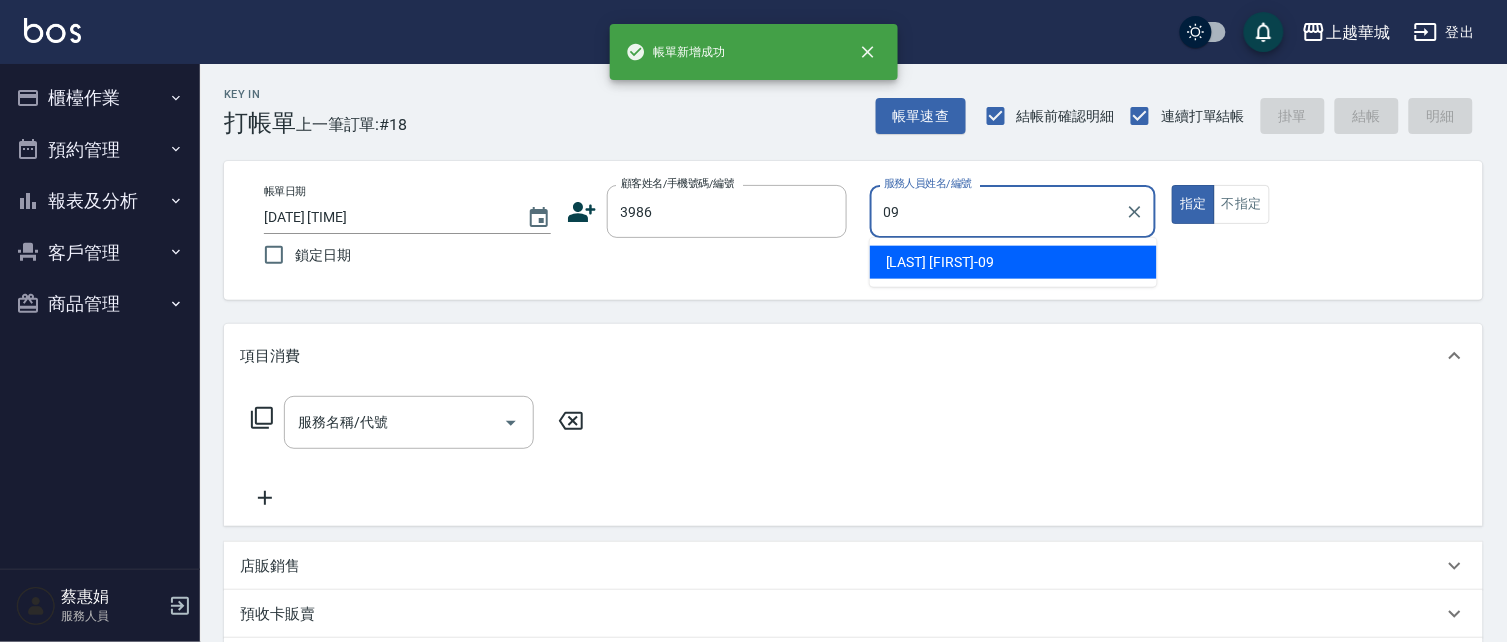 type on "[LAST] [FIRST]-[NUMBER]" 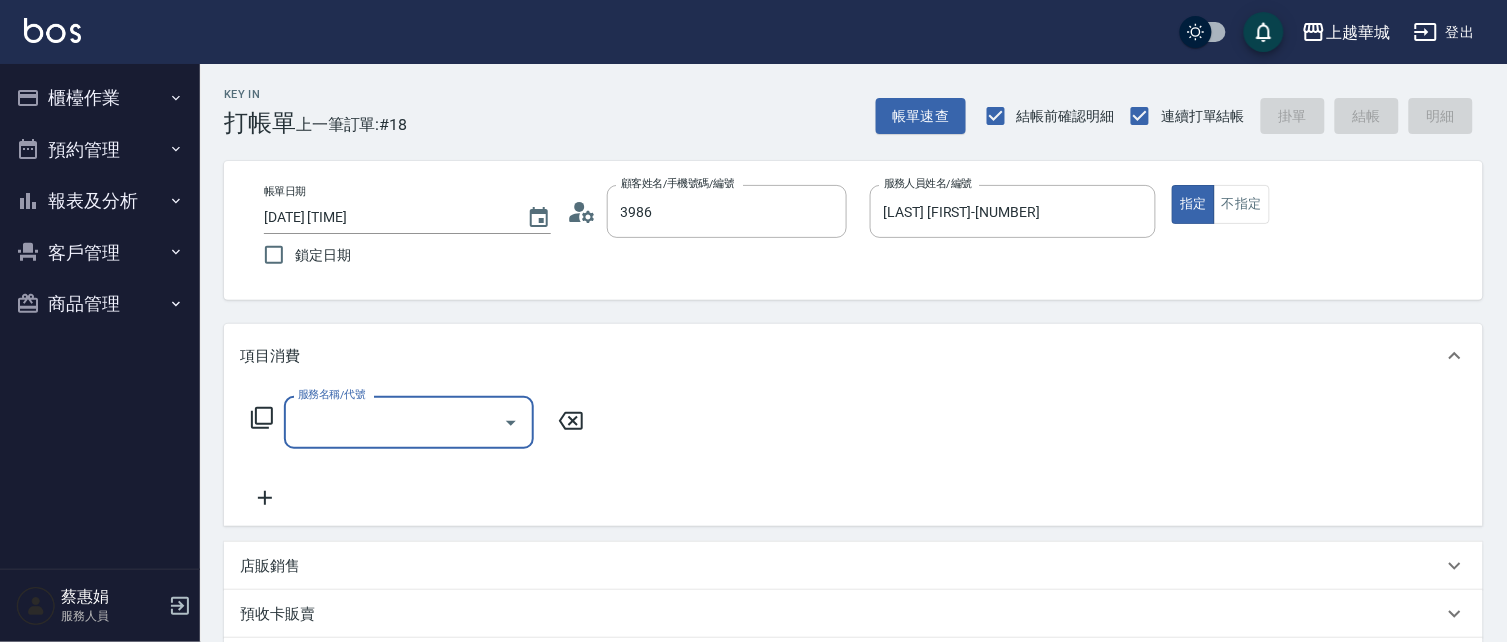type on "[LAST] [FIRST]/[PHONE]/[NUMBER]" 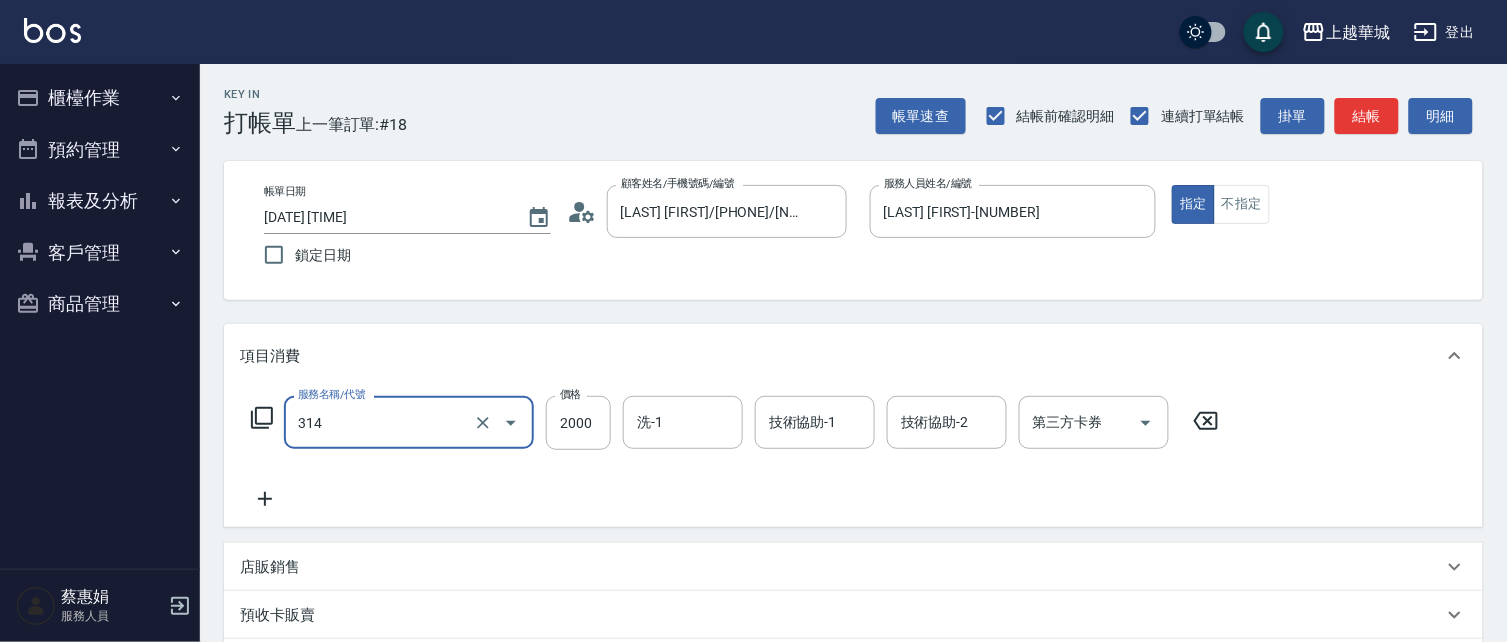 type on "[SERVICE]([PRICE])([NUMBER])" 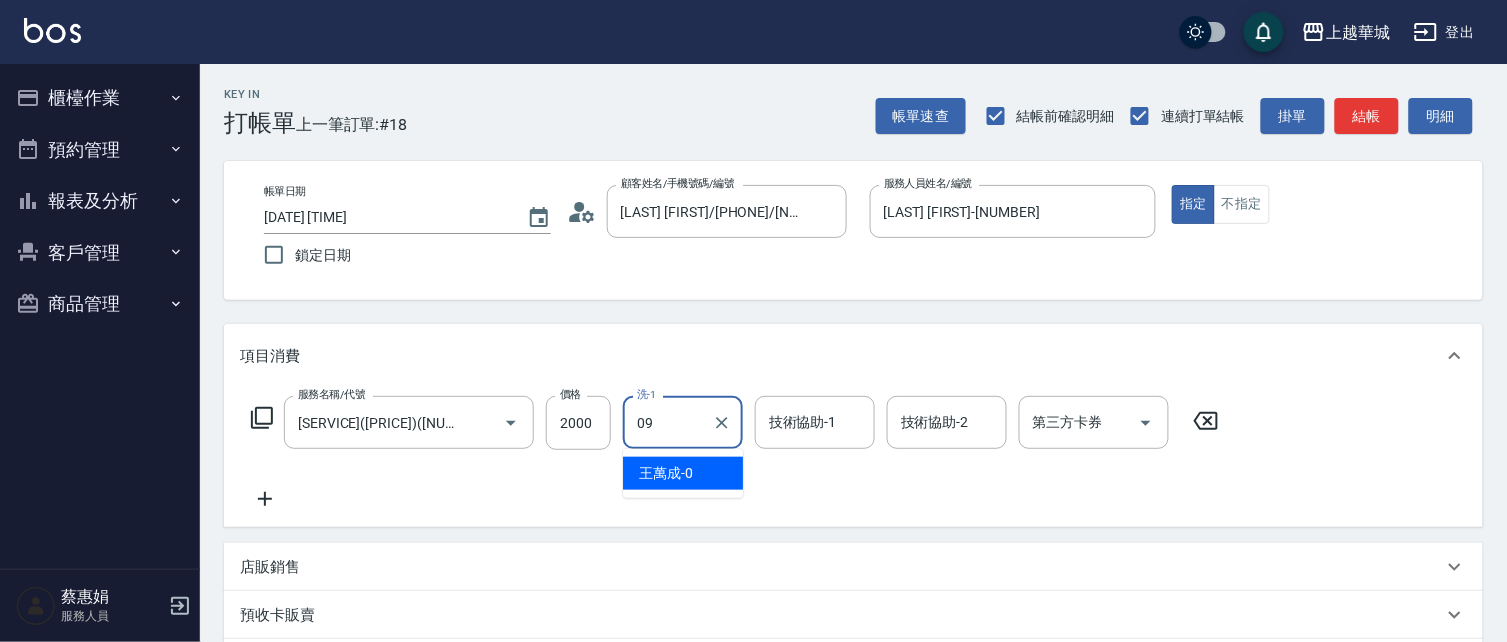 type on "[LAST] [FIRST]-[NUMBER]" 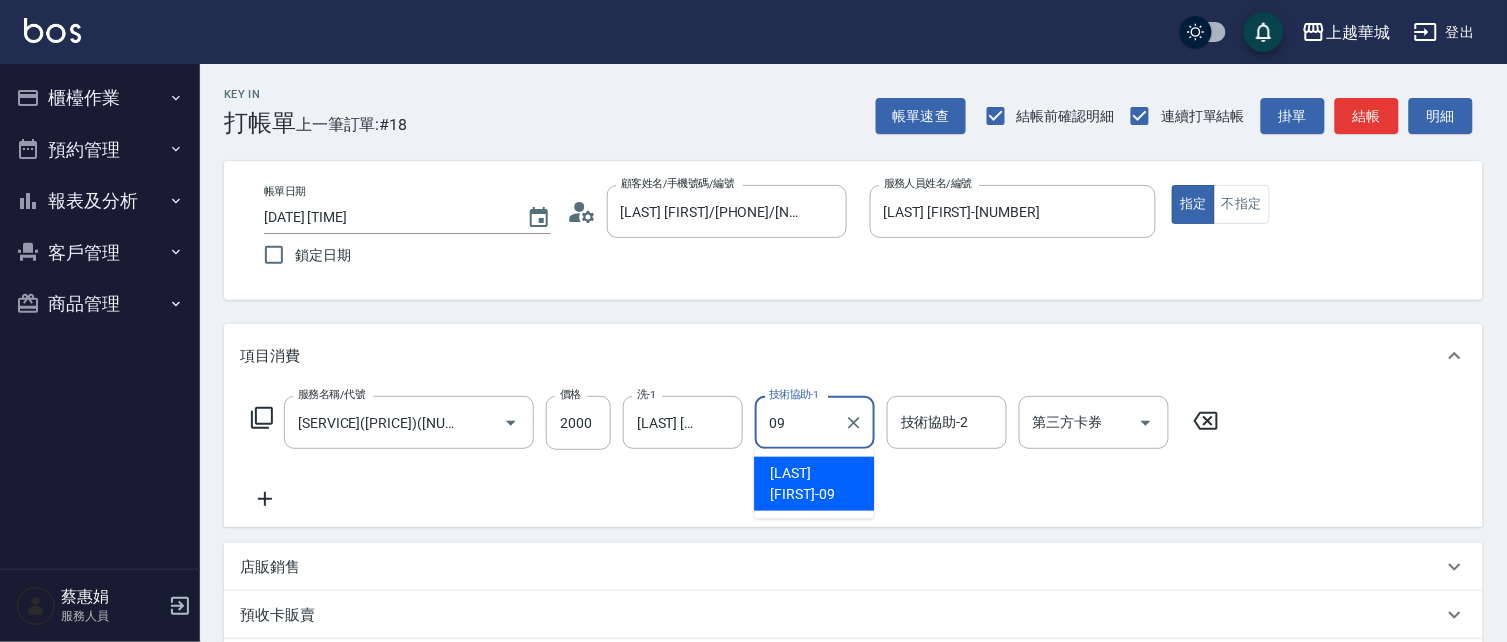 type on "[LAST] [FIRST]-[NUMBER]" 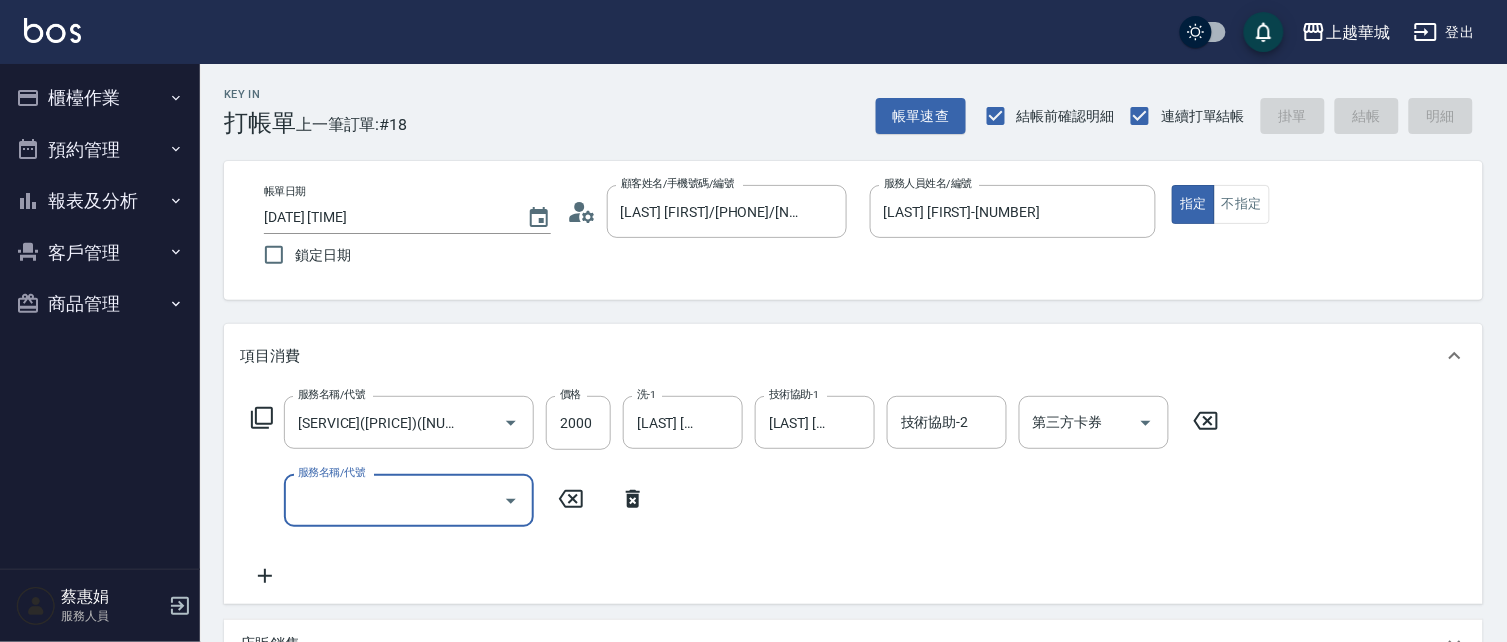 type on "2025/08/09 19:59" 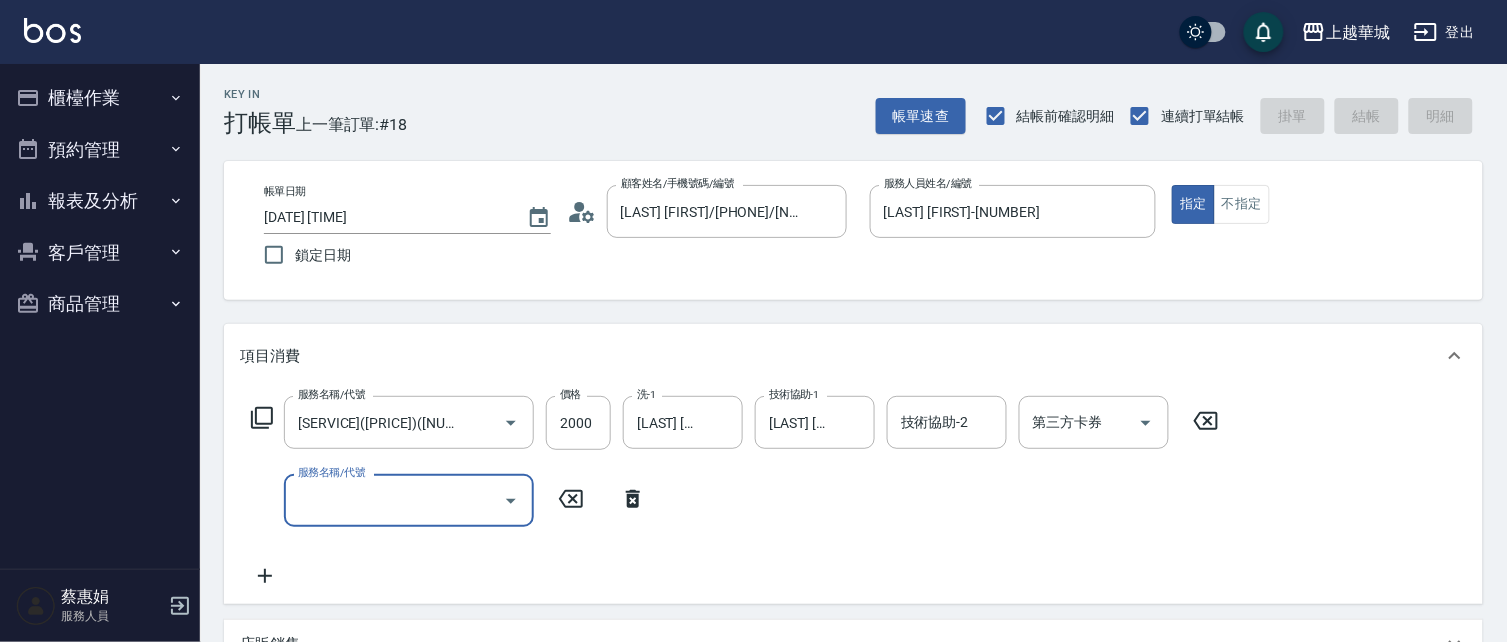 type 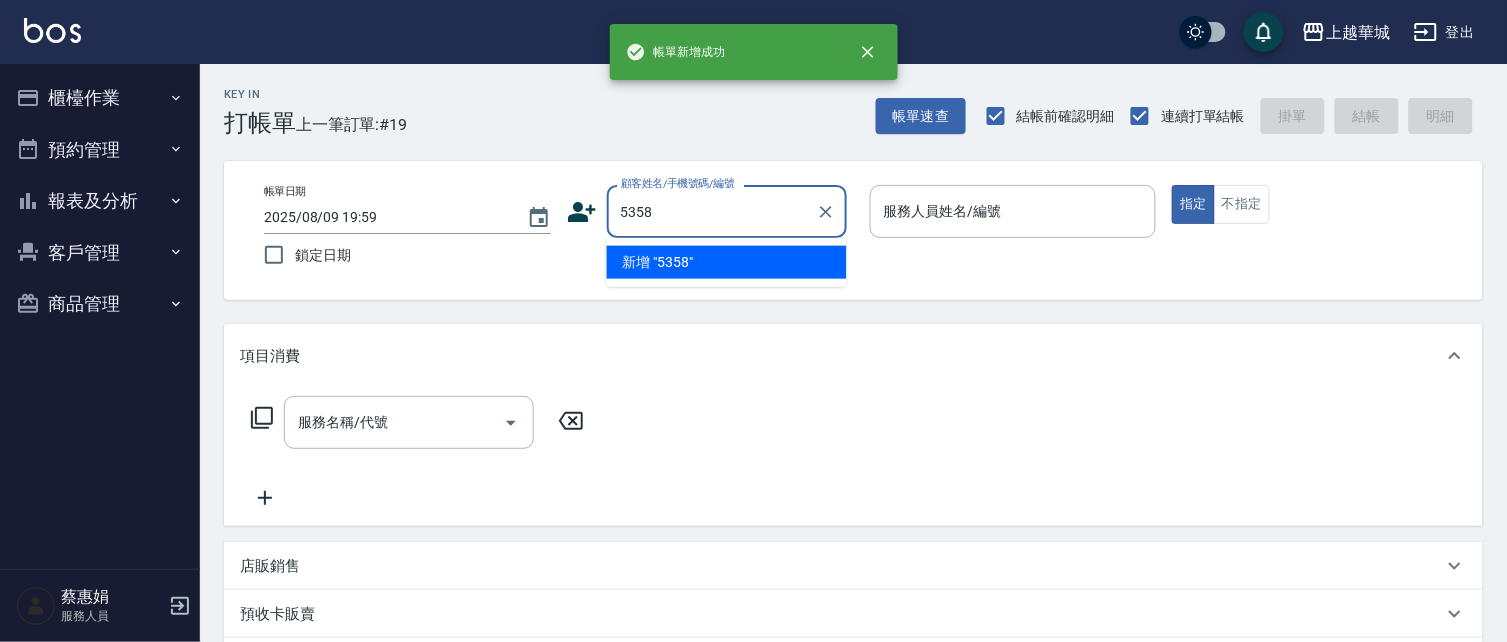 type on "5358" 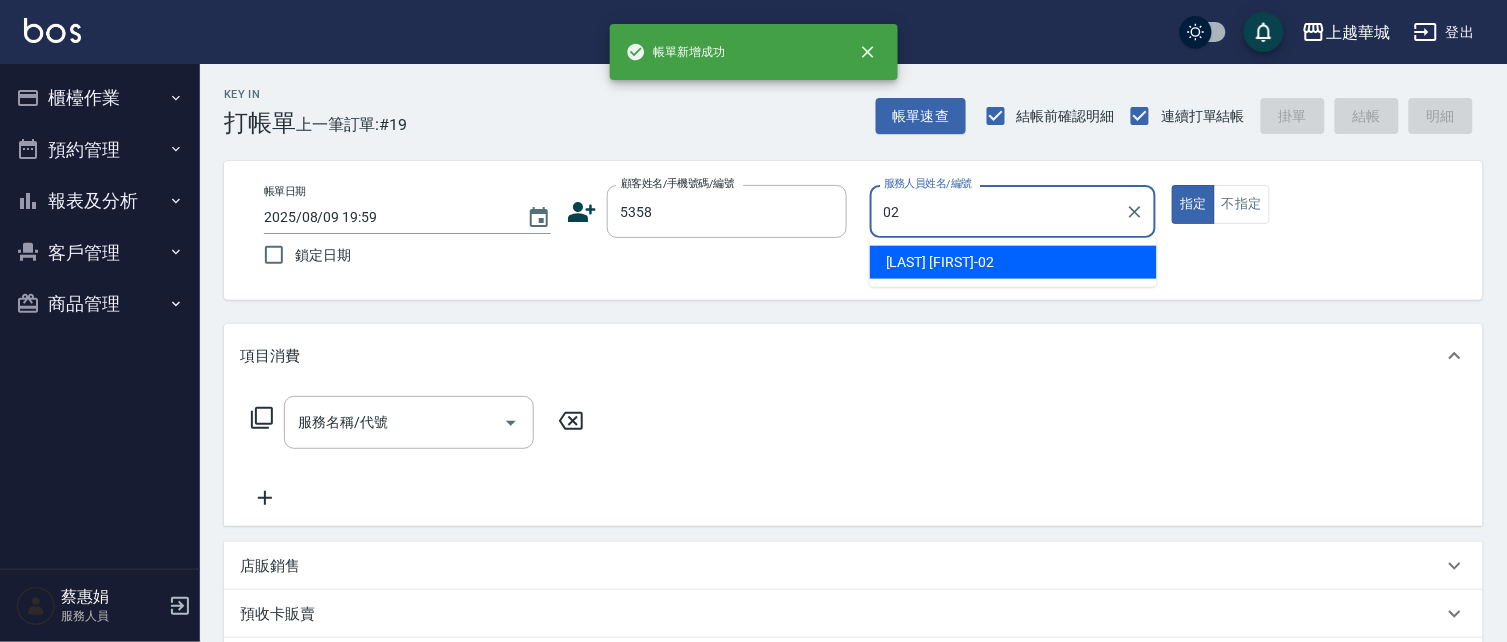 type on "[LAST] [FIRST]-[NUMBER]" 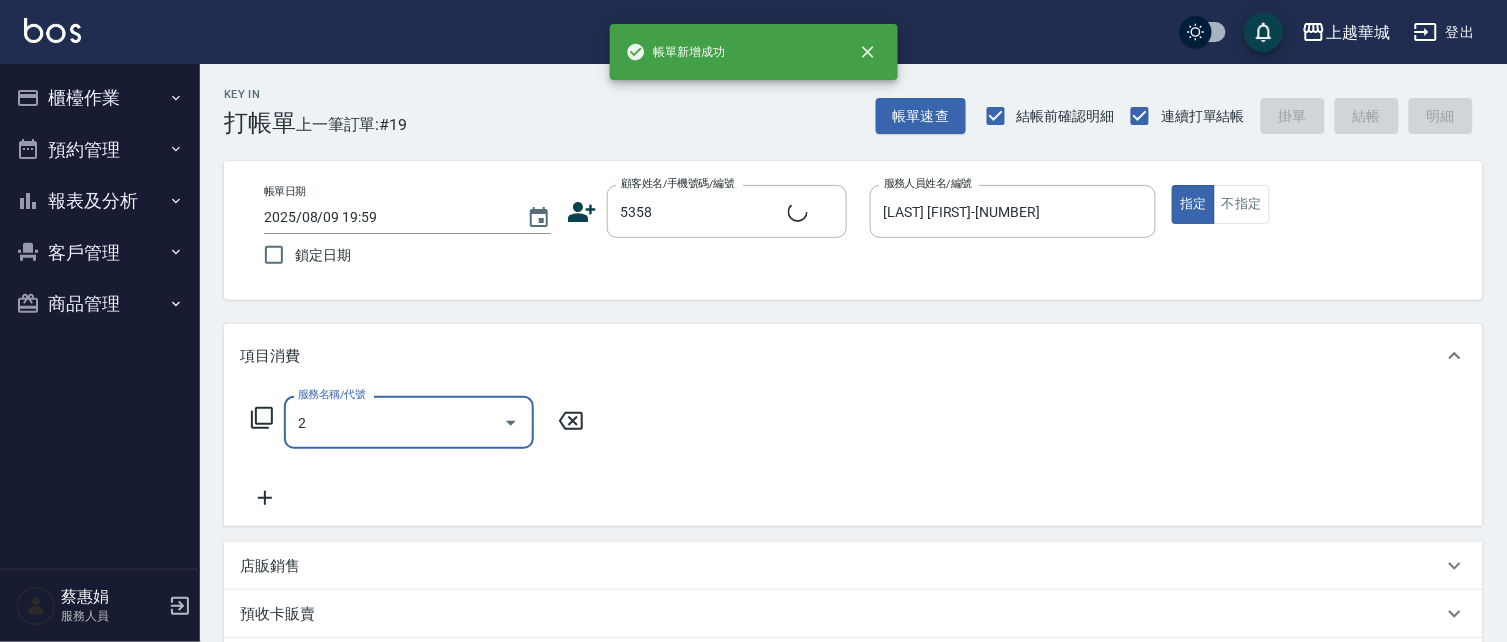 type on "22" 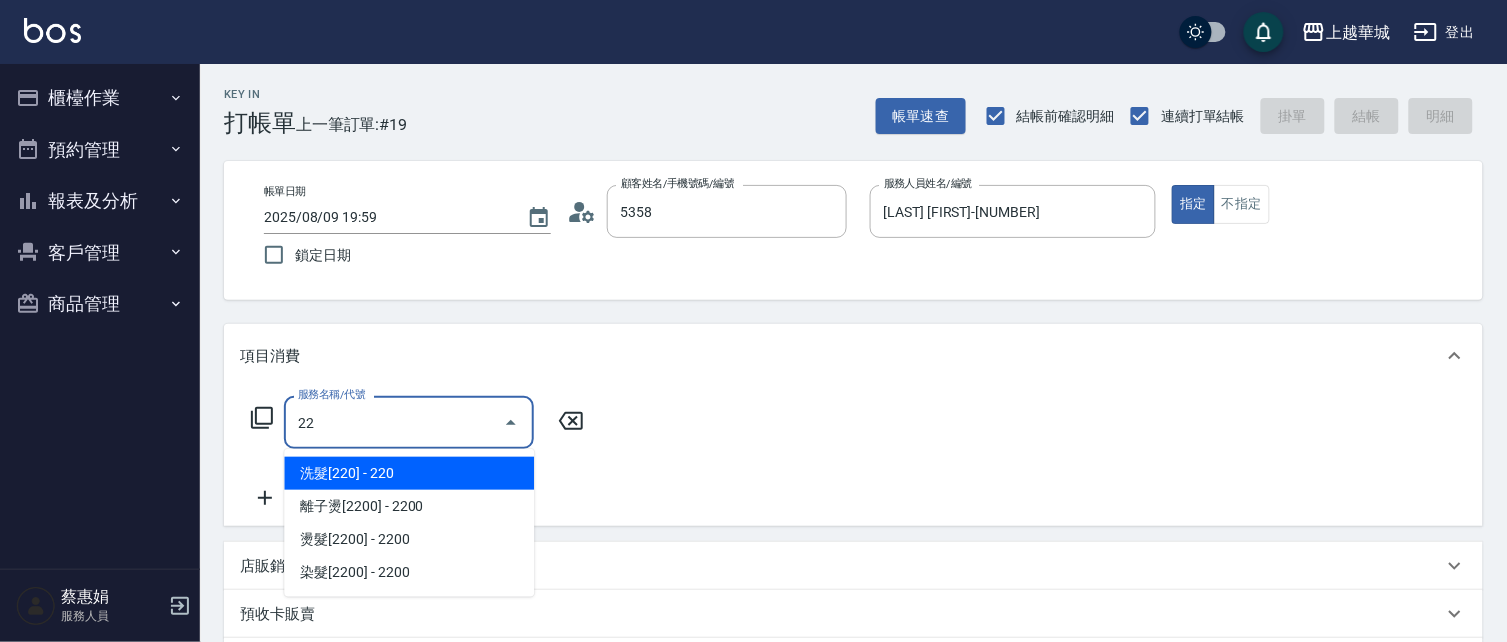 type on "[LAST] [FIRST]/[PHONE]/[NUMBER]" 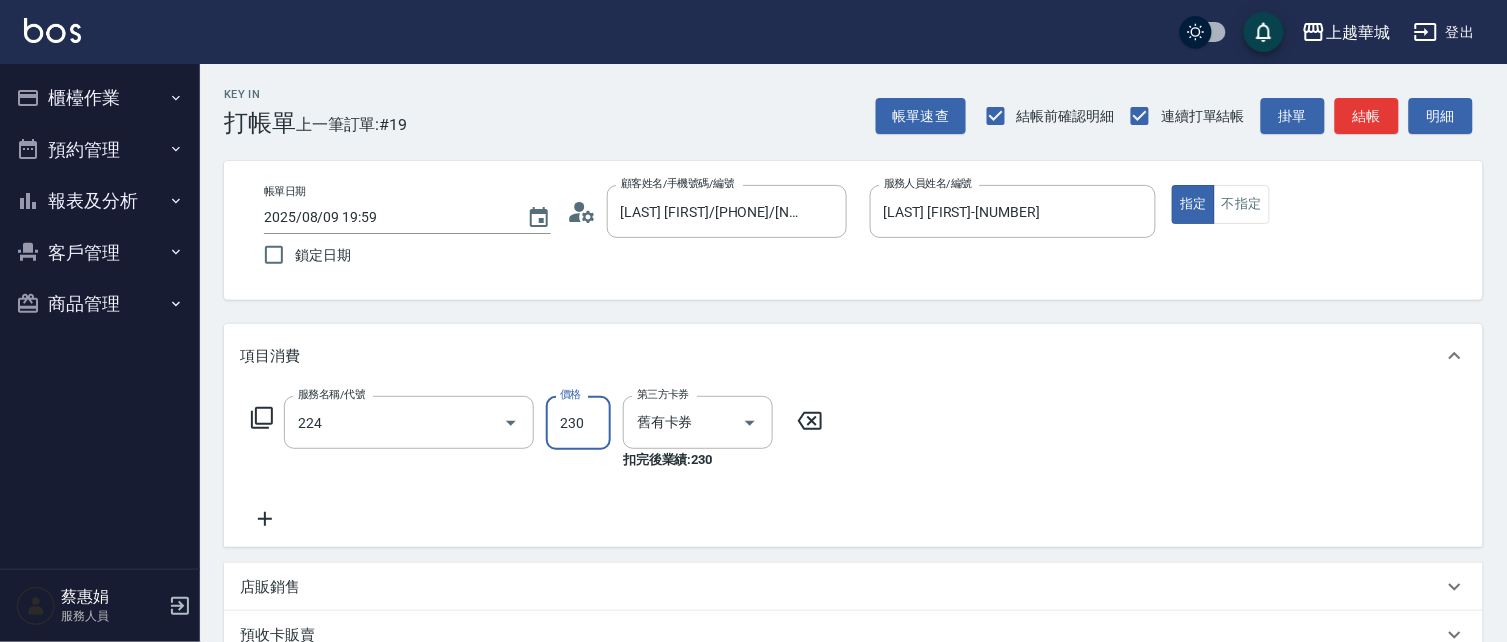 type on "洗髮(卡)230(224)" 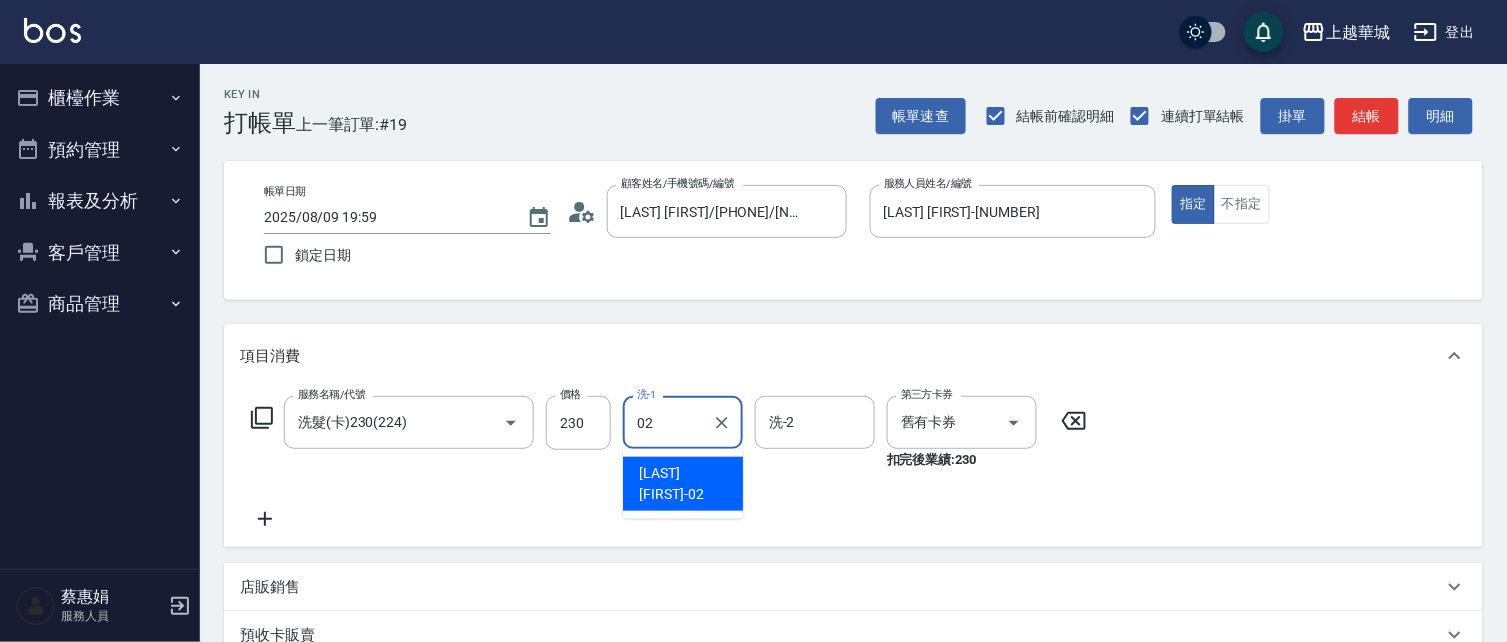 type on "[LAST] [FIRST]-[NUMBER]" 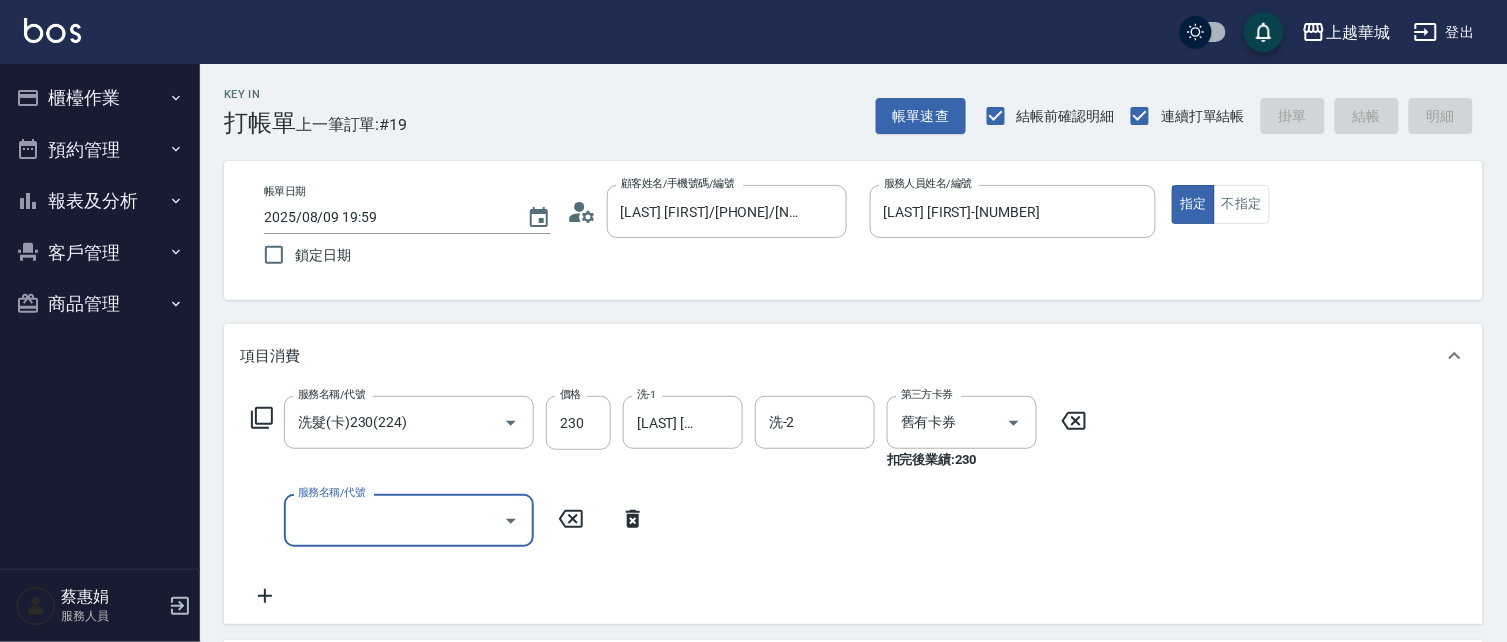 type 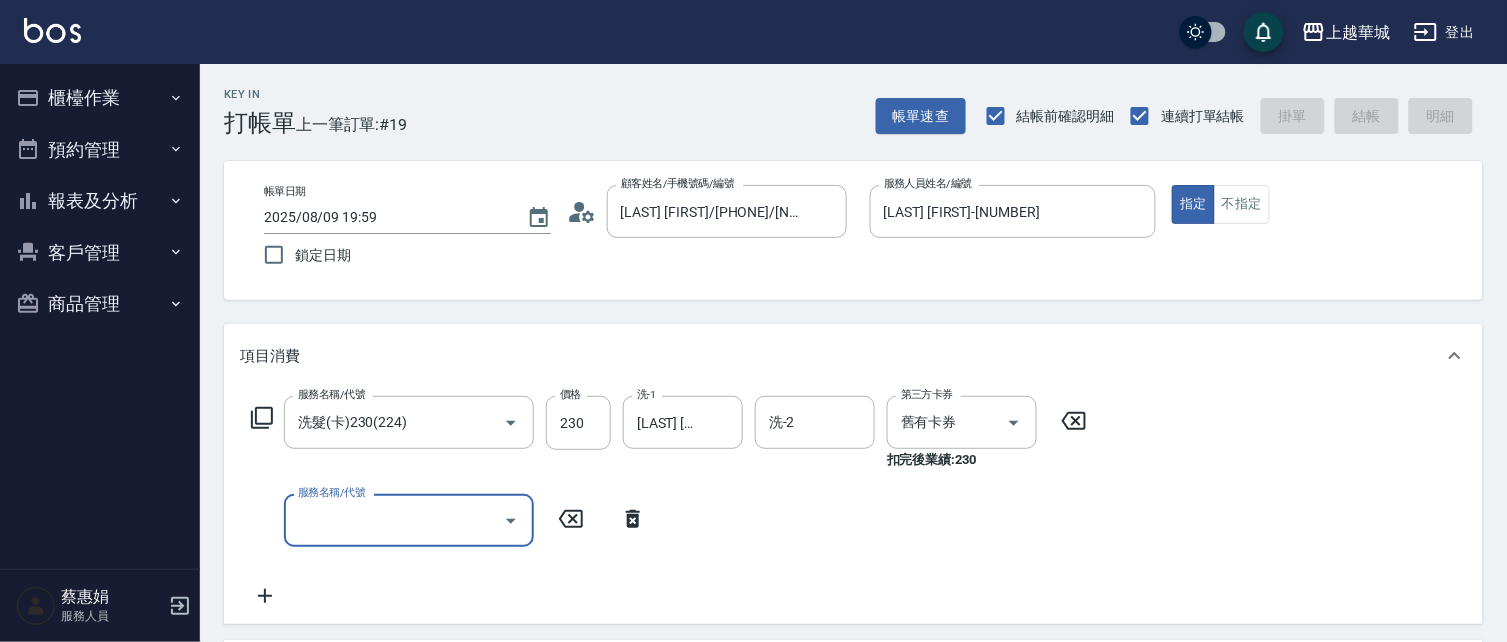 type 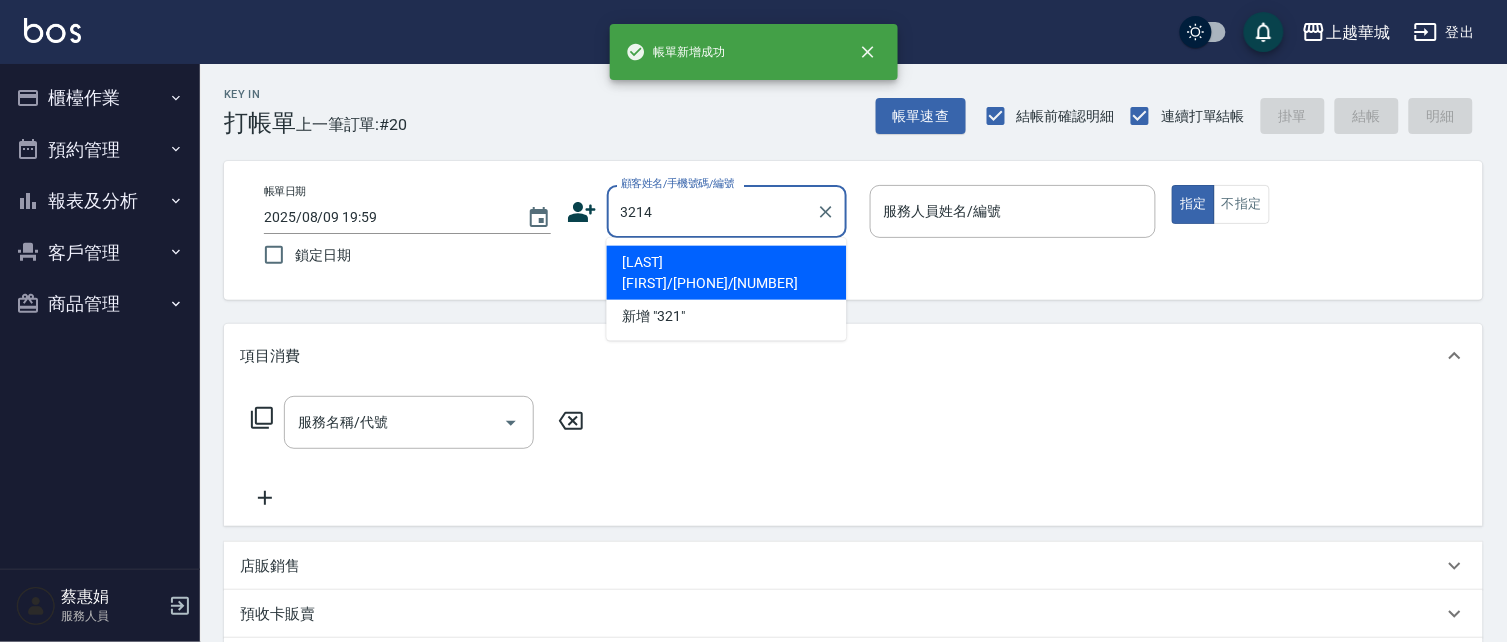 type on "3214" 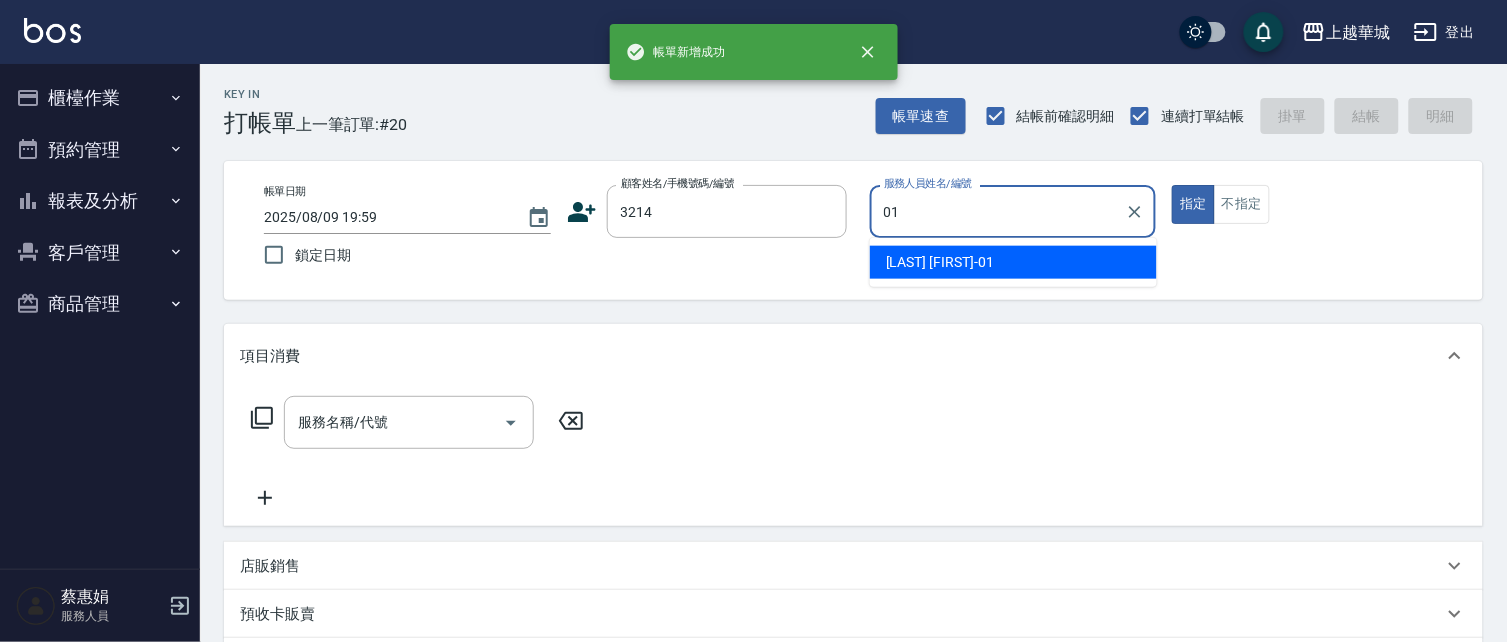 type on "[LAST] [FIRST]-[NUMBER]" 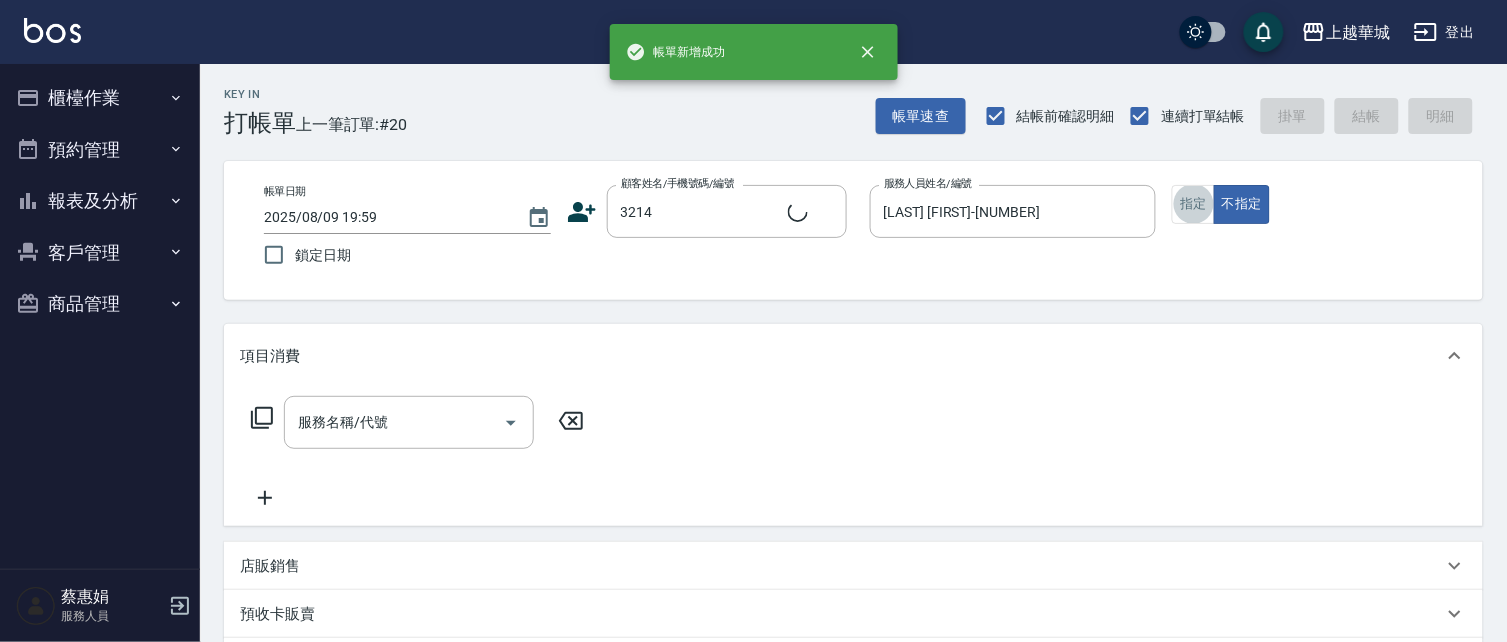 type on "2" 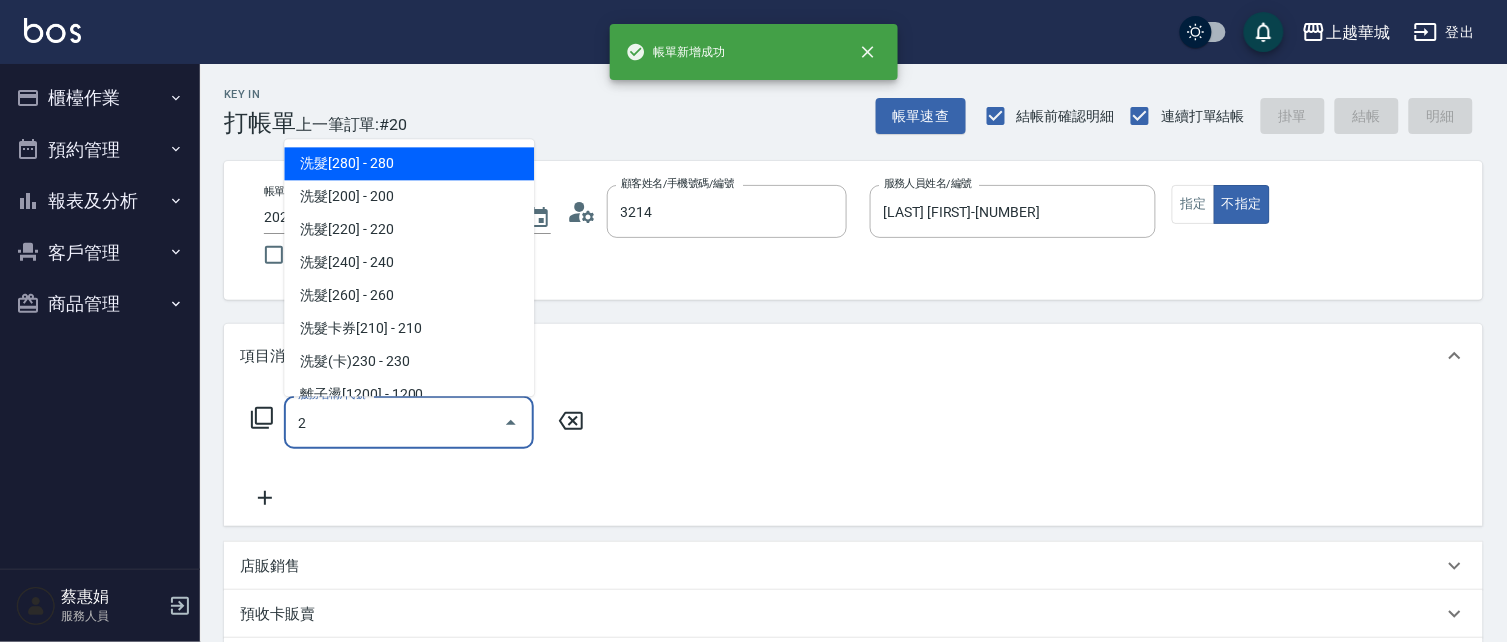 type on "[LAST] [FIRST]/[PHONE]/[NUMBER]" 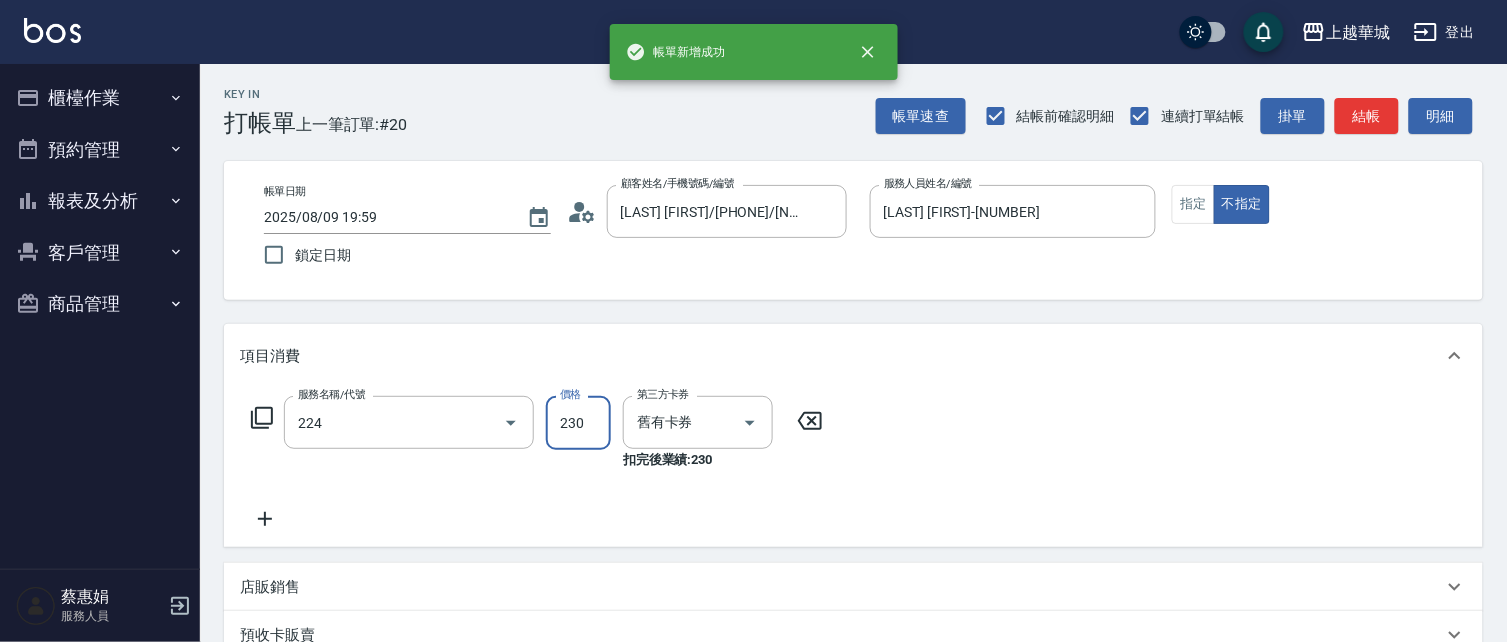 type on "洗髮(卡)230(224)" 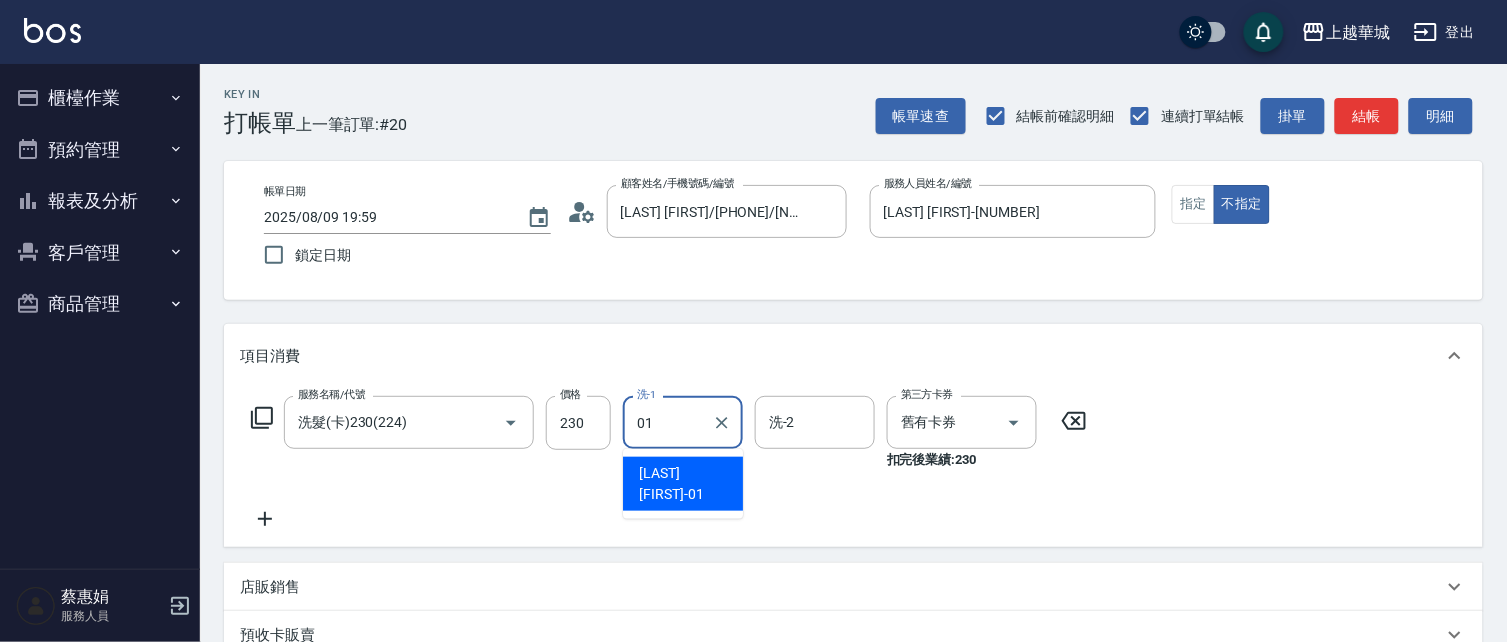 type on "[LAST] [FIRST]-[NUMBER]" 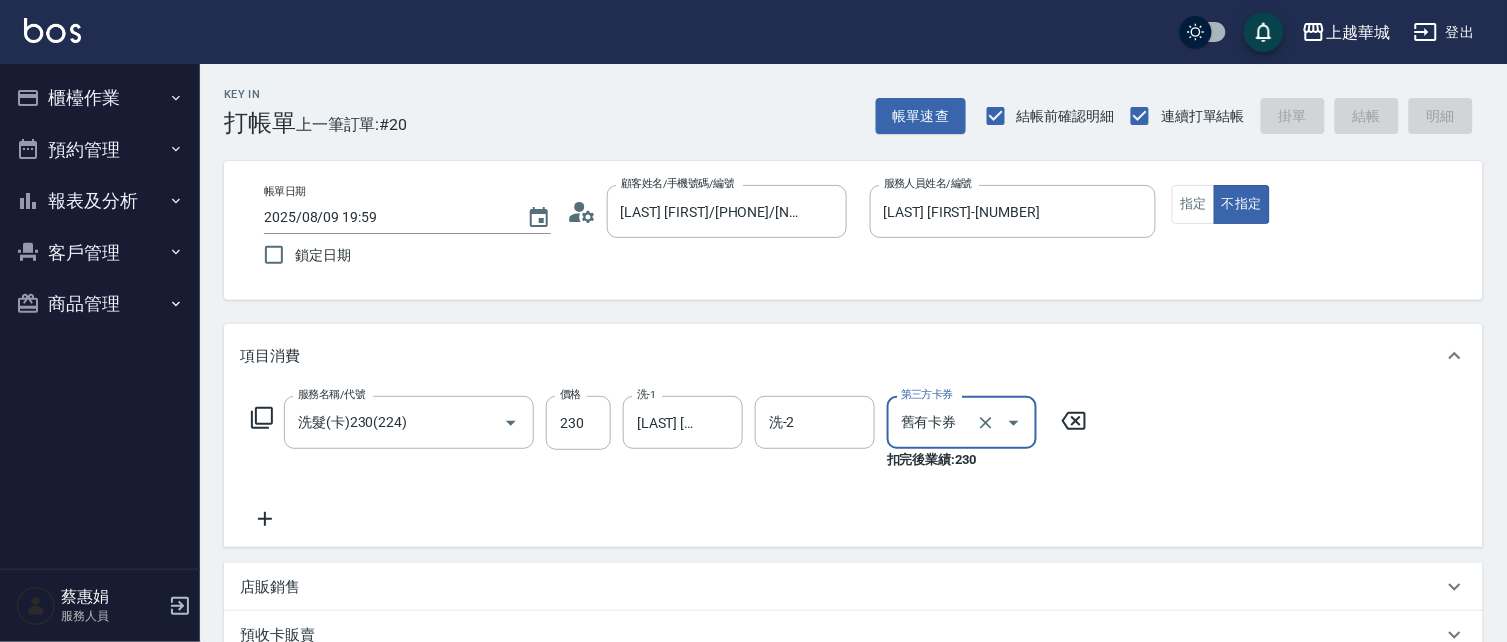 type 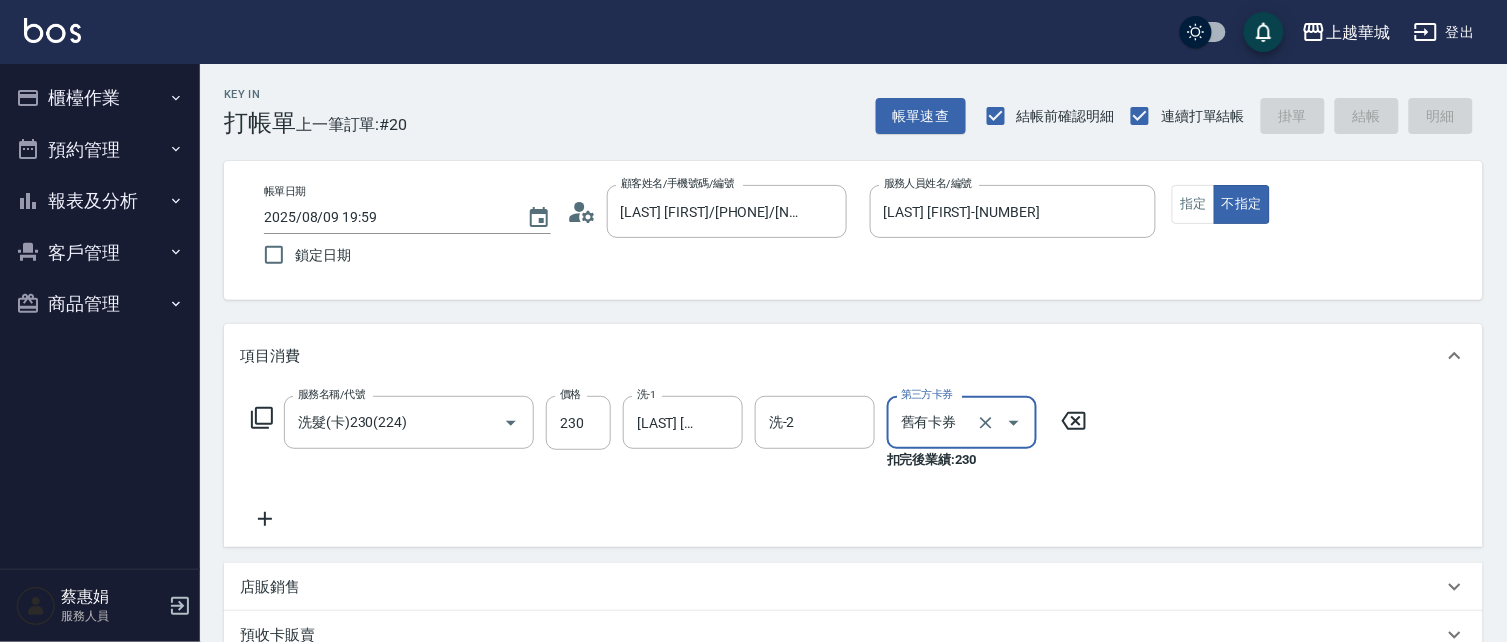 type 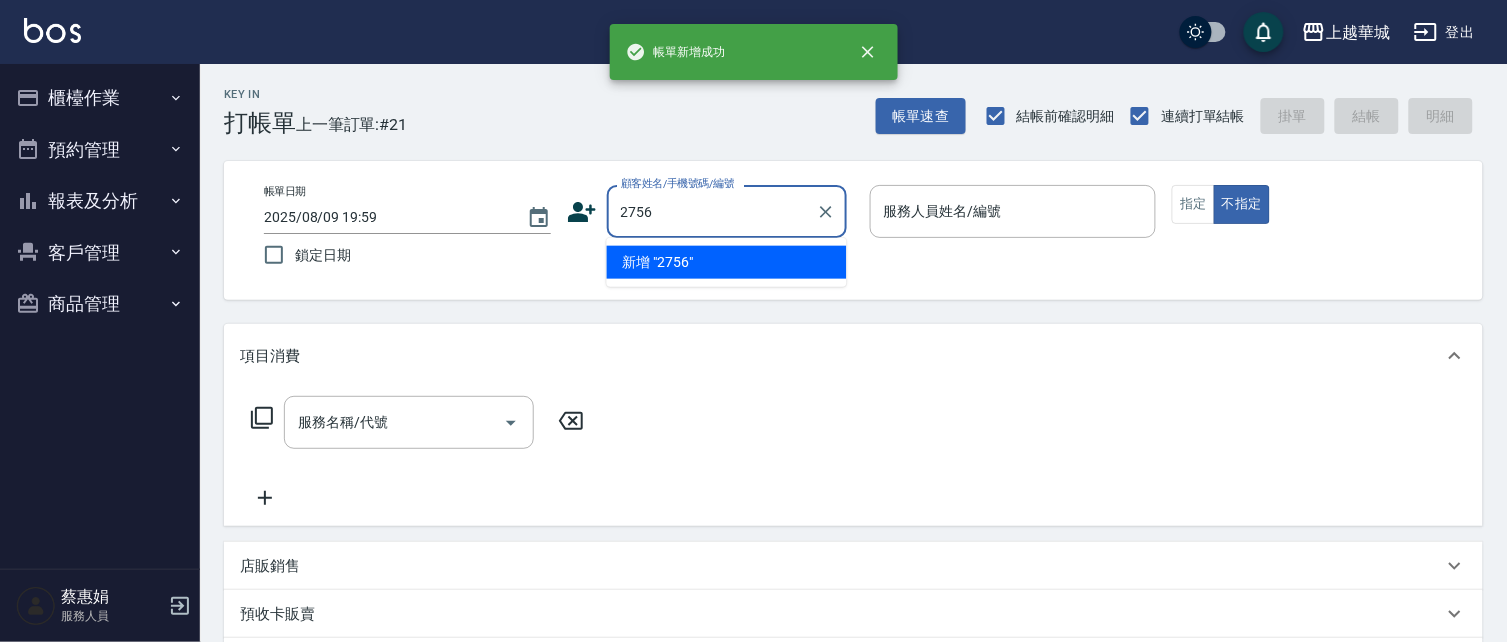 type on "2756" 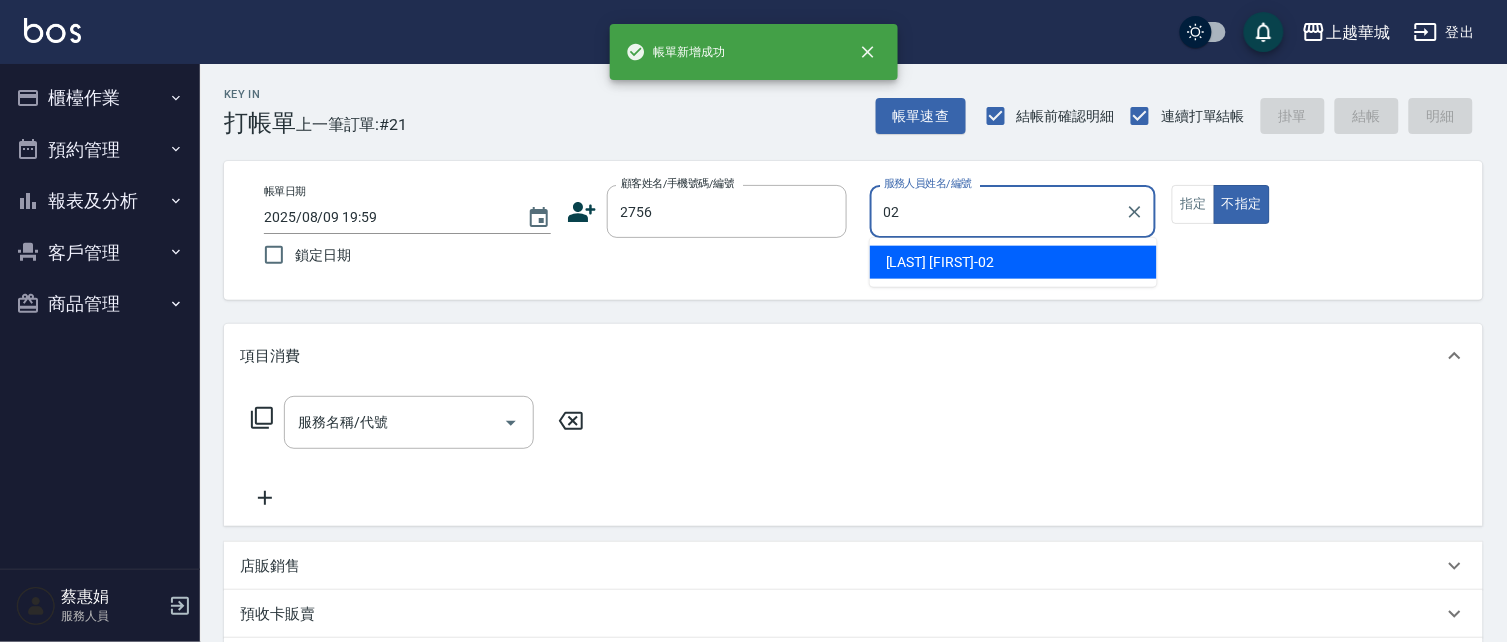 type on "[LAST] [FIRST]-[NUMBER]" 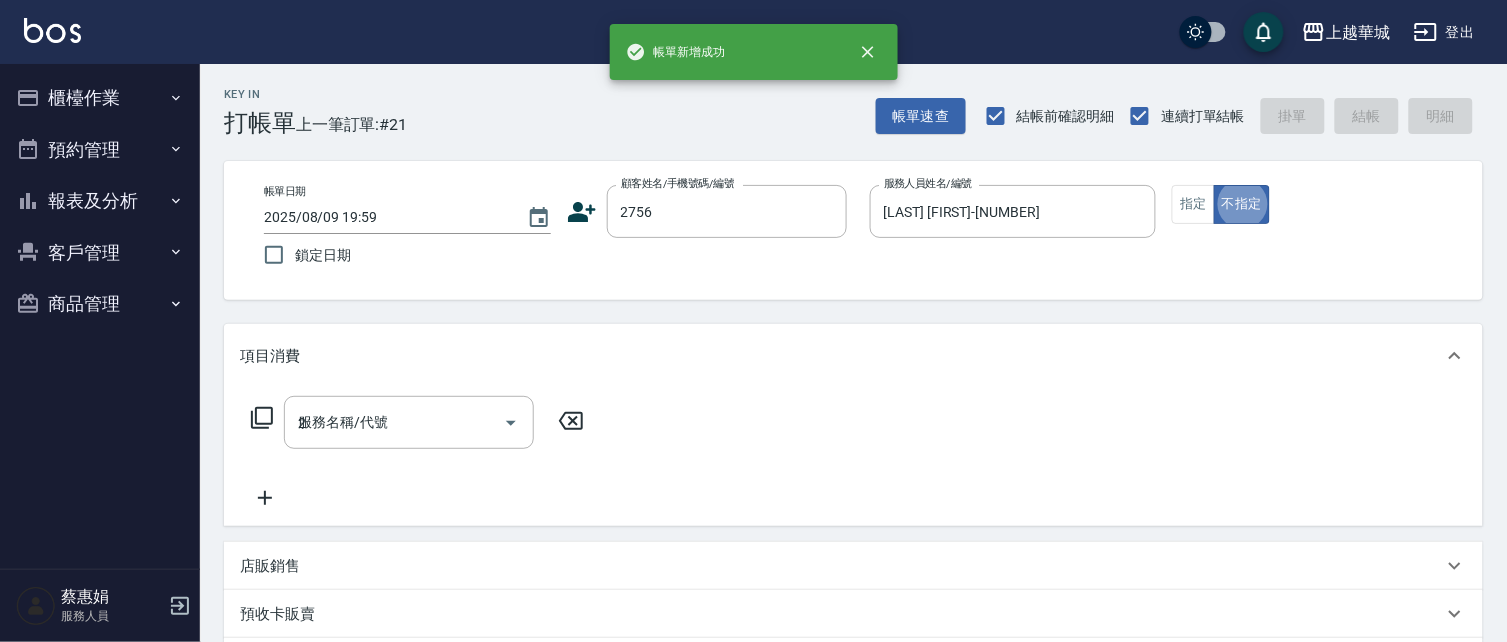 type on "22" 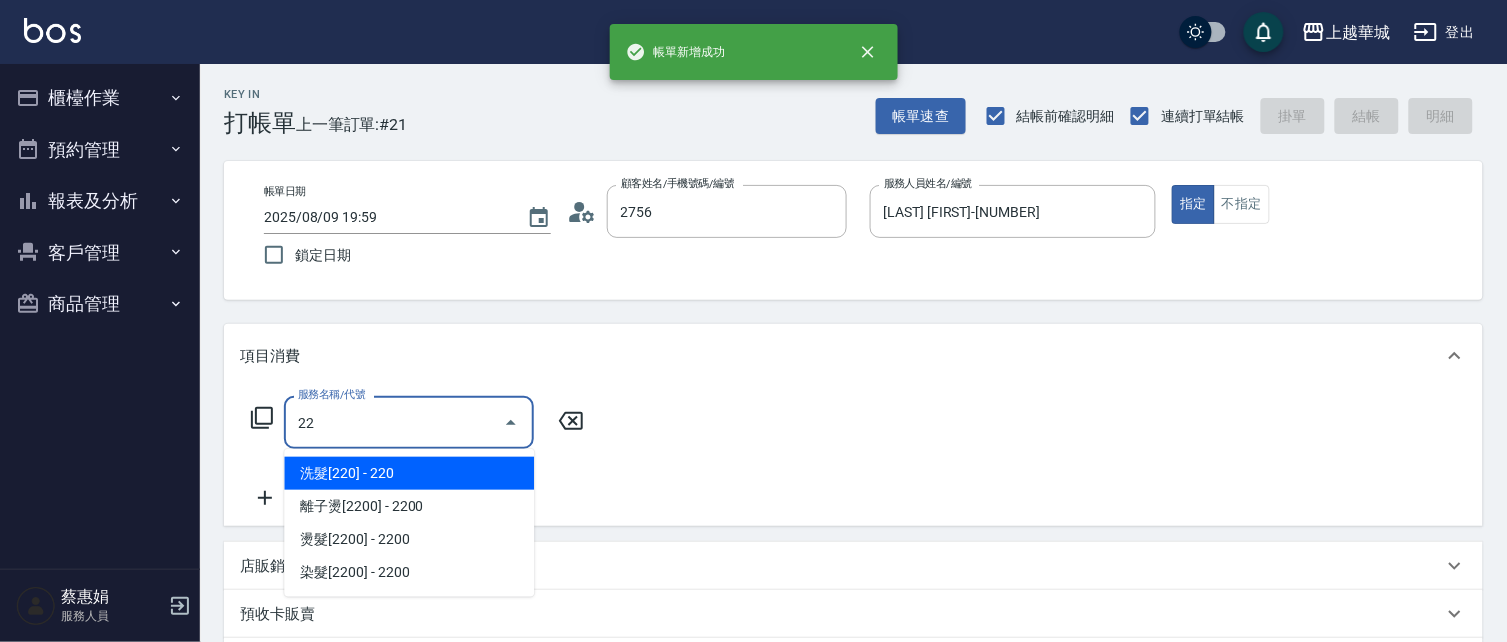 type on "[LAST] [FIRST]/[PHONE]/[NUMBER]" 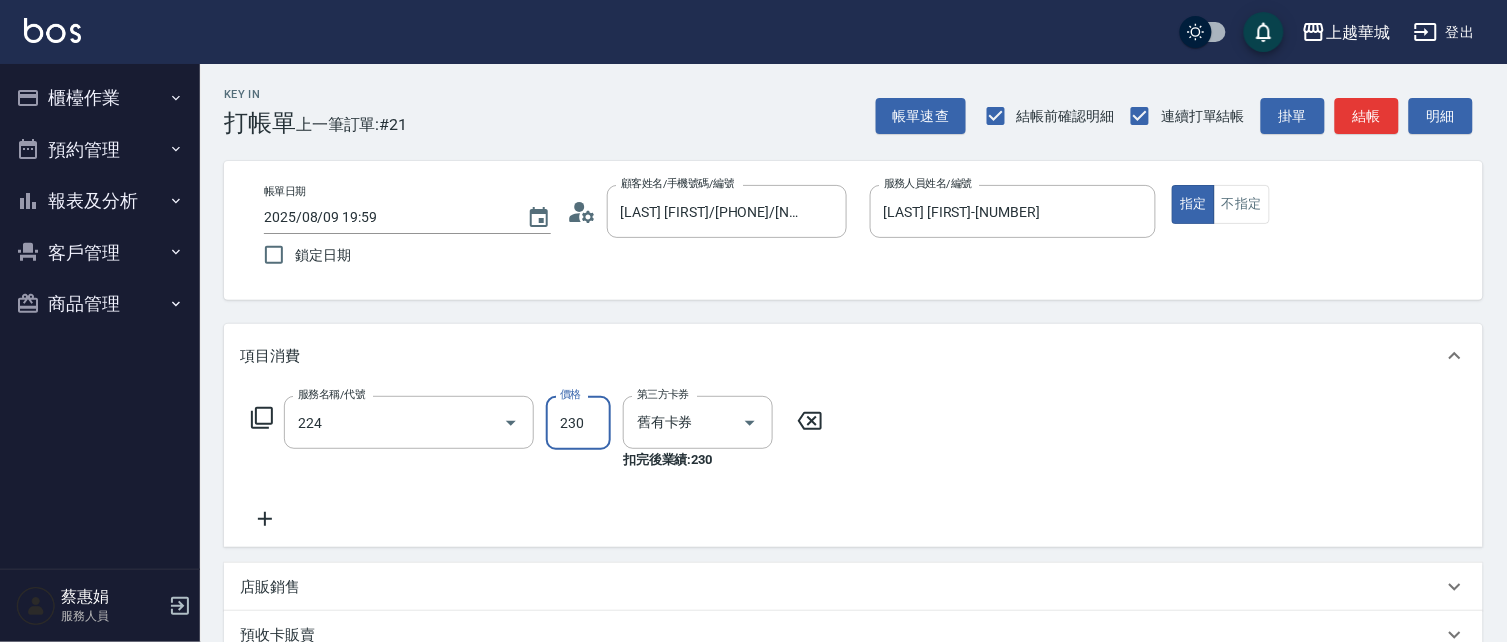 type on "洗髮(卡)230(224)" 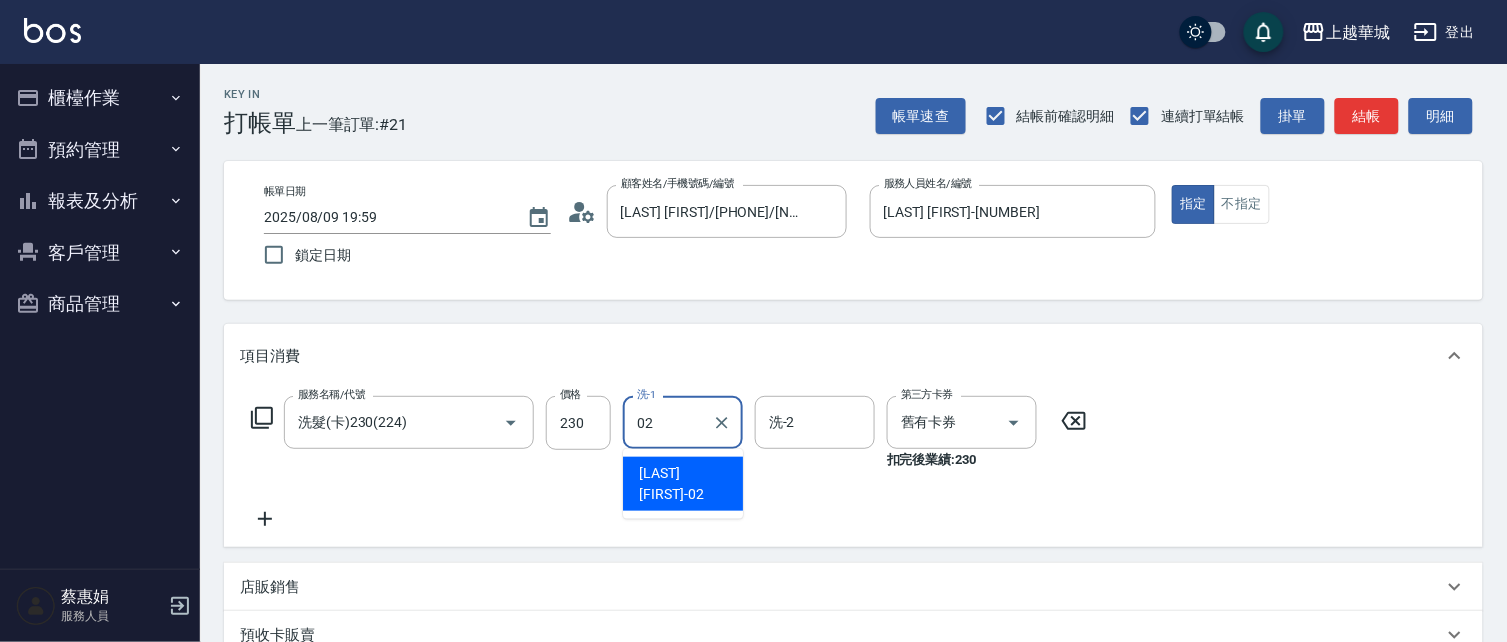 type on "[LAST] [FIRST]-[NUMBER]" 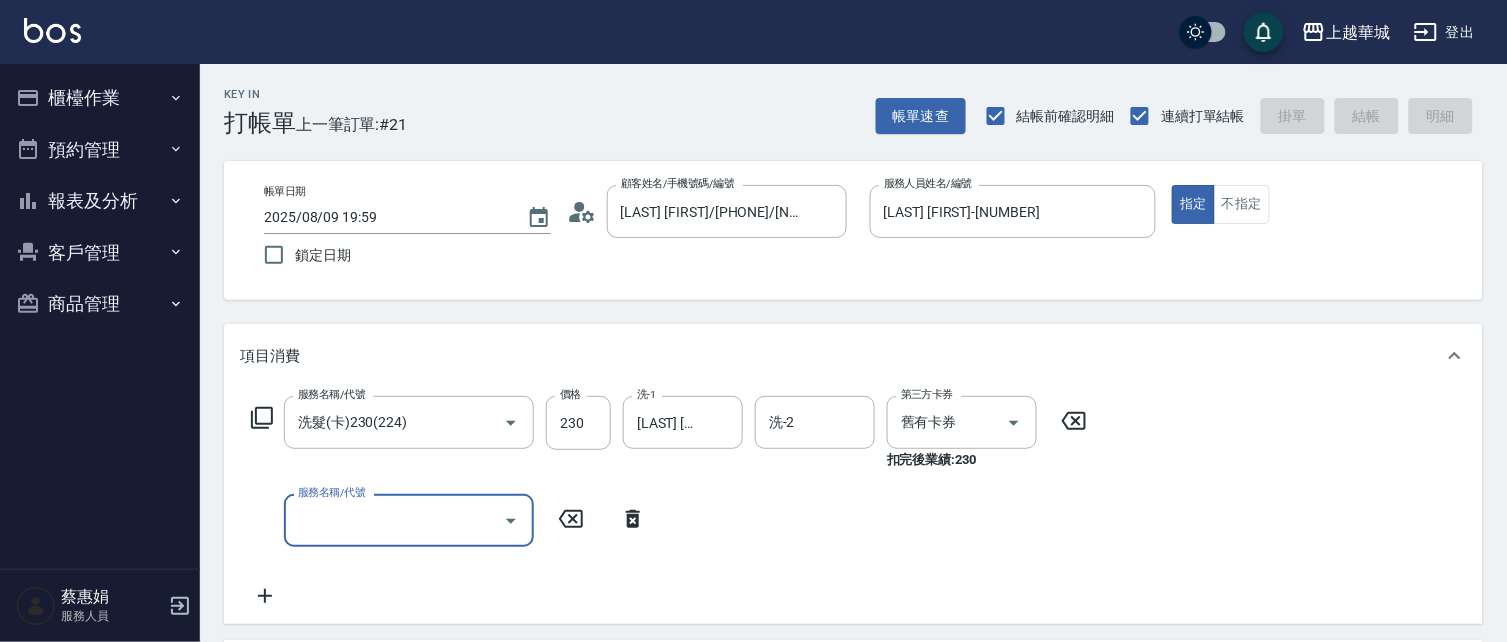 type 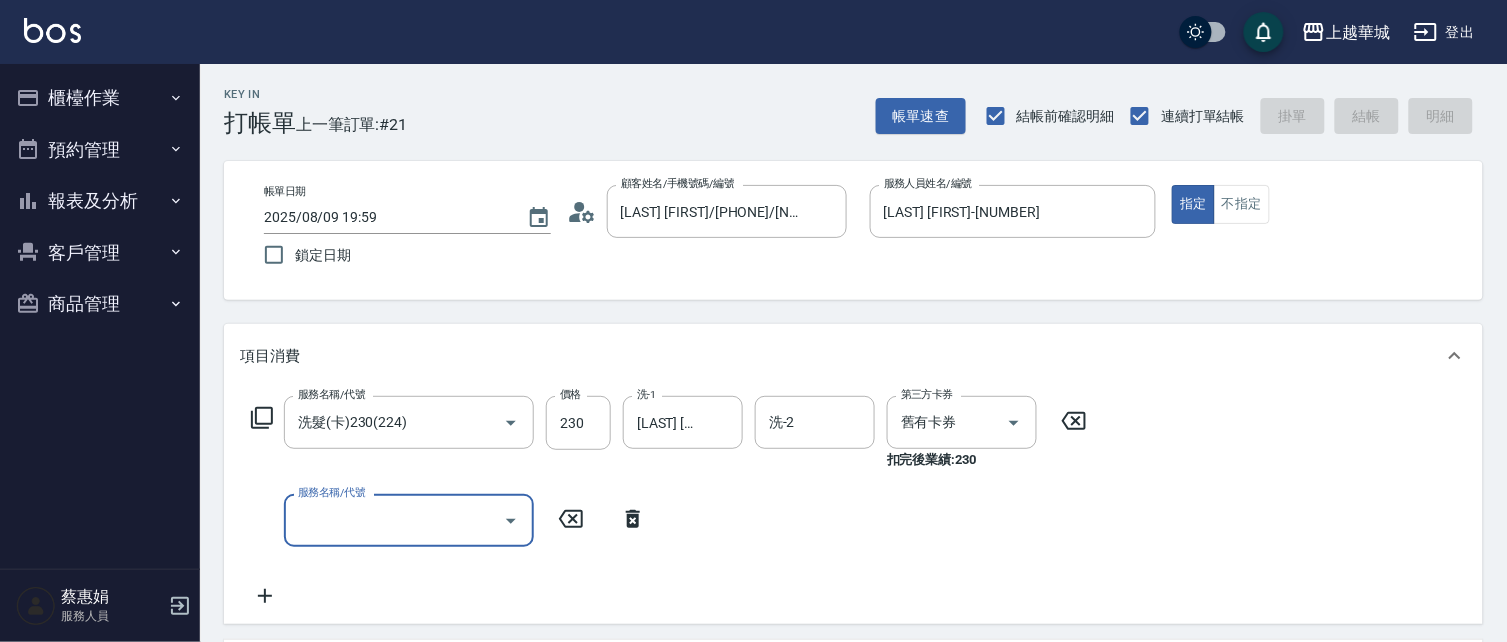 type 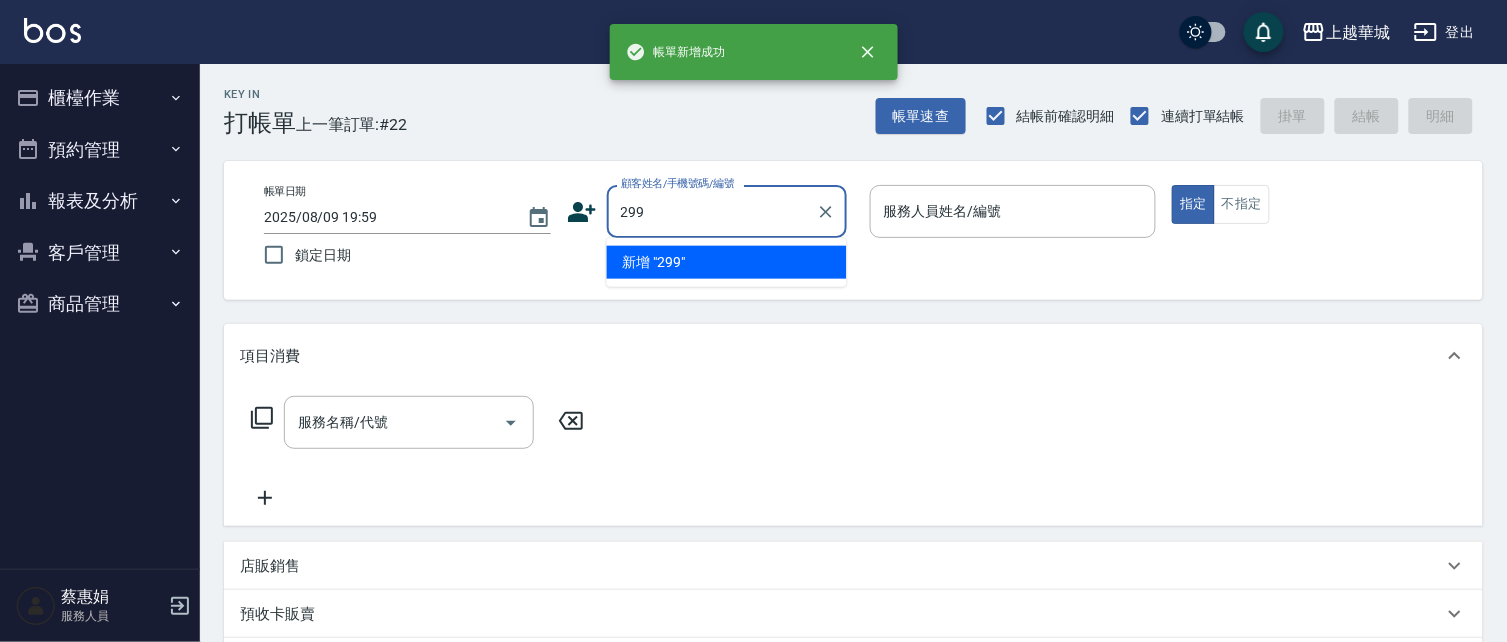 type on "299" 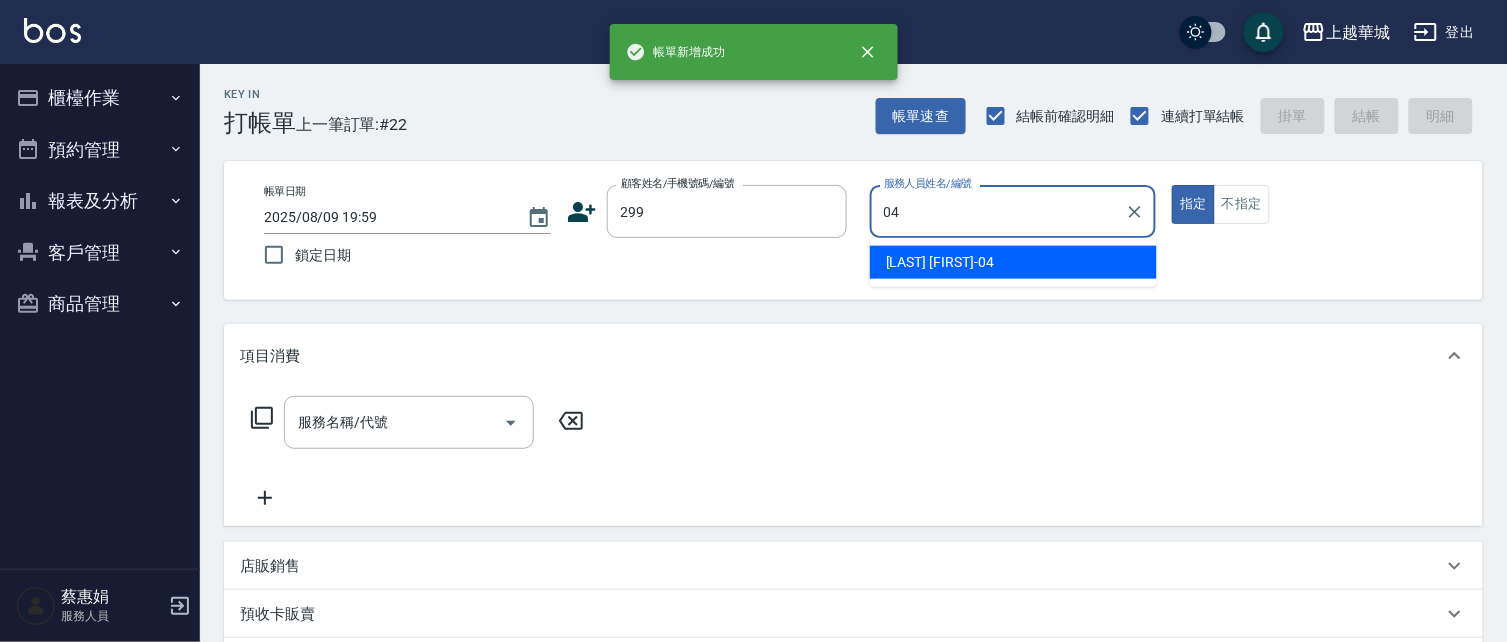 type on "[LAST] [FIRST]-[NUMBER]" 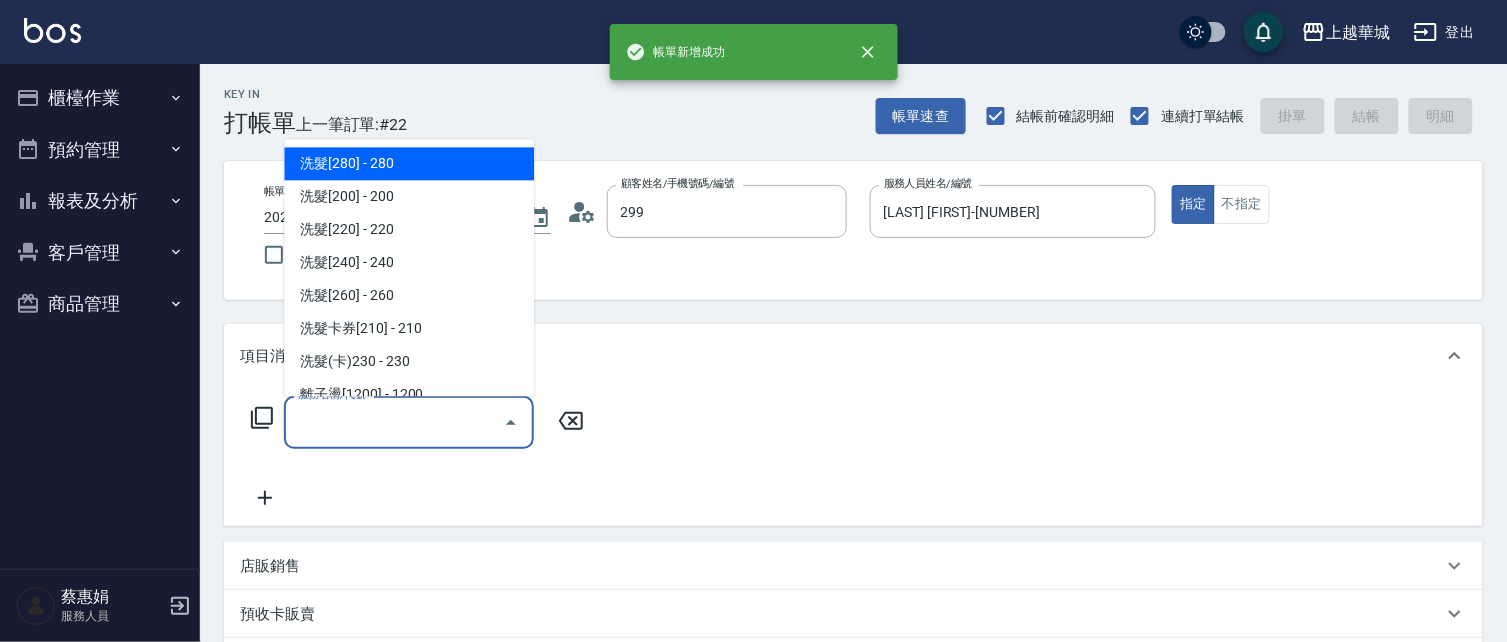type on "[LAST] [FIRST]/[PHONE]/[NUMBER]" 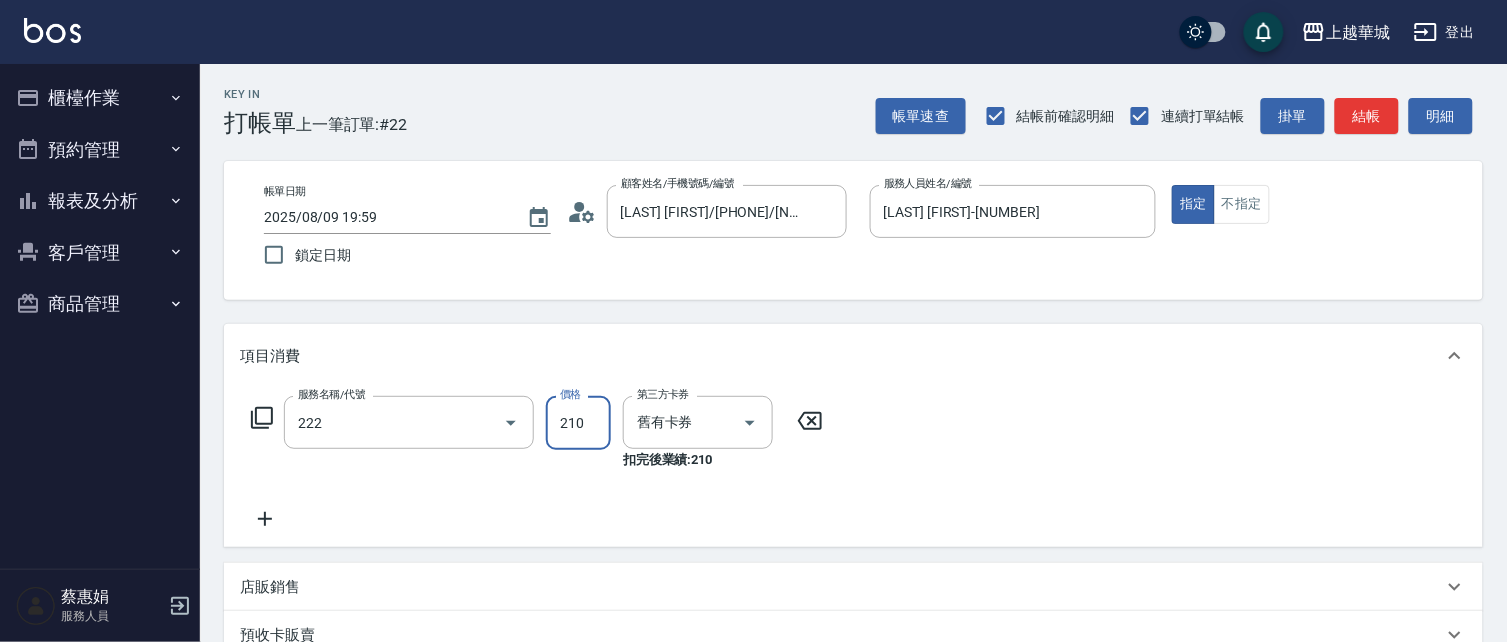 type on "洗髮卡券[210](222)" 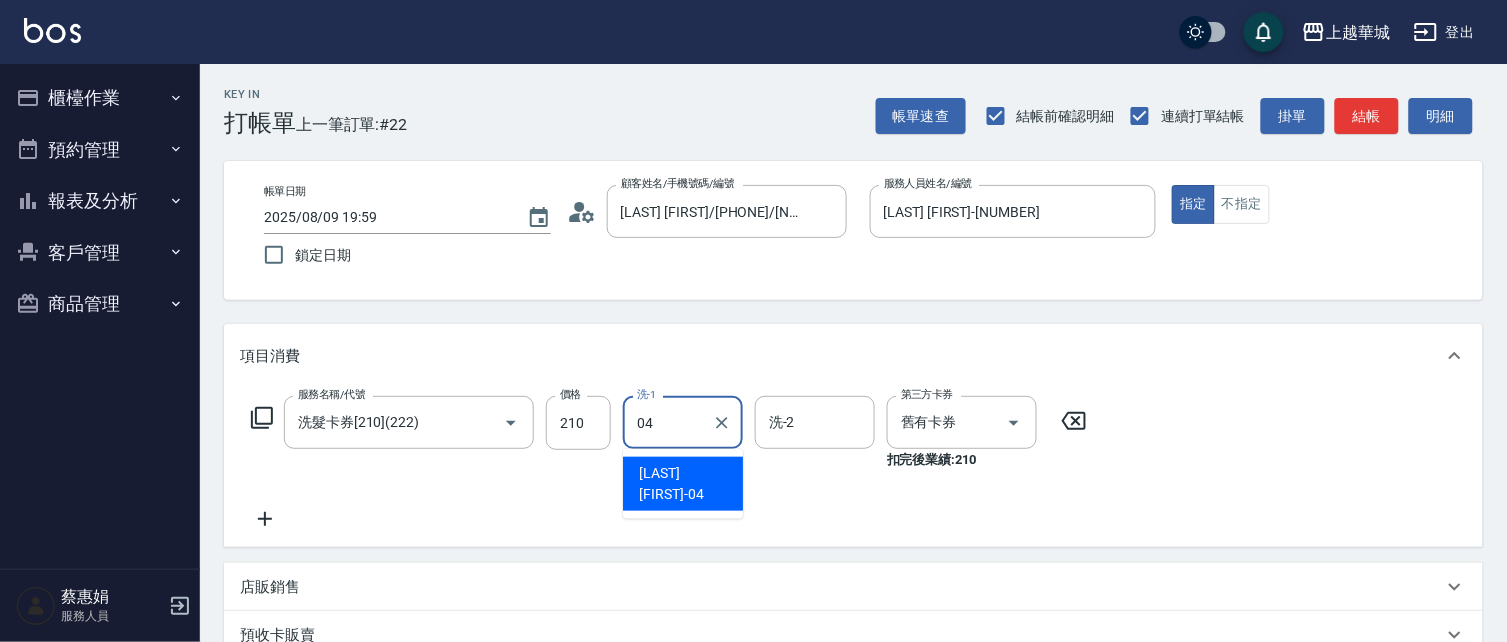 type on "[LAST] [FIRST]-[NUMBER]" 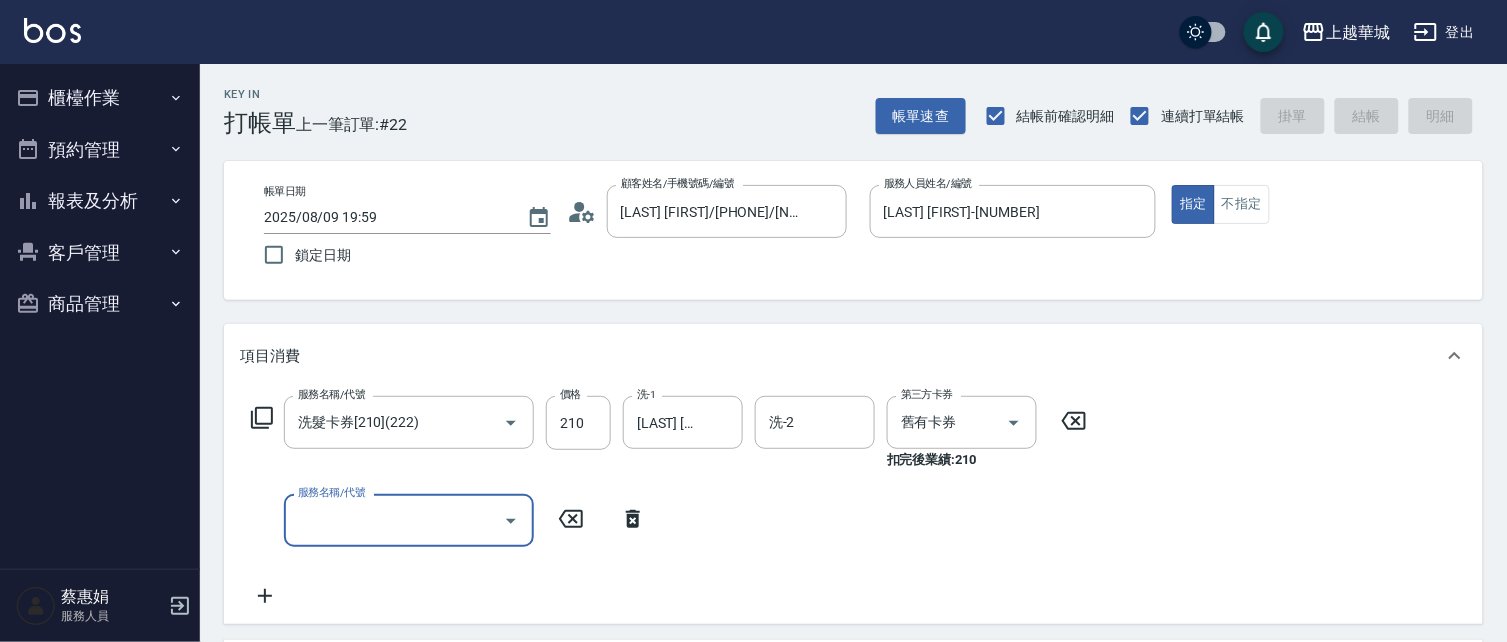 type 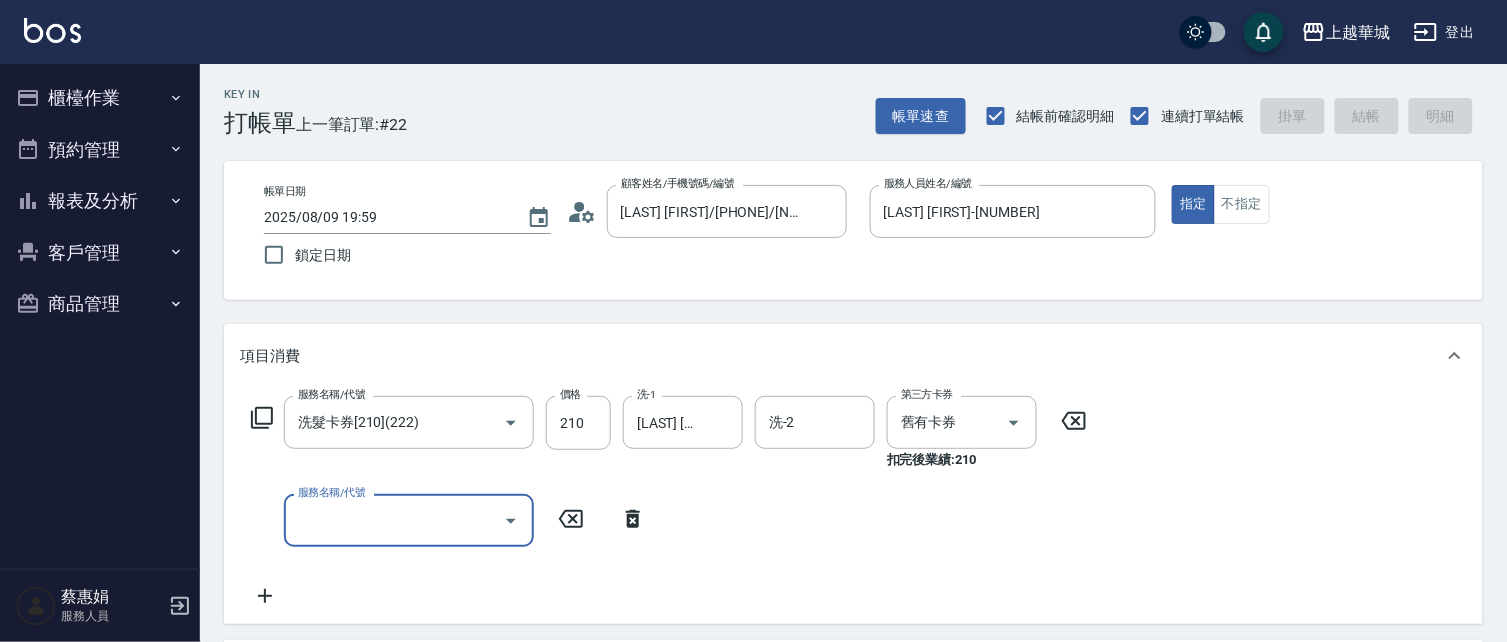 type 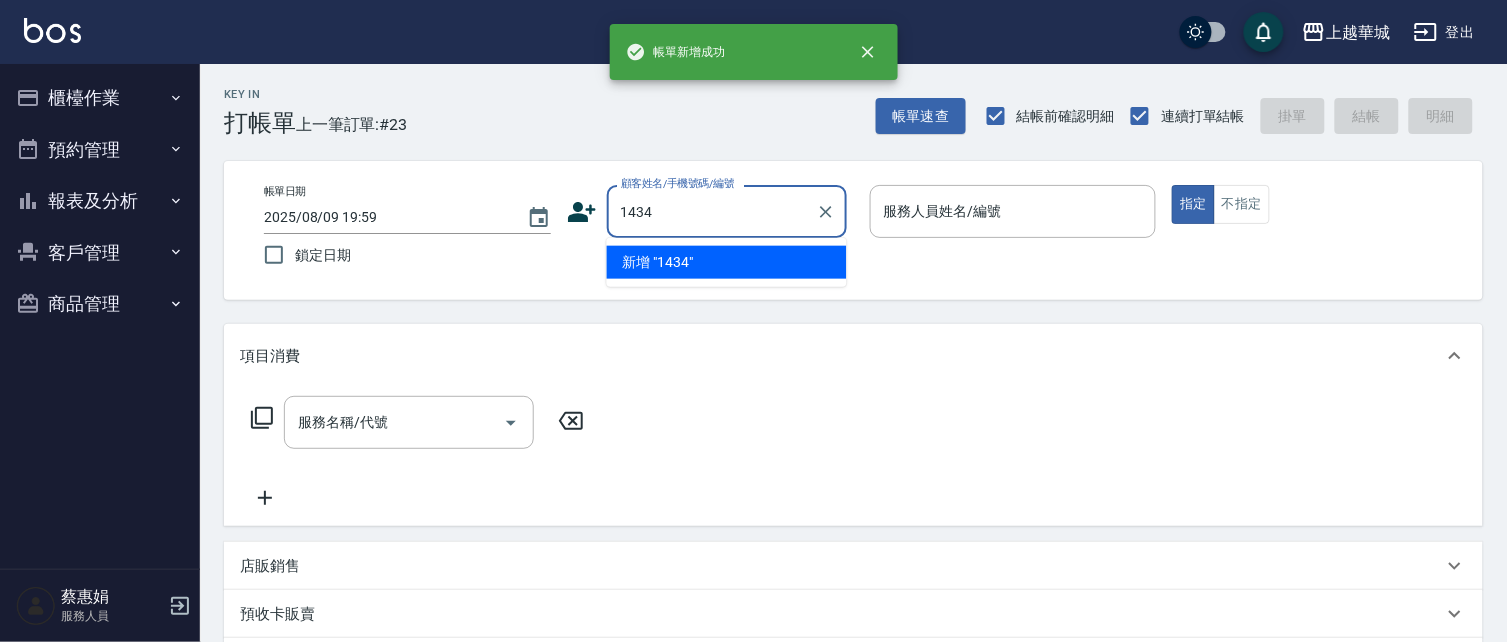 type on "1434" 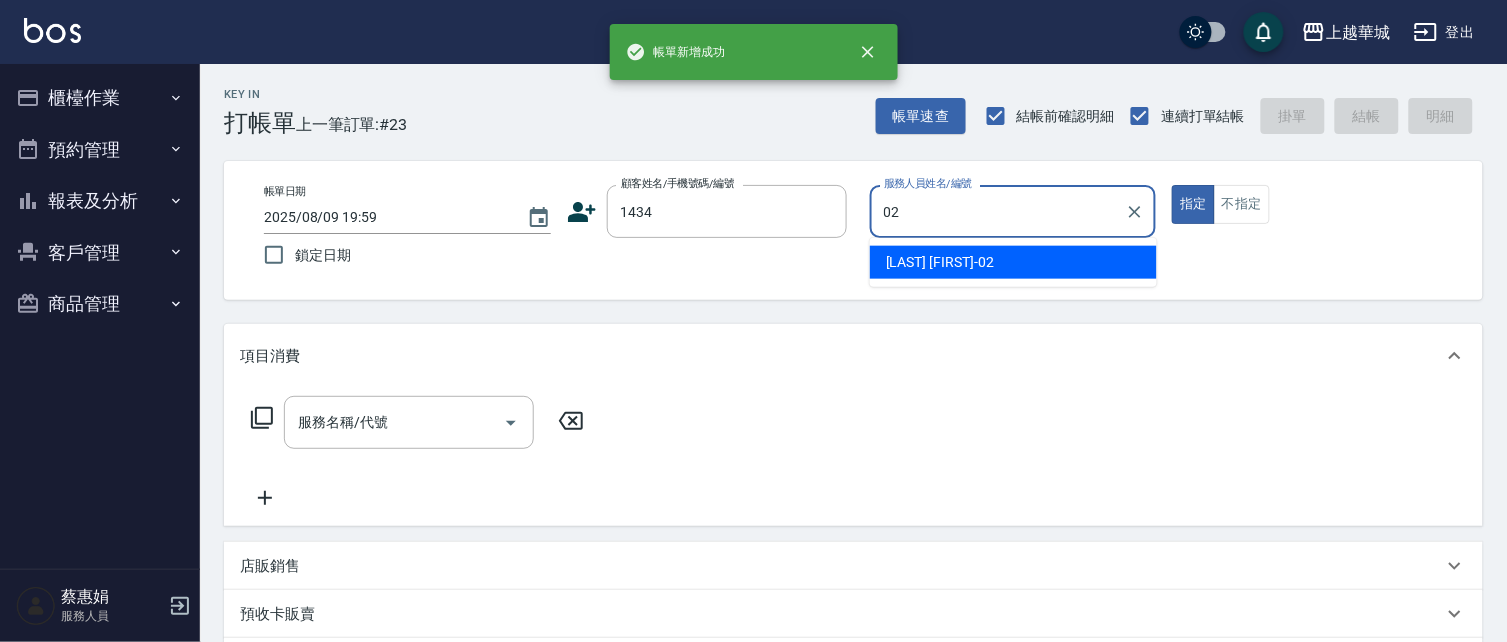 type on "[LAST] [FIRST]-[NUMBER]" 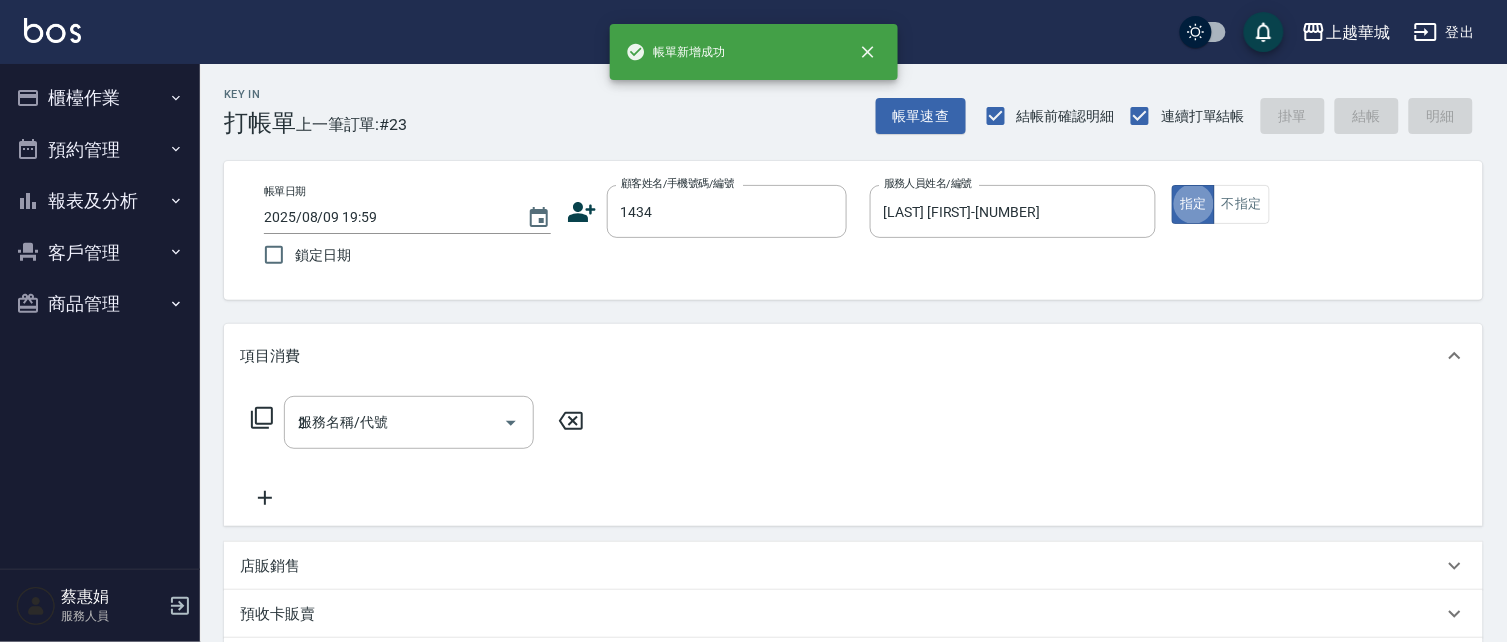 type on "20" 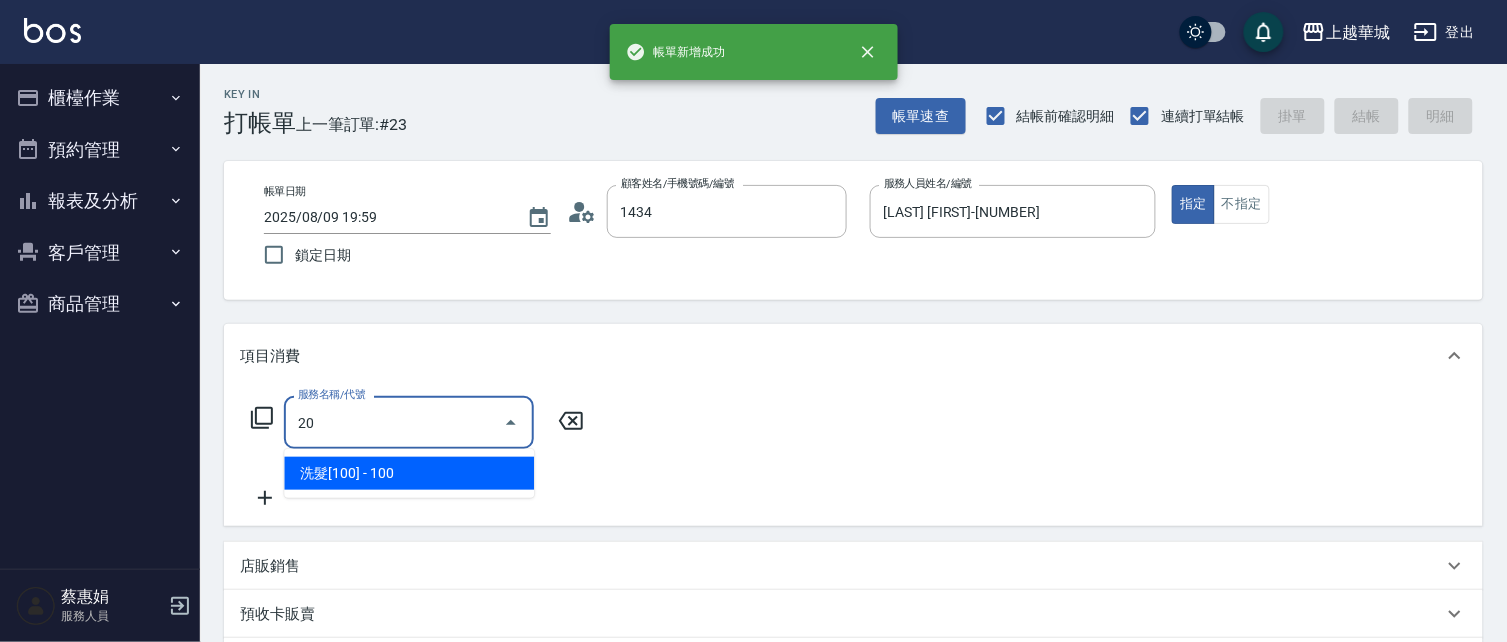 type on "[LAST] [FIRST]/[PHONE]/[NUMBER]" 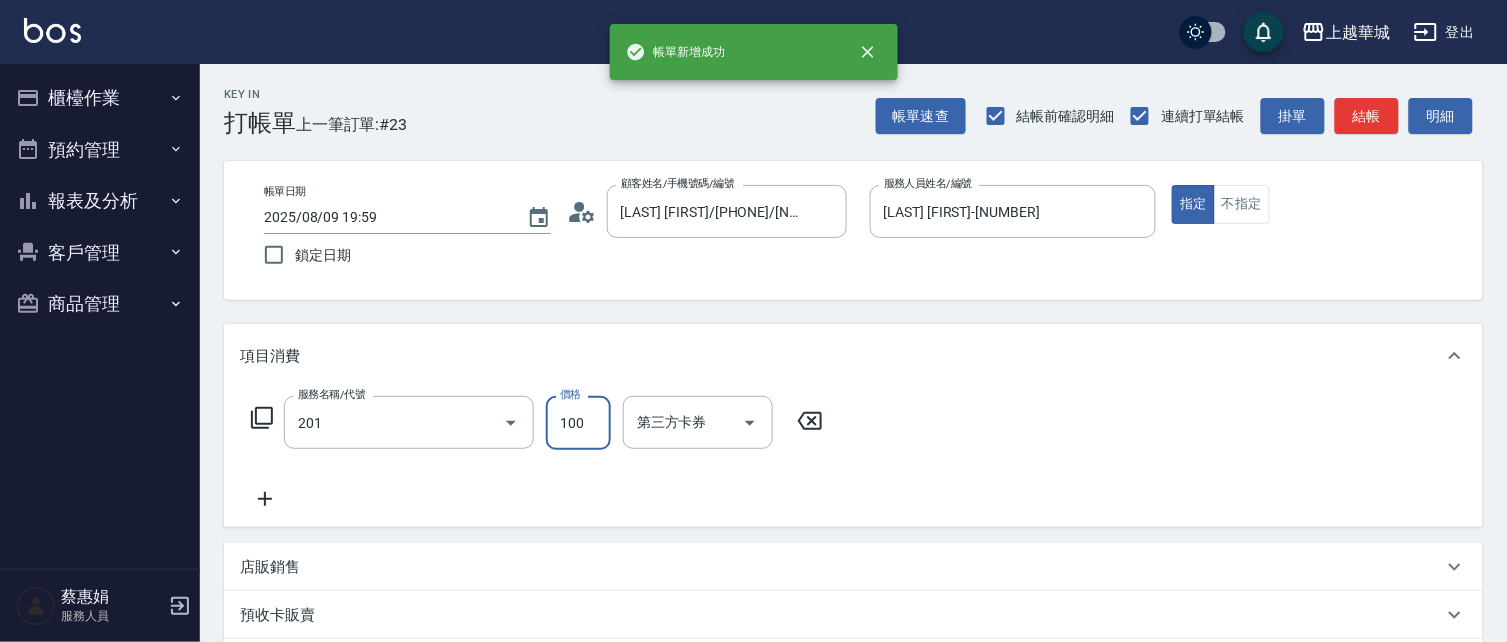 type on "洗髮[100](201)" 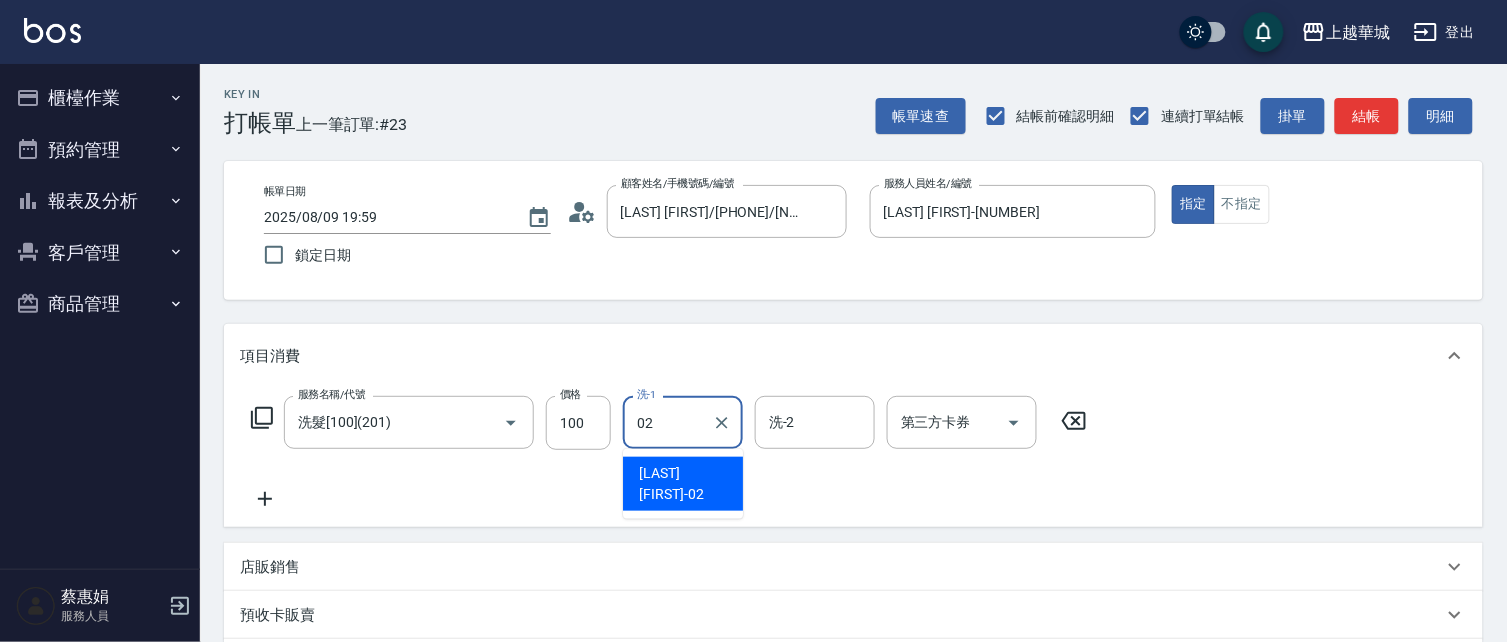 type on "[LAST] [FIRST]-[NUMBER]" 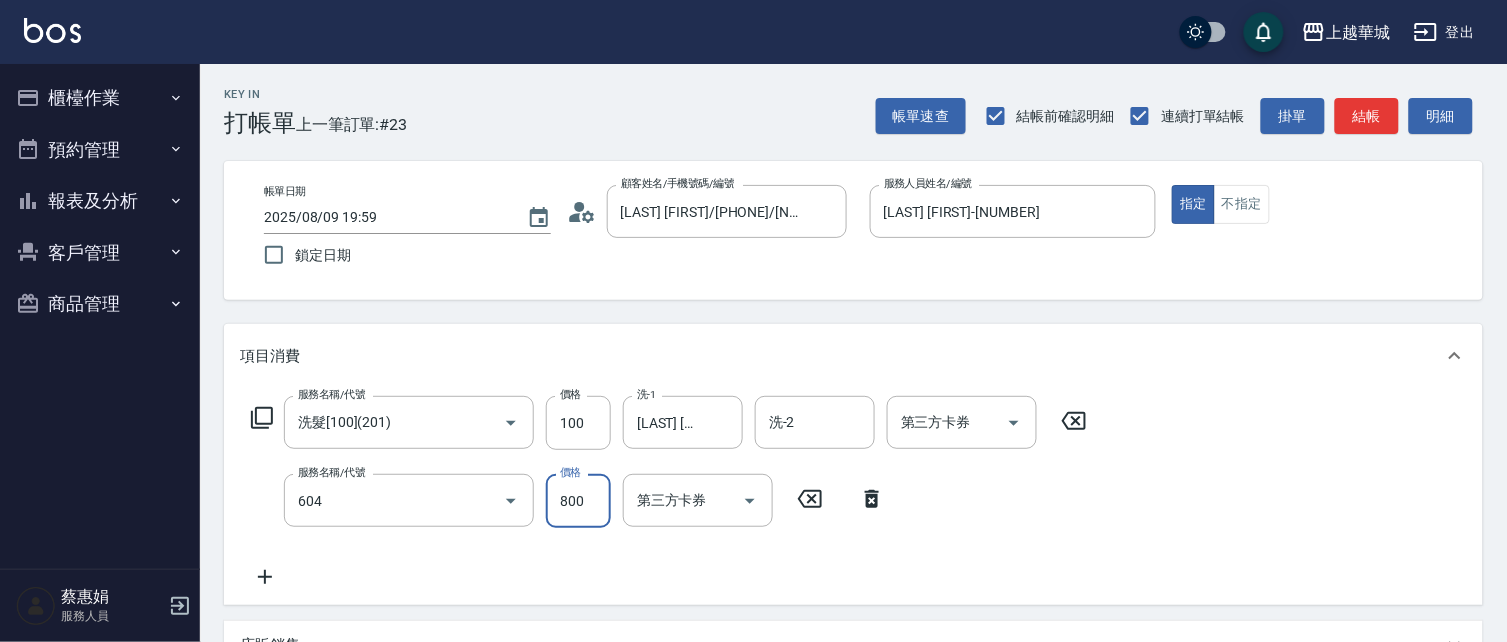 type on "[SERVICE]([PRICE])([NUMBER])" 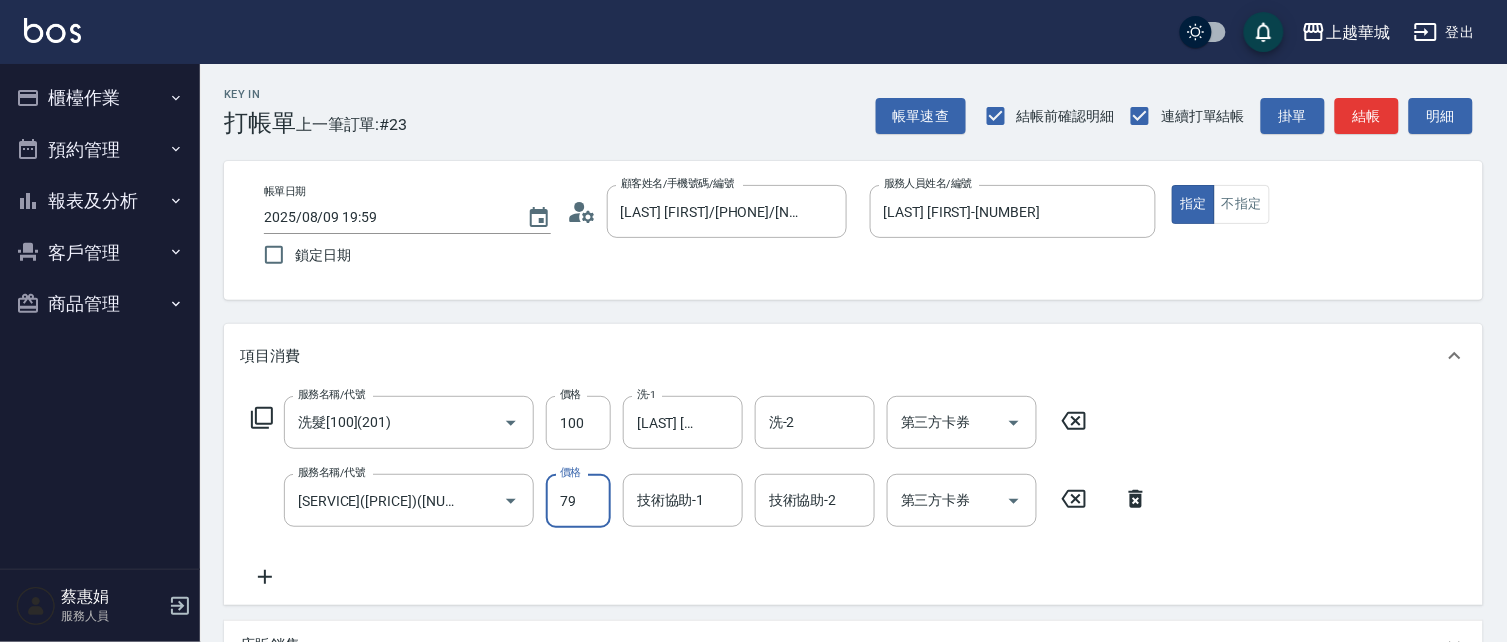 type on "799" 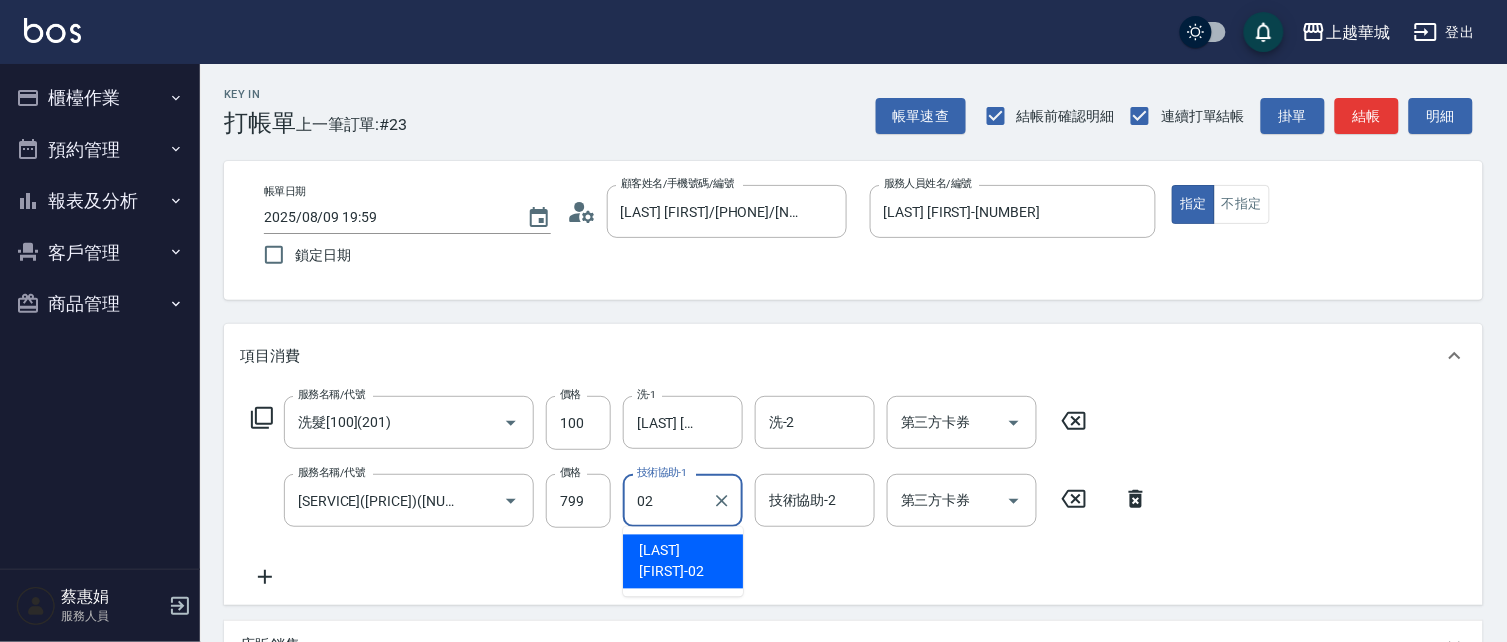 type on "[LAST] [FIRST]-[NUMBER]" 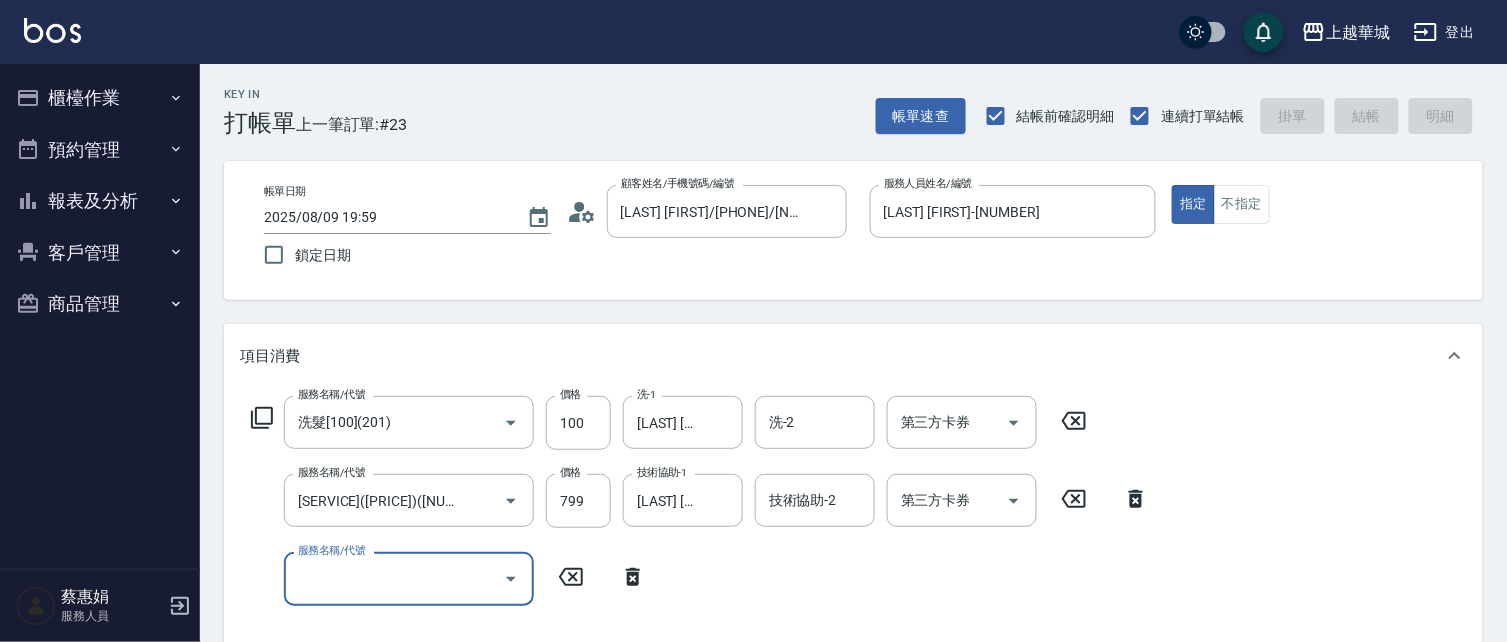 type 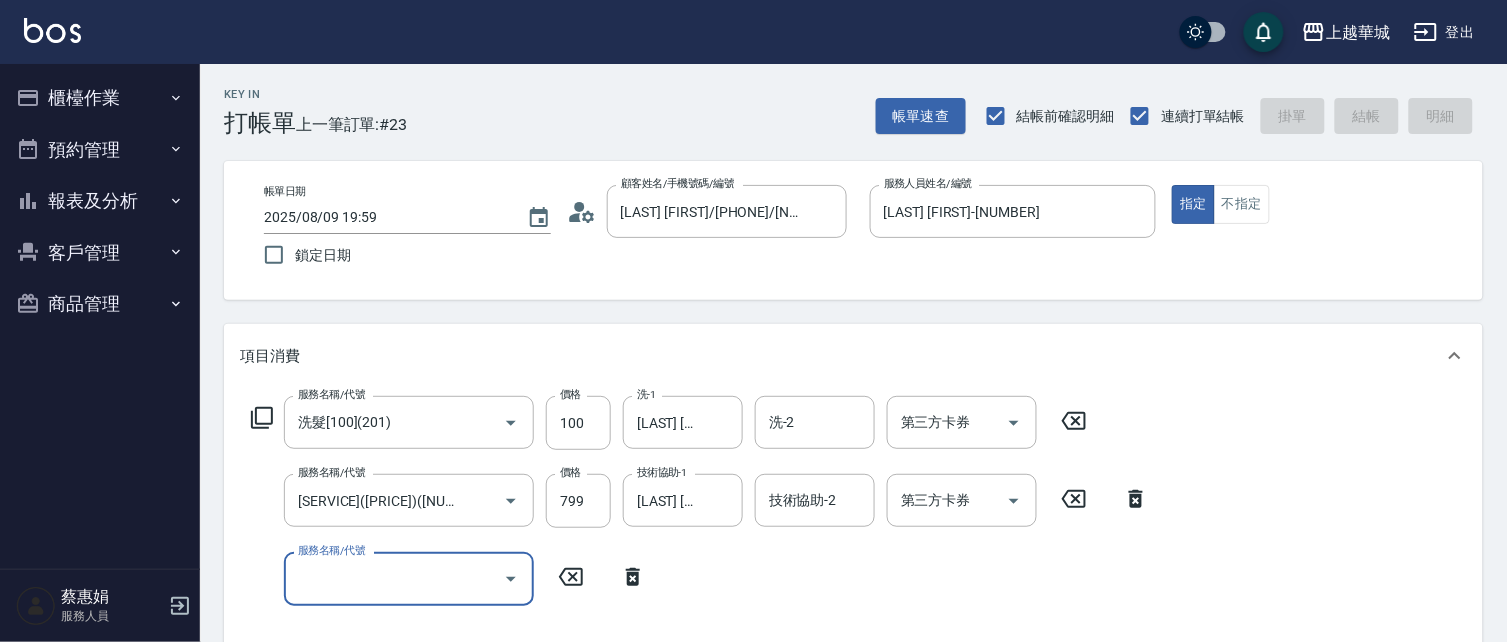 type 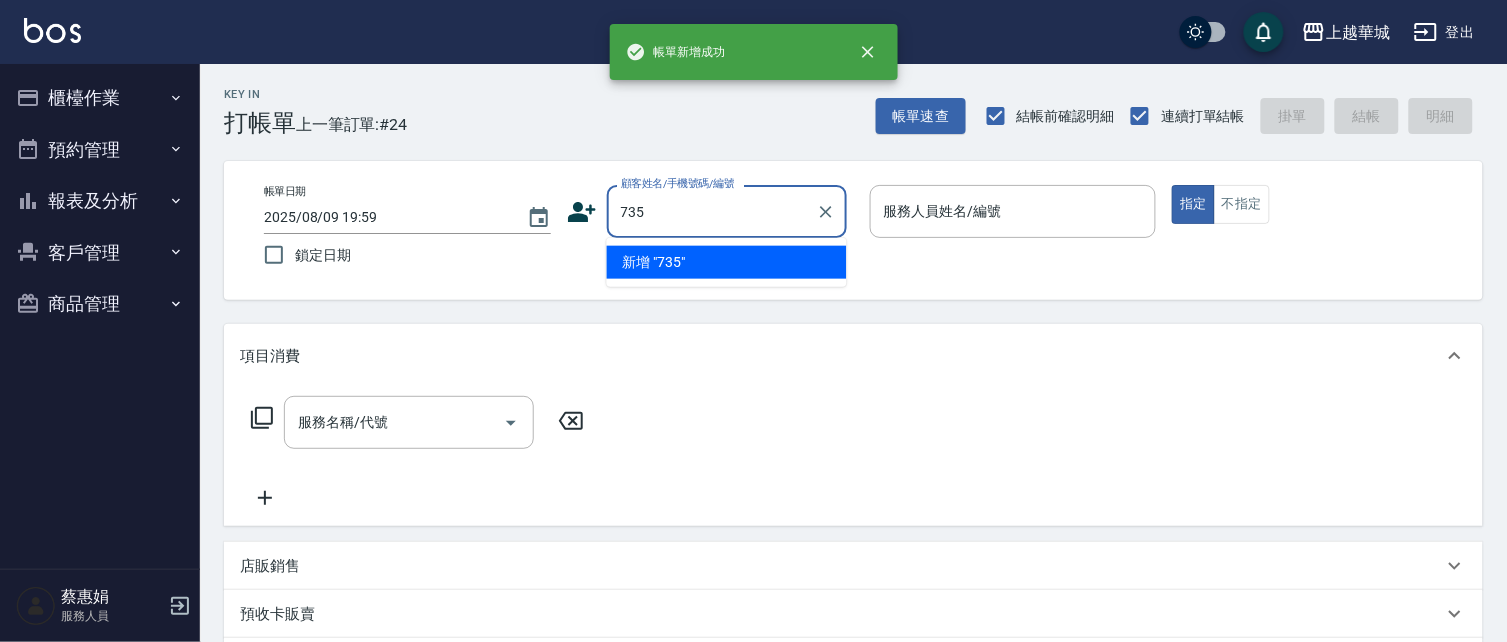 type on "735" 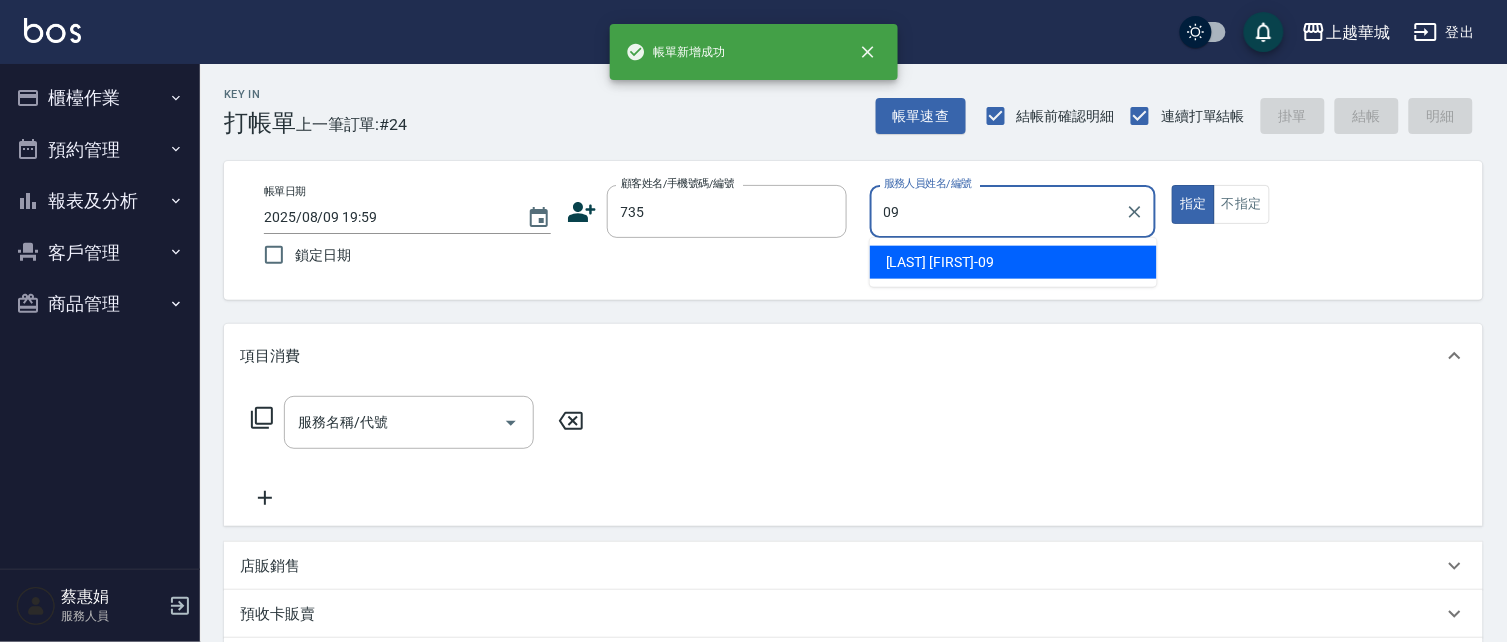 type on "[LAST] [FIRST]-[NUMBER]" 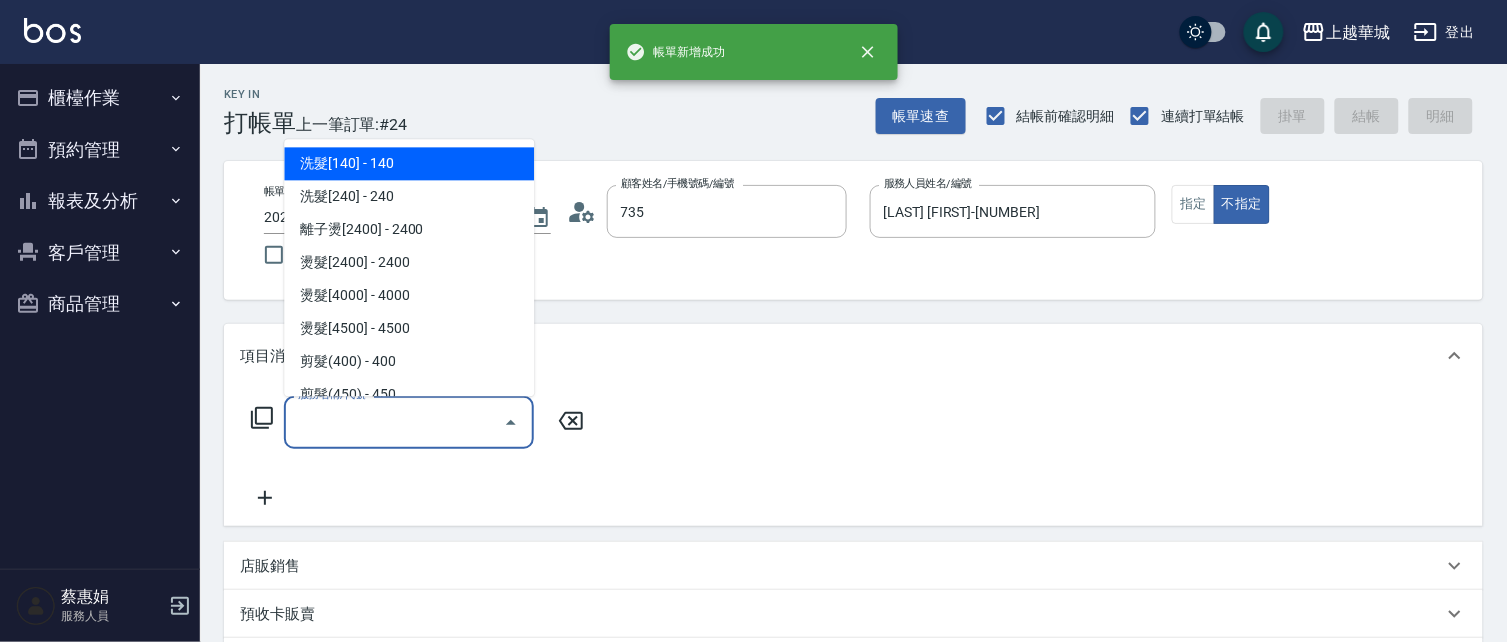 type on "[LAST] [FIRST]/ [PHONE]/[NUMBER]" 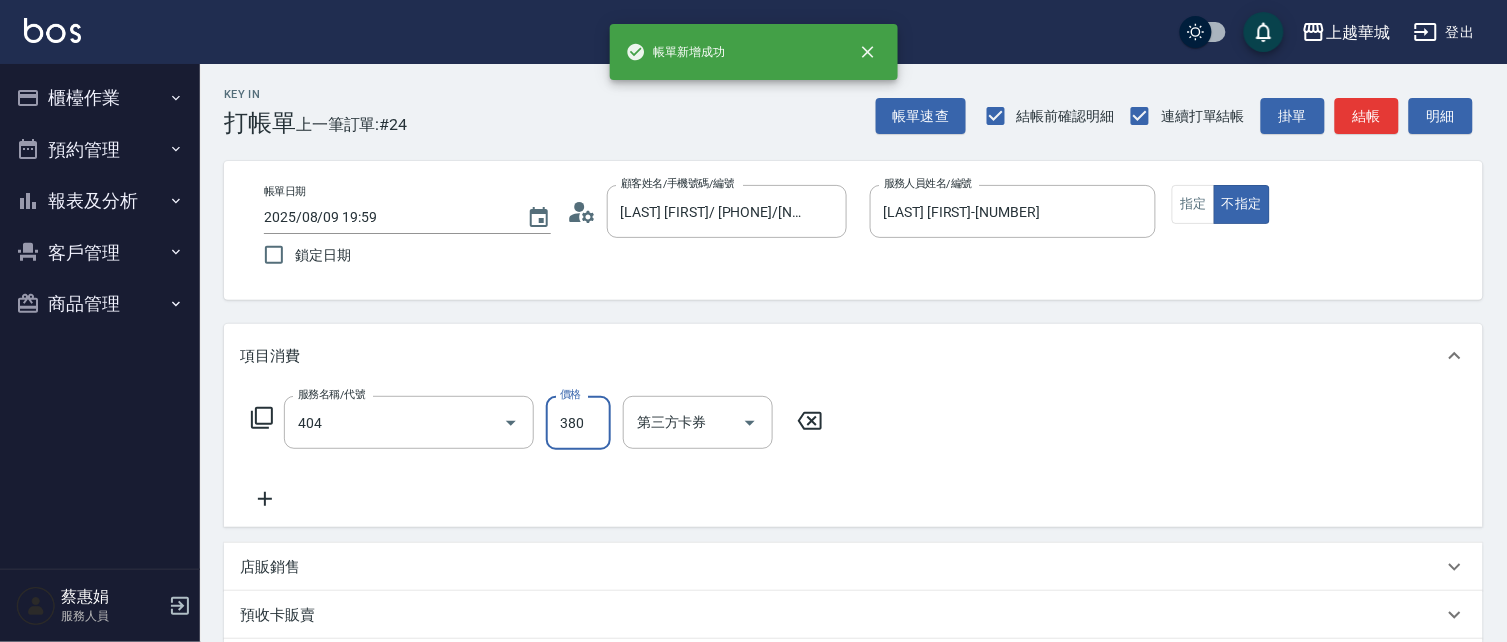type on "剪髮(380)(404)" 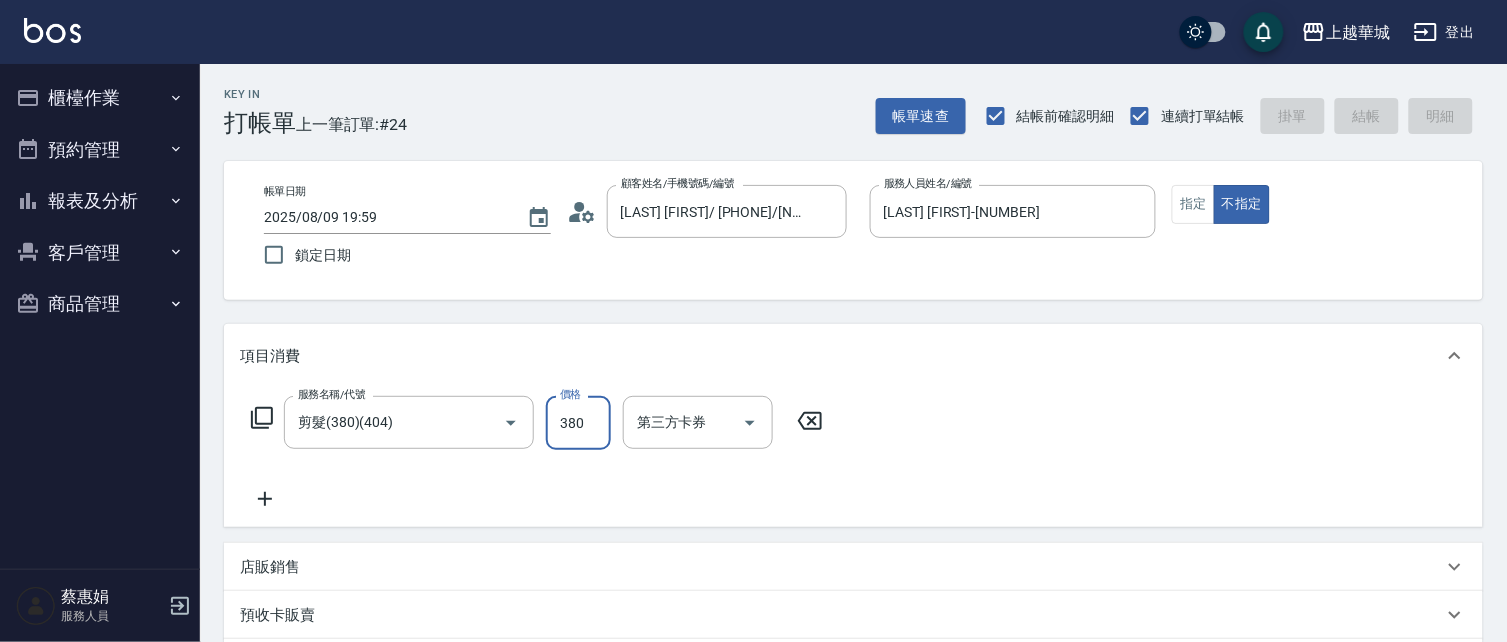 type 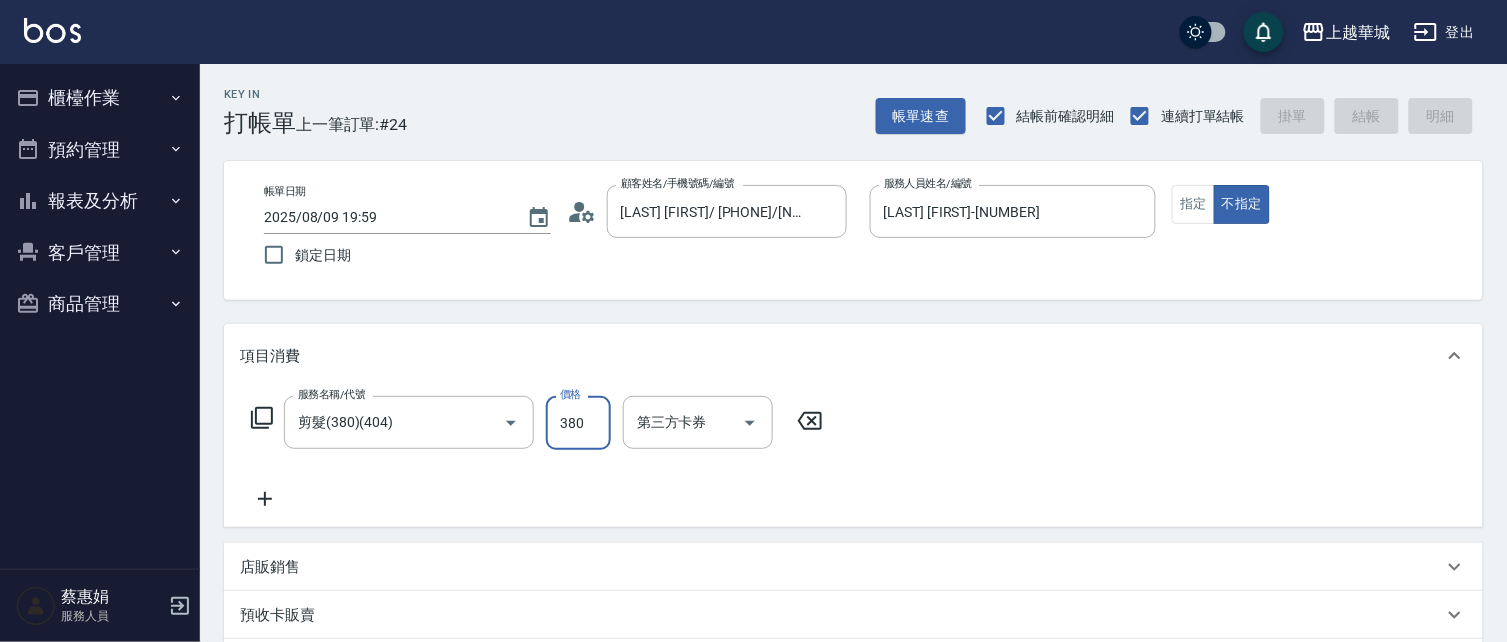 type 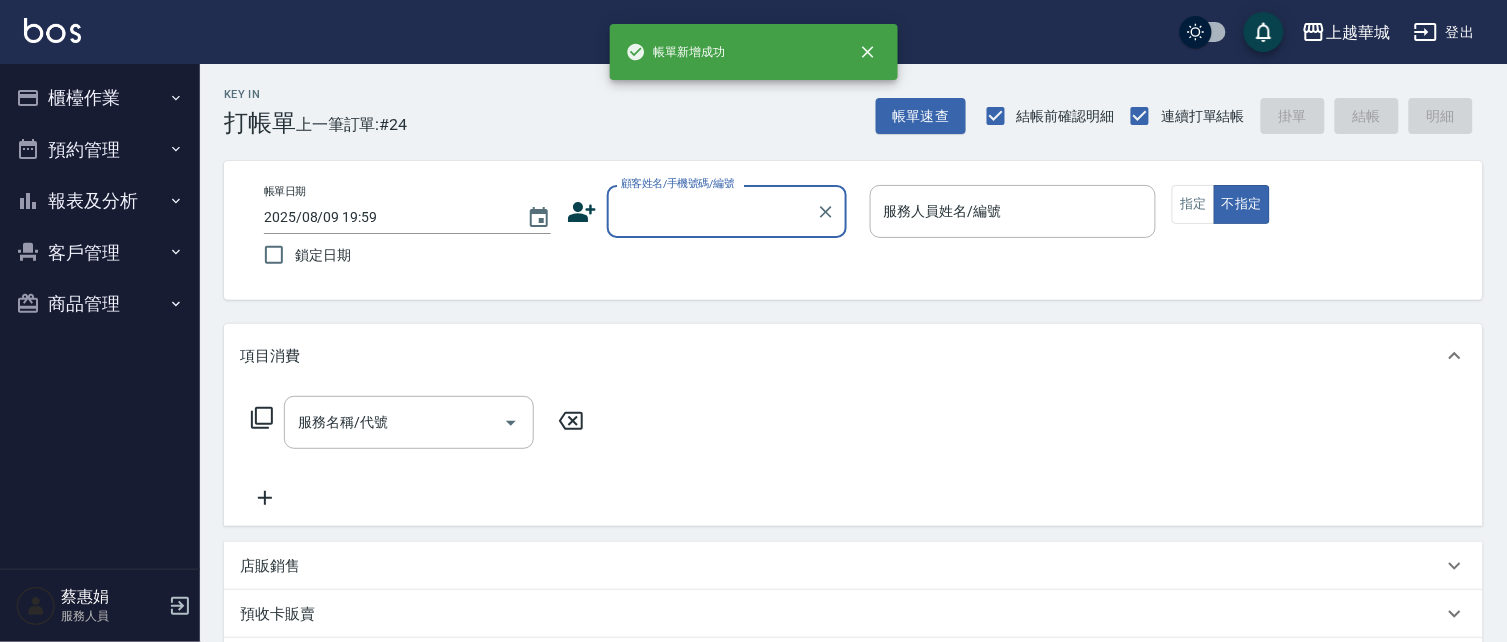 type on "1" 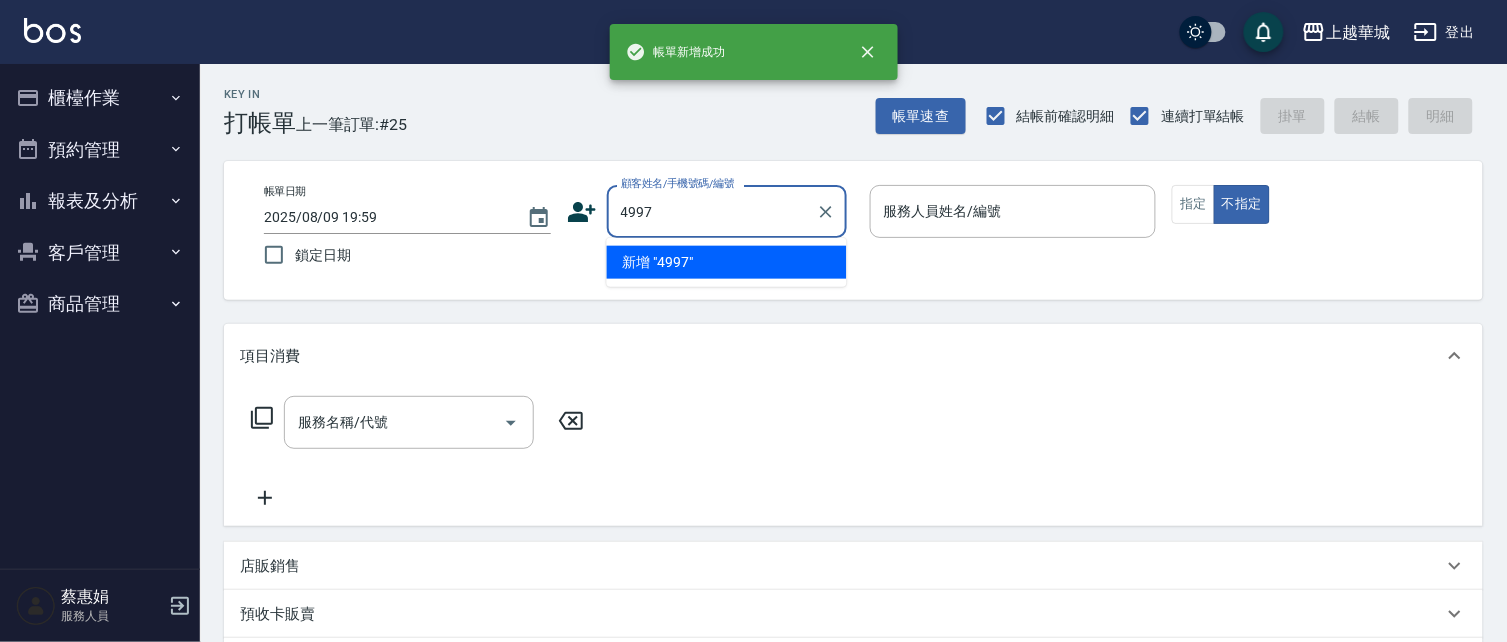 type on "4997" 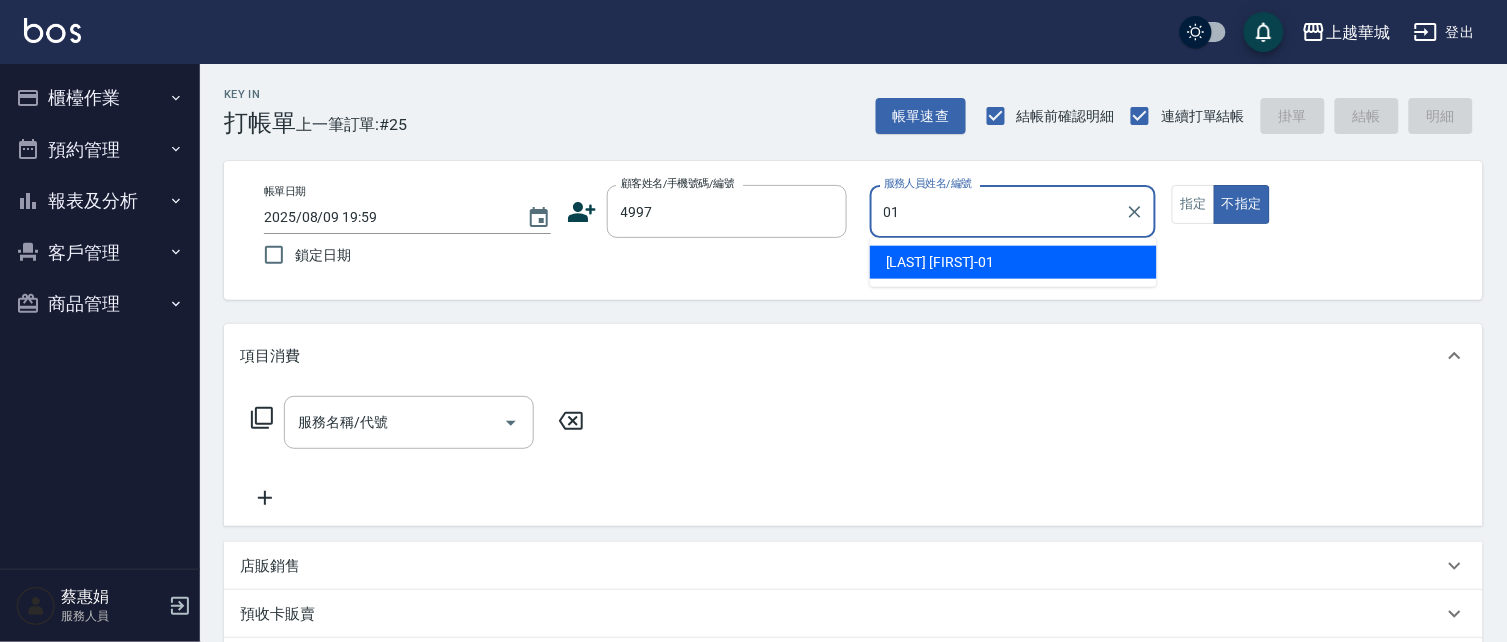 type on "[LAST] [FIRST]-[NUMBER]" 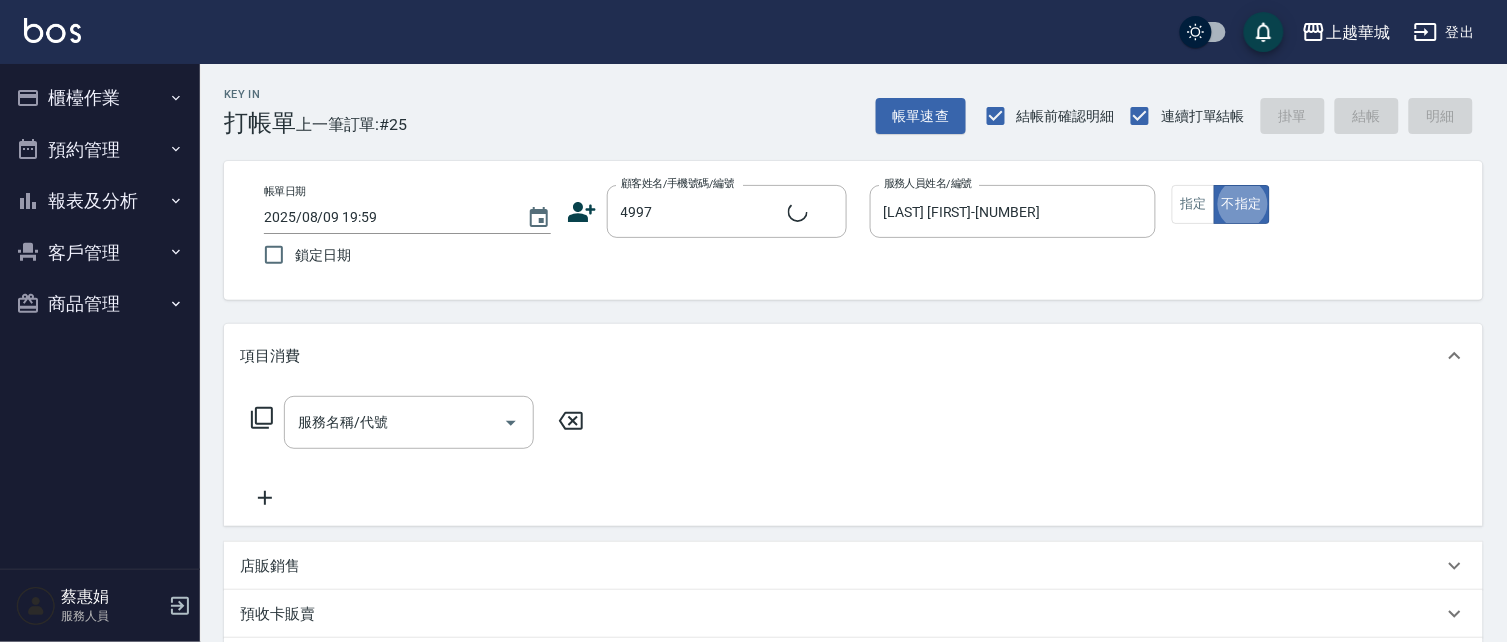 type on "[LAST] [FIRST]/[PHONE]/[NUMBER]" 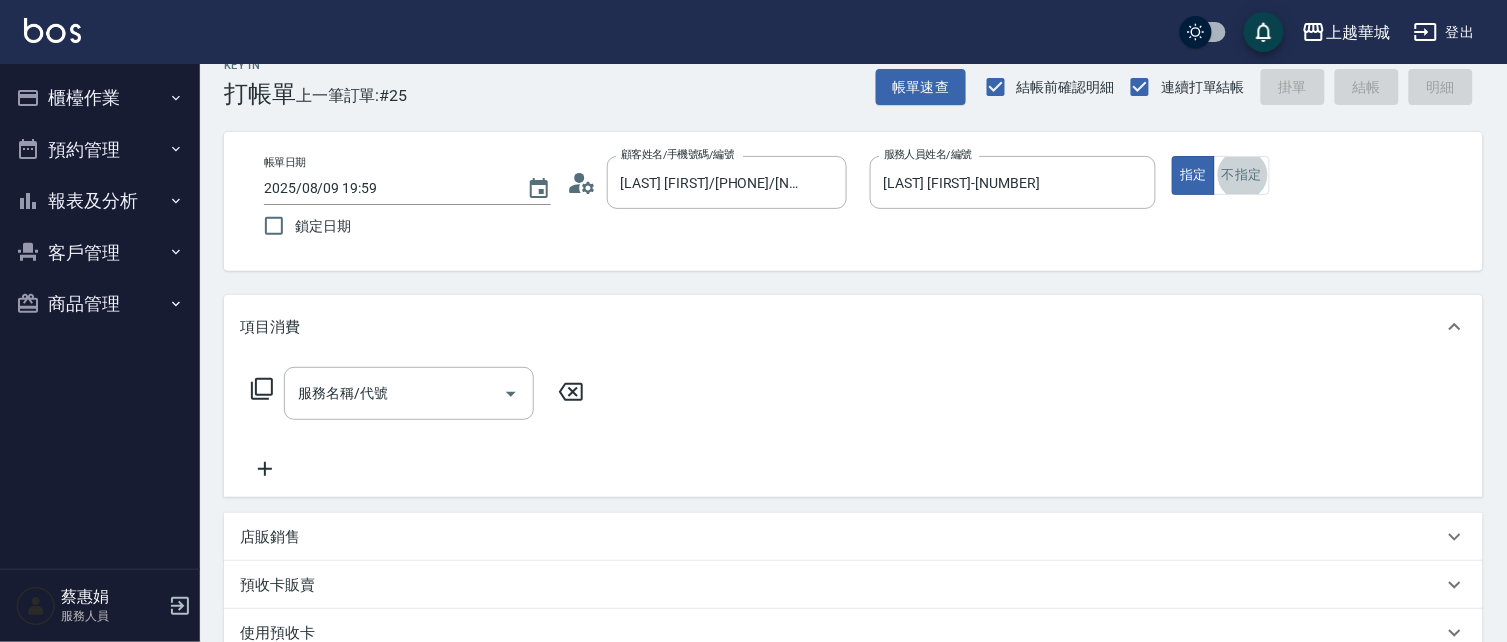scroll, scrollTop: 80, scrollLeft: 0, axis: vertical 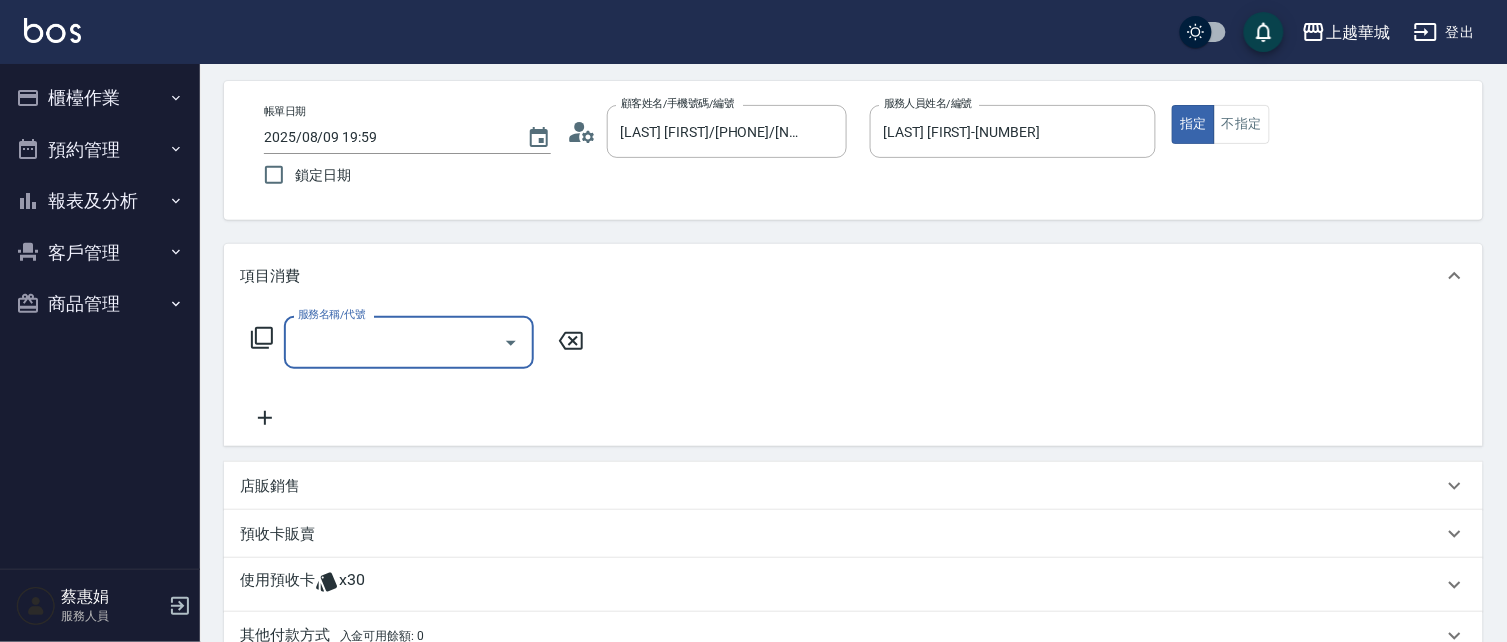 type on "2" 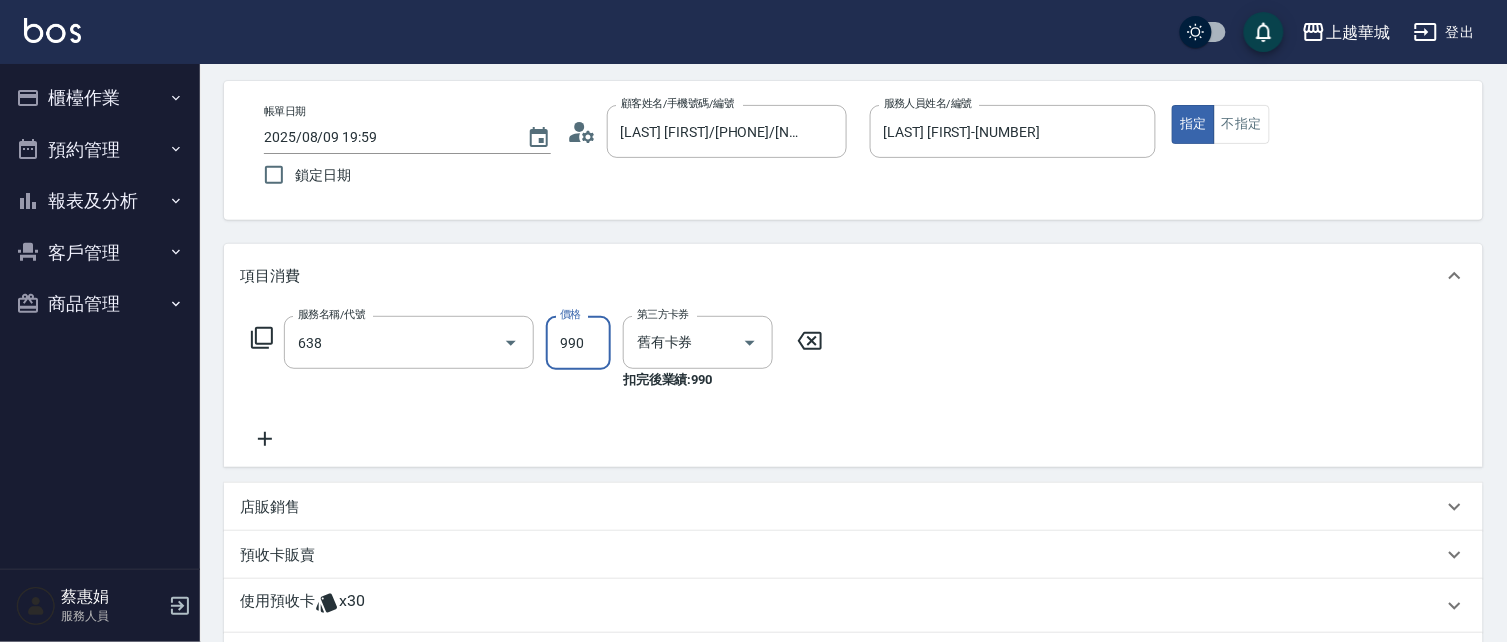 type on "(芙)頭皮養護套卡(638)" 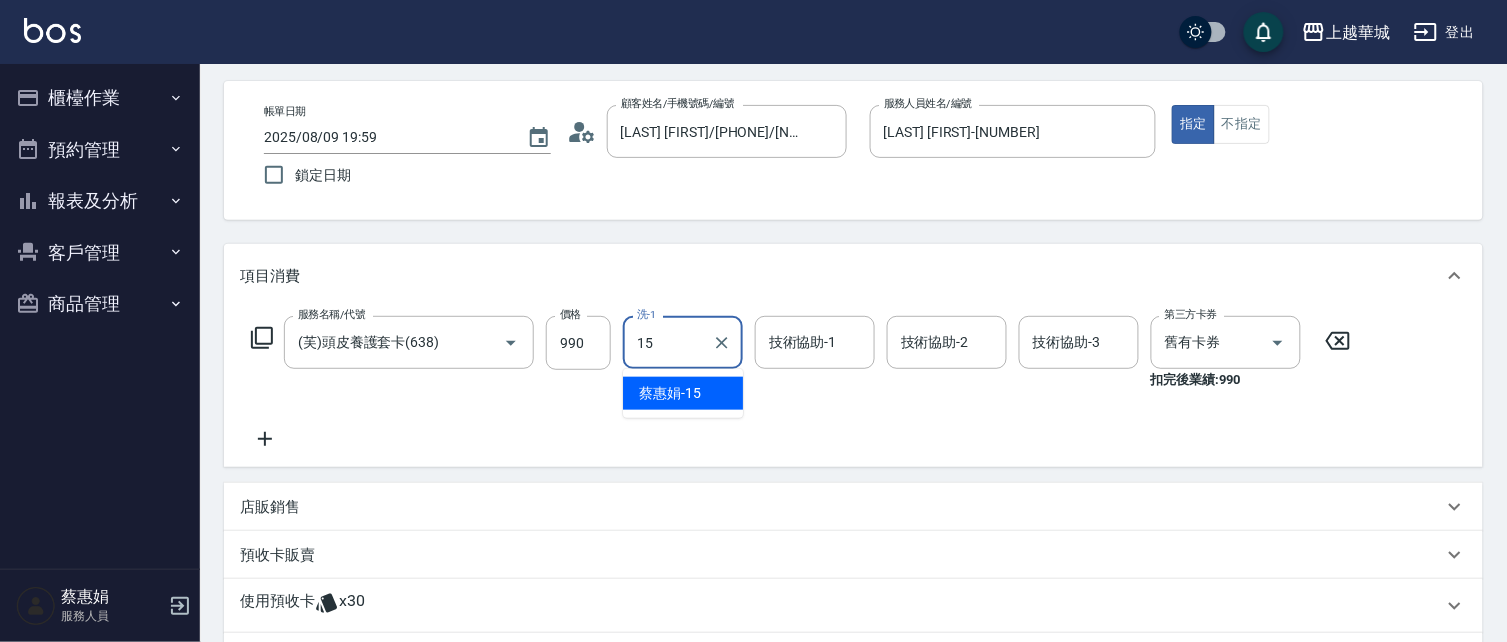 type on "[LAST] [FIRST]-[NUMBER]" 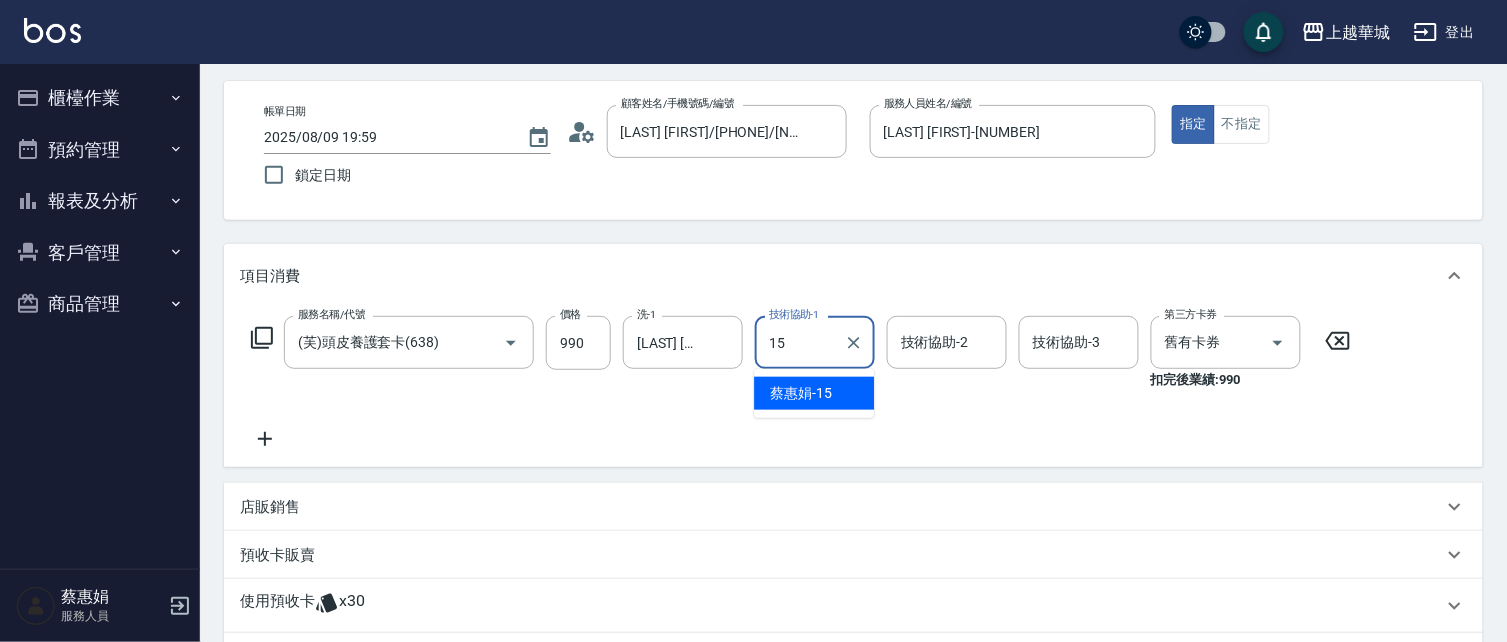type on "[LAST] [FIRST]-[NUMBER]" 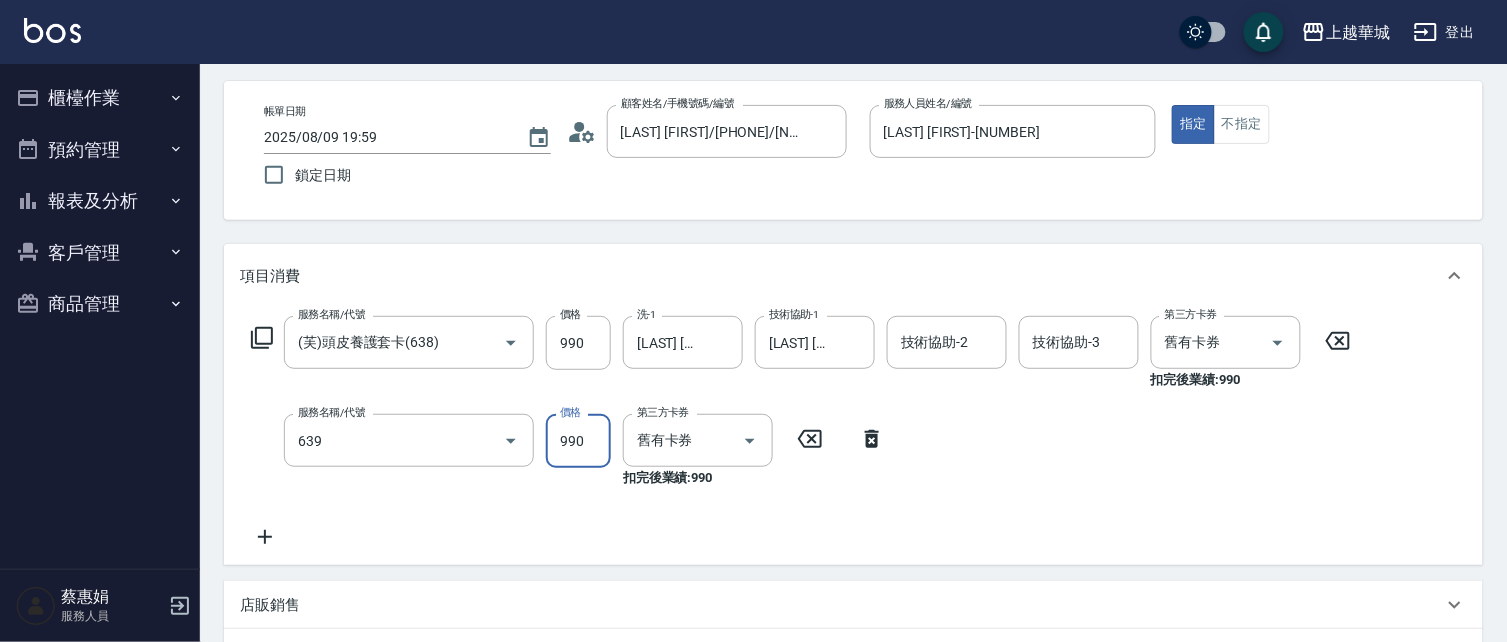 type on "(芙)蘆薈髮膜套卡(自材)(639)" 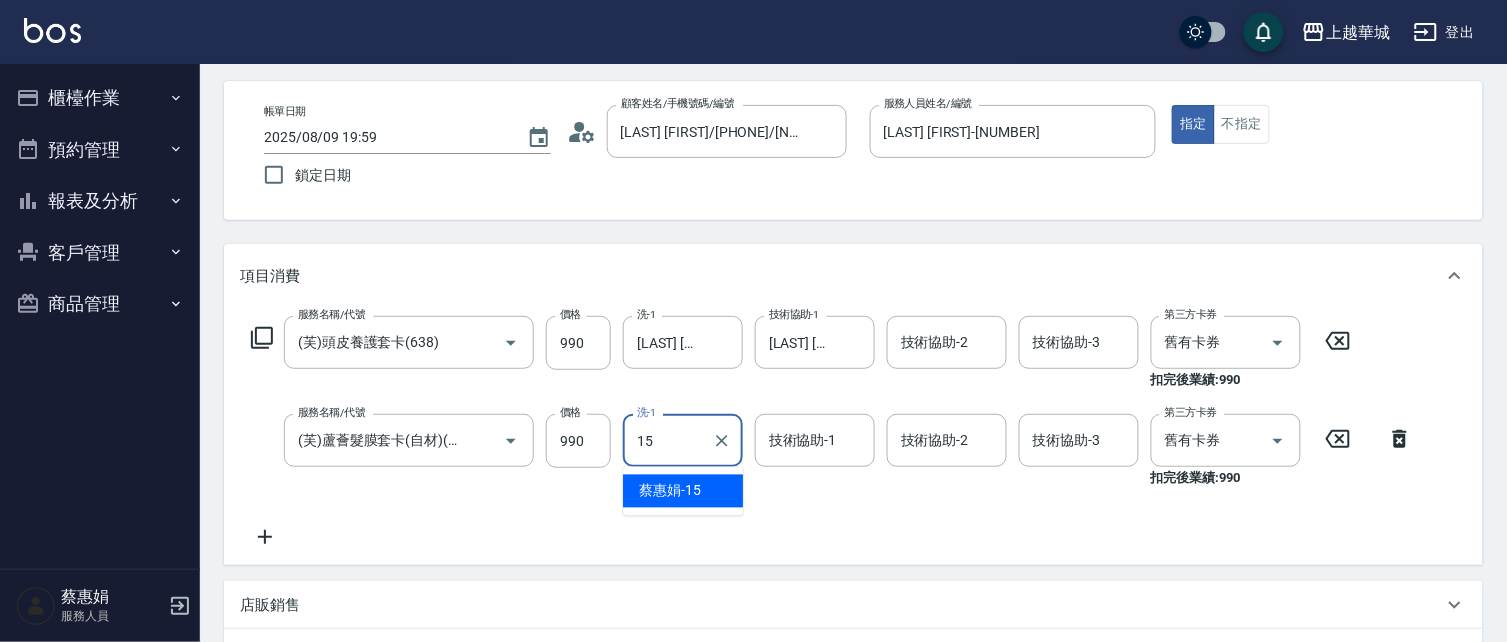type on "[LAST] [FIRST]-[NUMBER]" 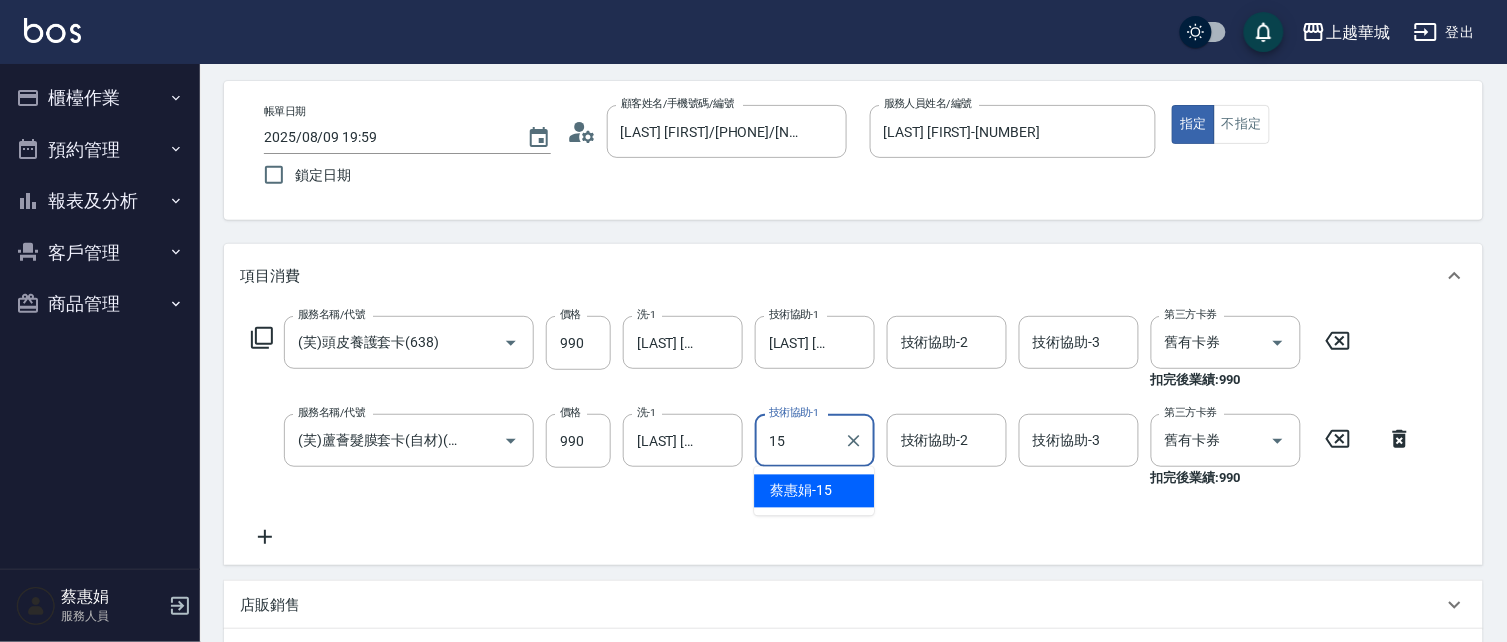 type on "[LAST] [FIRST]-[NUMBER]" 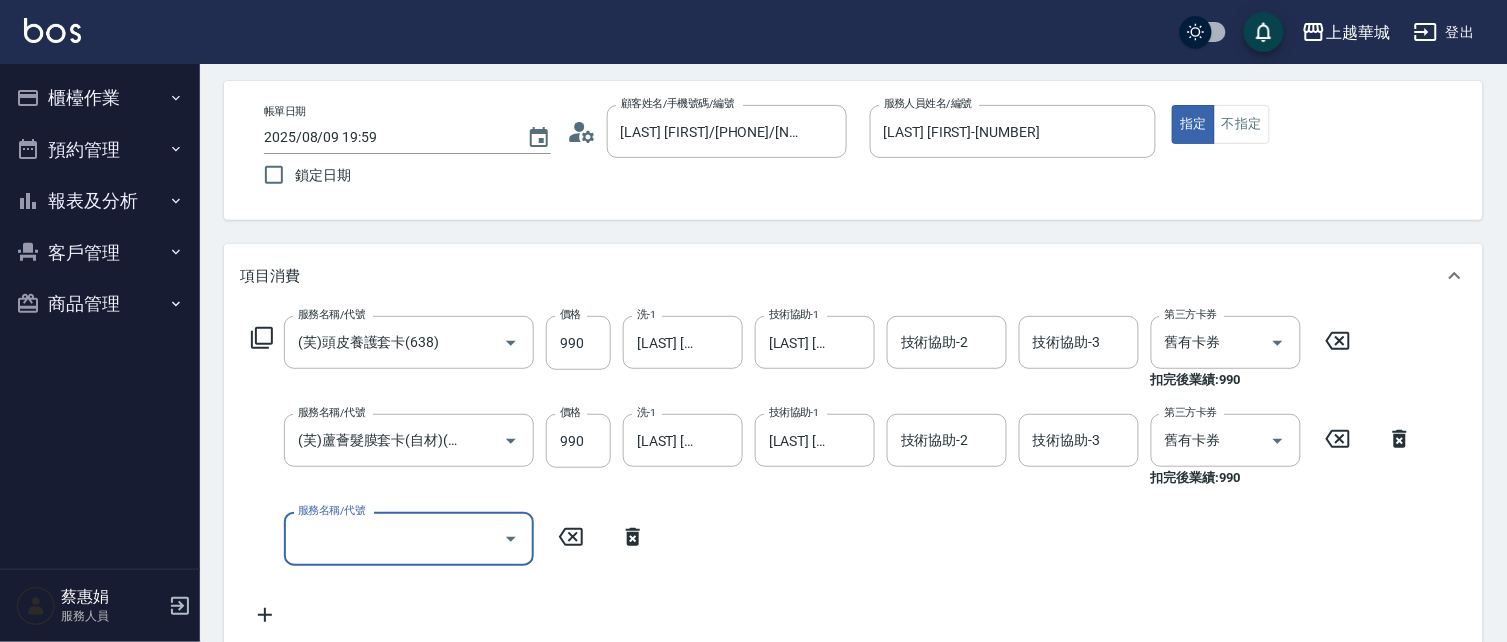 scroll, scrollTop: 0, scrollLeft: 0, axis: both 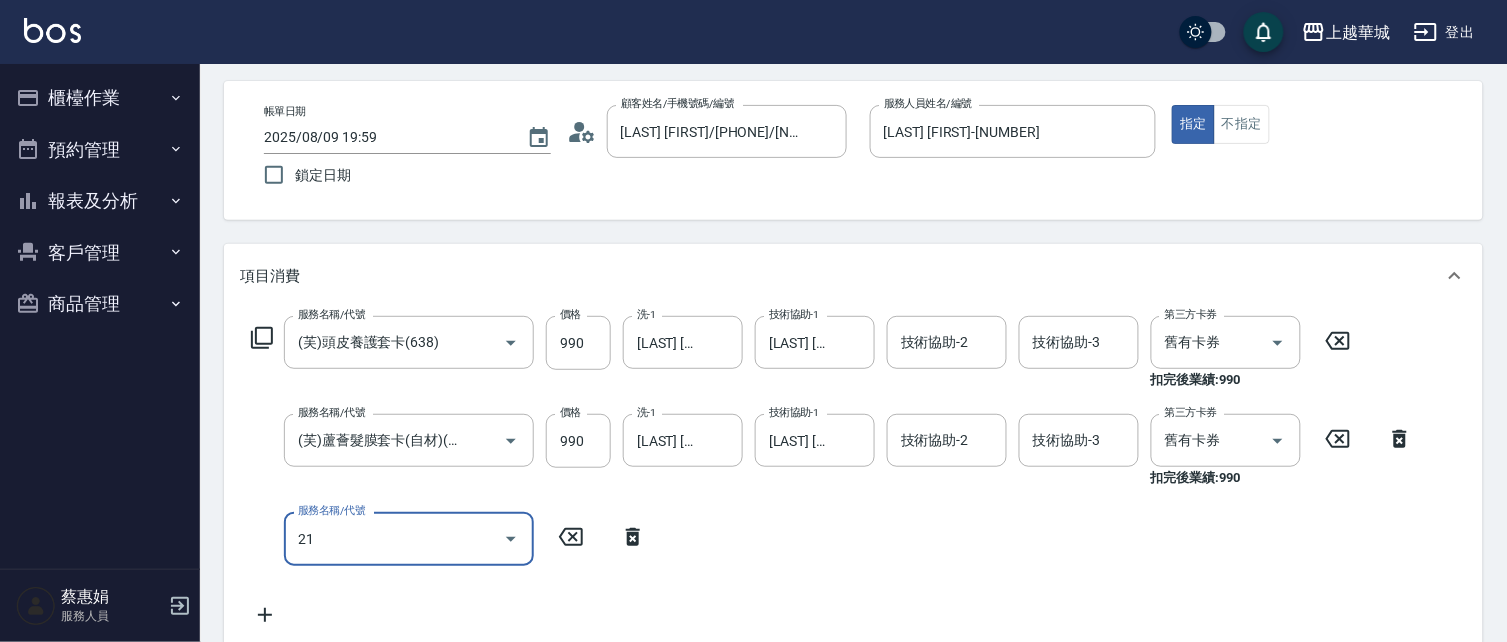 type on "214" 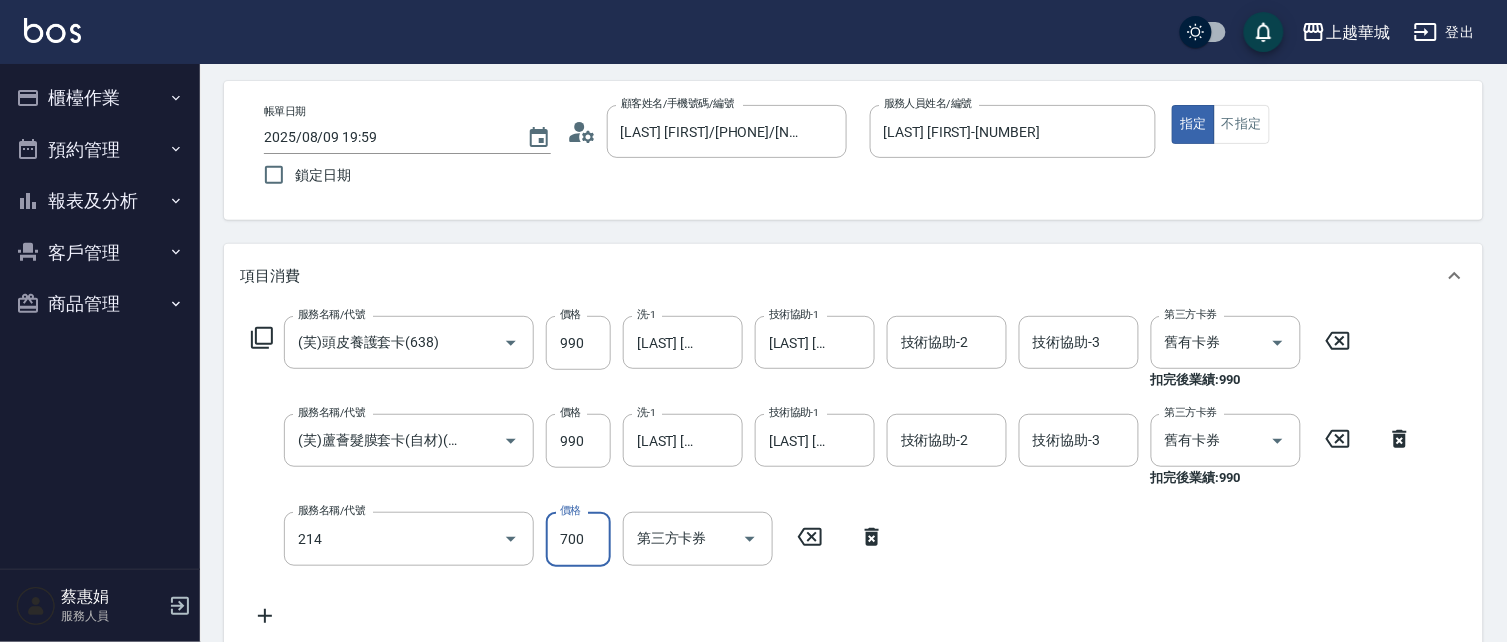 type on "滾珠洗髪699(214)" 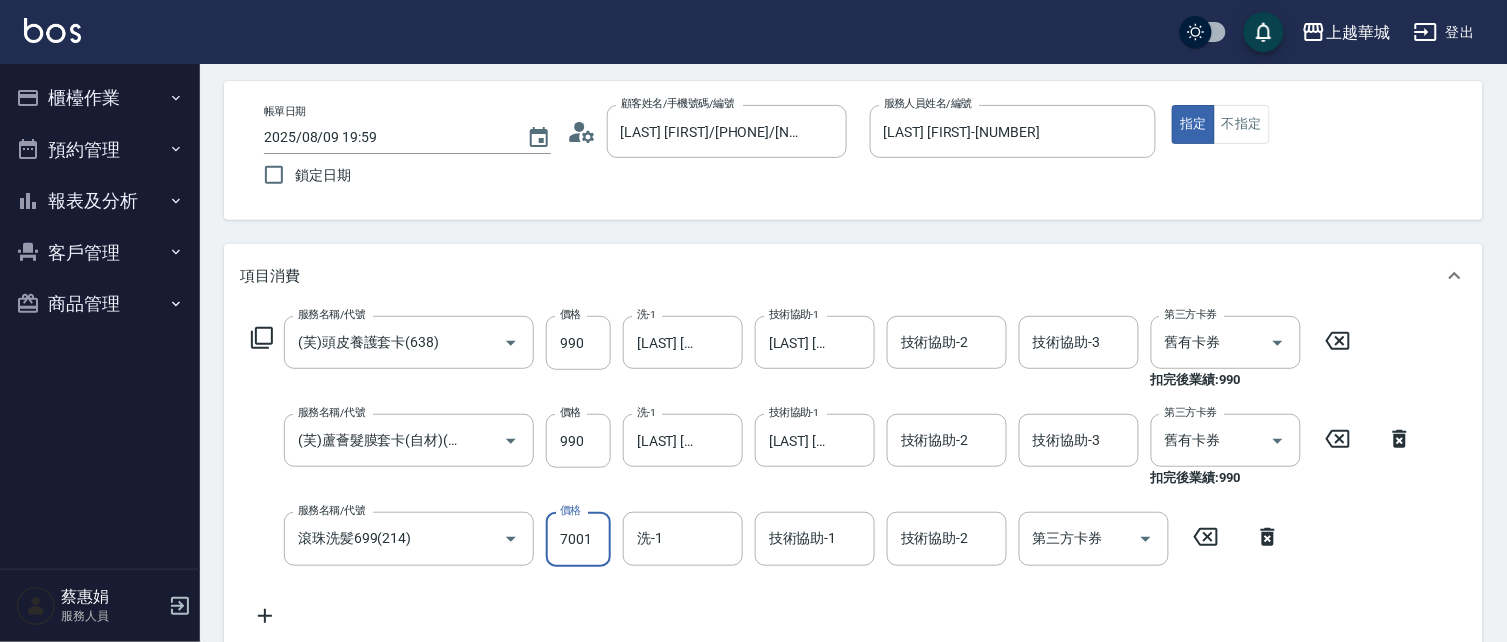 type on "700" 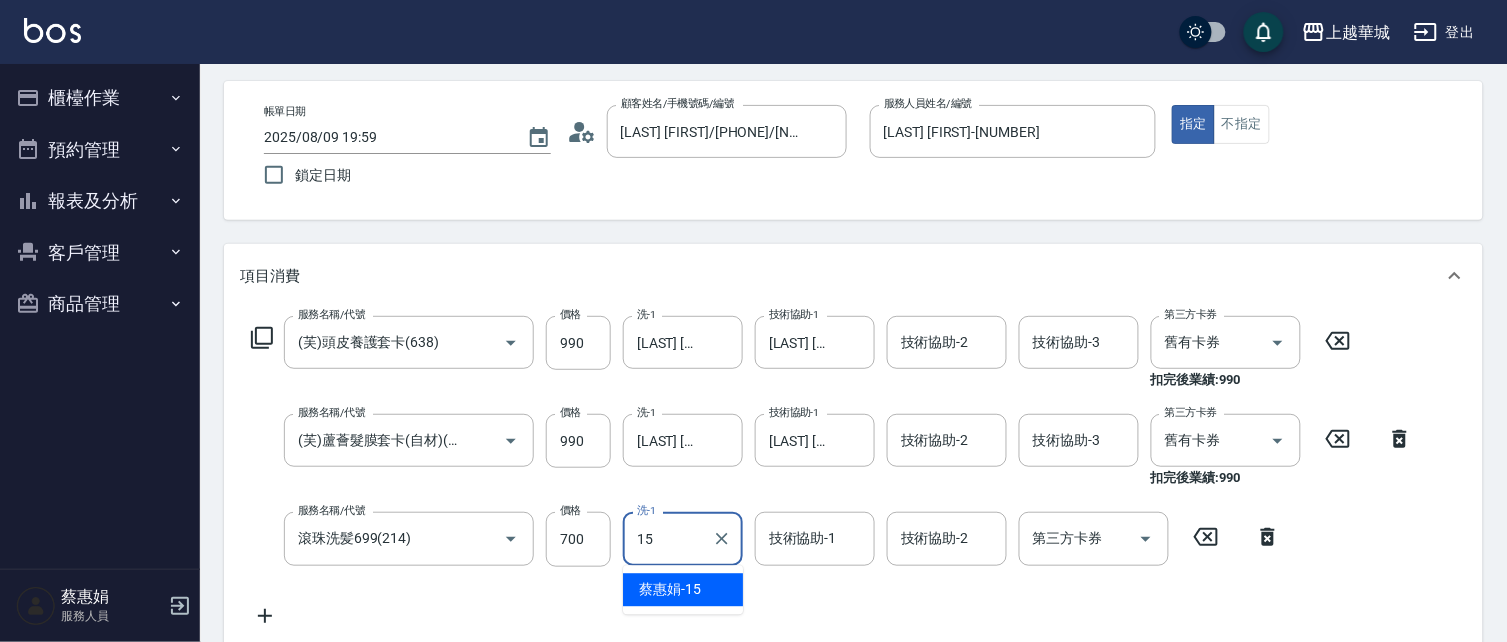 type on "15" 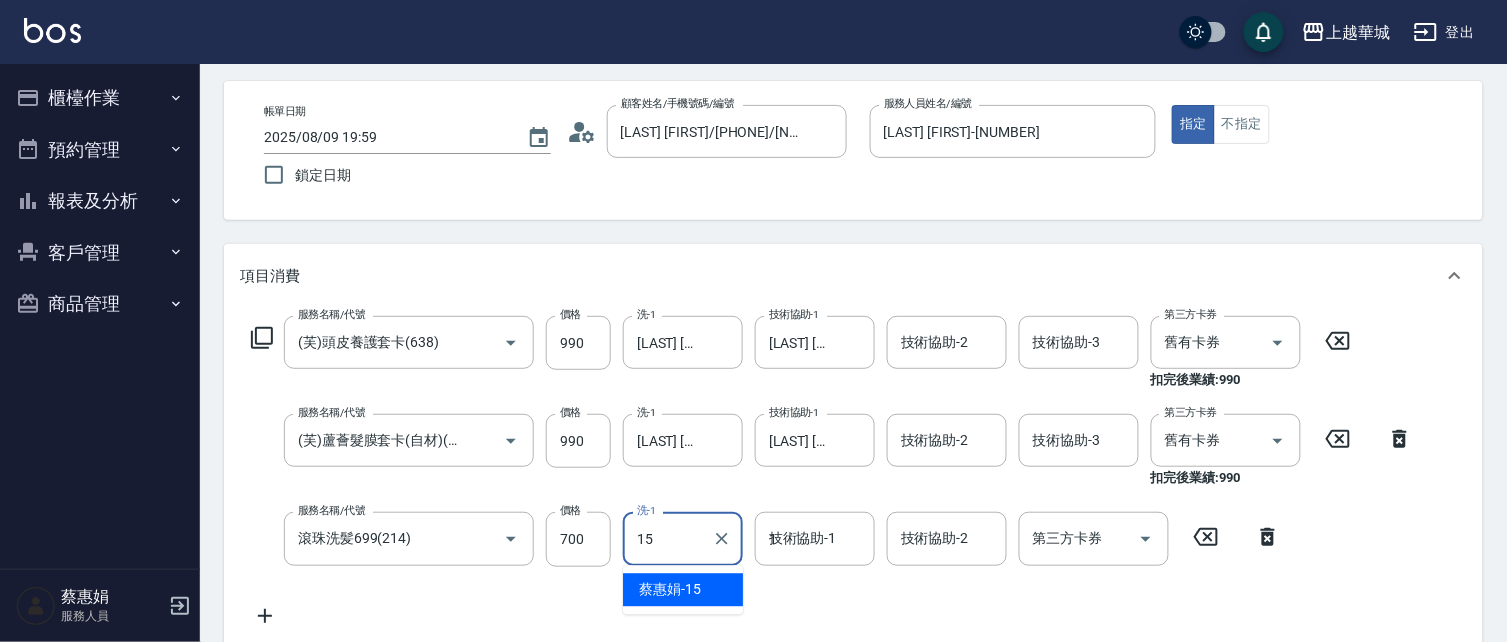 type on "[LAST] [FIRST]-[NUMBER]" 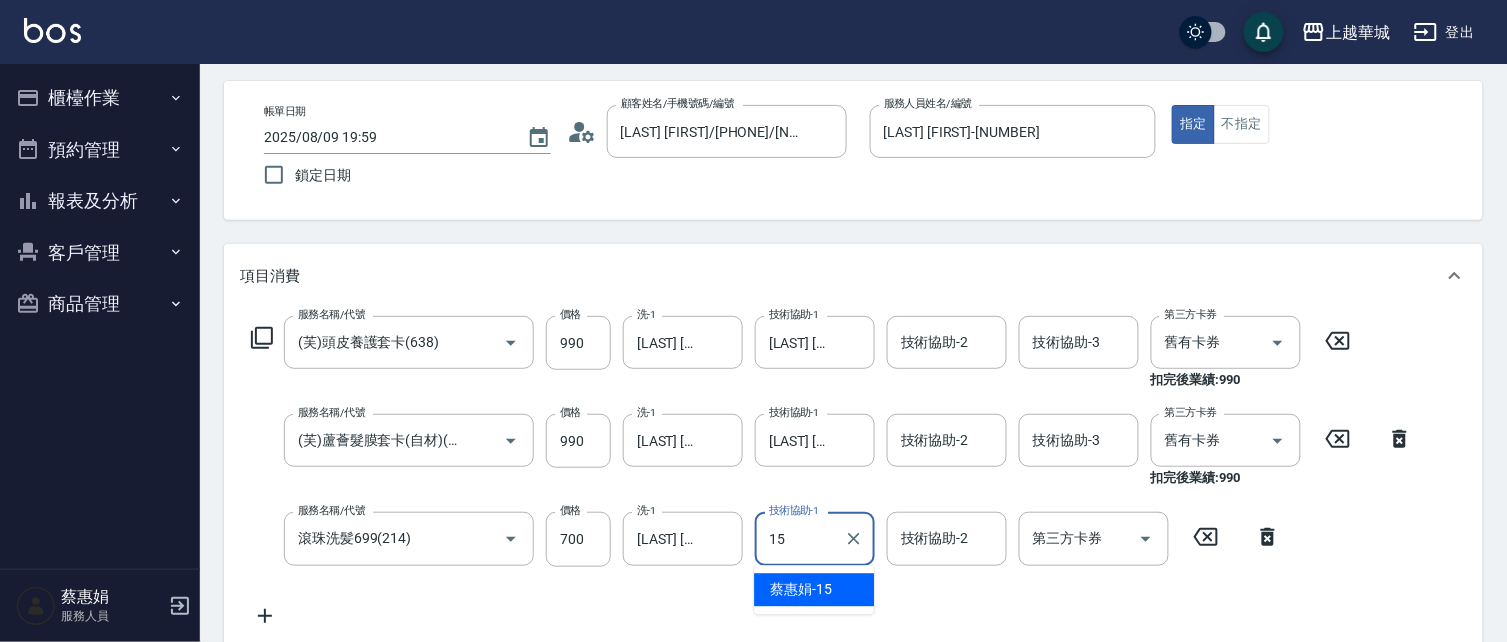 type on "[LAST] [FIRST]-[NUMBER]" 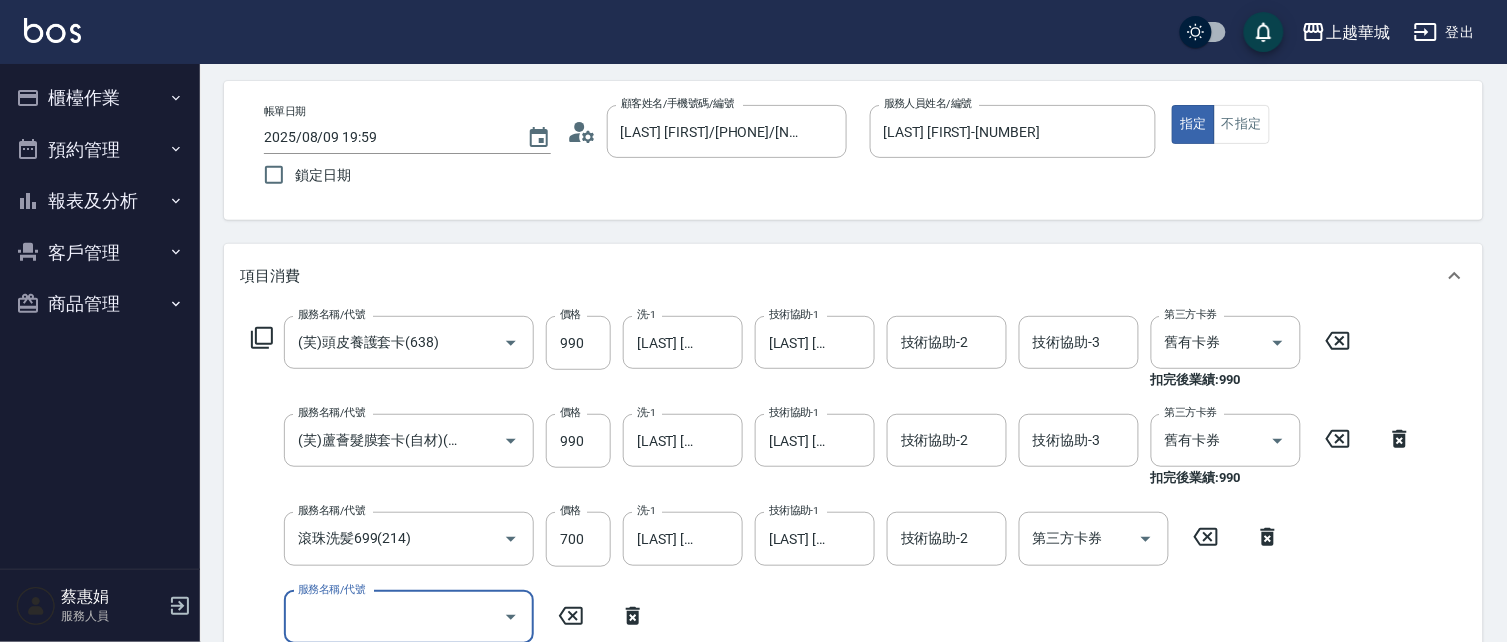 scroll, scrollTop: 0, scrollLeft: 0, axis: both 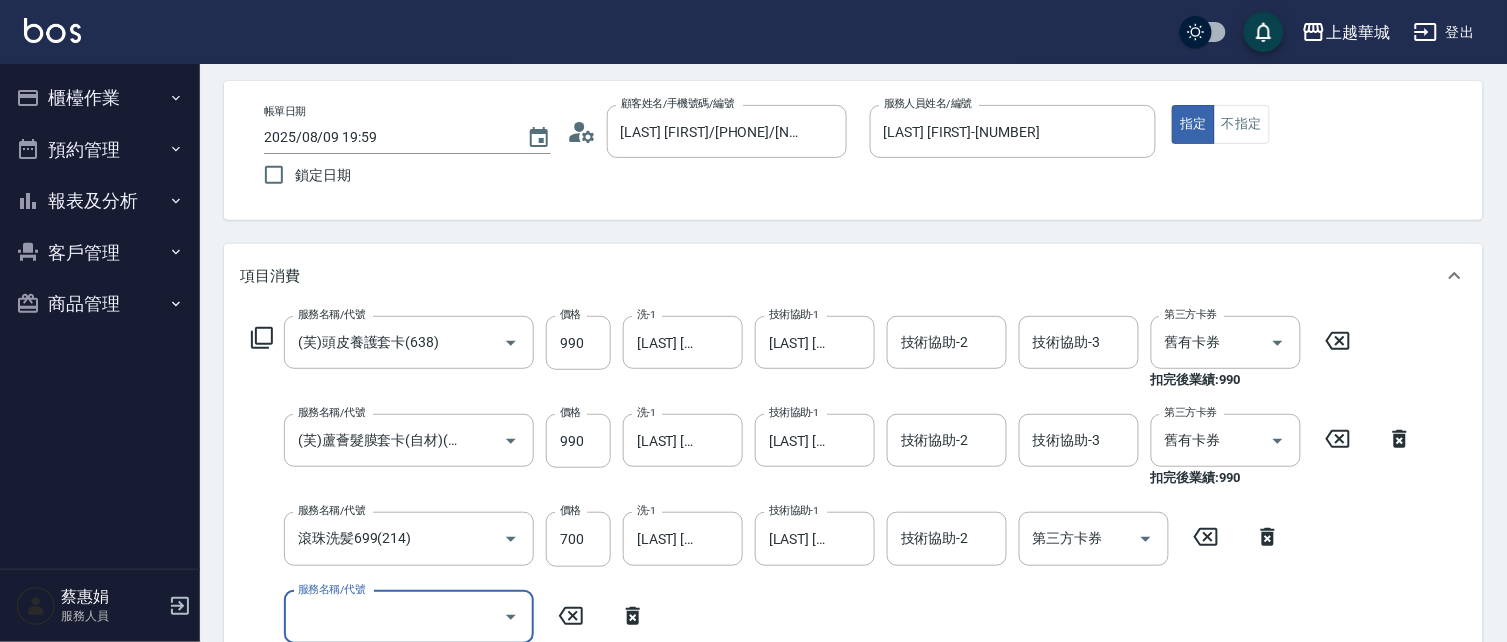 type on "2025/08/09 20:00" 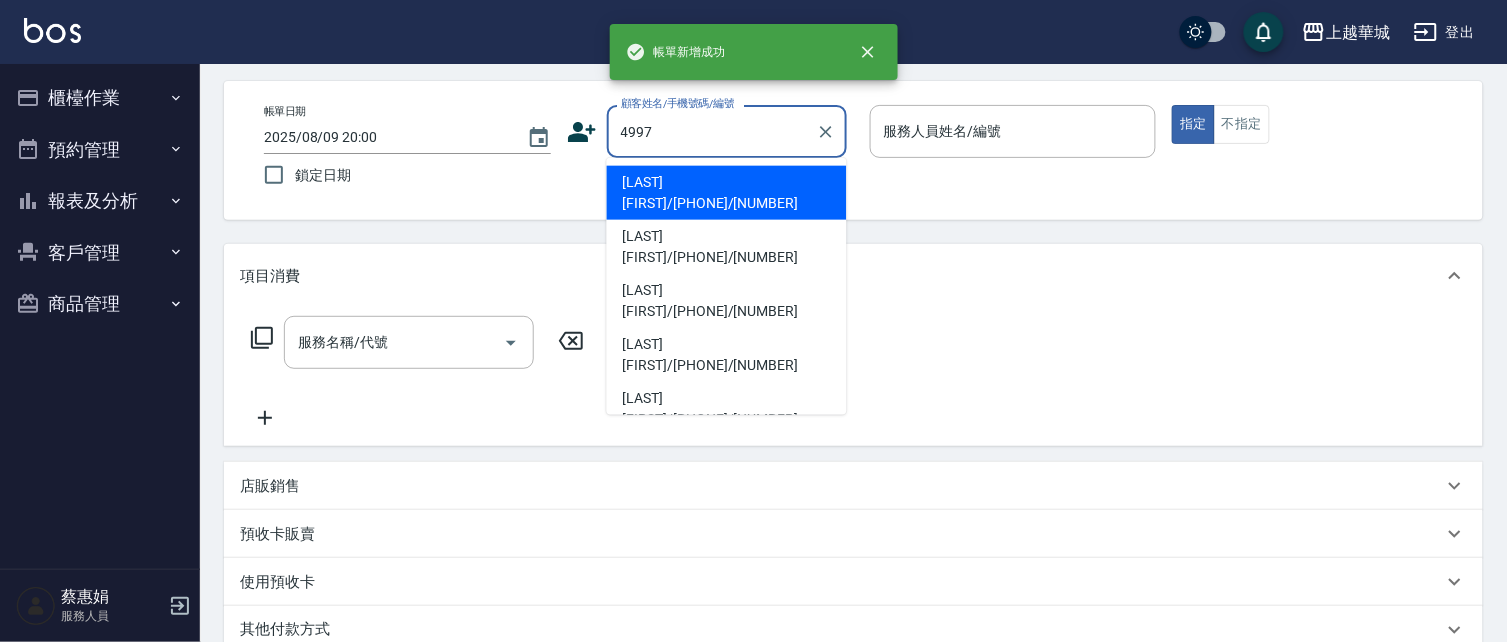 type on "[LAST] [FIRST]/[PHONE]/[NUMBER]" 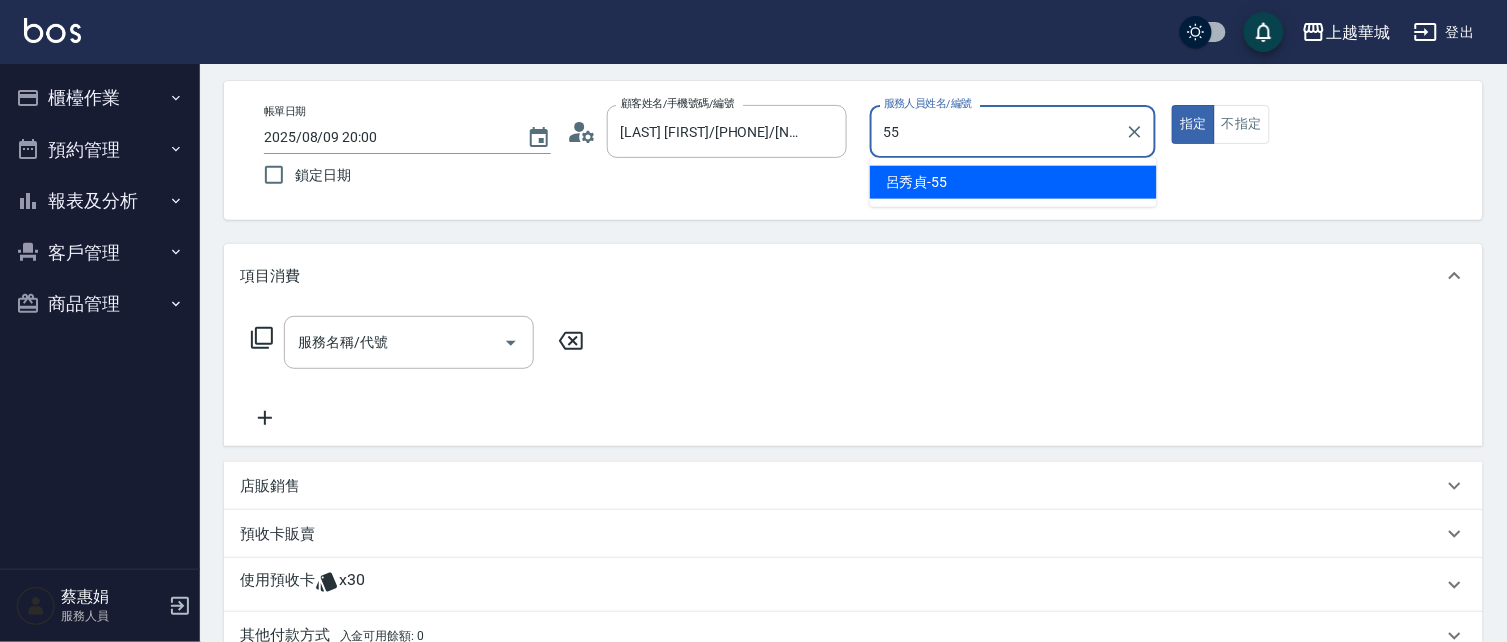 type on "呂秀貞-55" 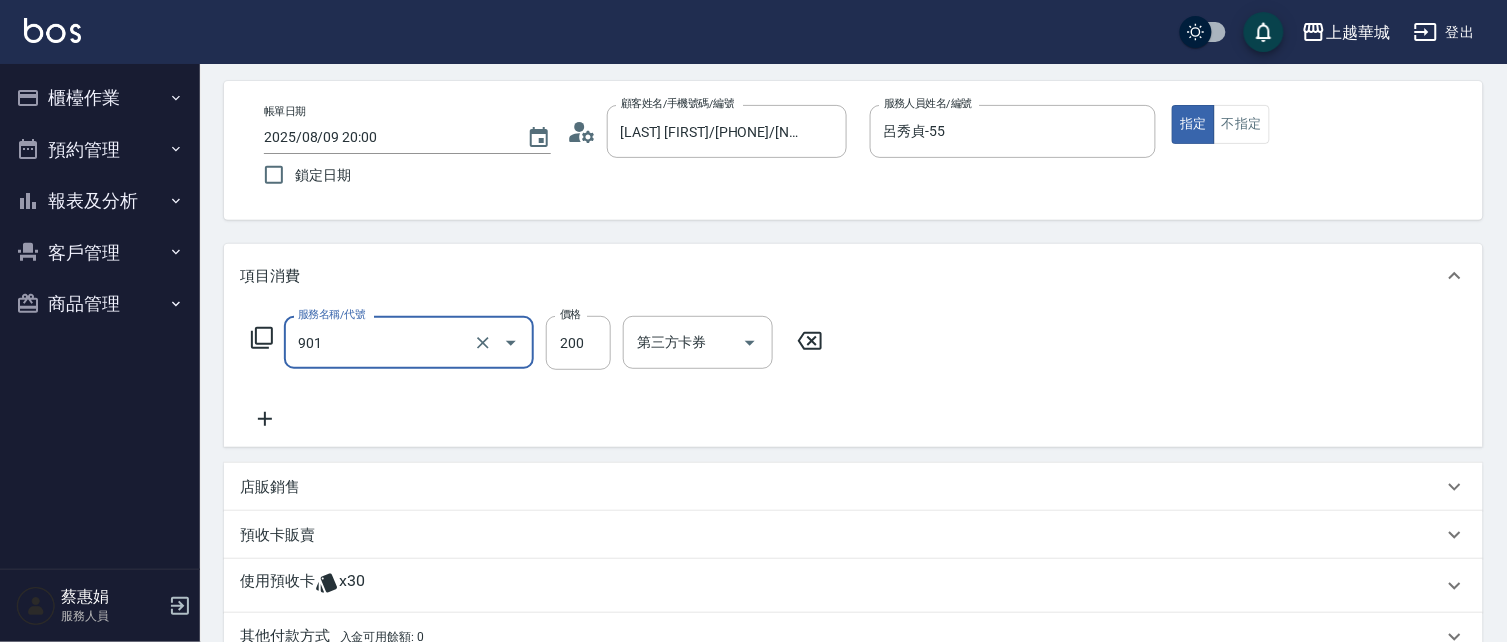 type on "修手(901)" 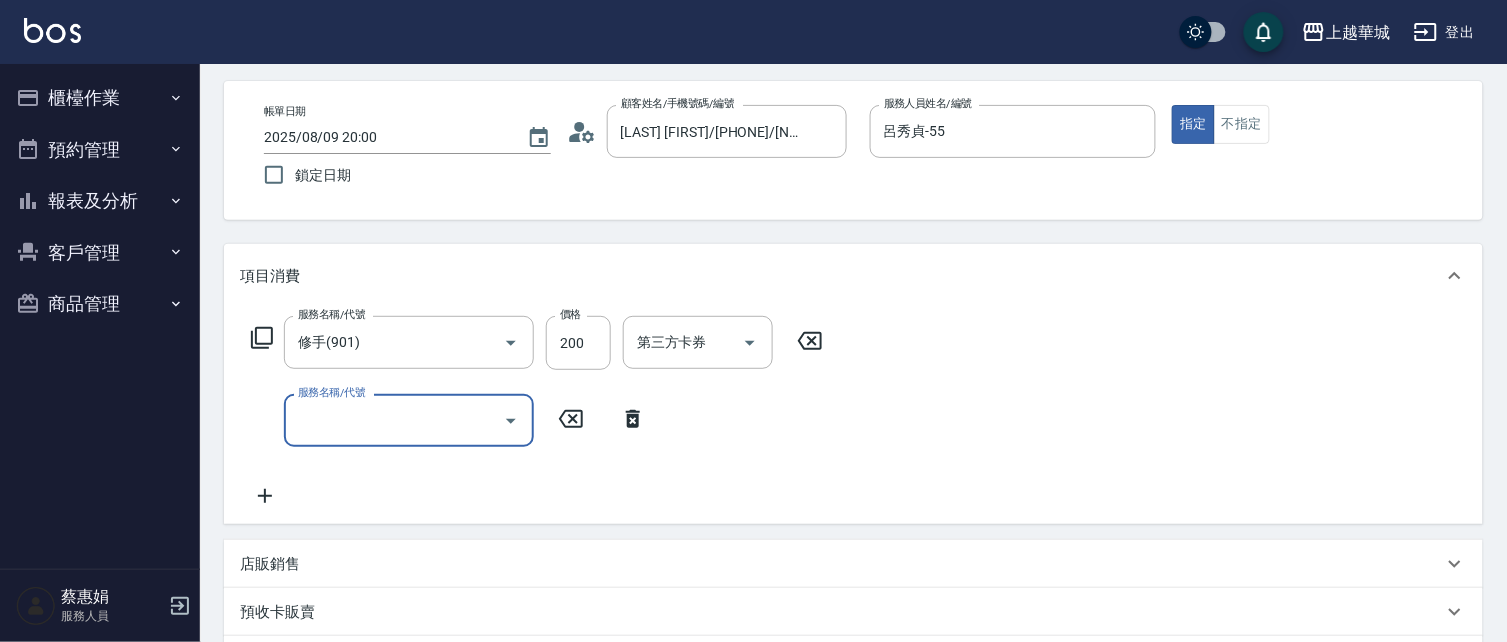 type 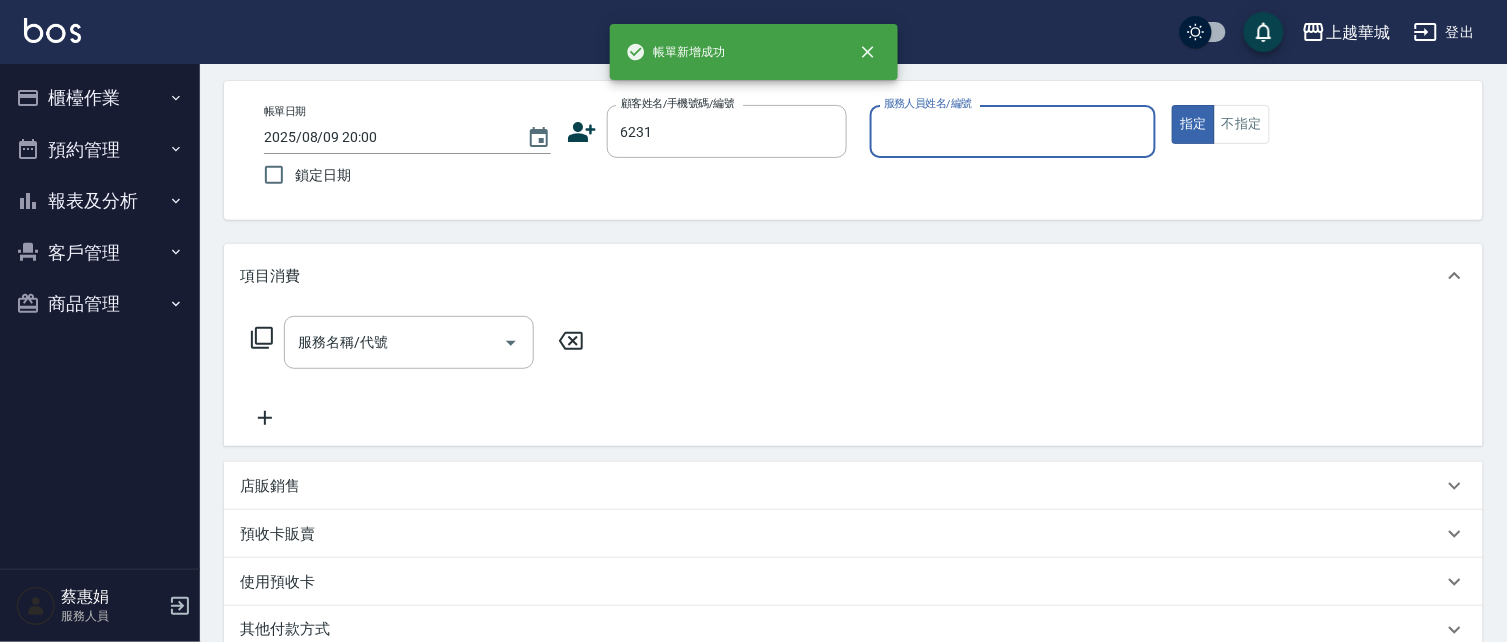 type on "6231" 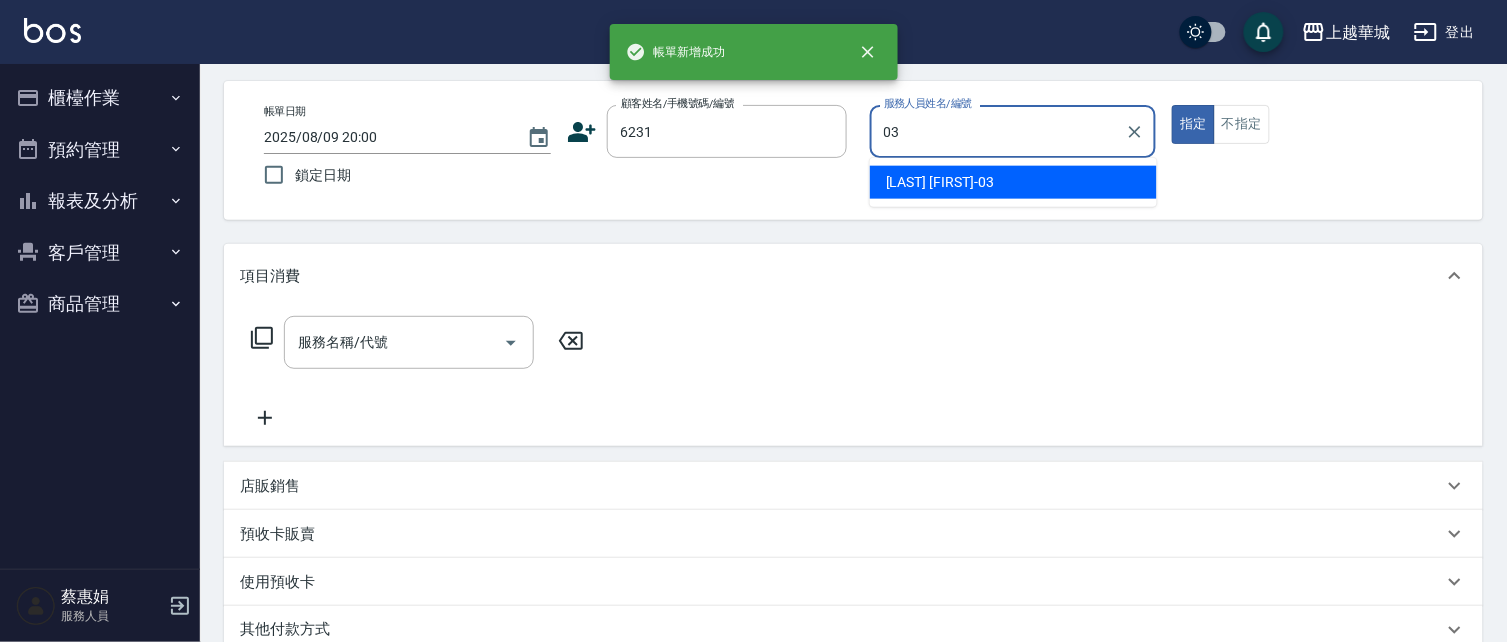 type on "[LAST] [FIRST]-[NUMBER]" 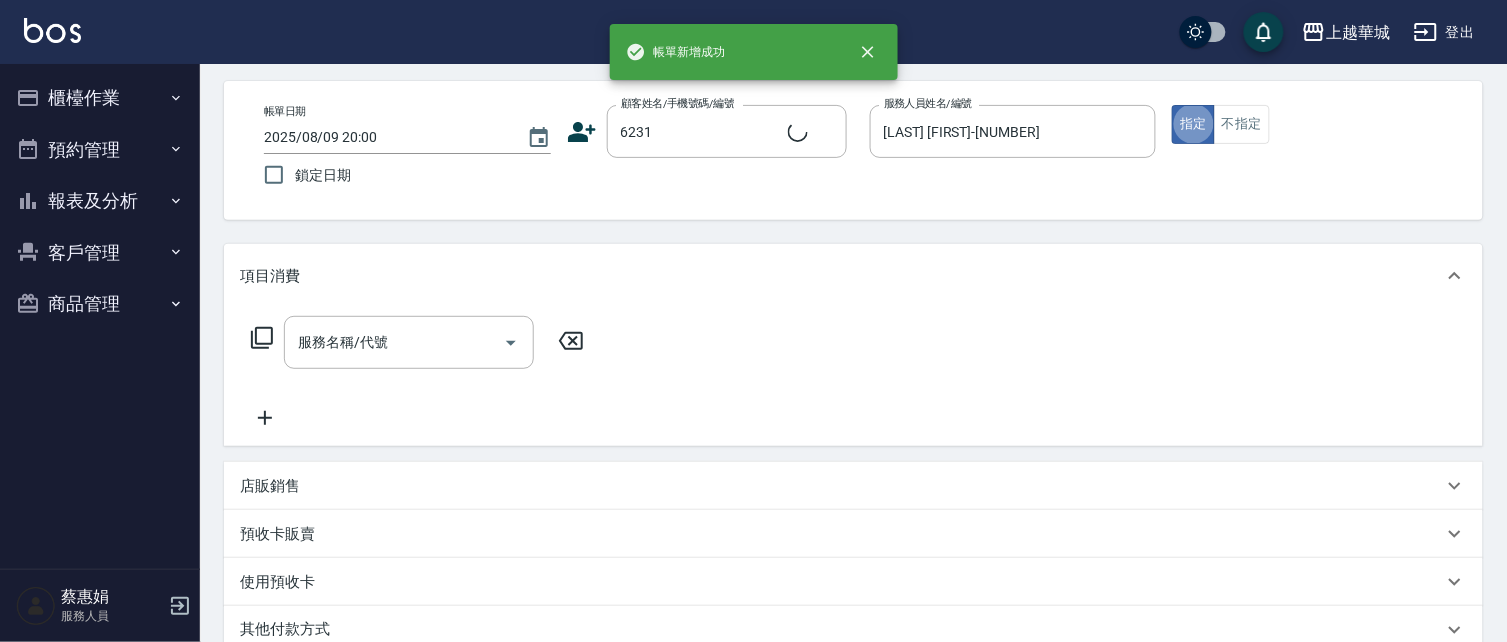 type on "2" 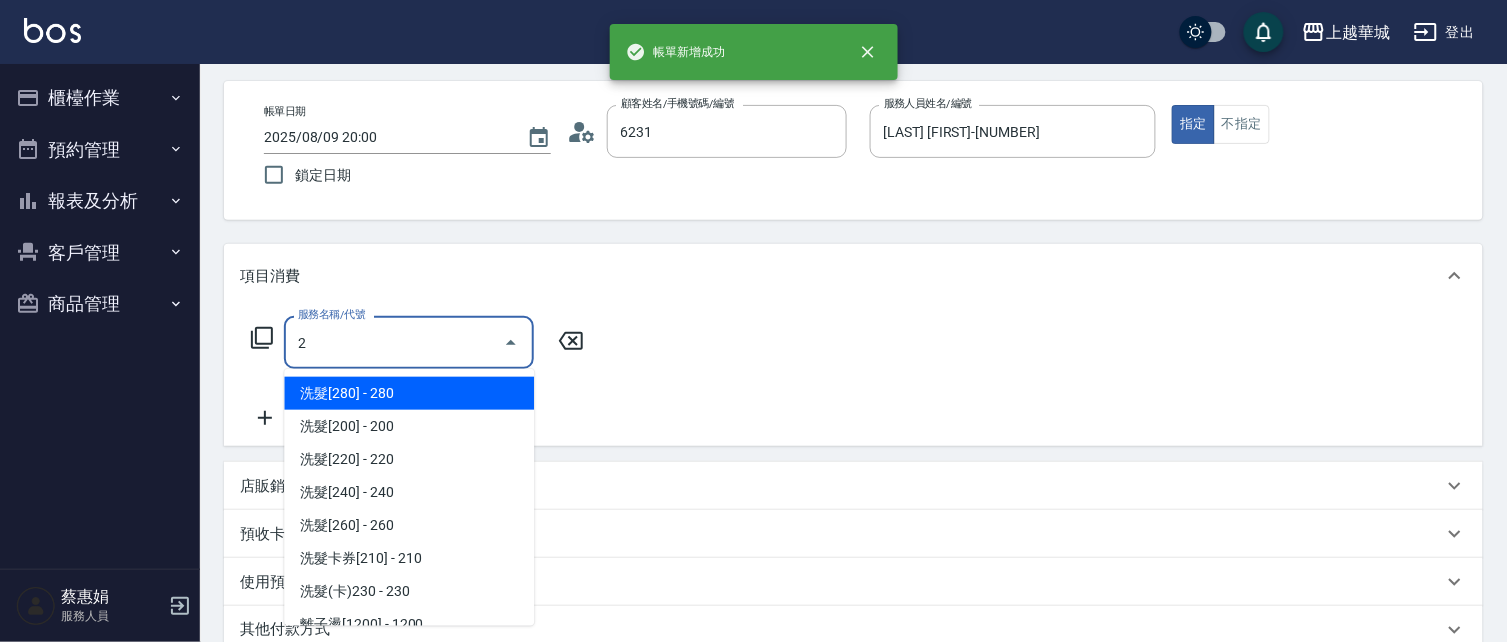 type on "[LAST] [FIRST]/[PHONE]/[NUMBER]" 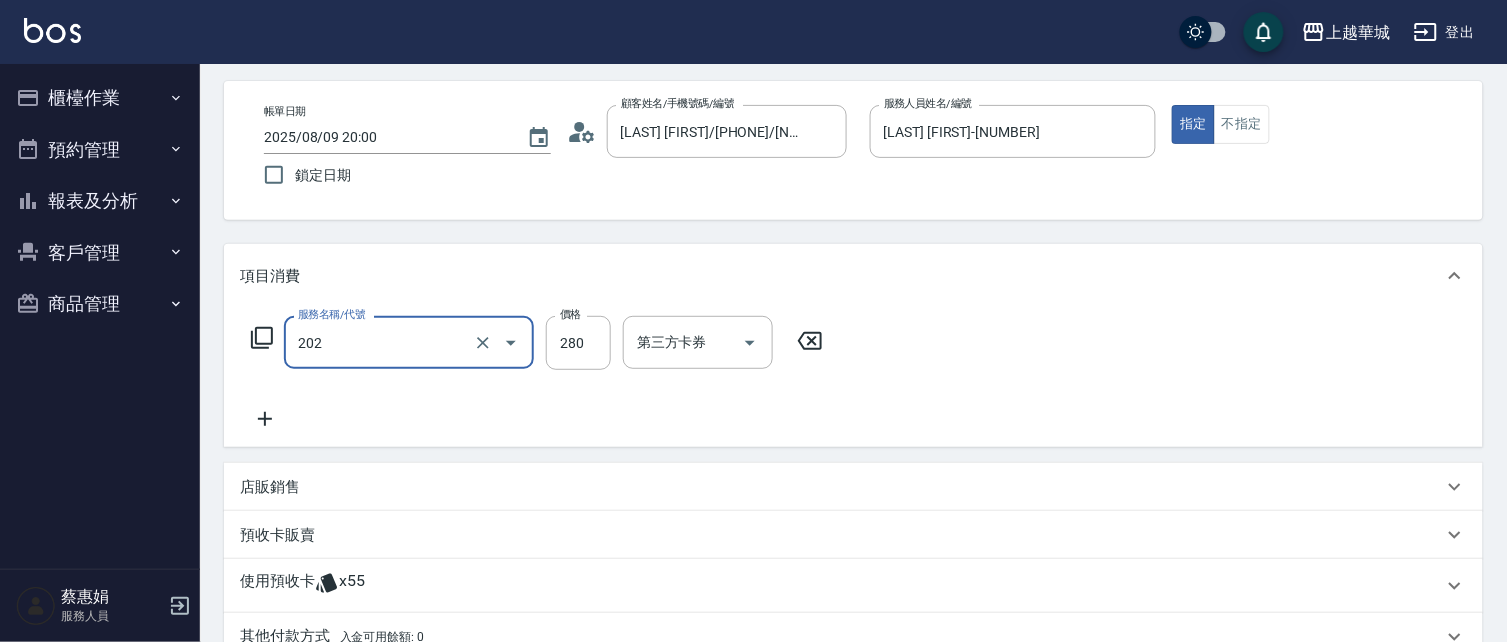 type on "洗髮[280](202)" 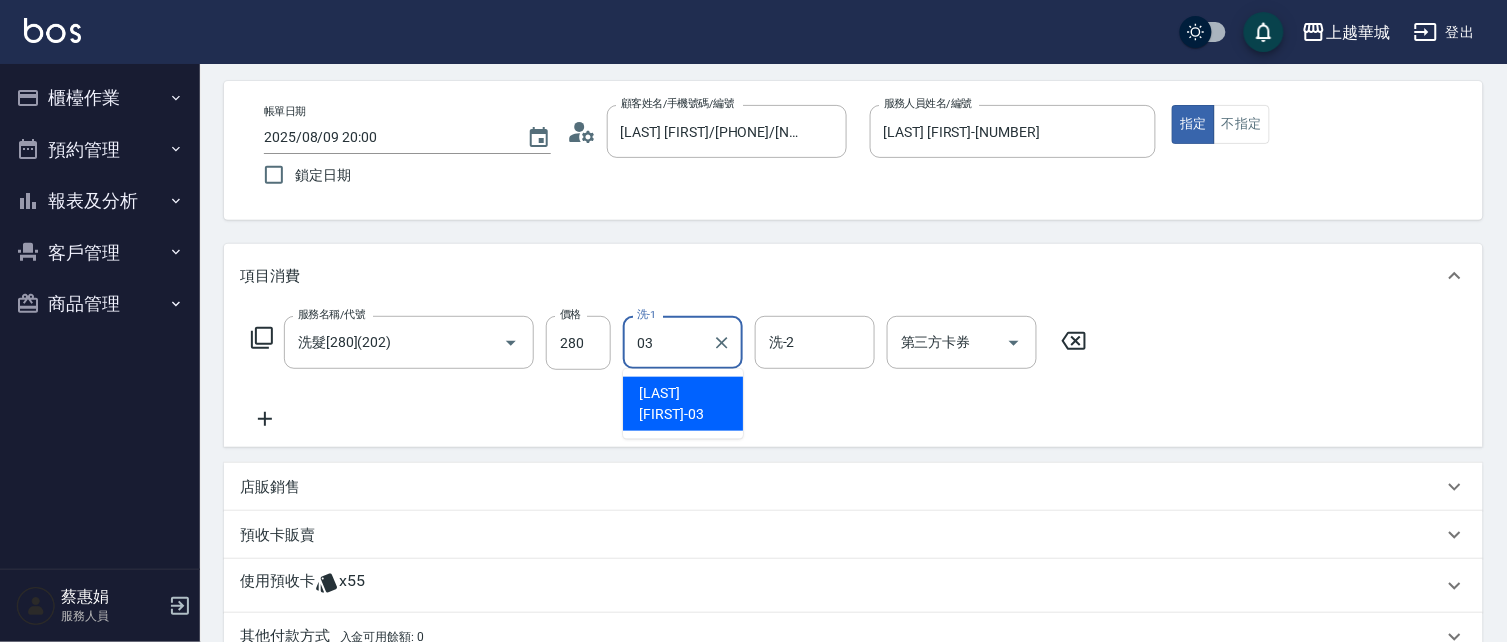 type on "[LAST] [FIRST]-[NUMBER]" 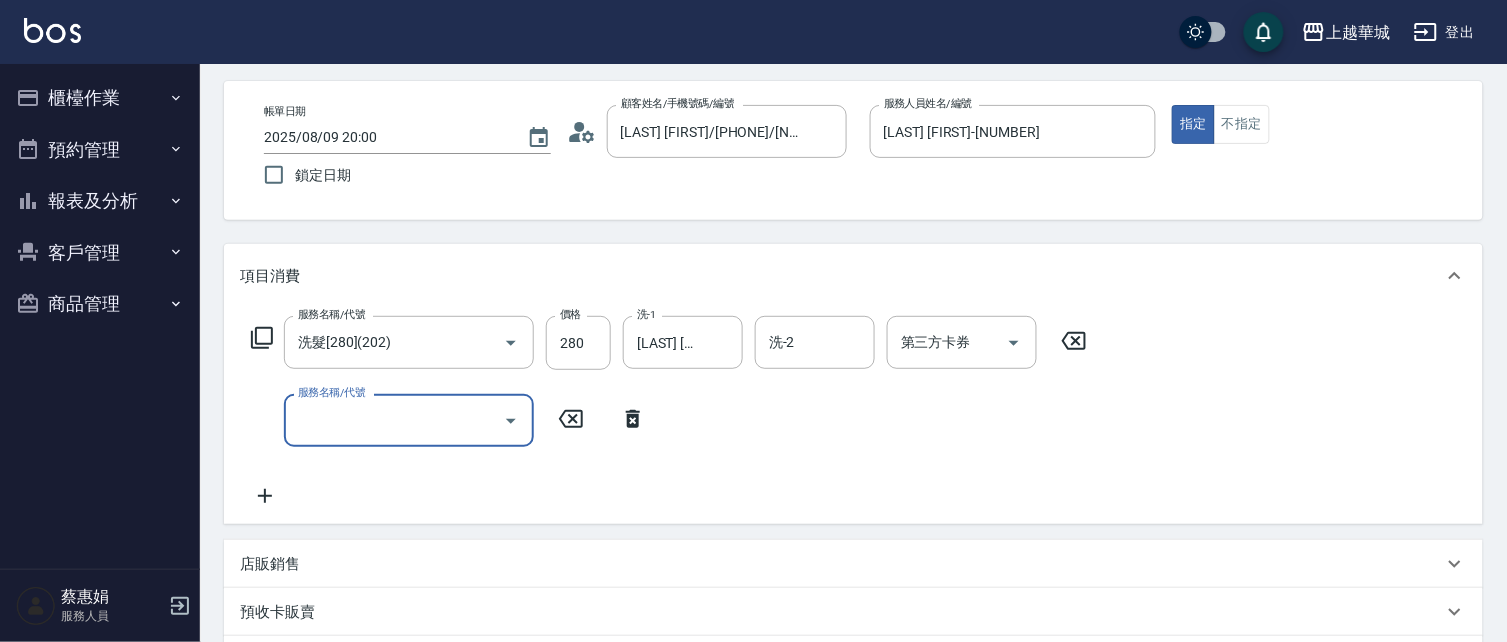 type 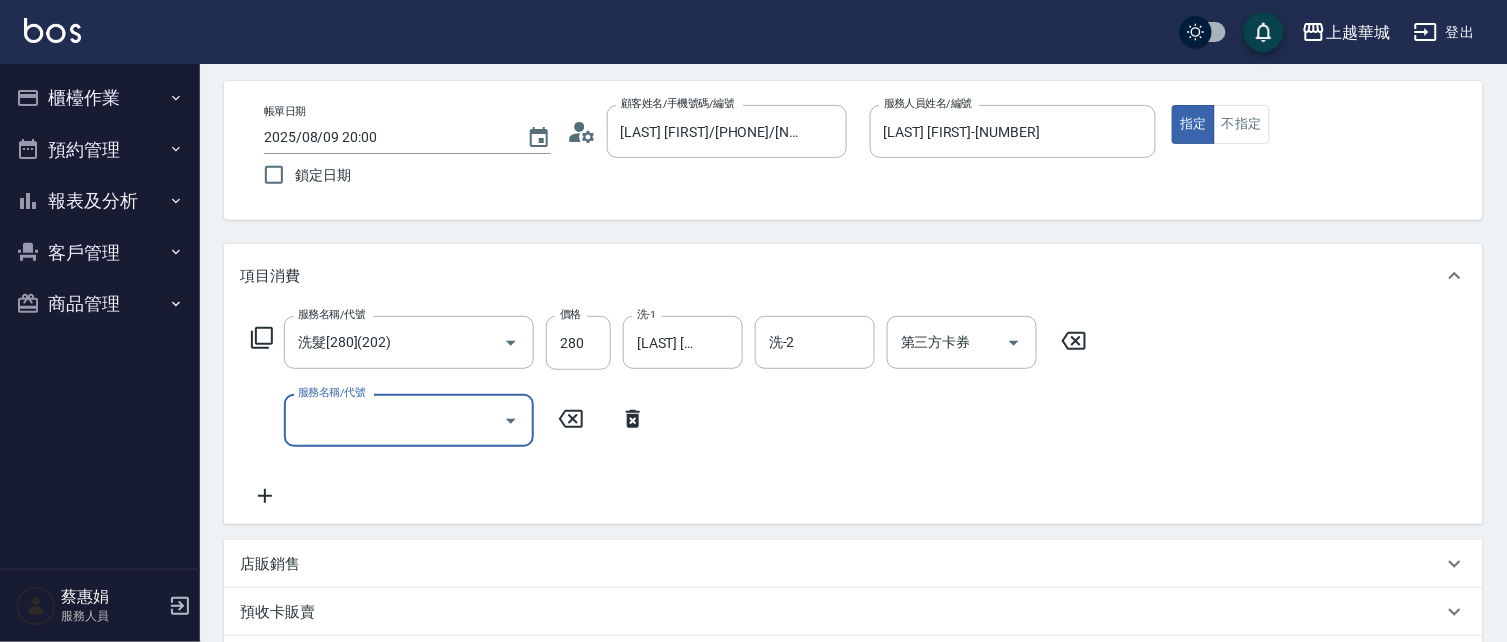 type 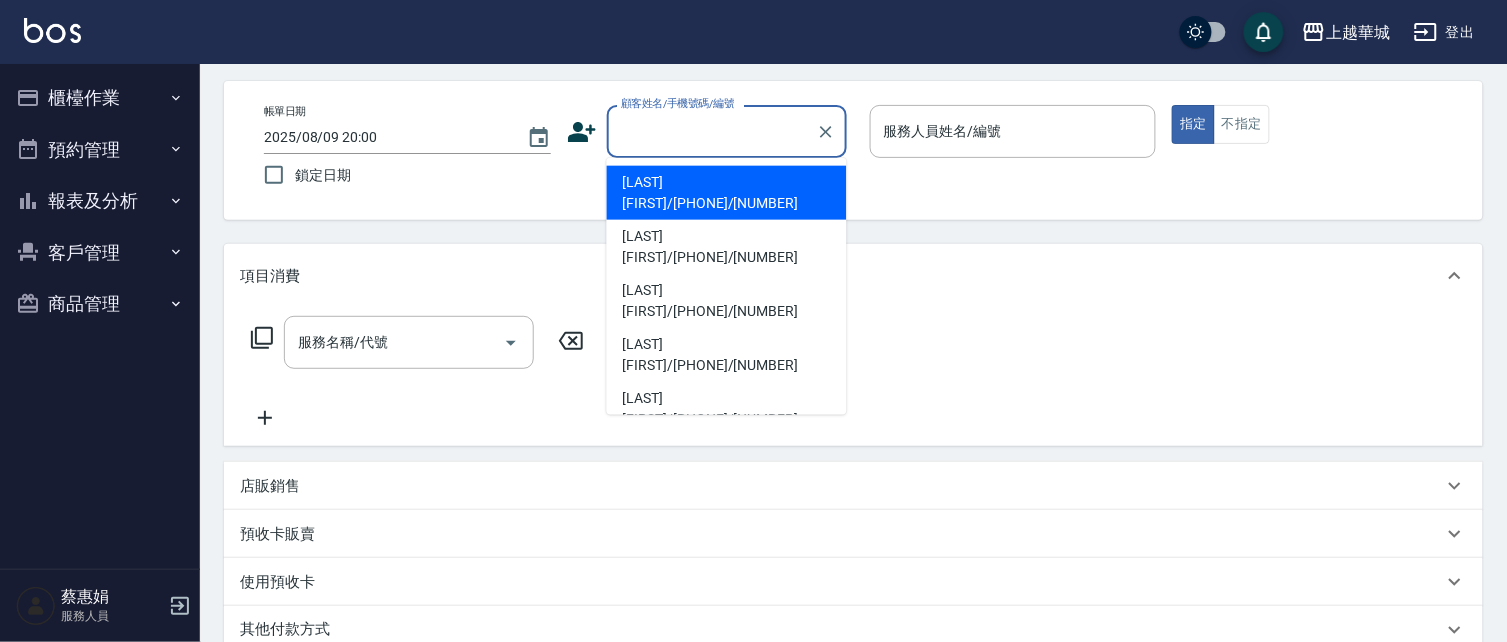 drag, startPoint x: 673, startPoint y: 136, endPoint x: 655, endPoint y: 141, distance: 18.681541 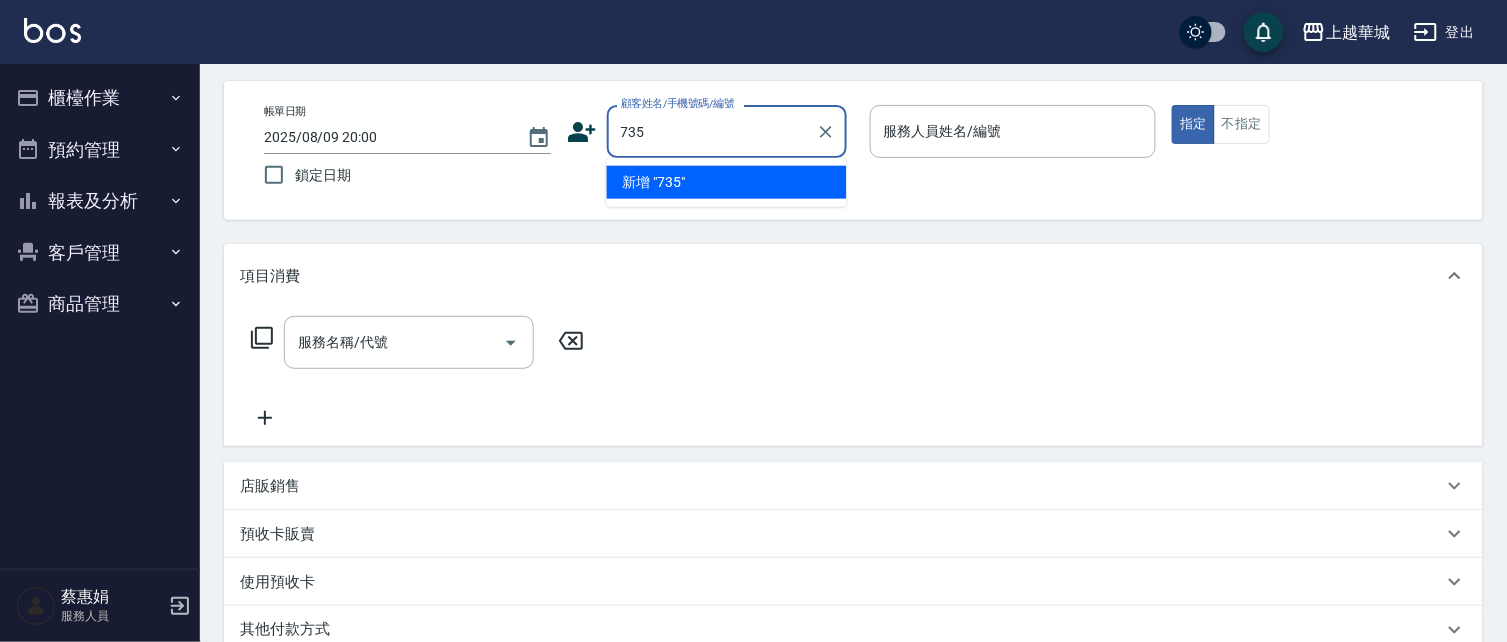 type on "735" 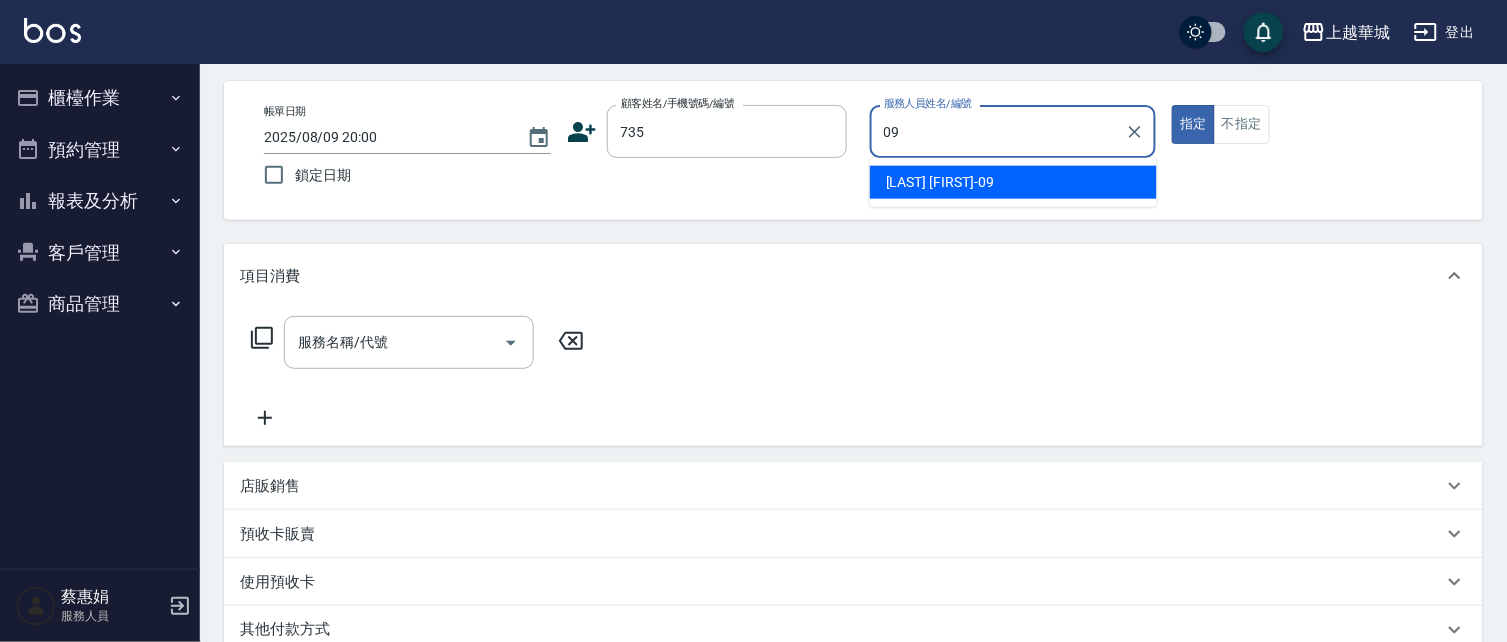 type on "[LAST] [FIRST]-[NUMBER]" 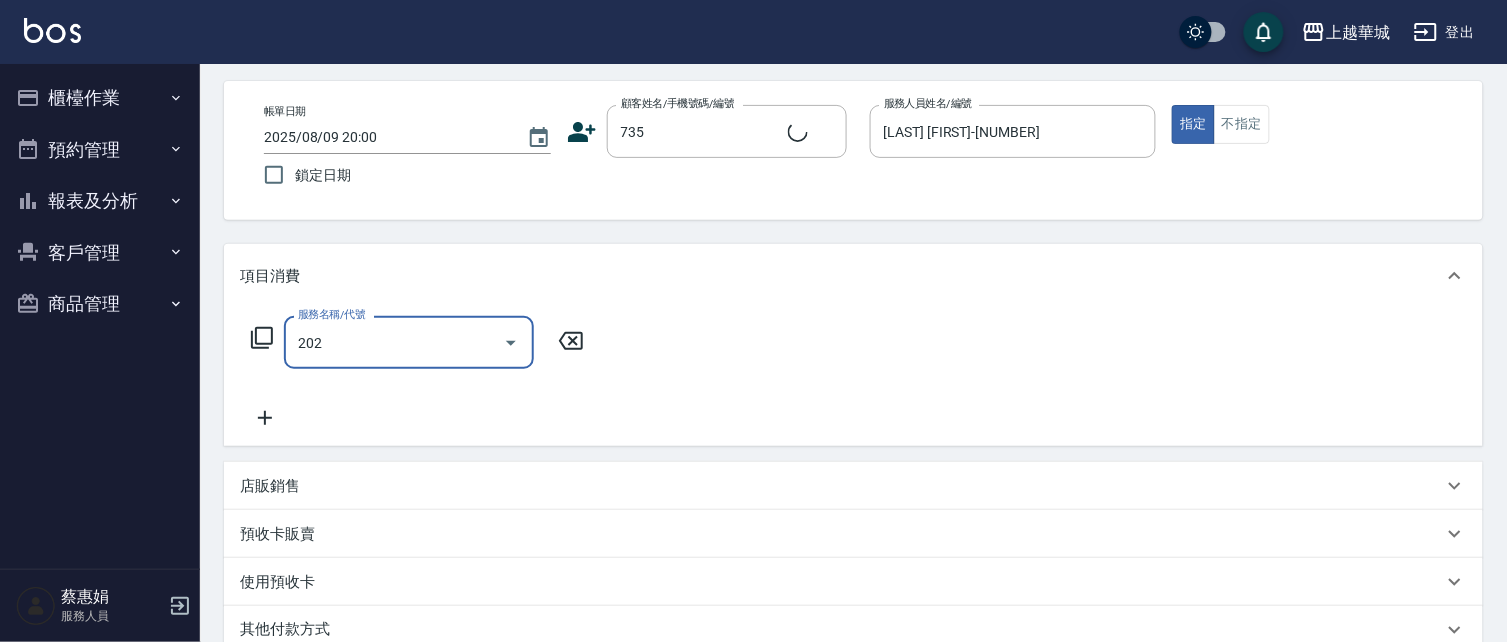 type on "202" 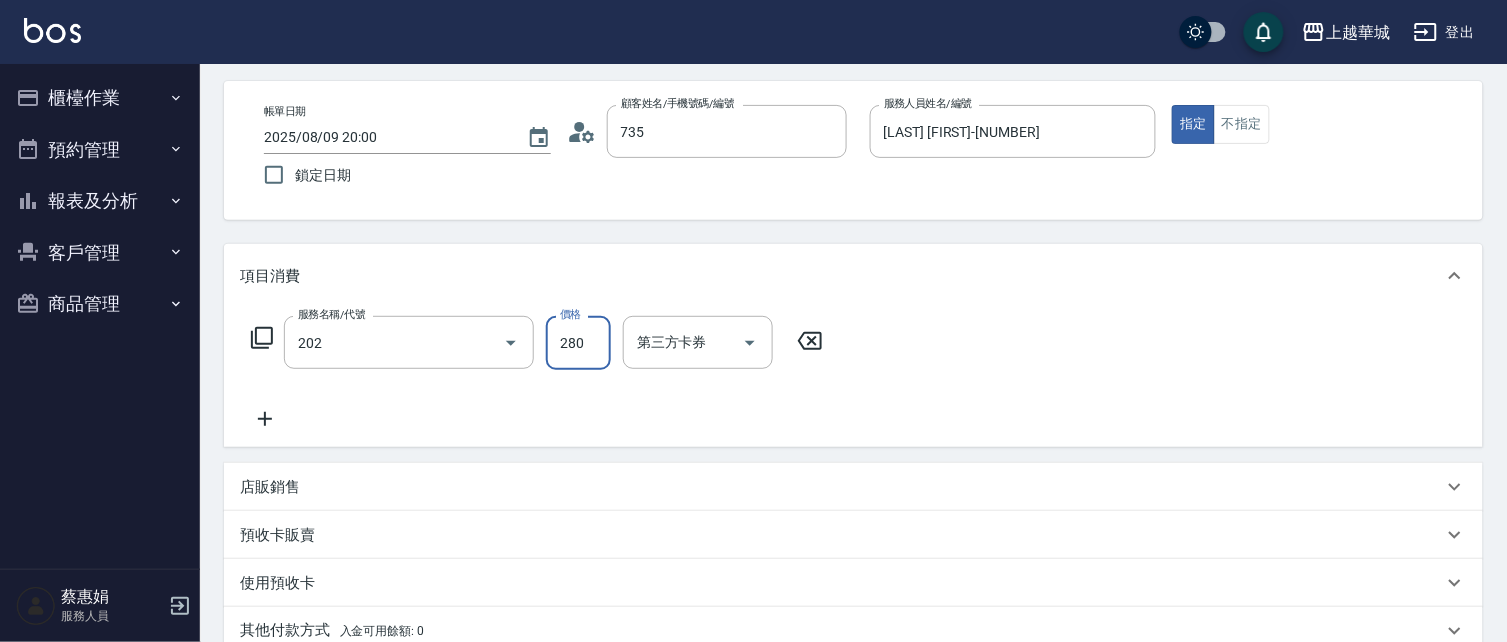 type on "[LAST] [FIRST]/ [PHONE]/[NUMBER]" 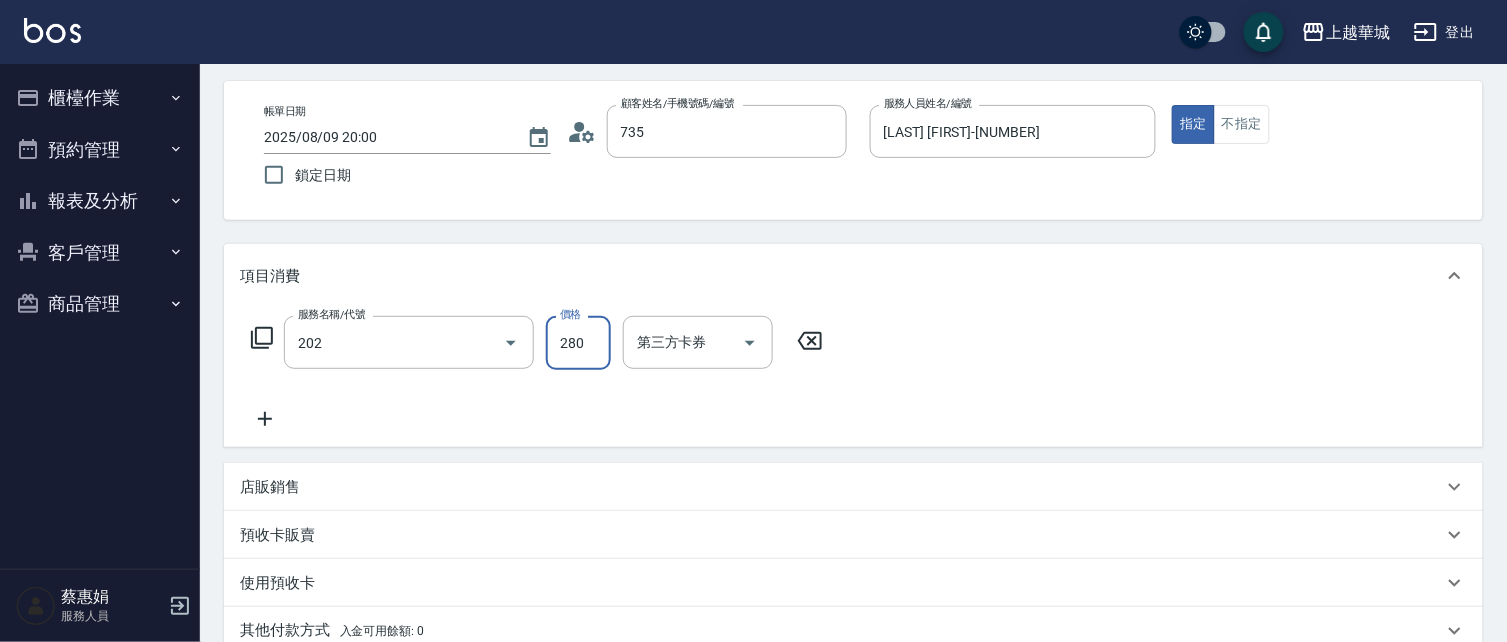 type on "洗髮[280](202)" 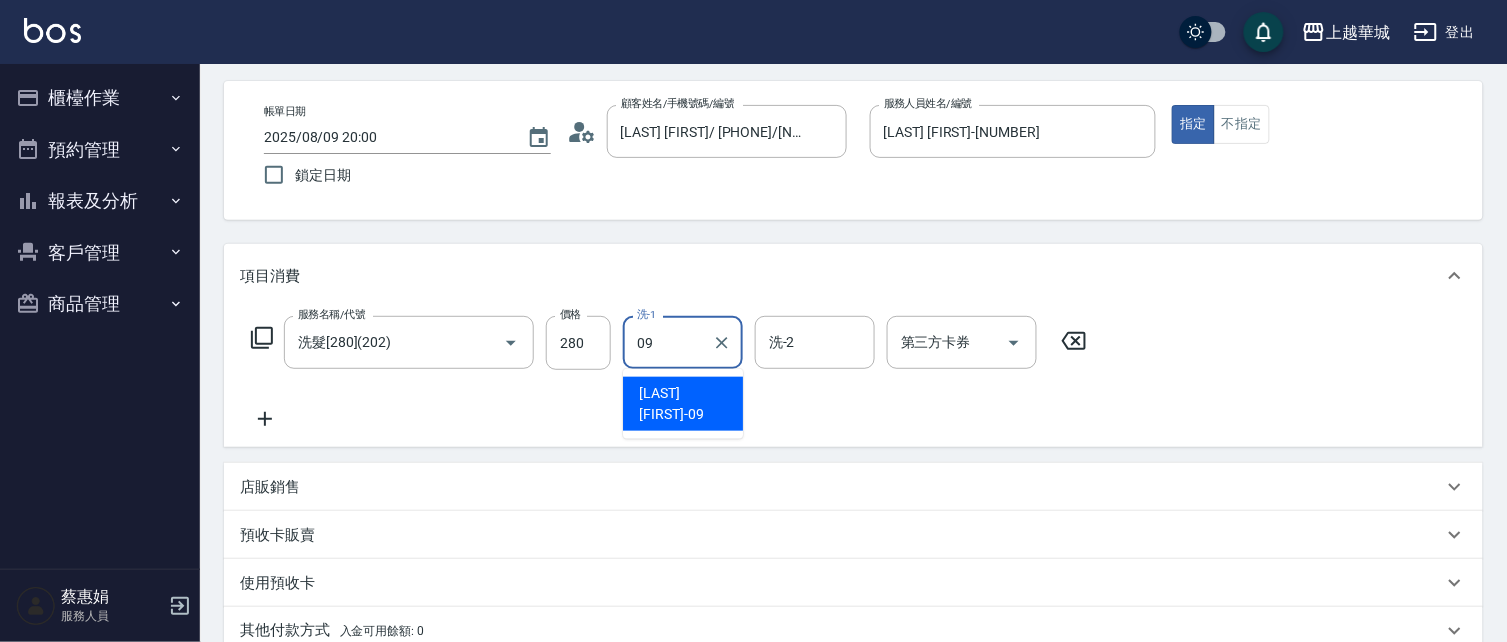 type on "[LAST] [FIRST]-[NUMBER]" 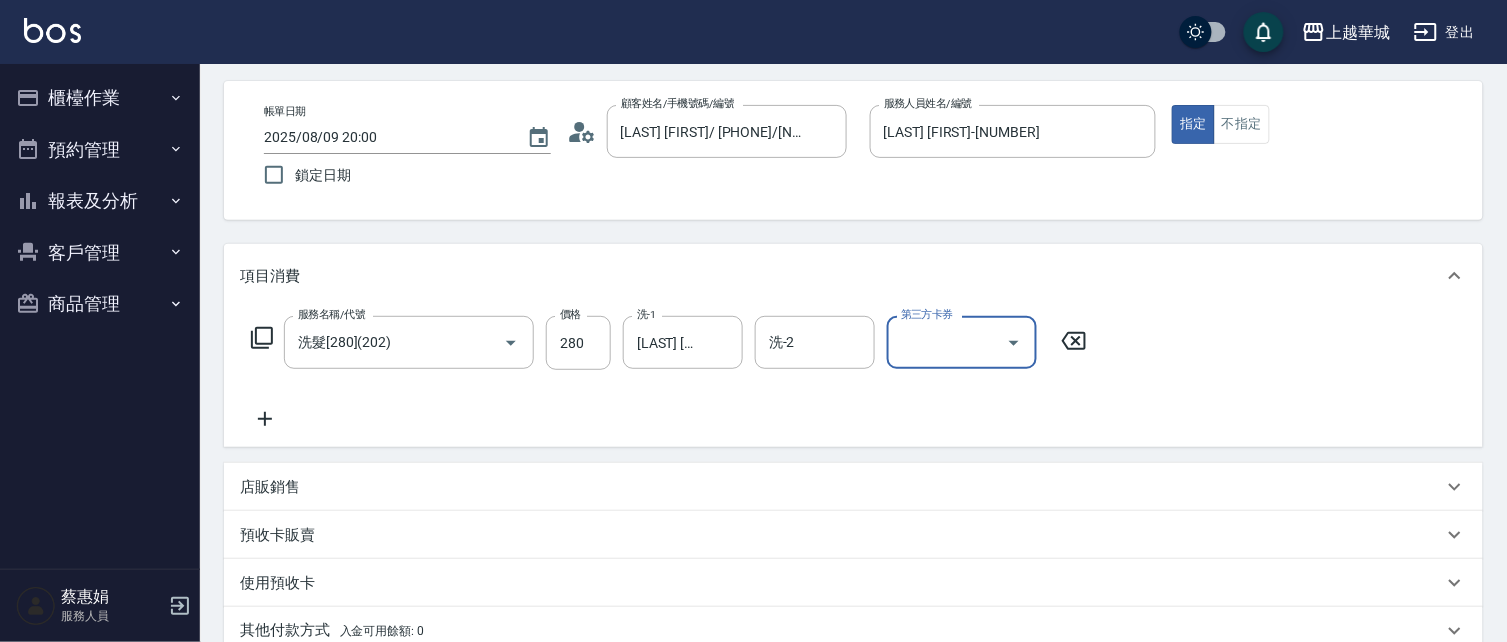 type on "2025/08/09 20:01" 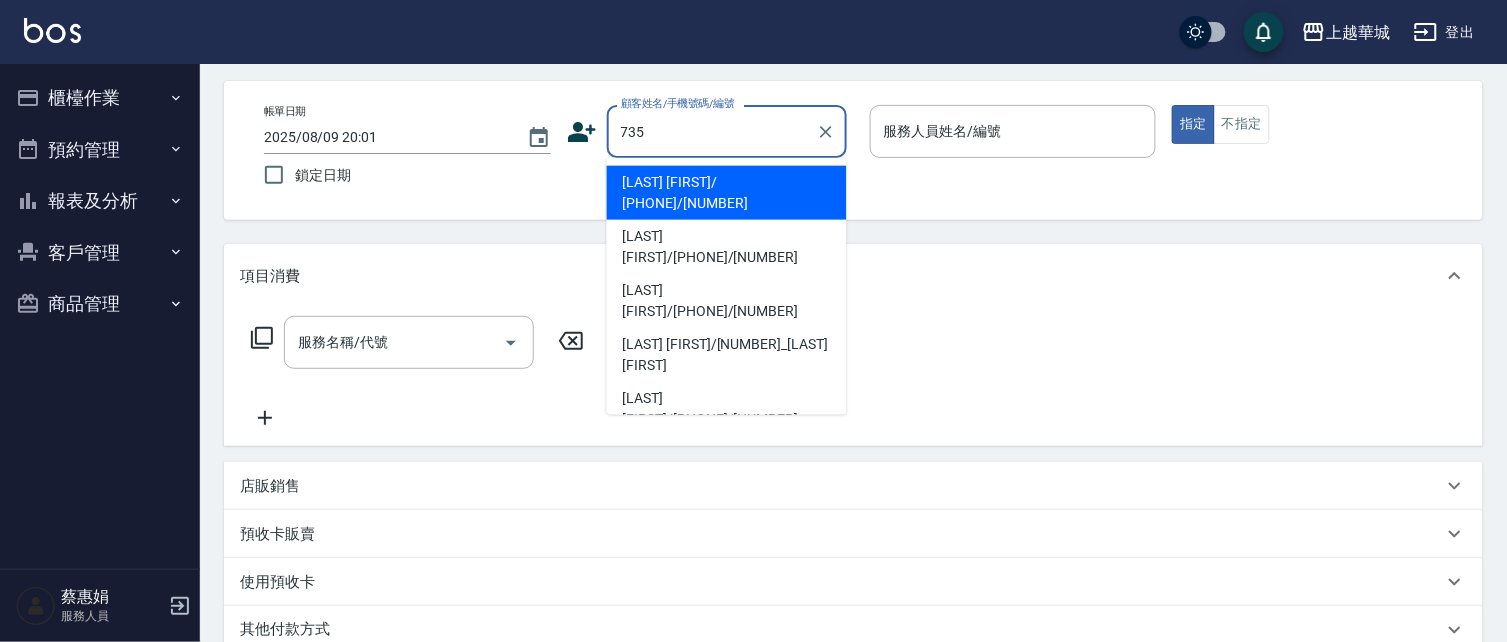 type on "735" 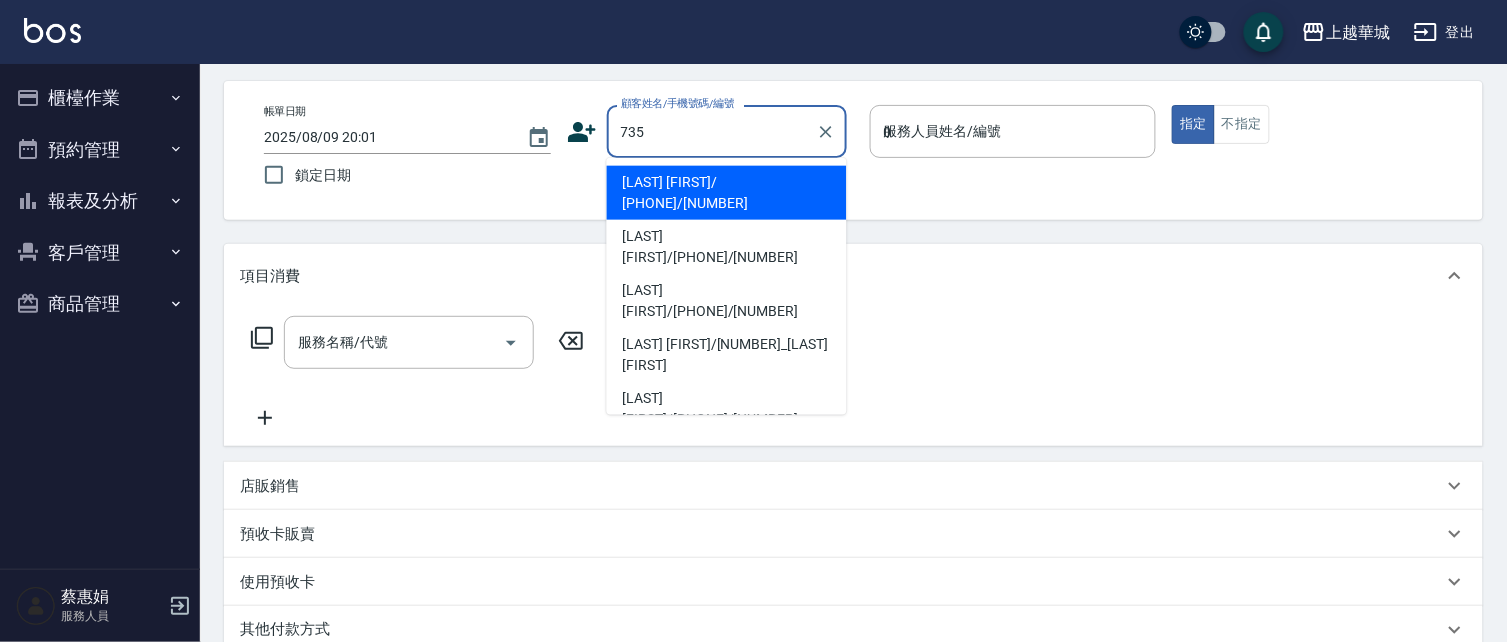 type on "09" 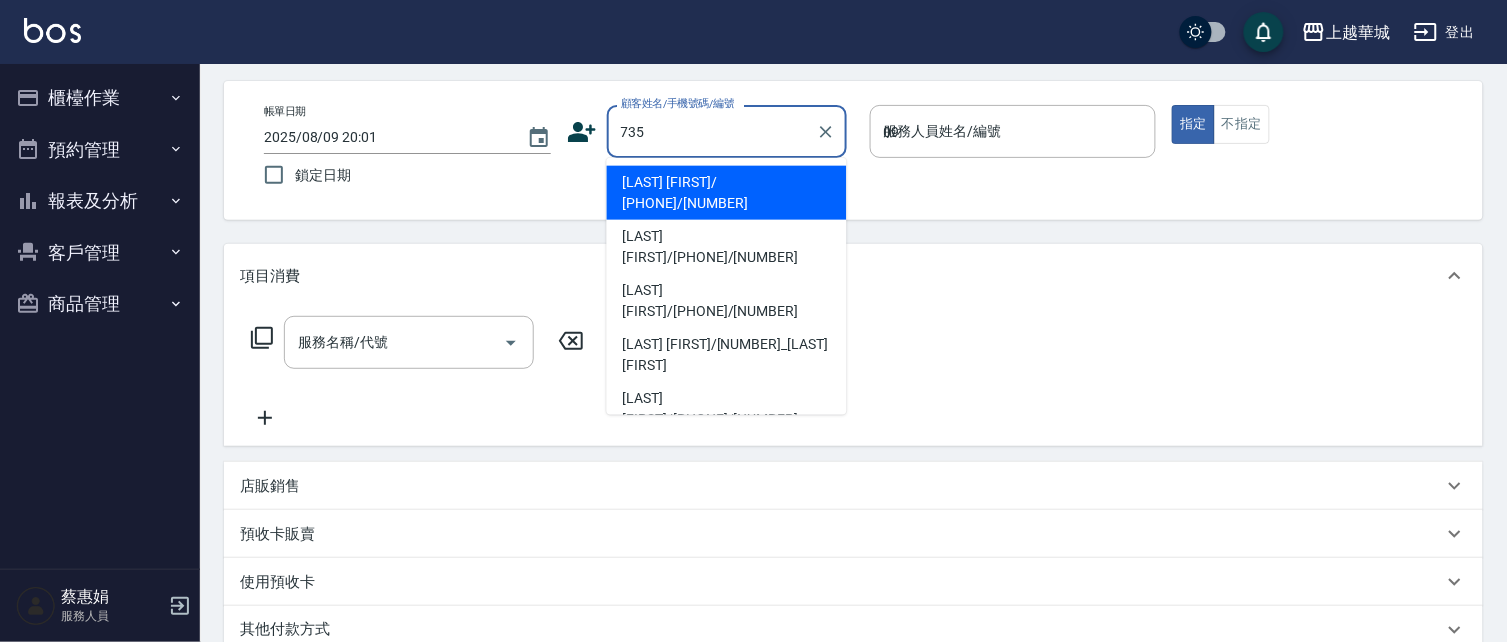 type on "[LAST] [FIRST]/ [PHONE]/[NUMBER]" 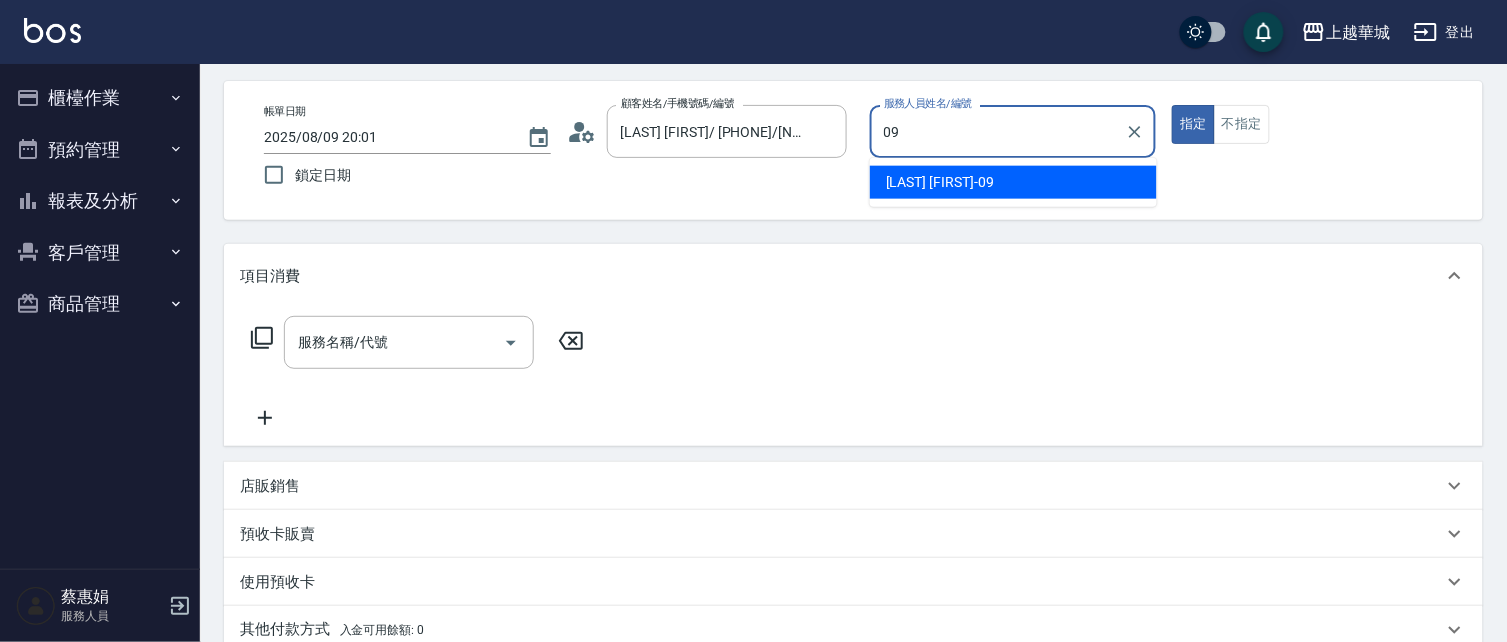 type on "[LAST] [FIRST]-[NUMBER]" 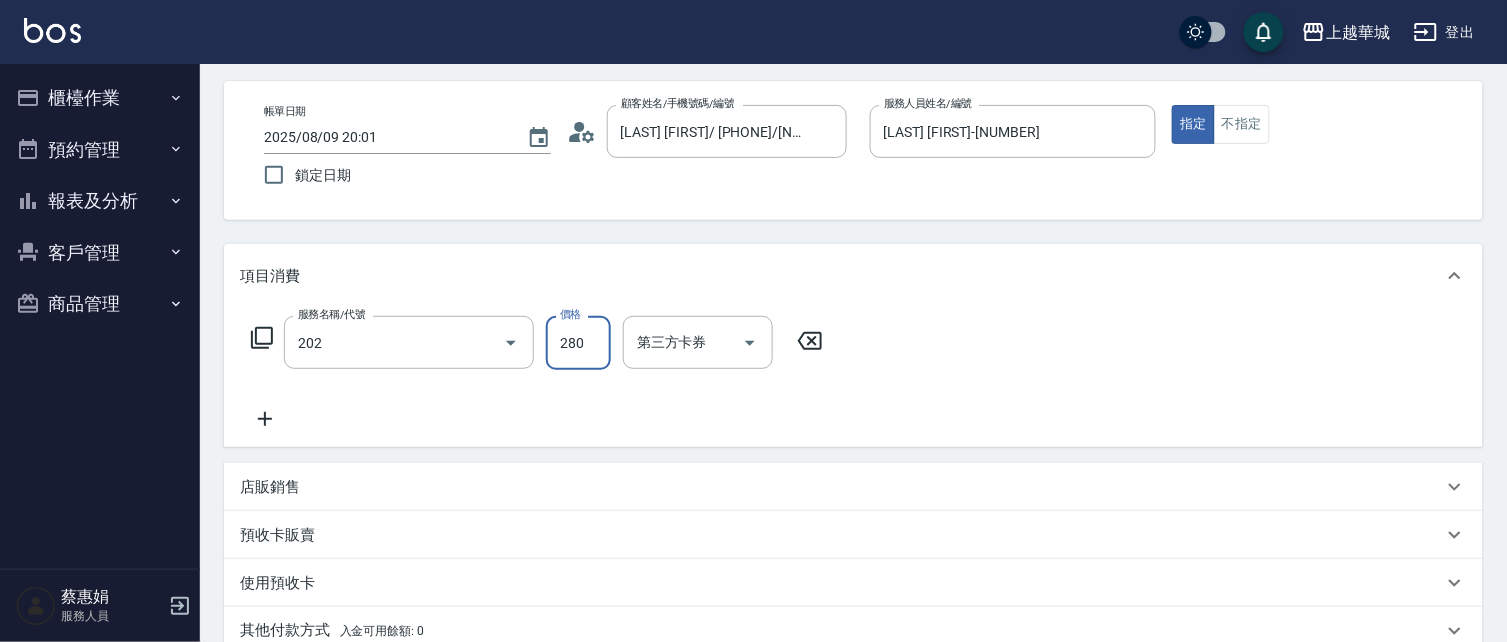 type on "洗髮[280](202)" 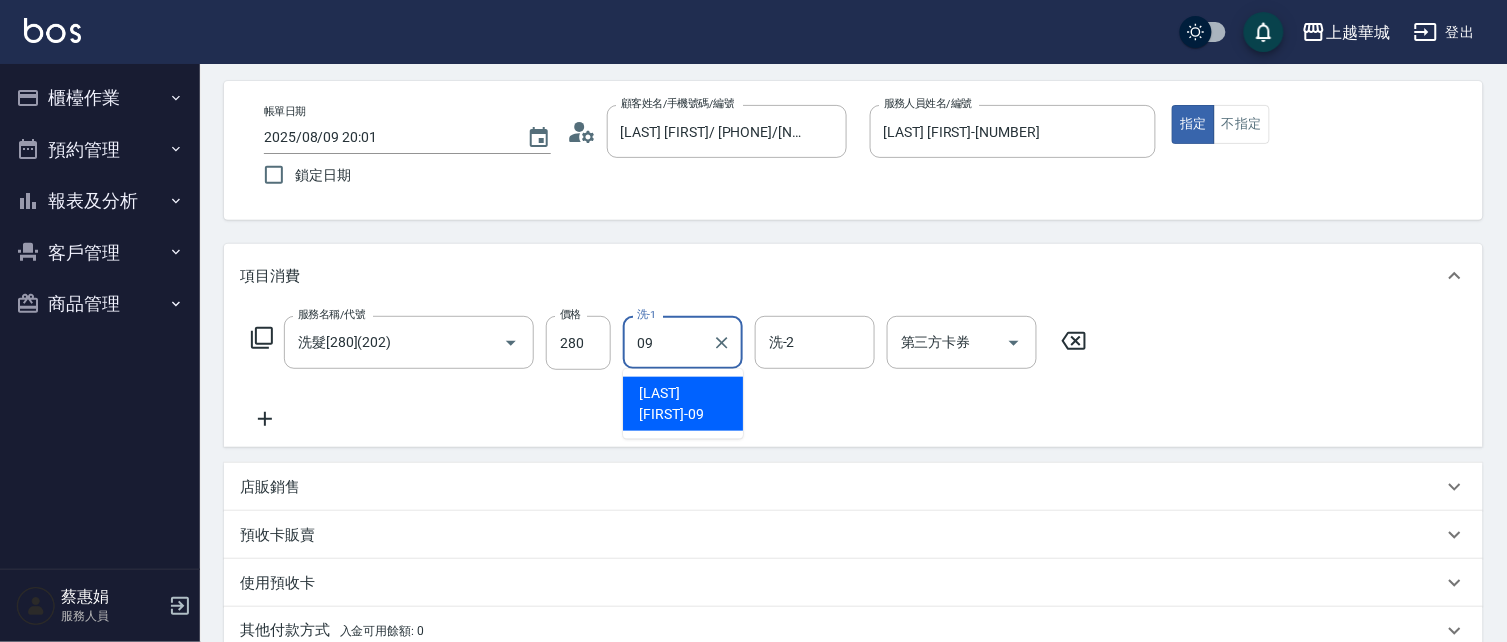 type on "[LAST] [FIRST]-[NUMBER]" 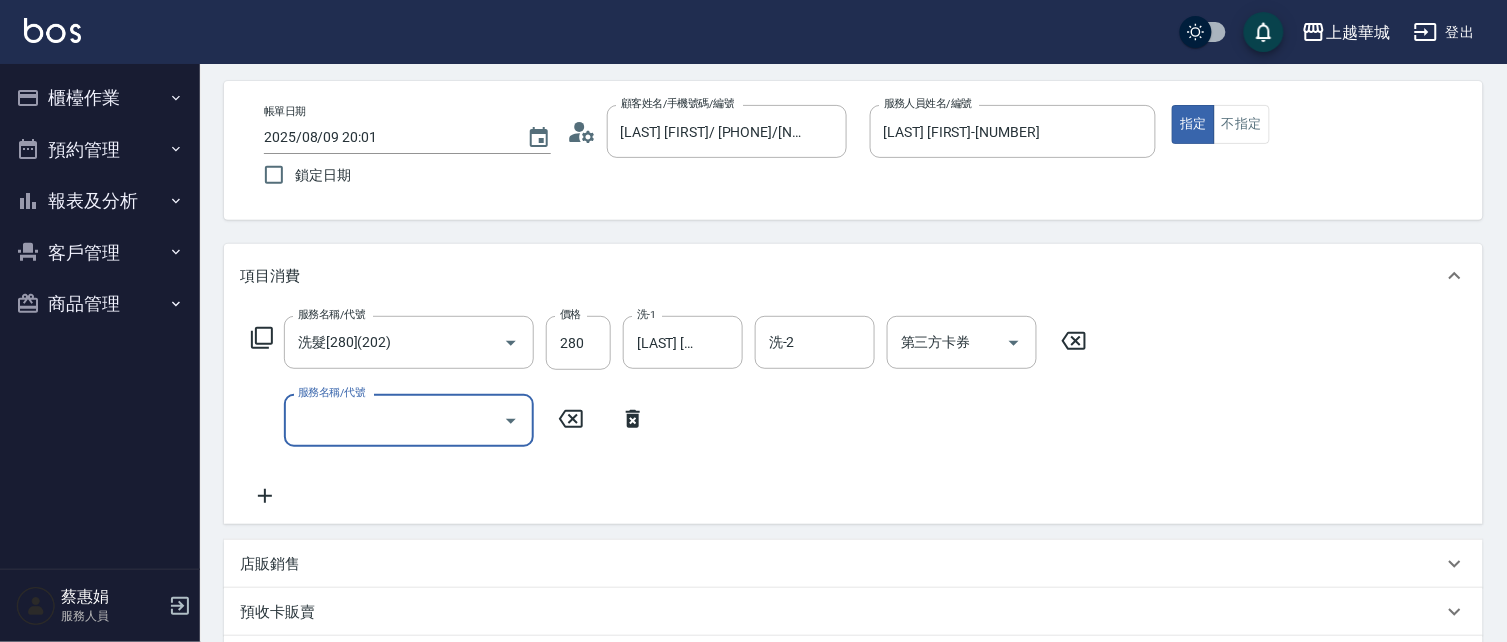 type 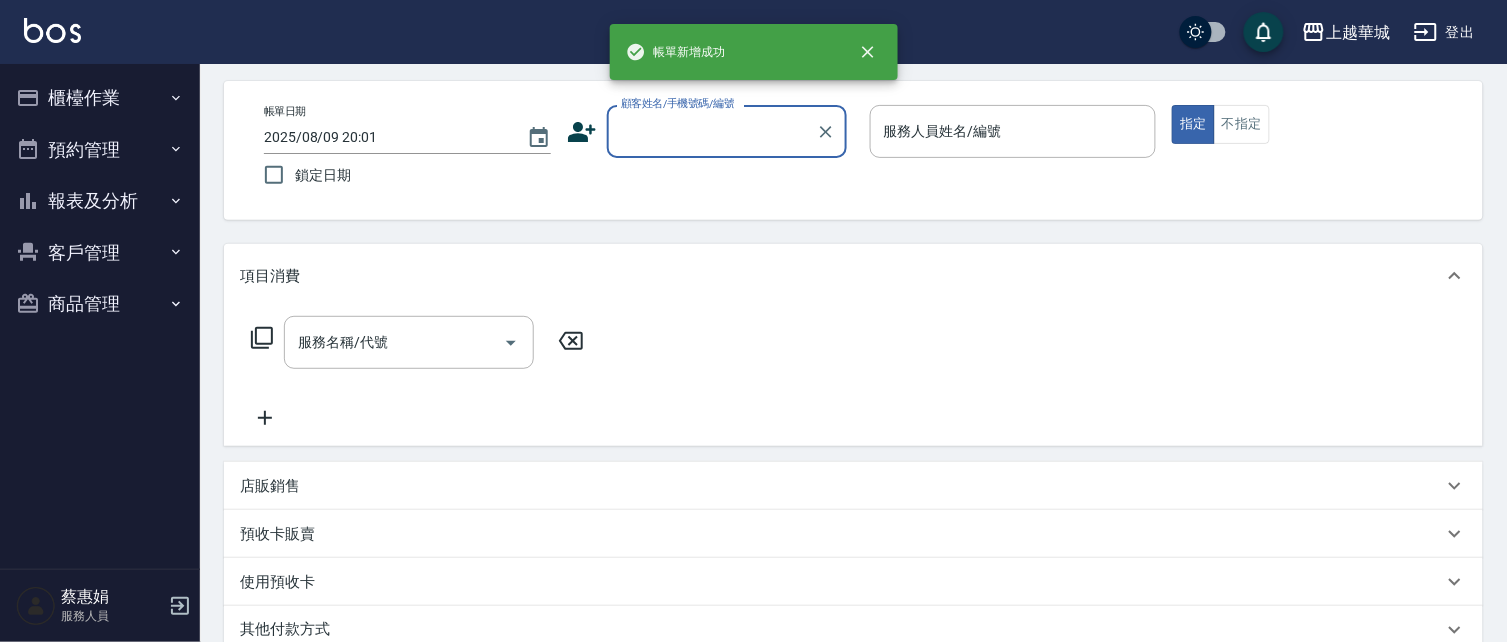 type on "8" 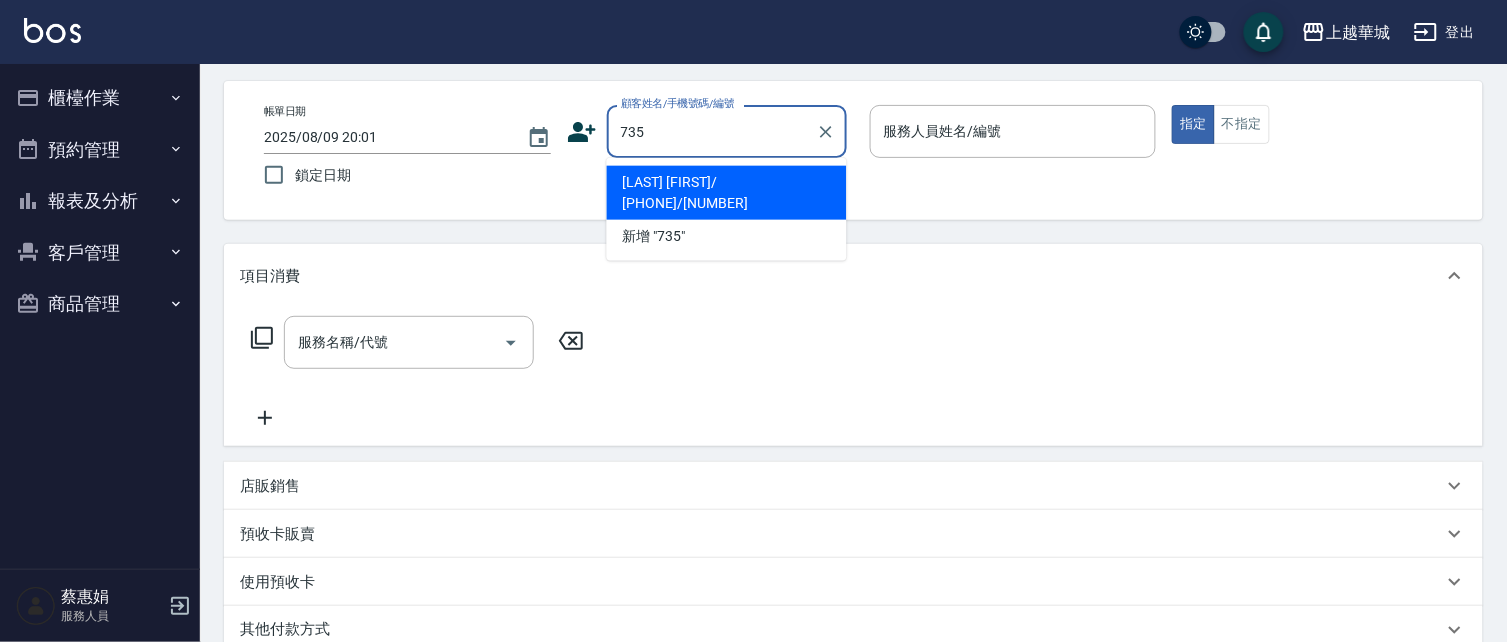 type on "735" 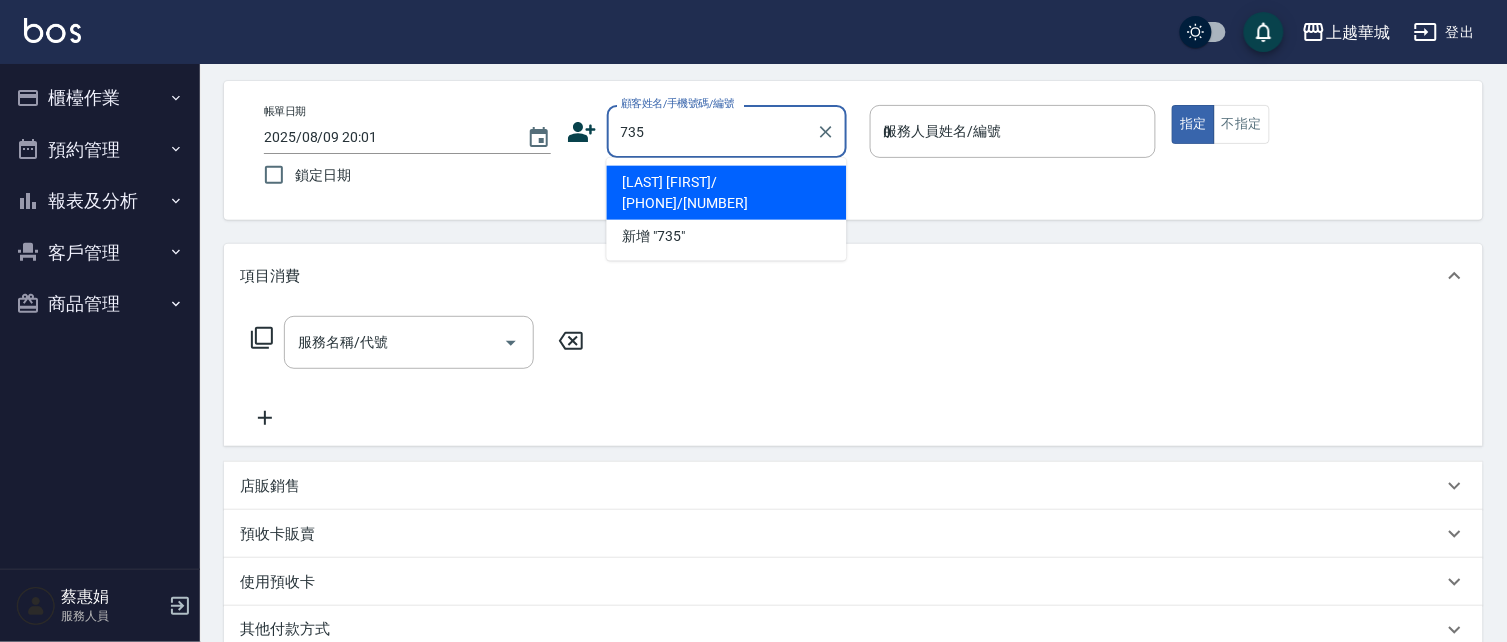 type on "09" 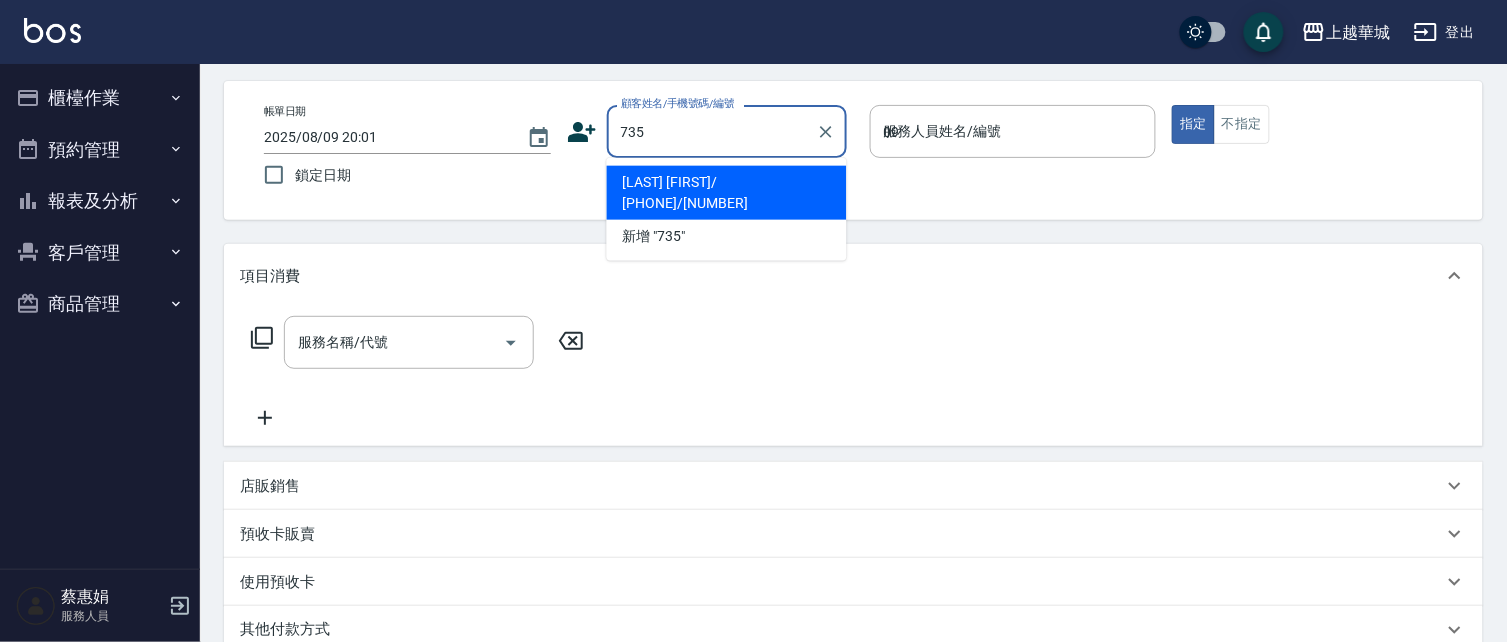 type on "[LAST] [FIRST]/ [PHONE]/[NUMBER]" 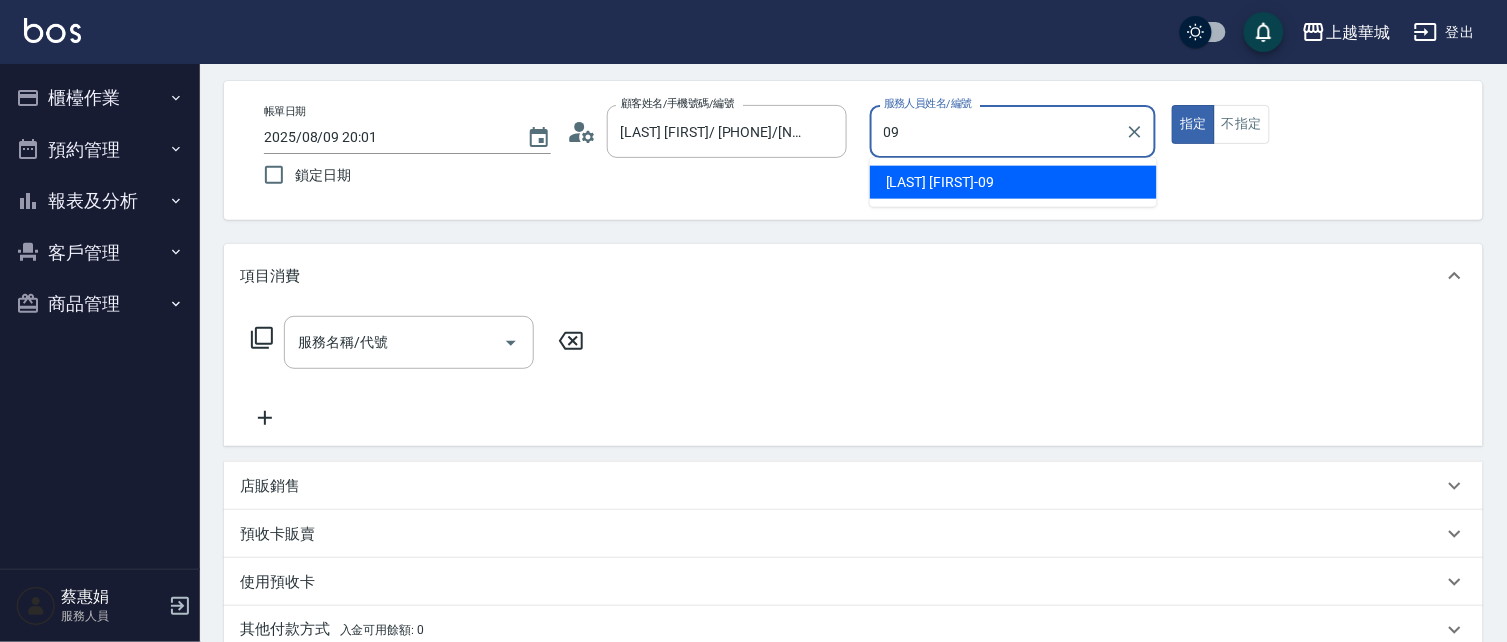 type on "[LAST] [FIRST]-[NUMBER]" 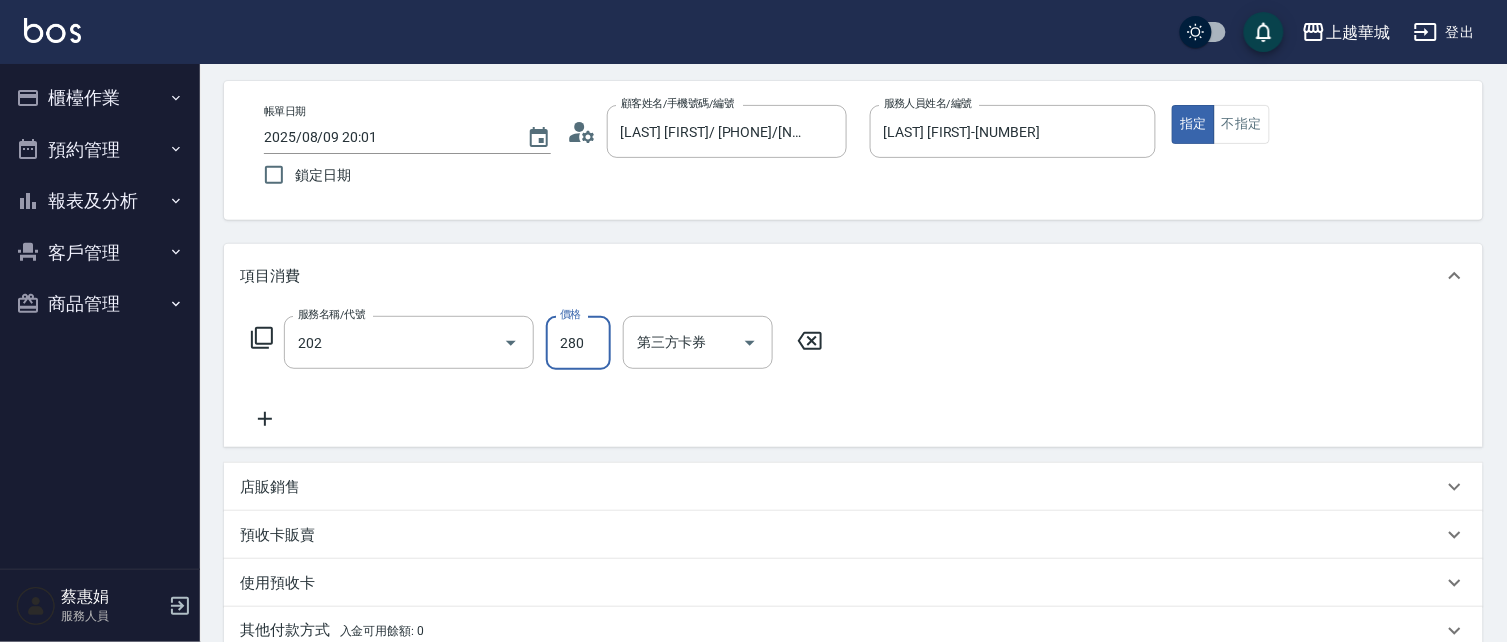 type on "洗髮[280](202)" 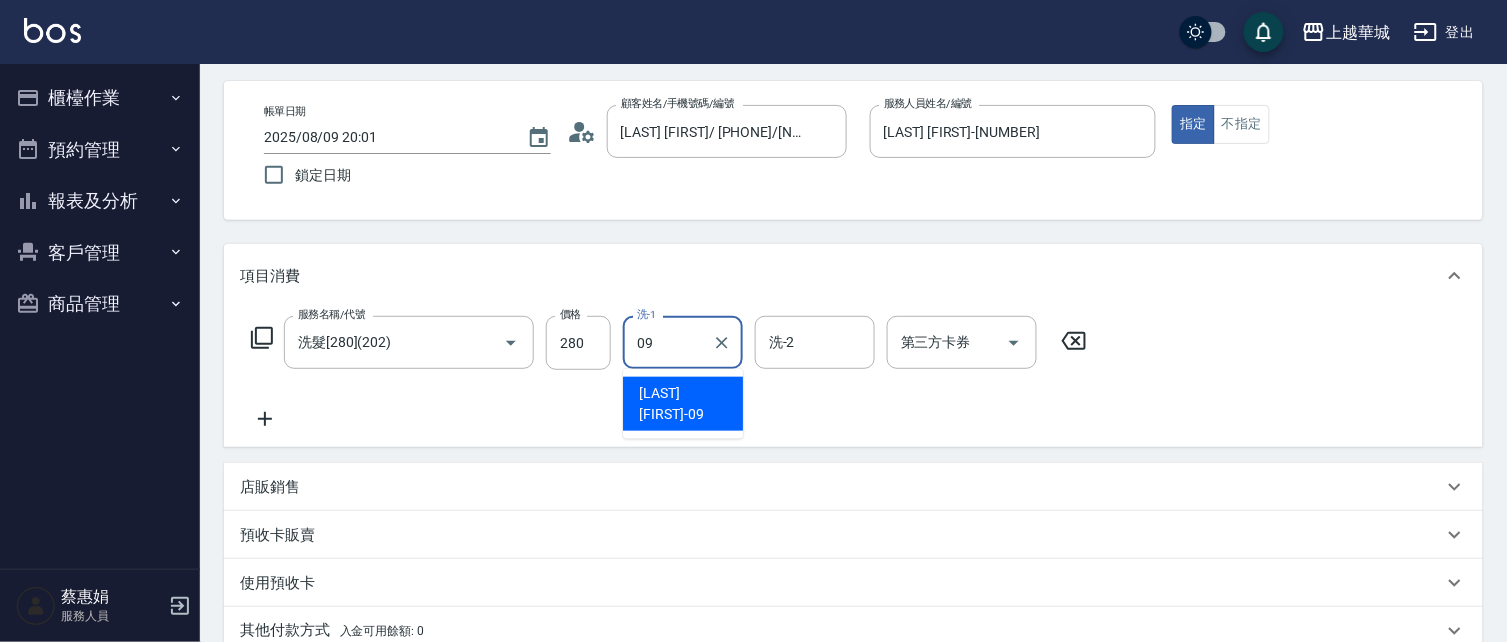type on "[LAST] [FIRST]-[NUMBER]" 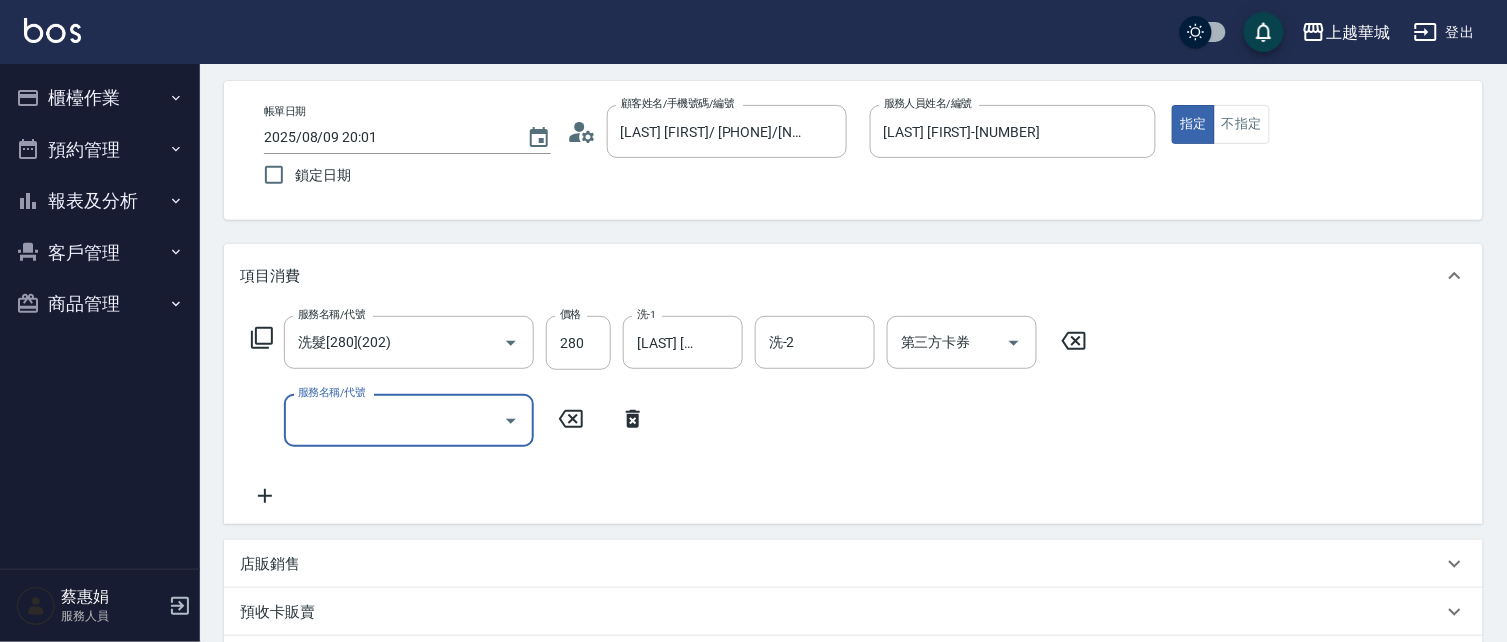 type on "[DATE] [TIME]" 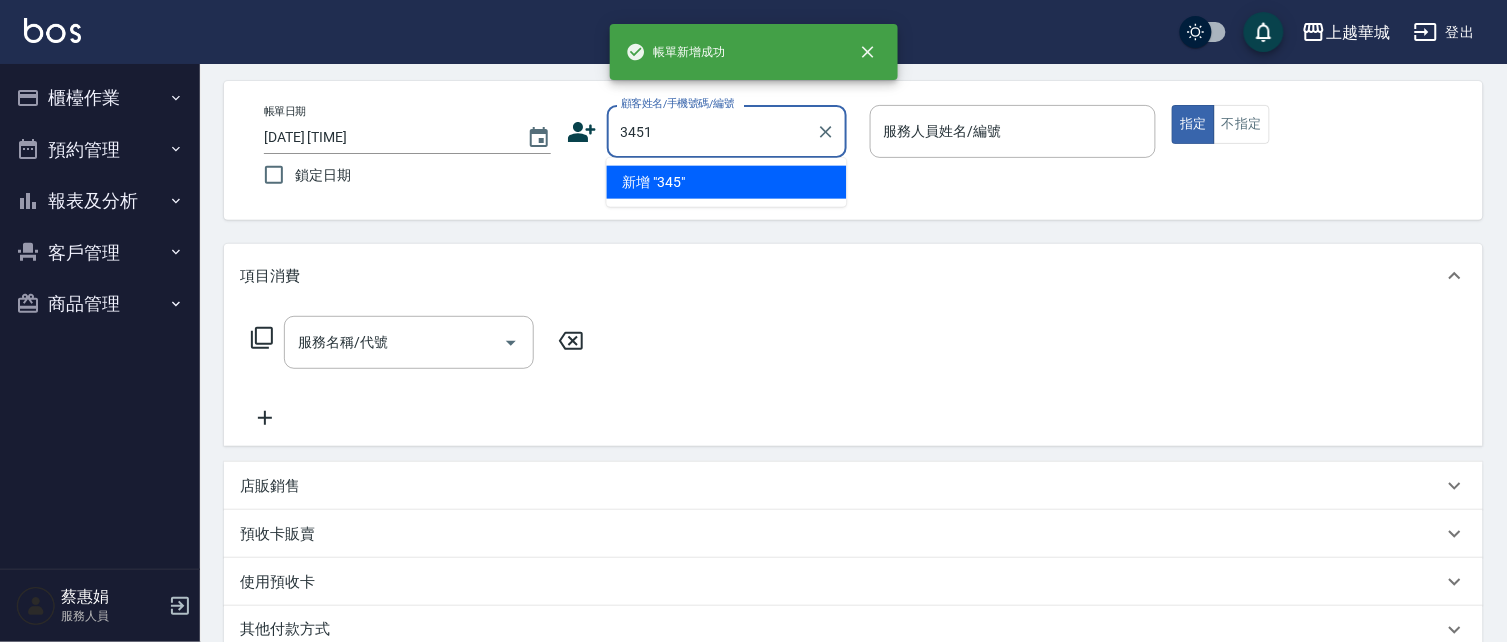 type on "3451" 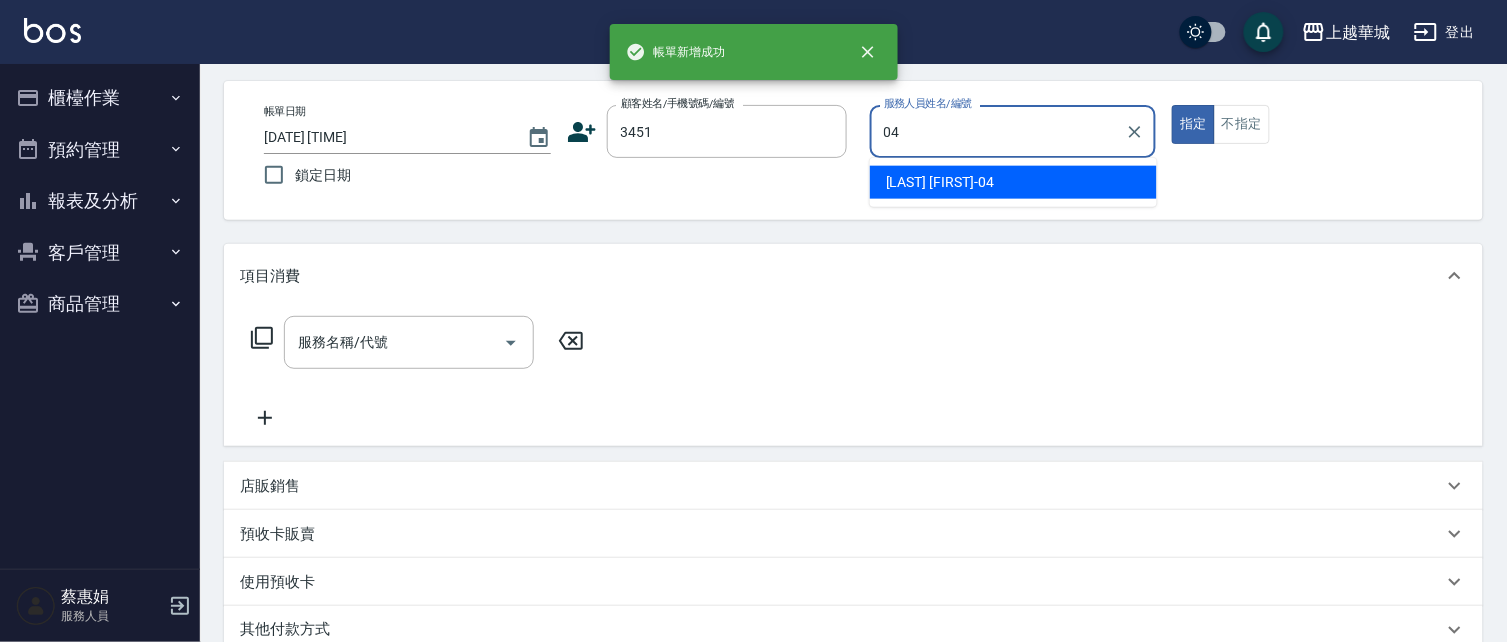 type on "[LAST] [FIRST]-[NUMBER]" 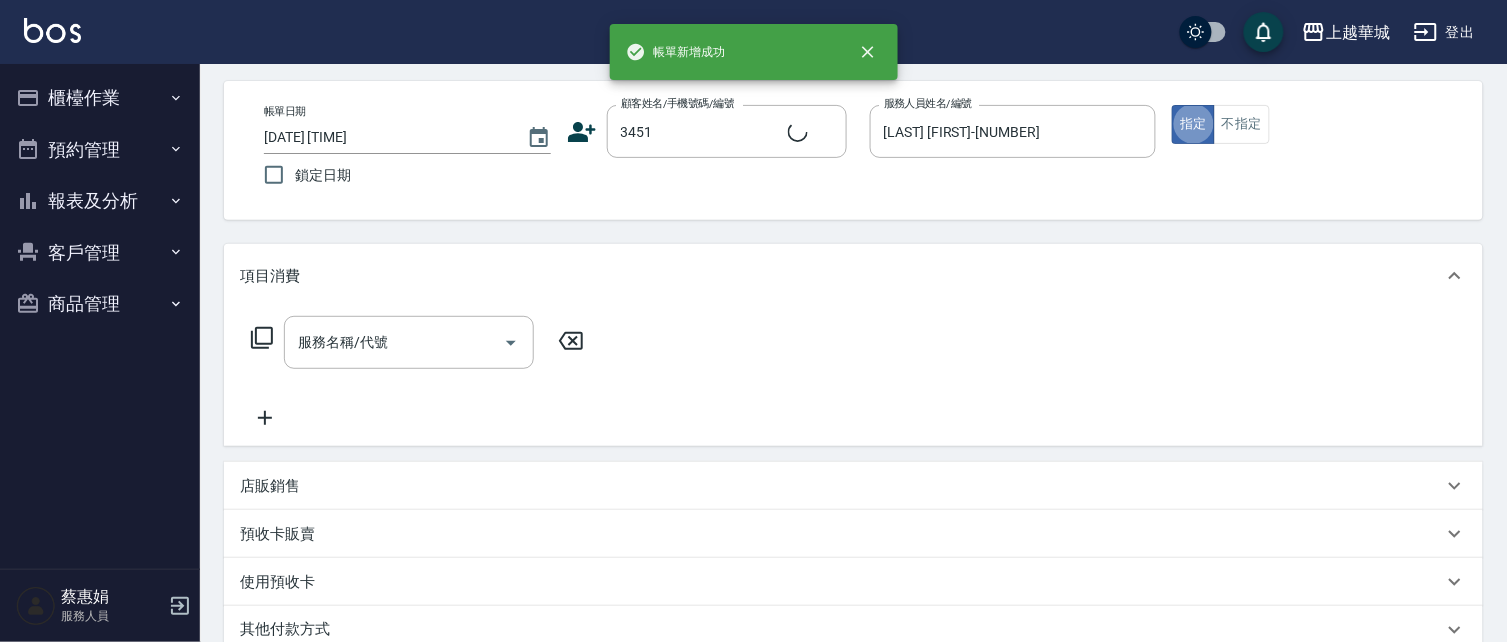 type on "[LAST] [FIRST]/[NUMBER]_[LAST] [FIRST]" 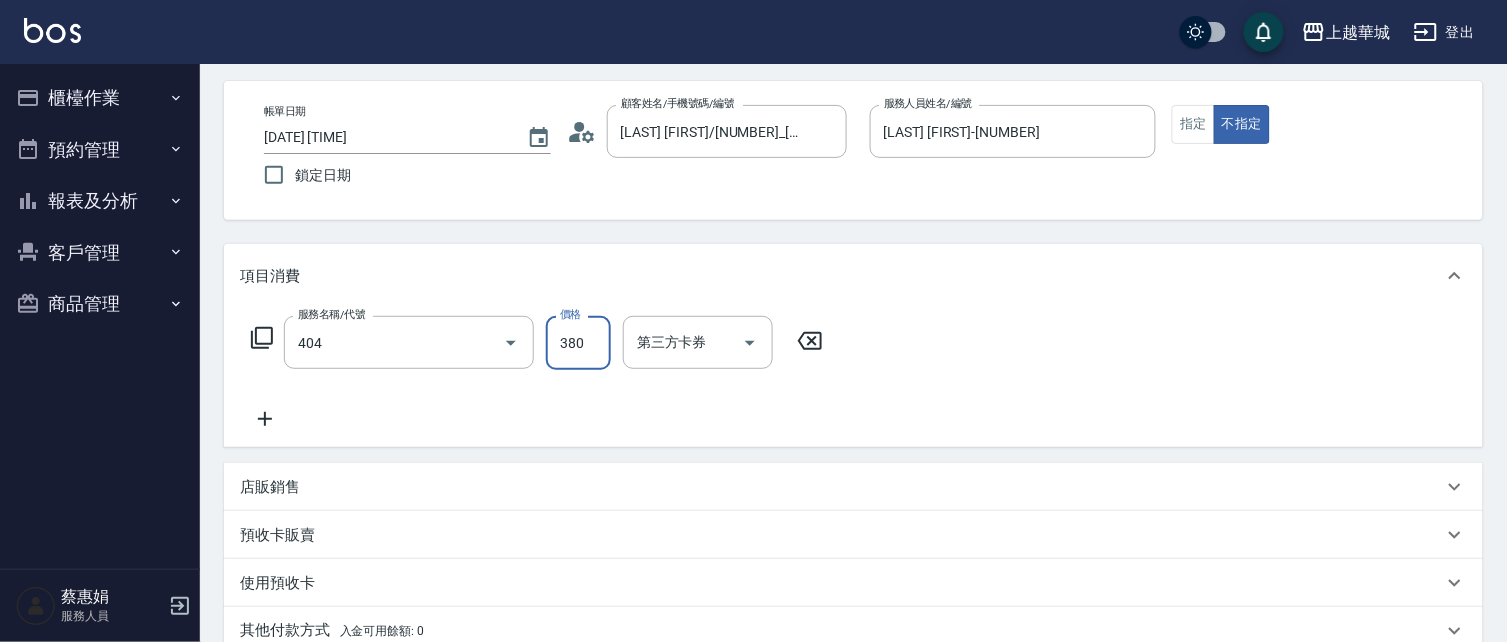 type on "剪髮(380)(404)" 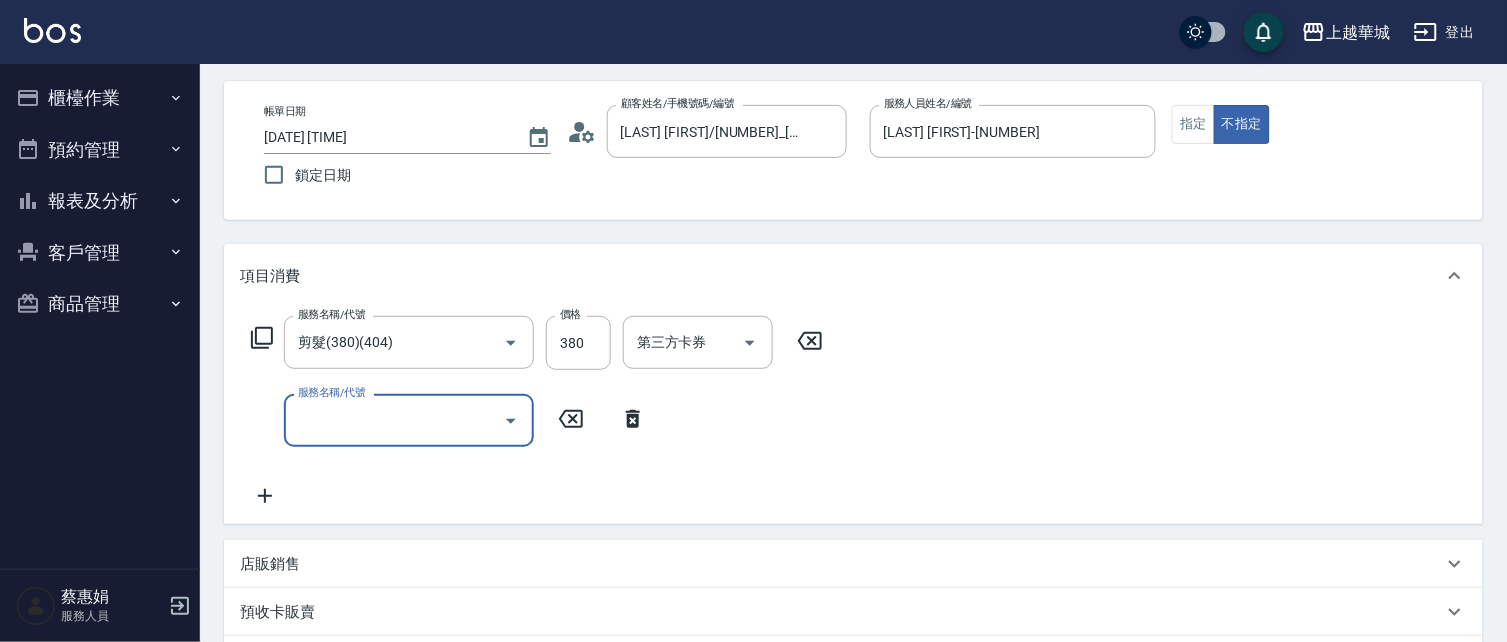 type 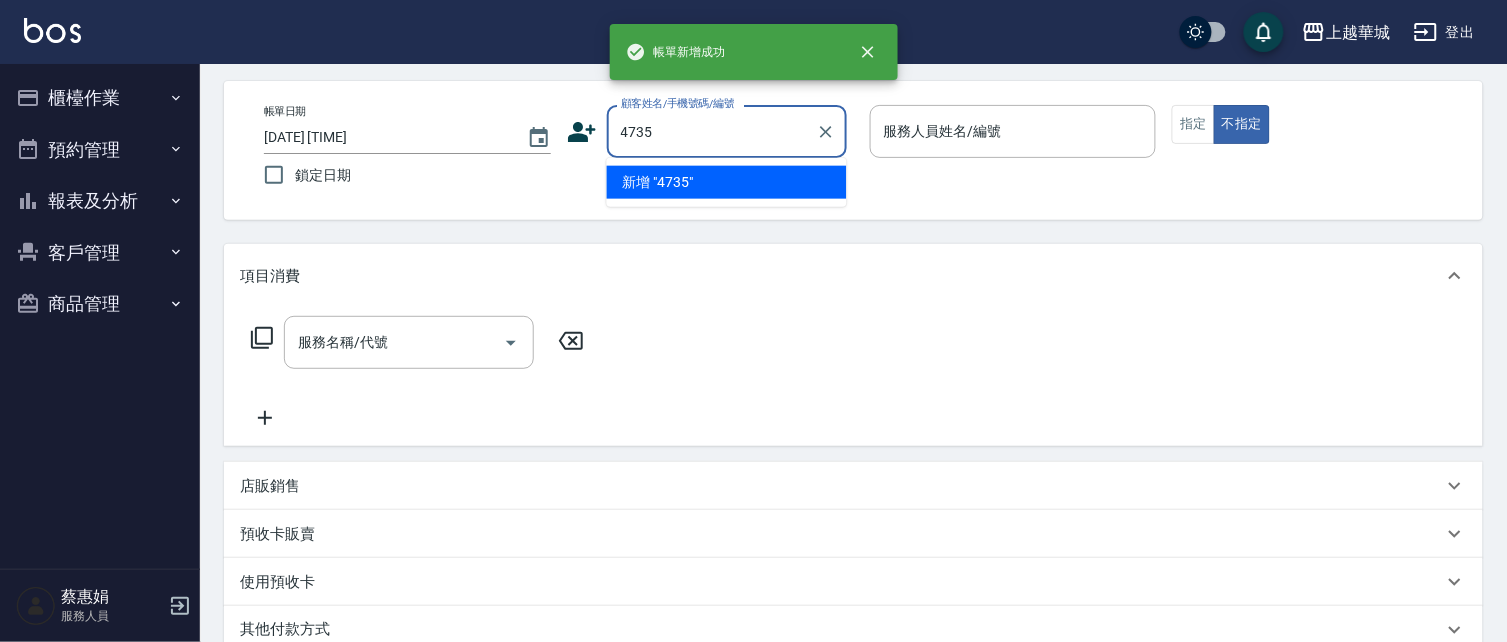 type on "4735" 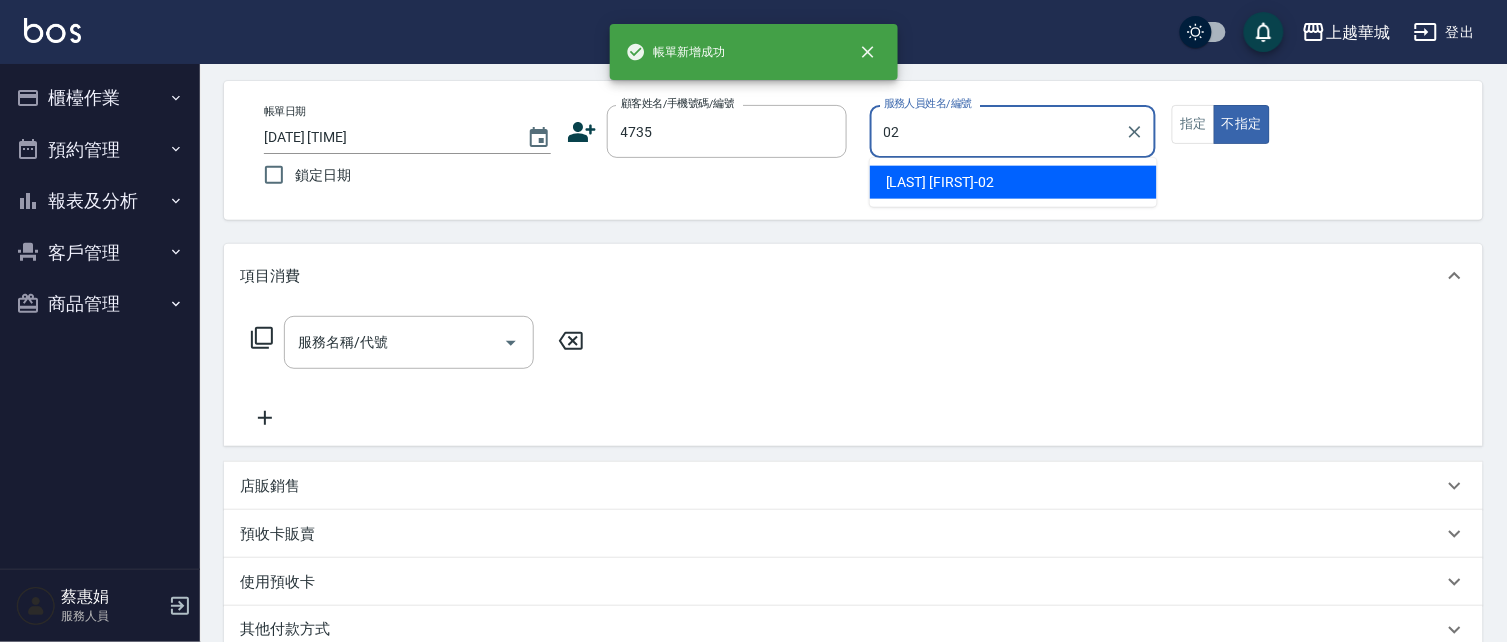 type on "[LAST] [FIRST]-[NUMBER]" 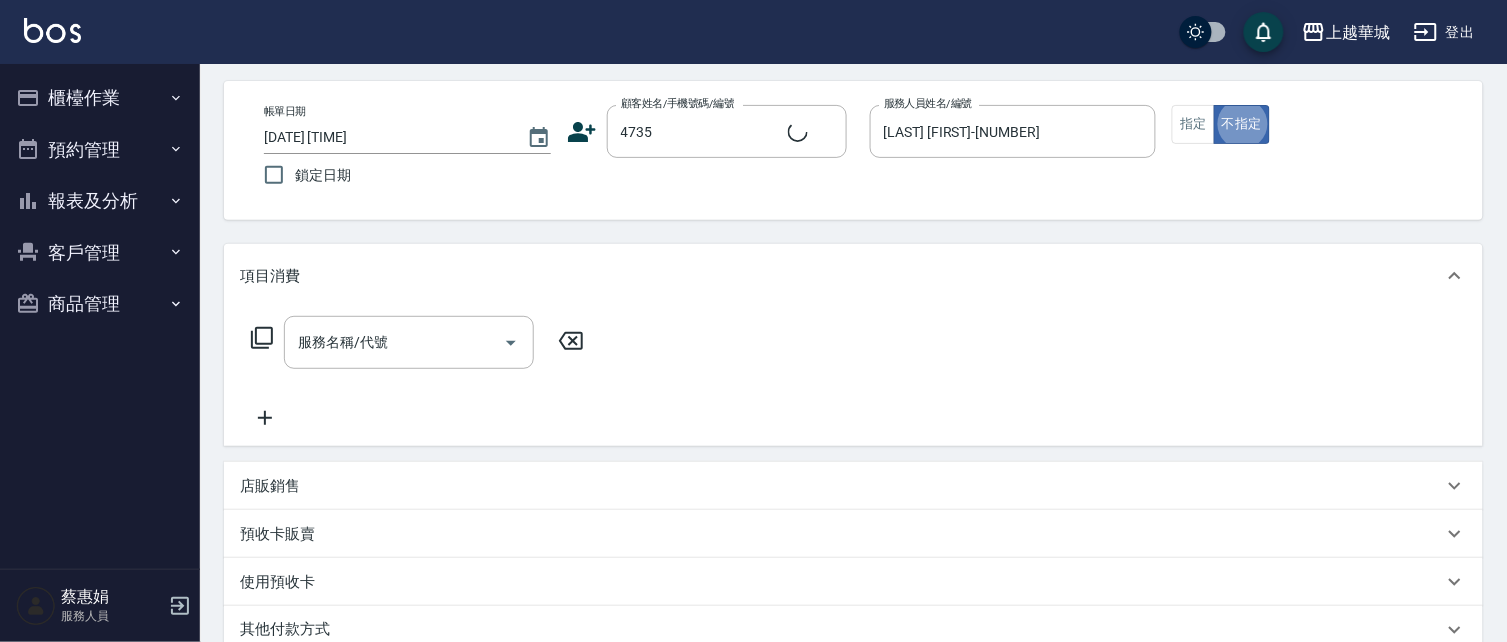 type on "[LAST] [FIRST]/[NUMBER]_[LAST] [FIRST]" 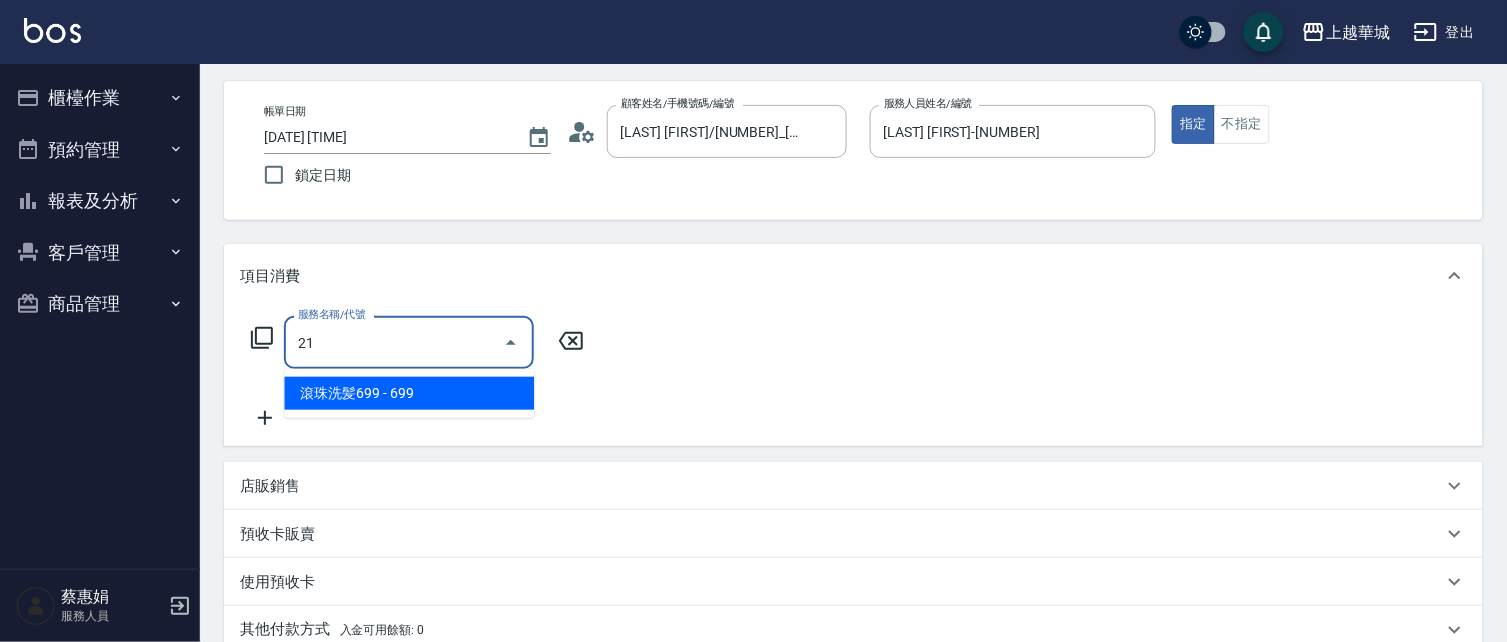 type on "2" 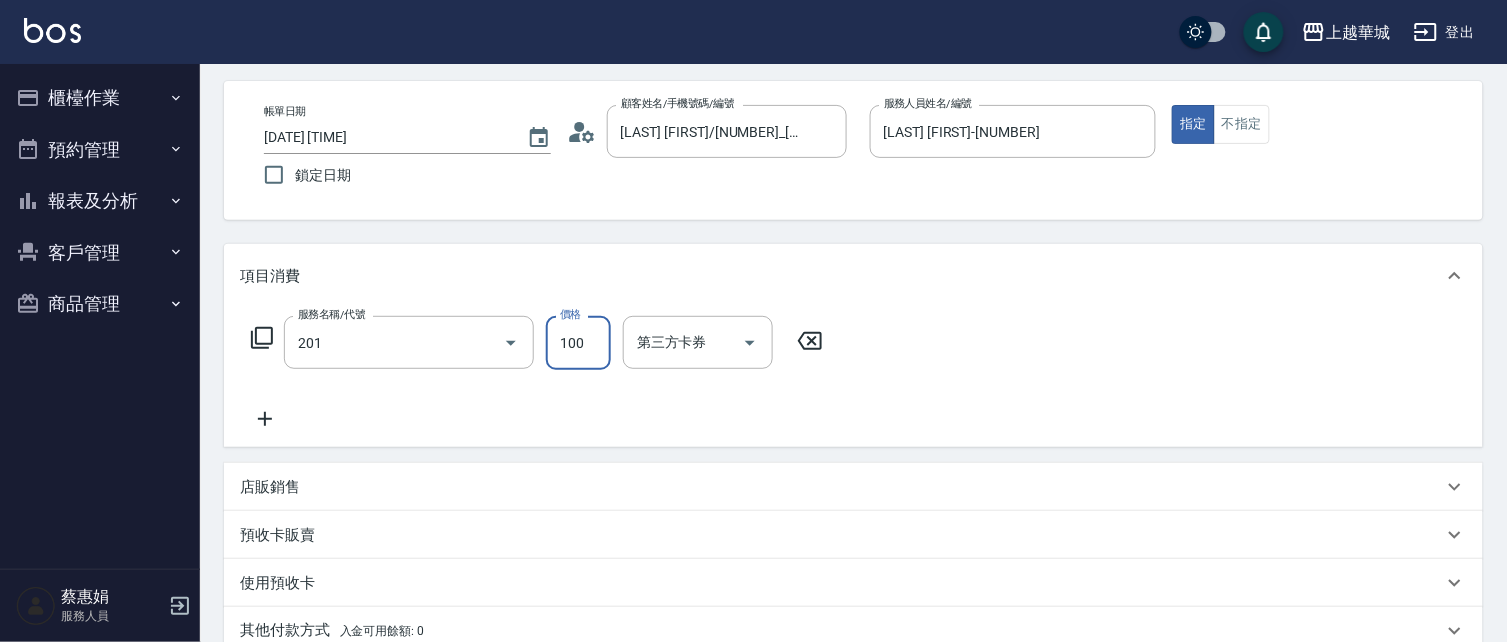 type on "洗髮[100](201)" 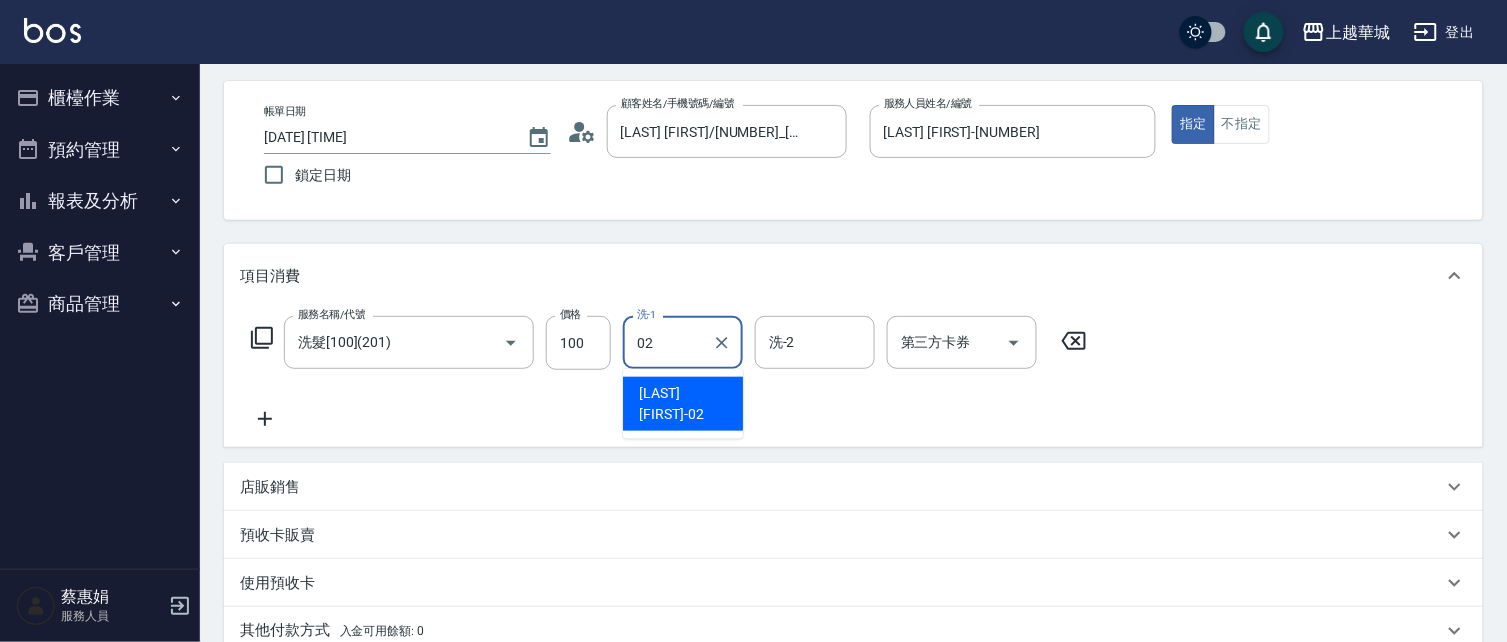 type on "[LAST] [FIRST]-[NUMBER]" 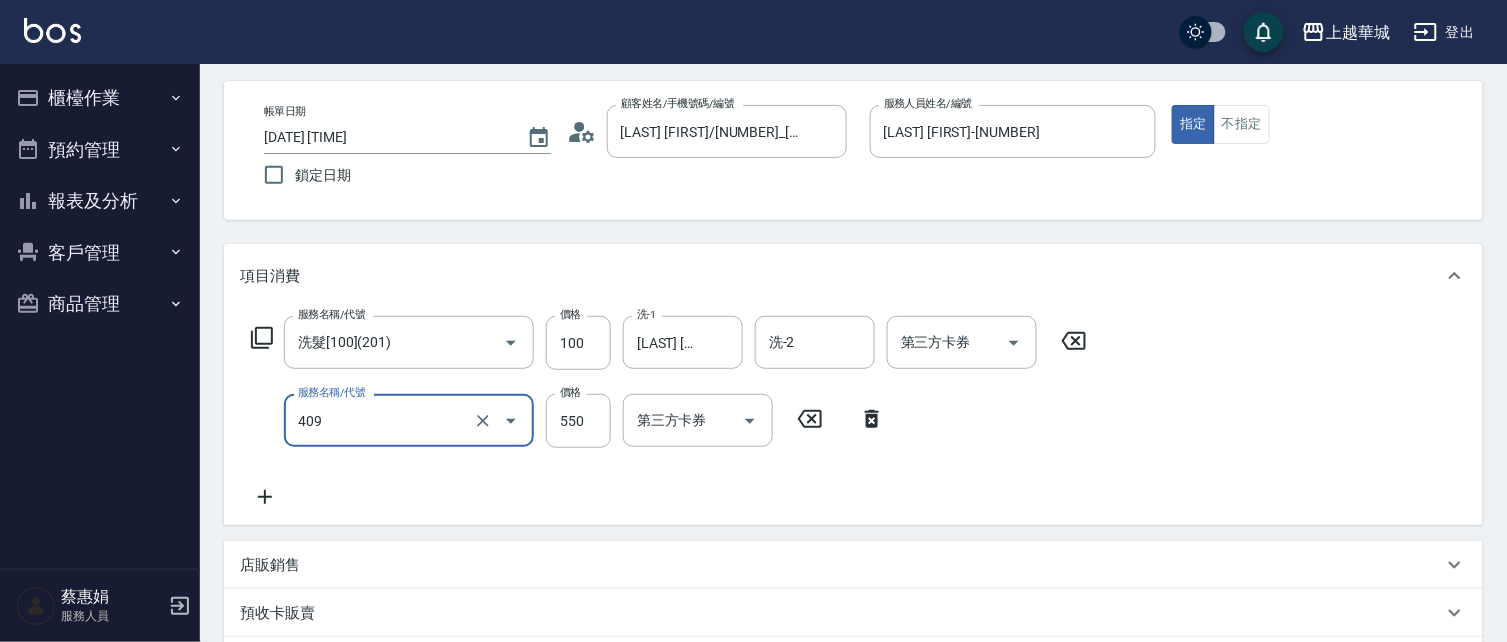 type on "剪髮(550)(409)" 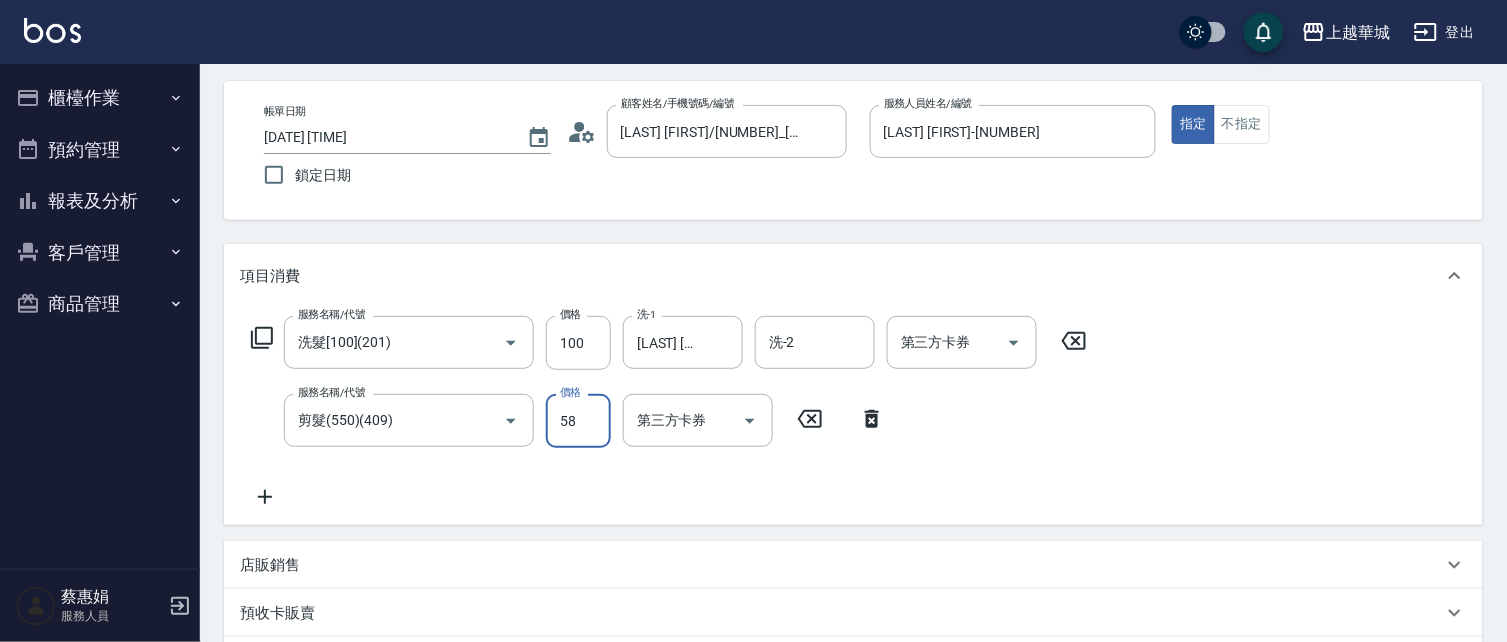 type on "580" 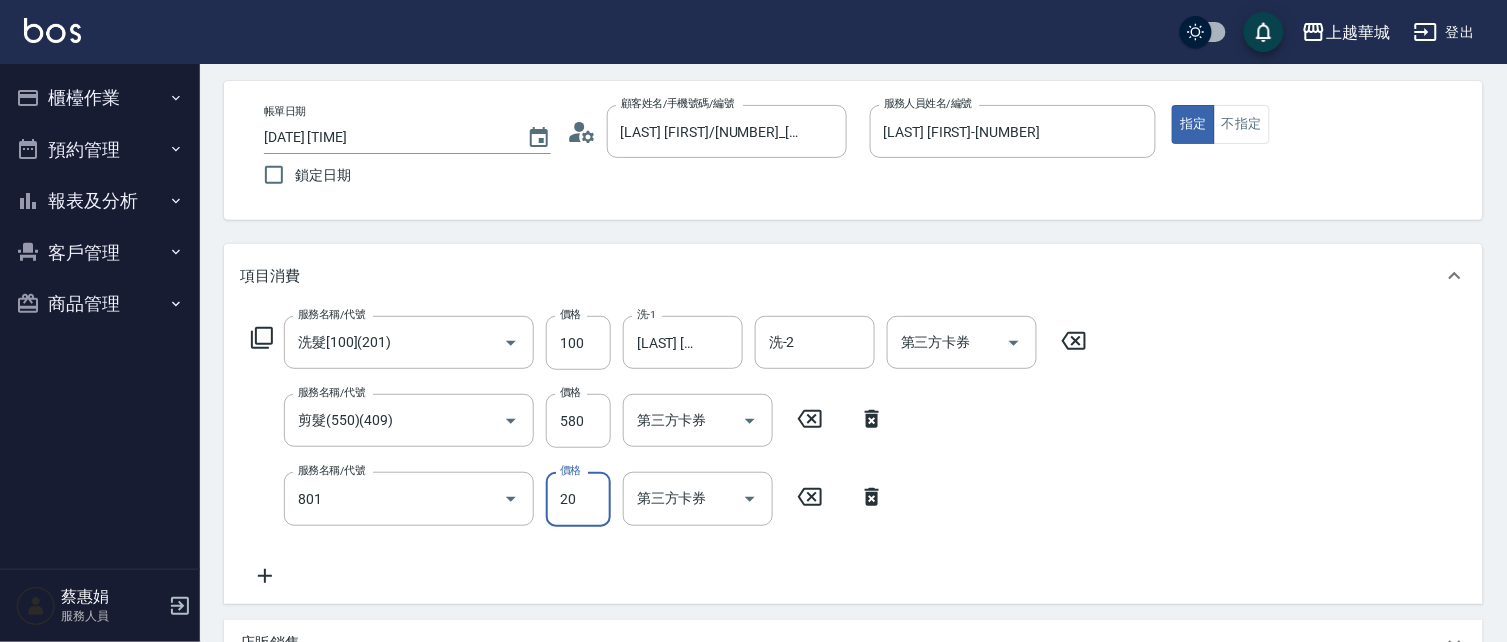 type on "潤絲(801)" 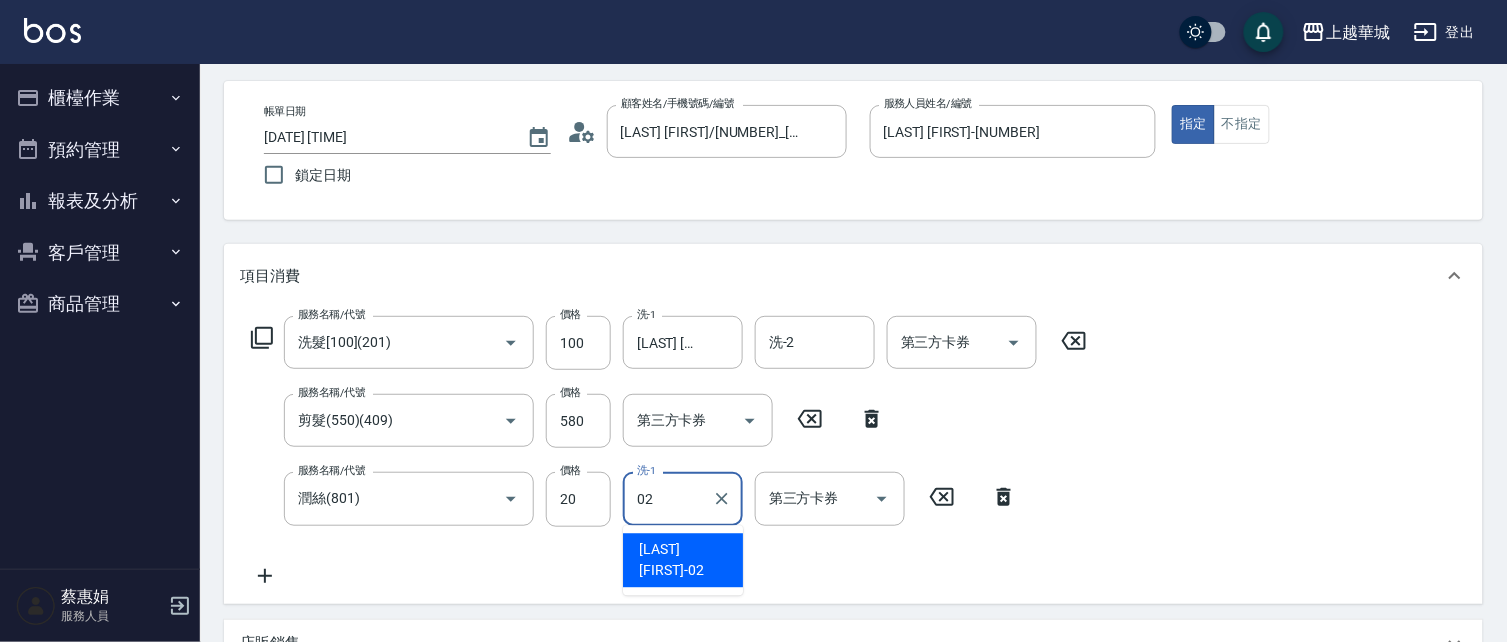type on "[LAST] [FIRST]-[NUMBER]" 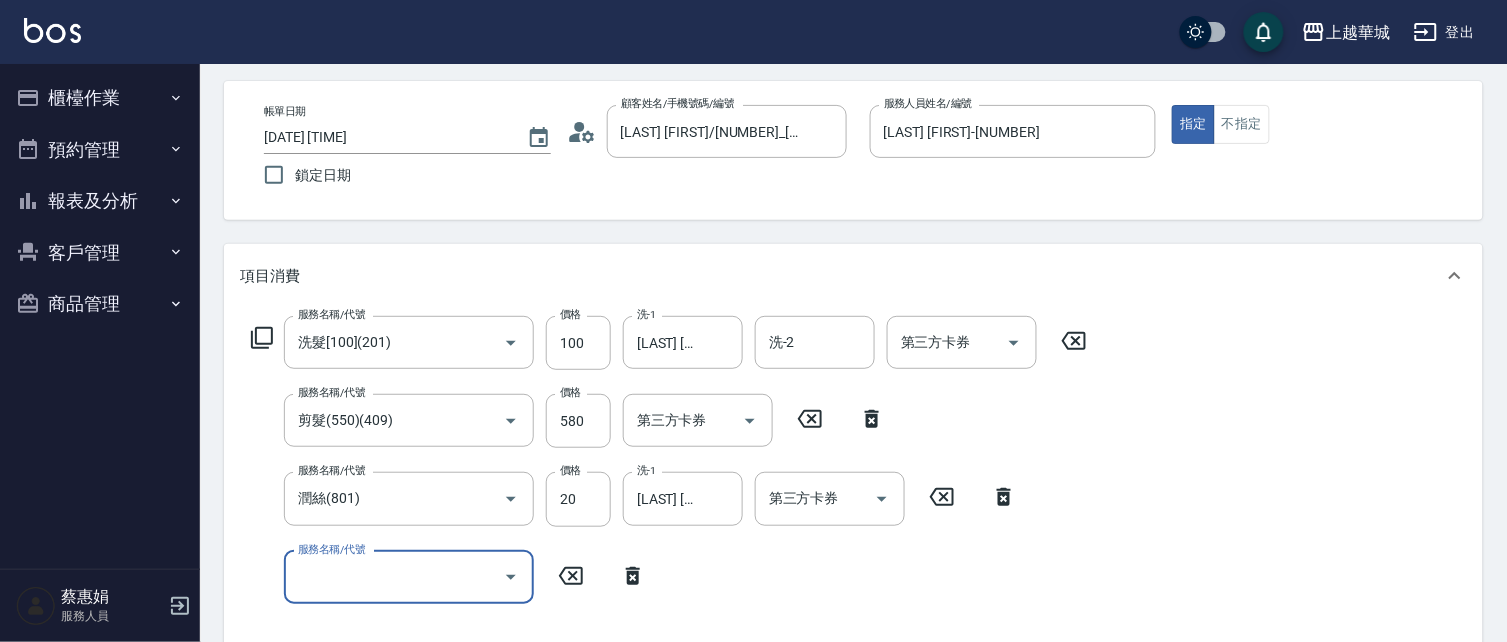 type 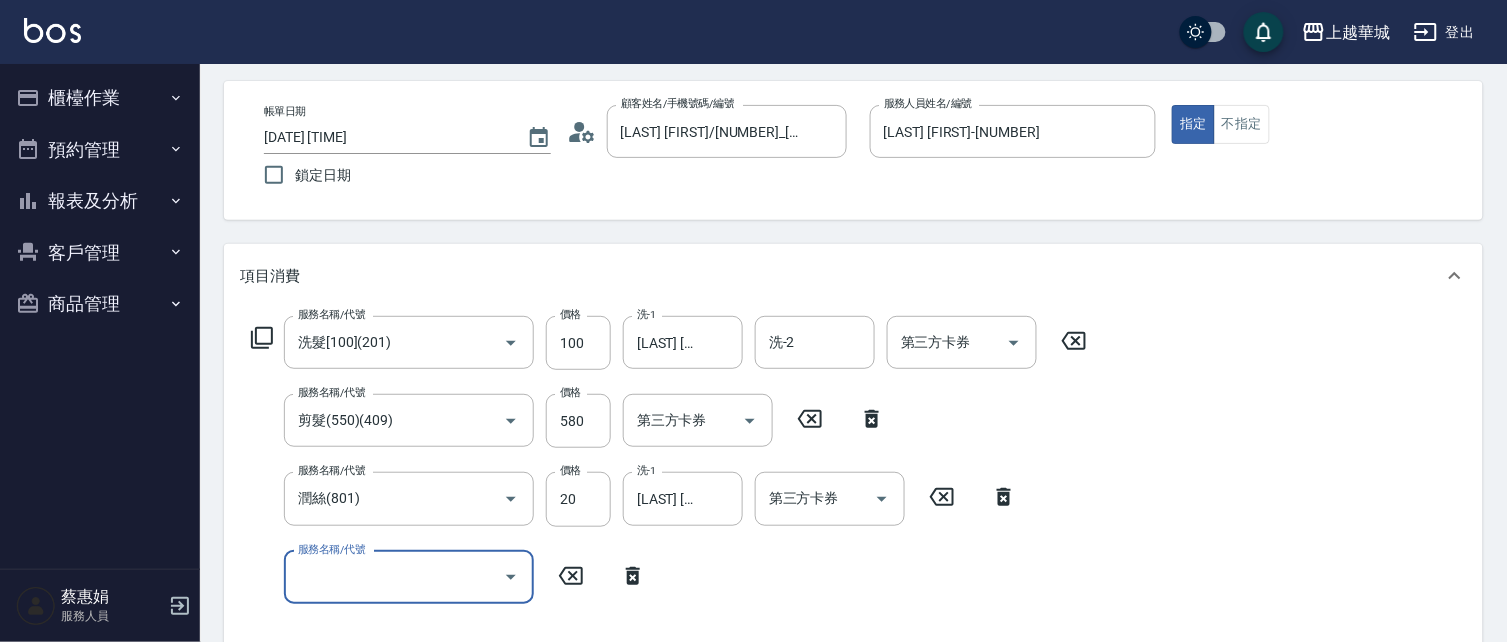 type 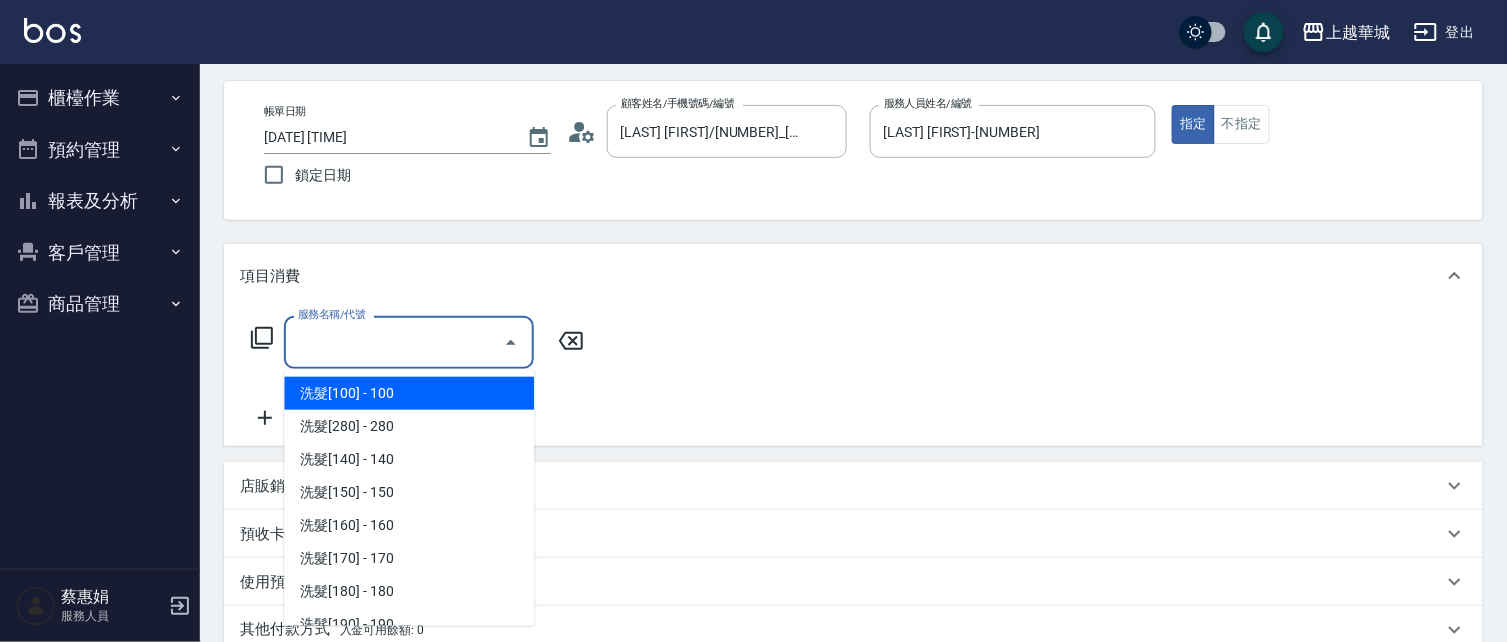 click on "服務名稱/代號" at bounding box center (394, 342) 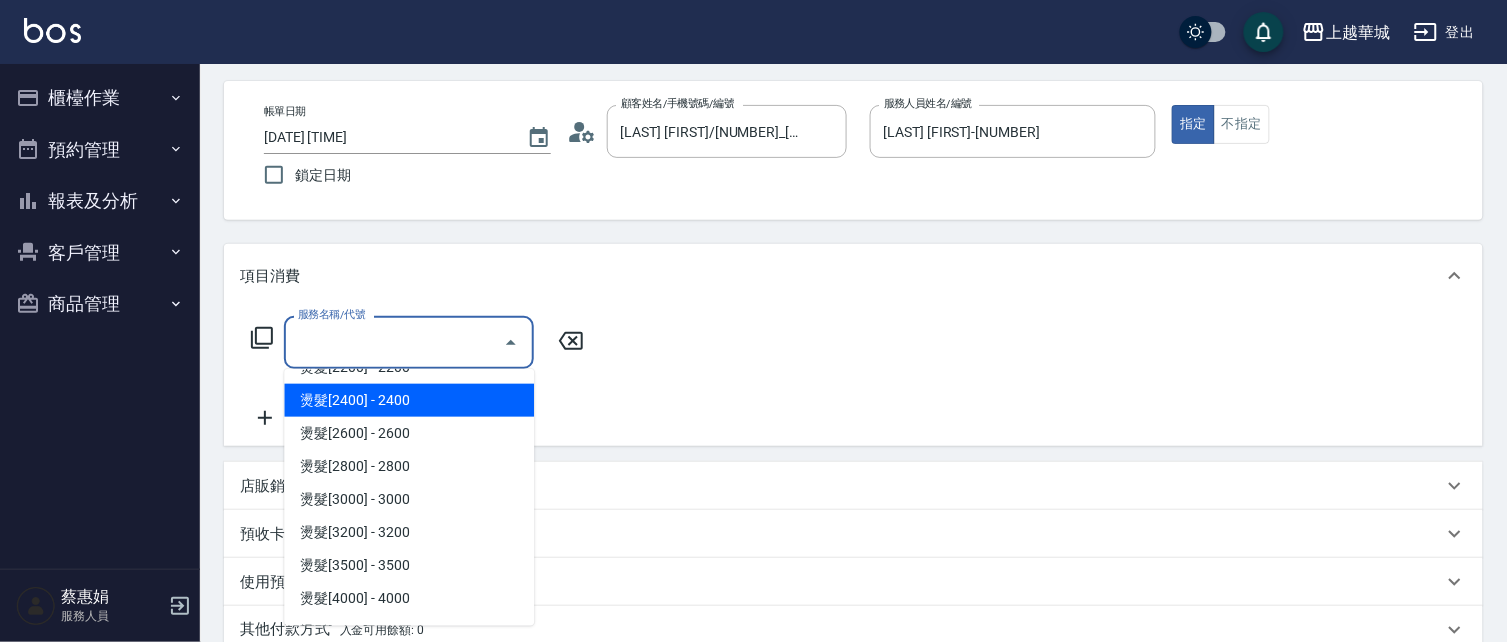 scroll, scrollTop: 1116, scrollLeft: 0, axis: vertical 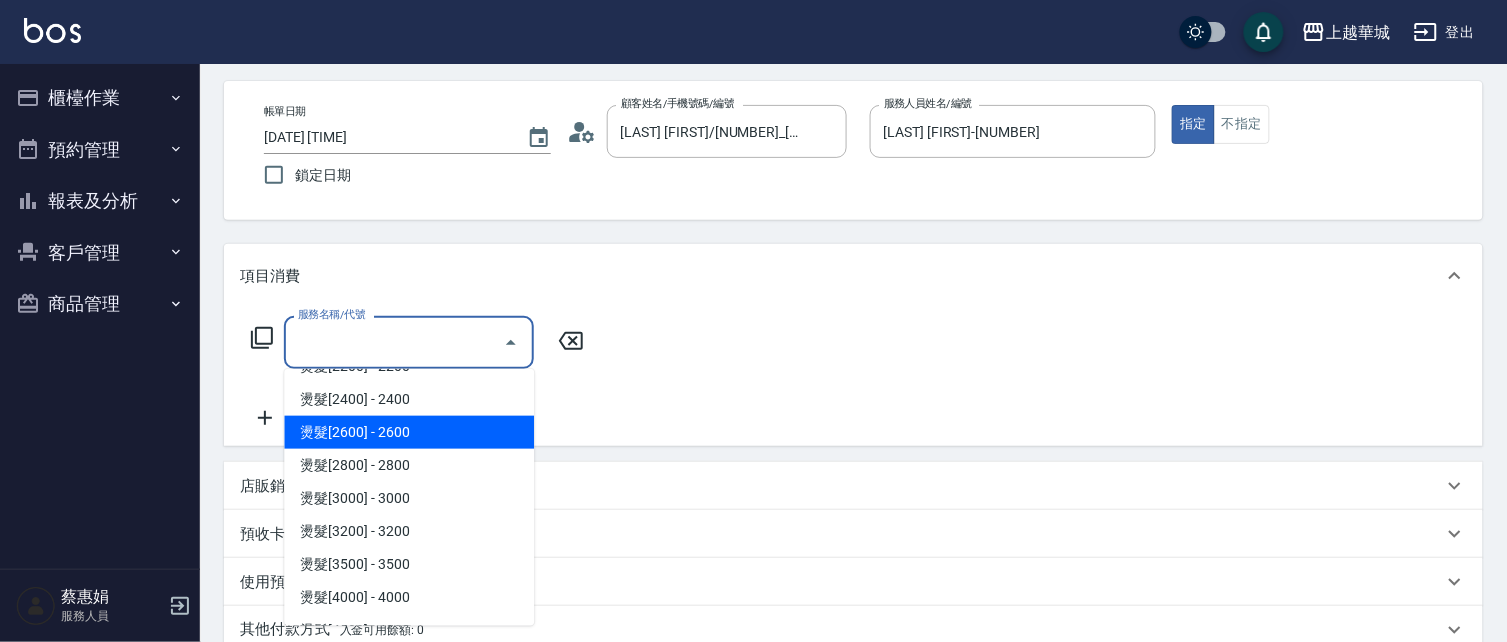 click on "燙髮[2600] - 2600" at bounding box center [409, 432] 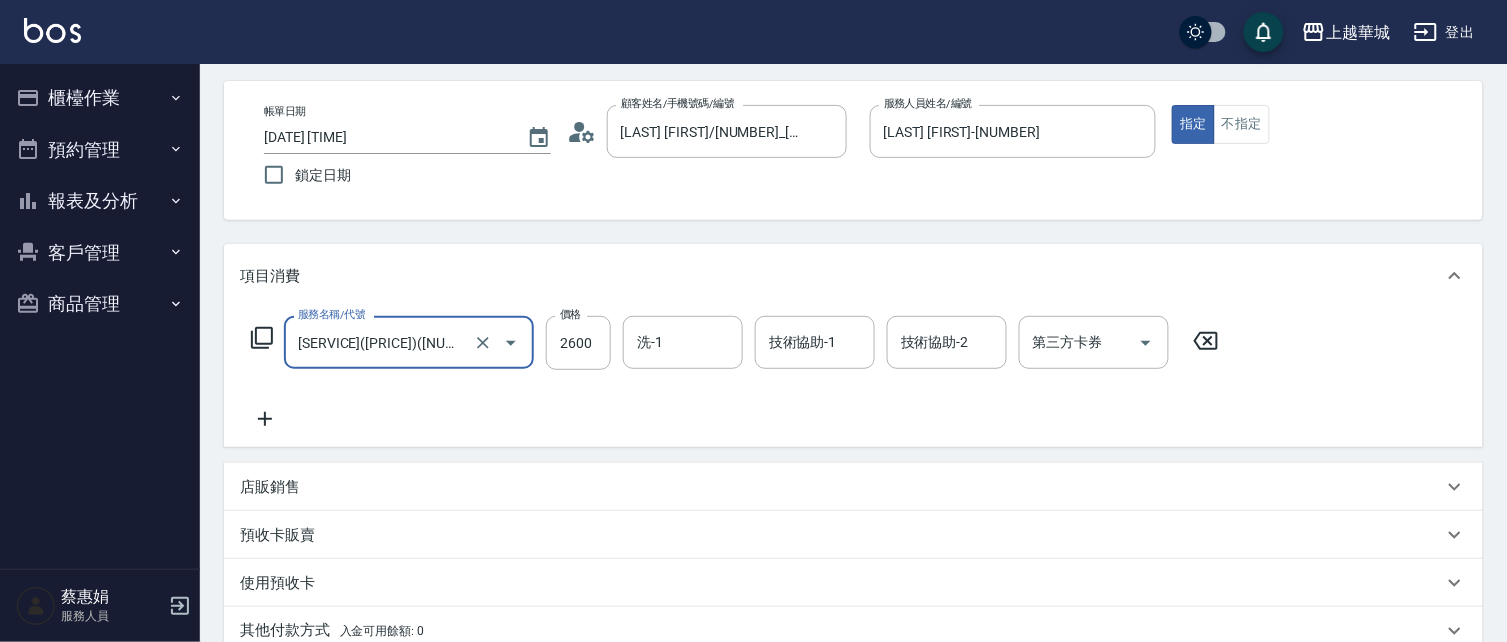 drag, startPoint x: 1194, startPoint y: 340, endPoint x: 671, endPoint y: 382, distance: 524.6837 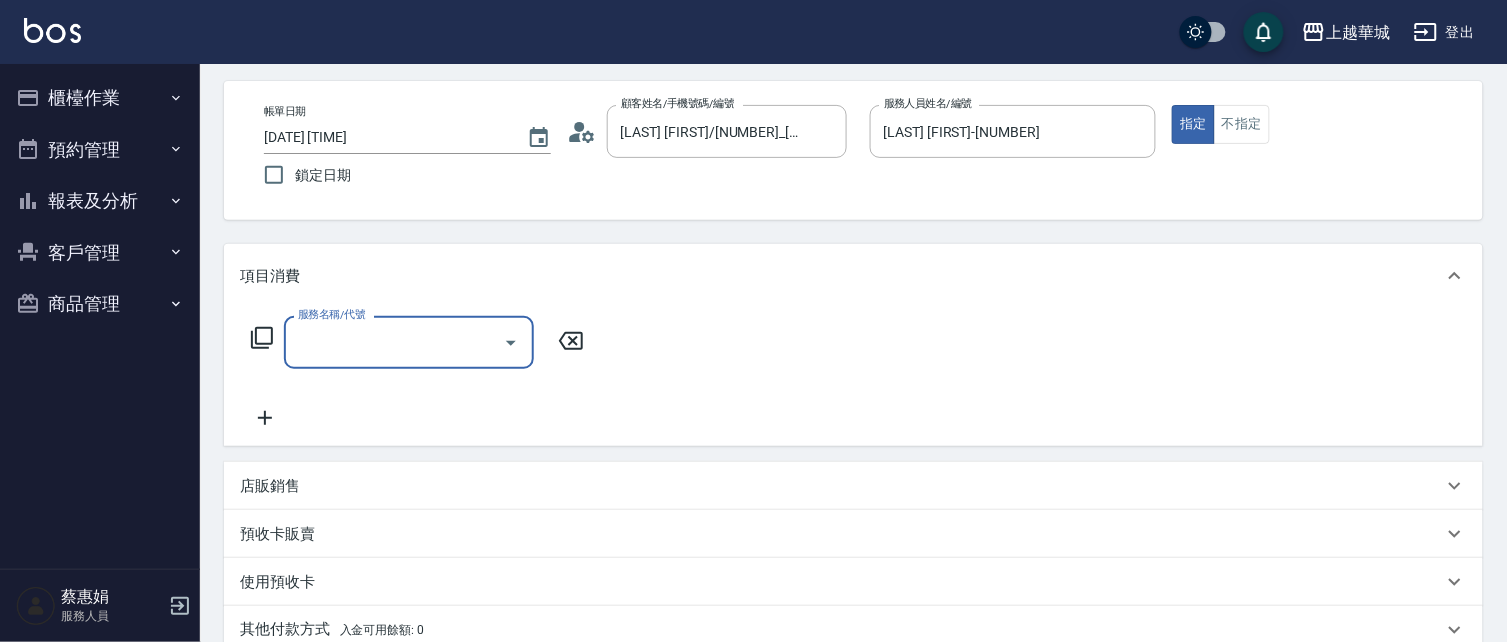 drag, startPoint x: 334, startPoint y: 351, endPoint x: 333, endPoint y: 341, distance: 10.049875 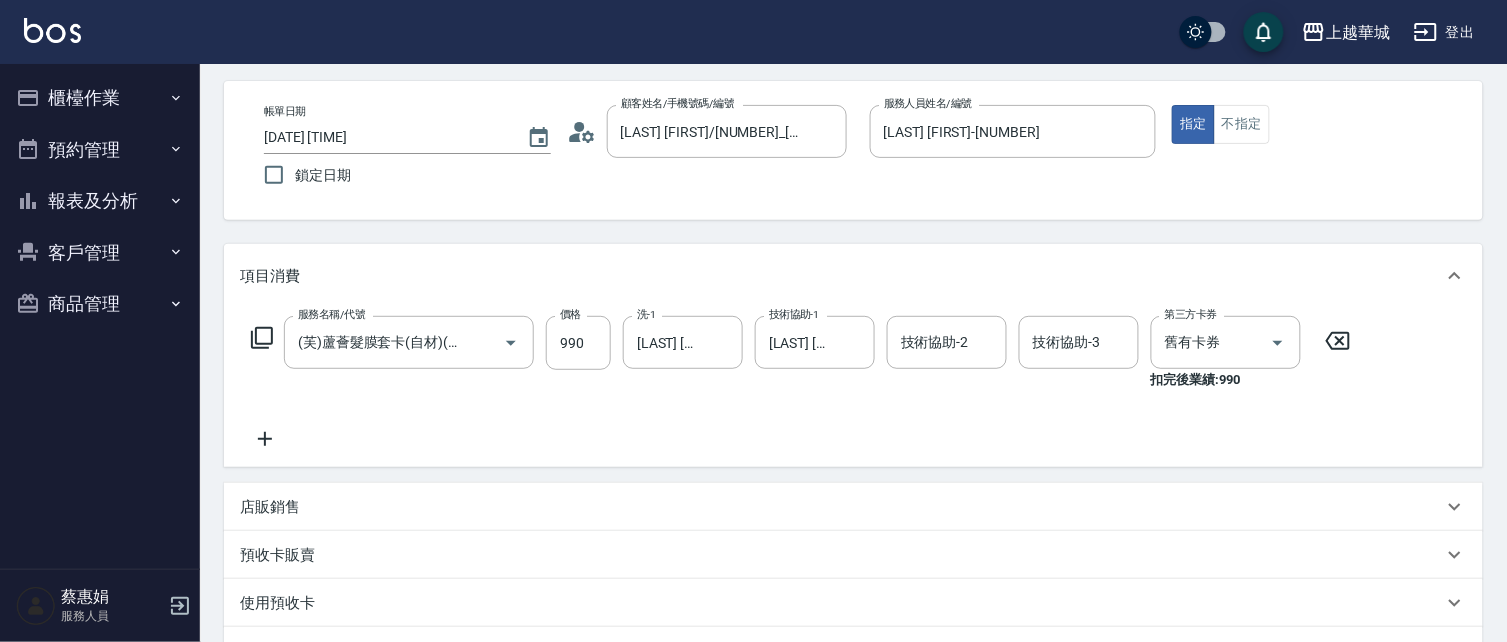 click 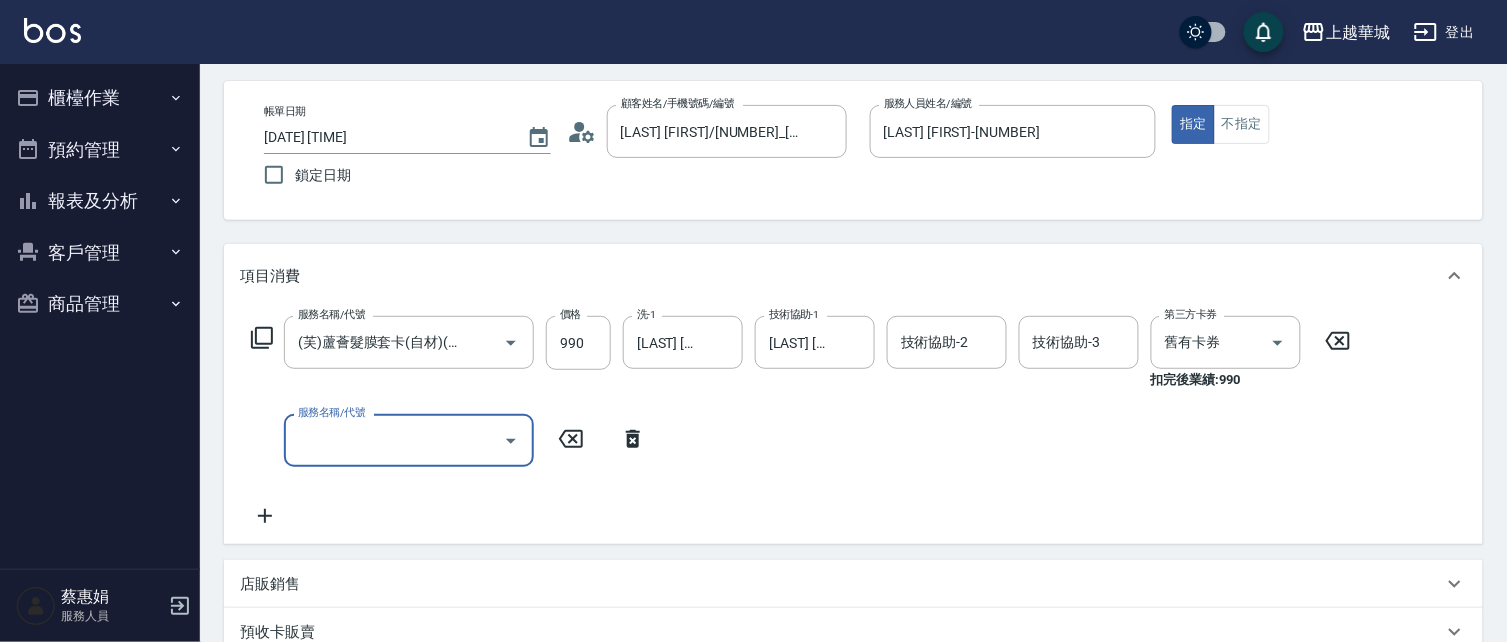scroll, scrollTop: 0, scrollLeft: 0, axis: both 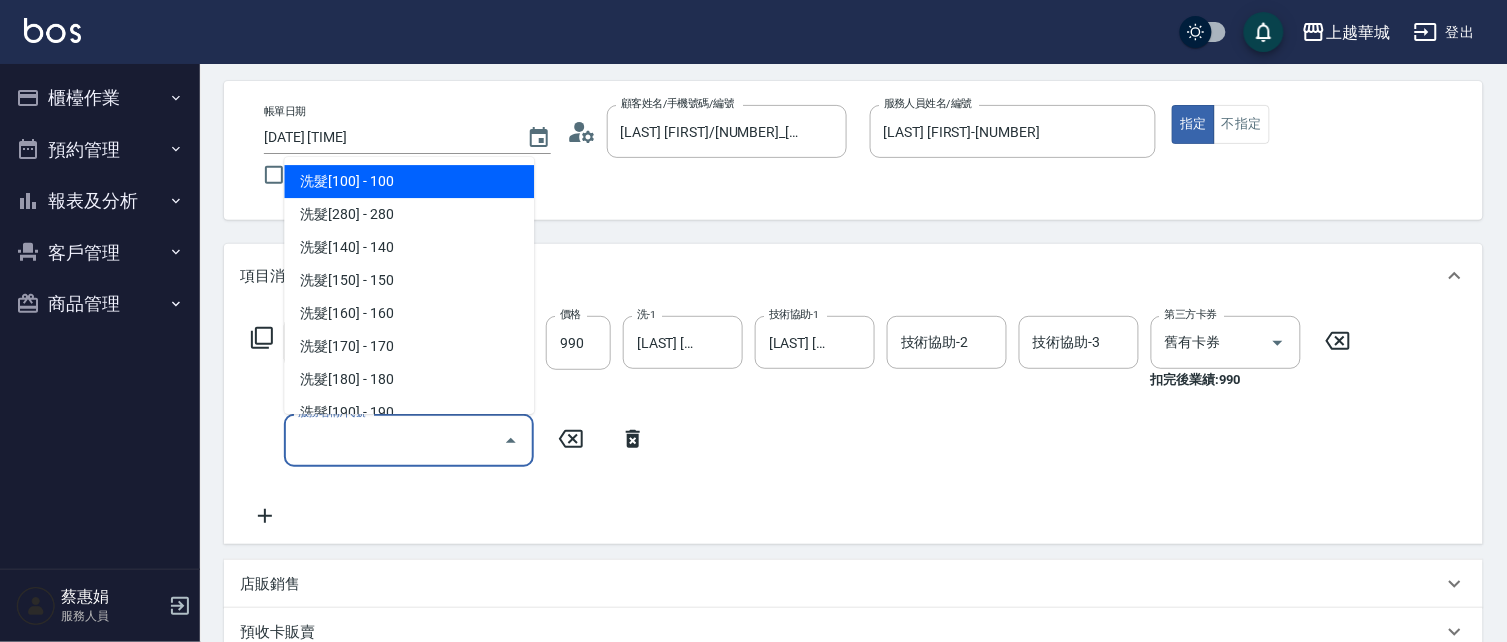 click on "服務名稱/代號" at bounding box center (394, 440) 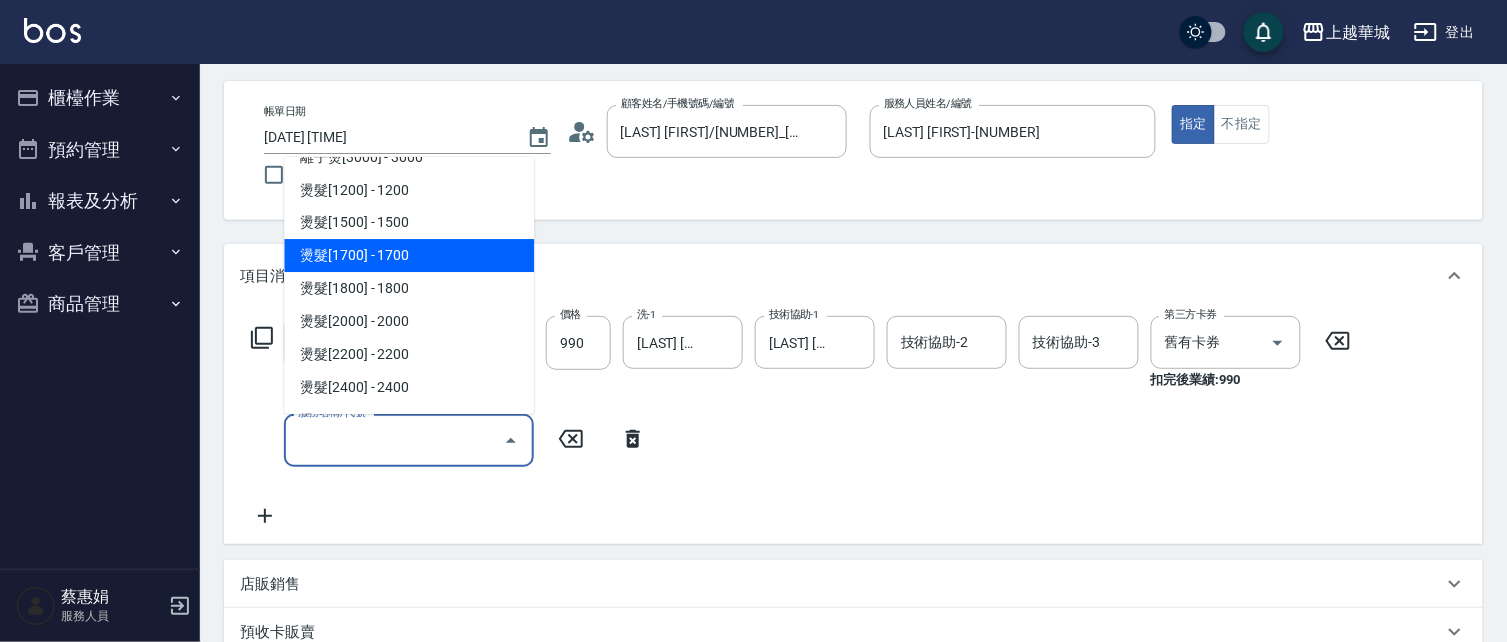 scroll, scrollTop: 885, scrollLeft: 0, axis: vertical 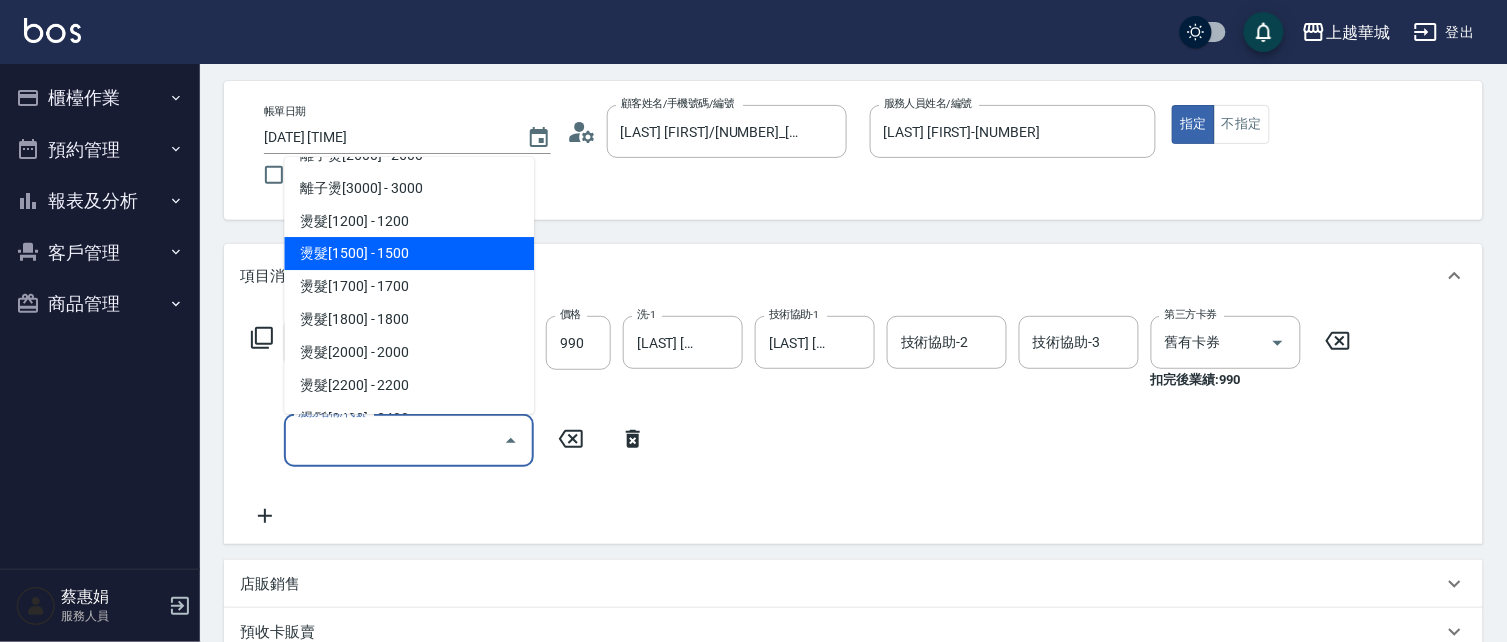 click on "燙髮[1500] - 1500" at bounding box center [409, 253] 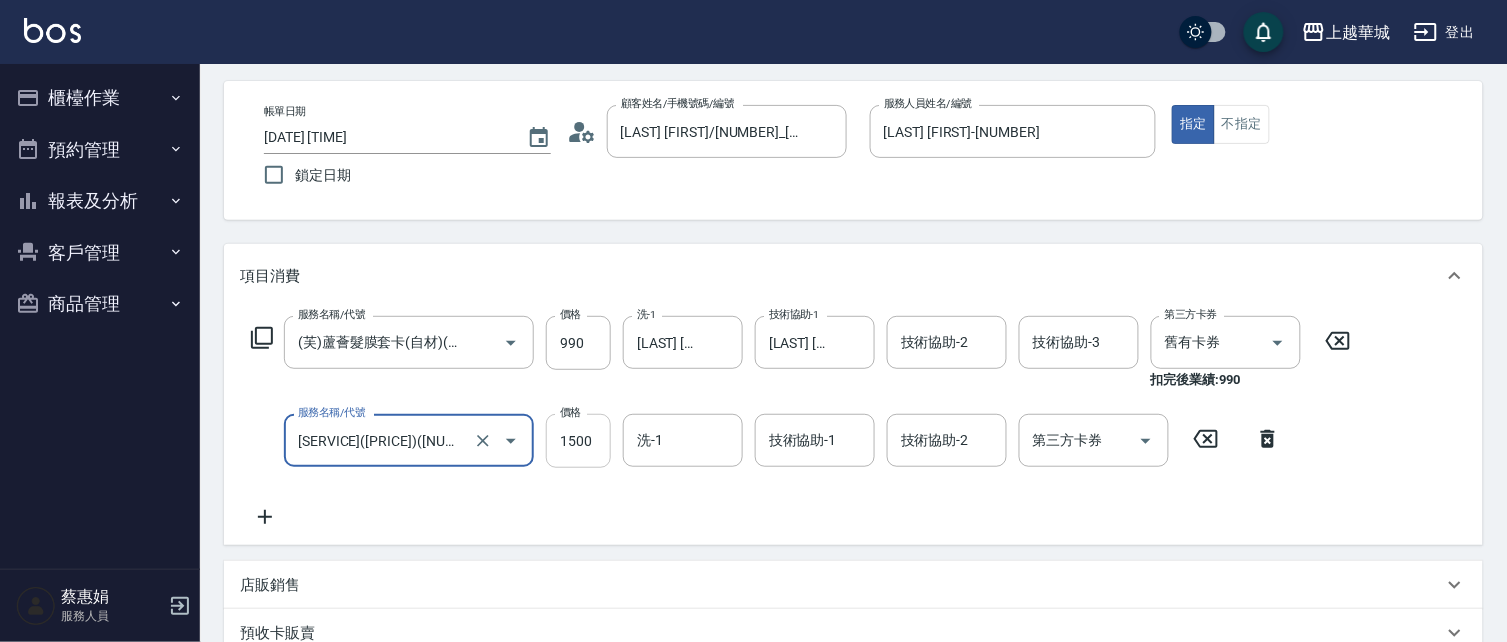 click on "1500" at bounding box center (578, 441) 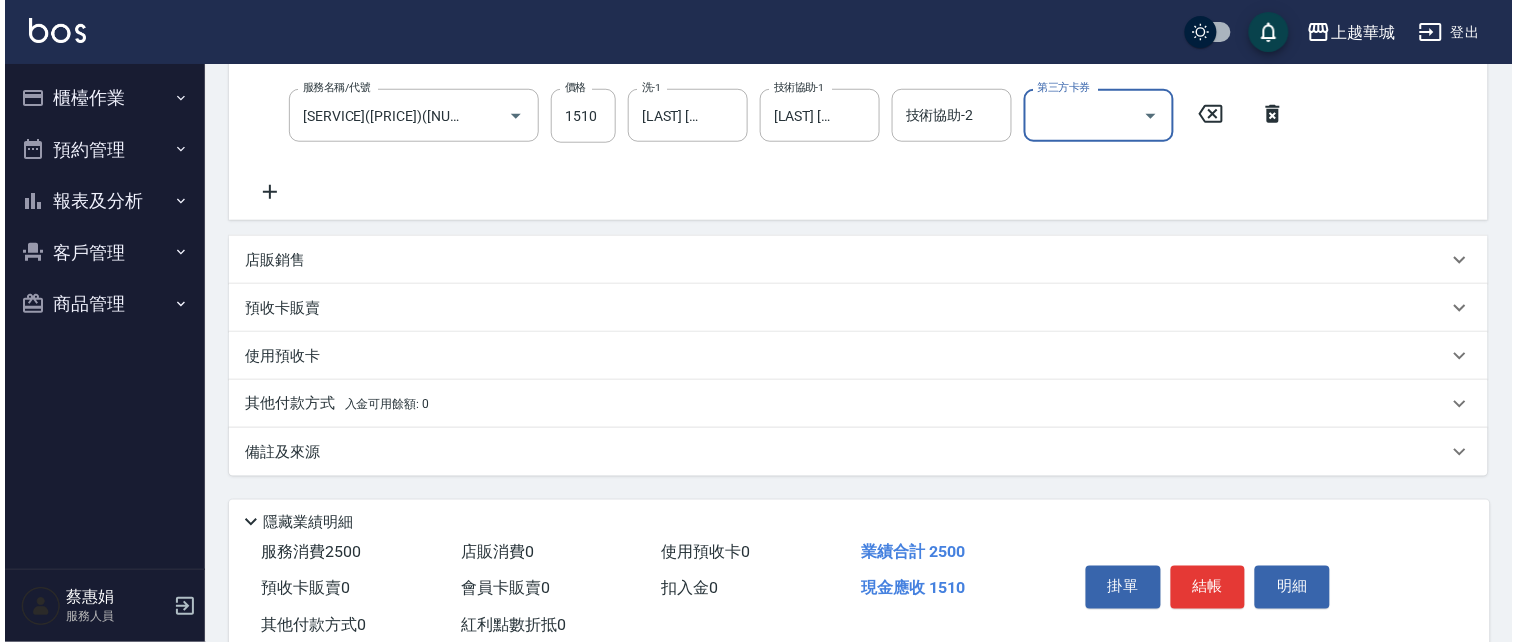 scroll, scrollTop: 462, scrollLeft: 0, axis: vertical 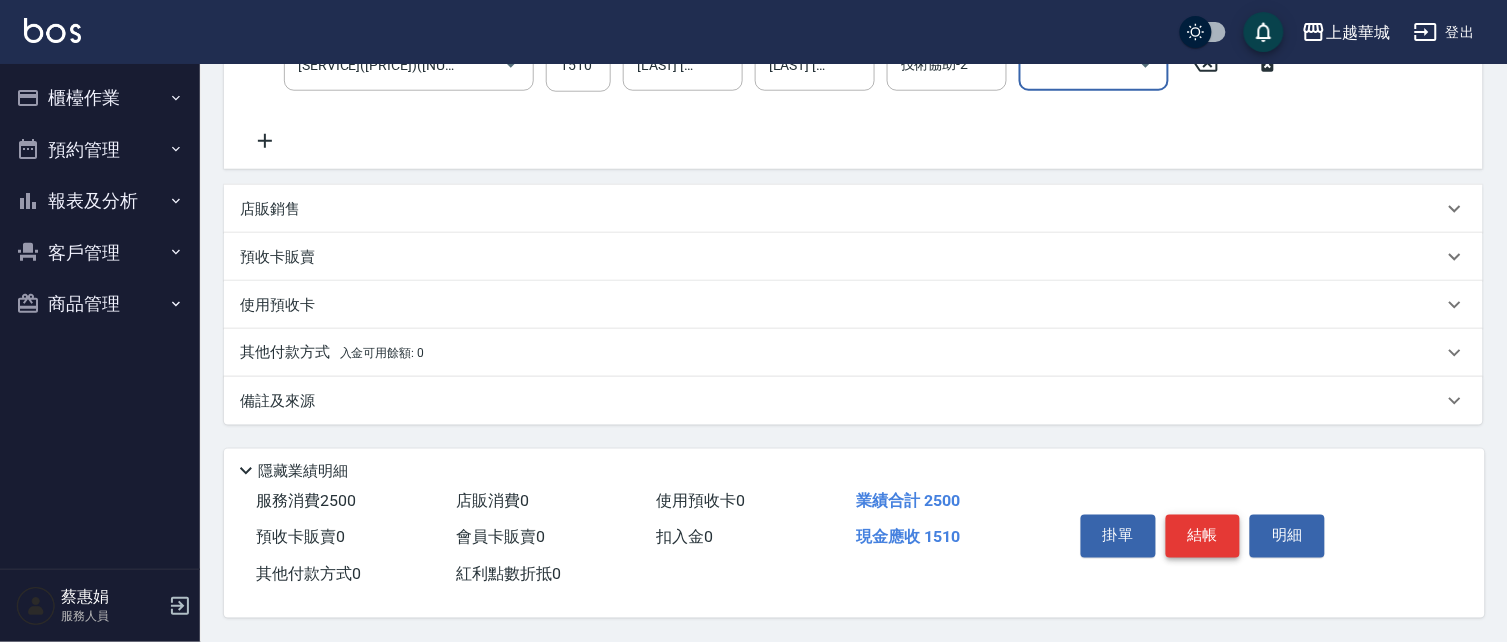click on "結帳" at bounding box center (1203, 536) 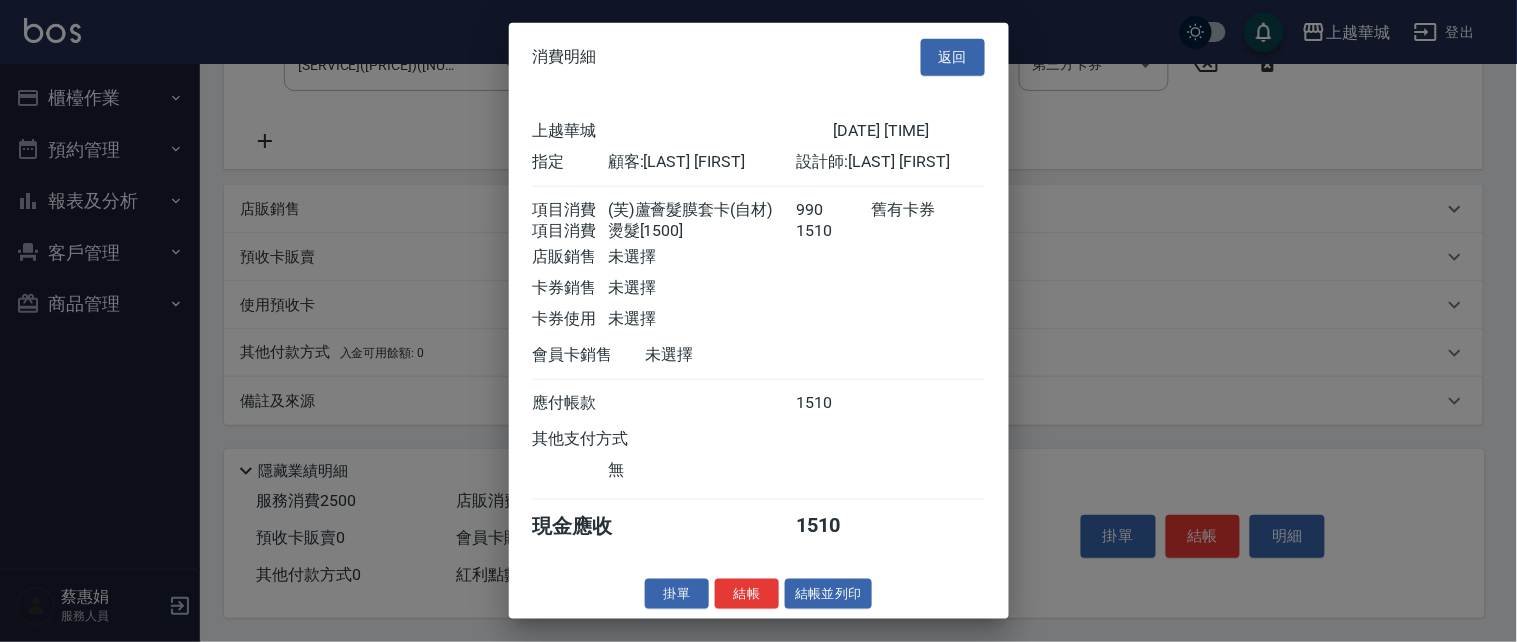 drag, startPoint x: 751, startPoint y: 612, endPoint x: 764, endPoint y: 581, distance: 33.61547 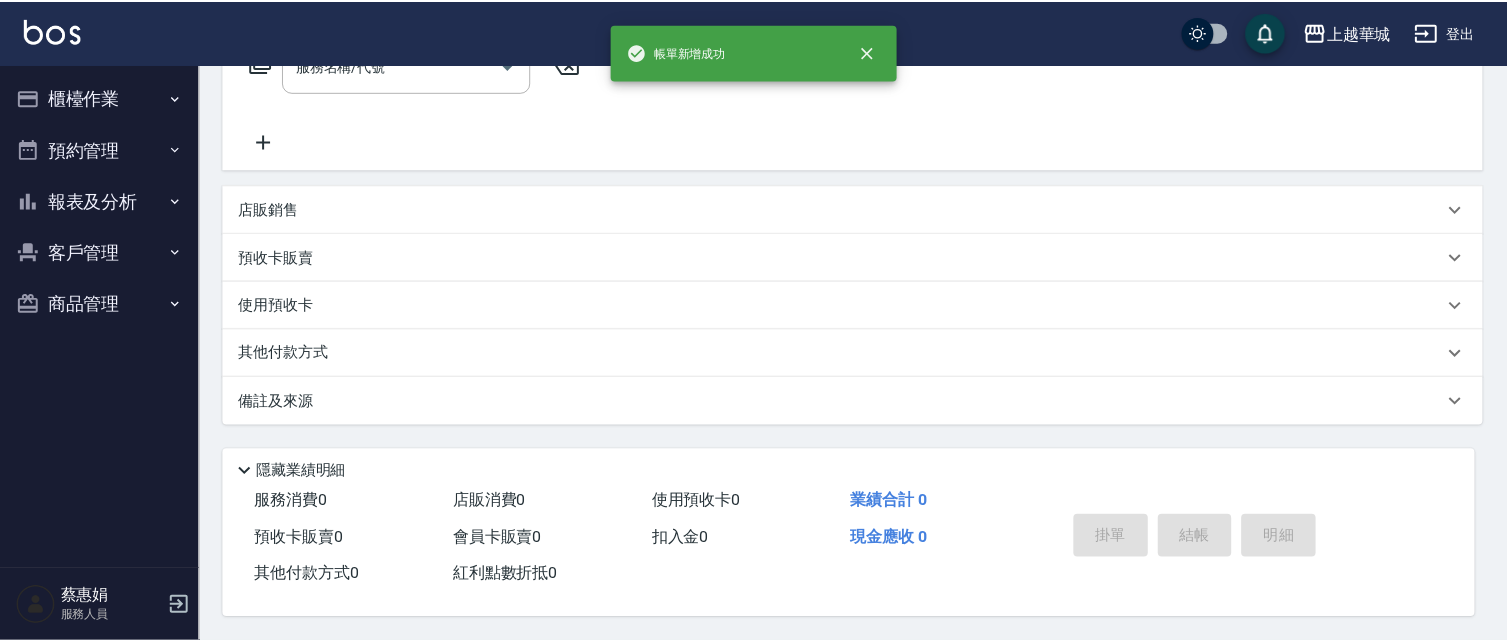 scroll, scrollTop: 0, scrollLeft: 0, axis: both 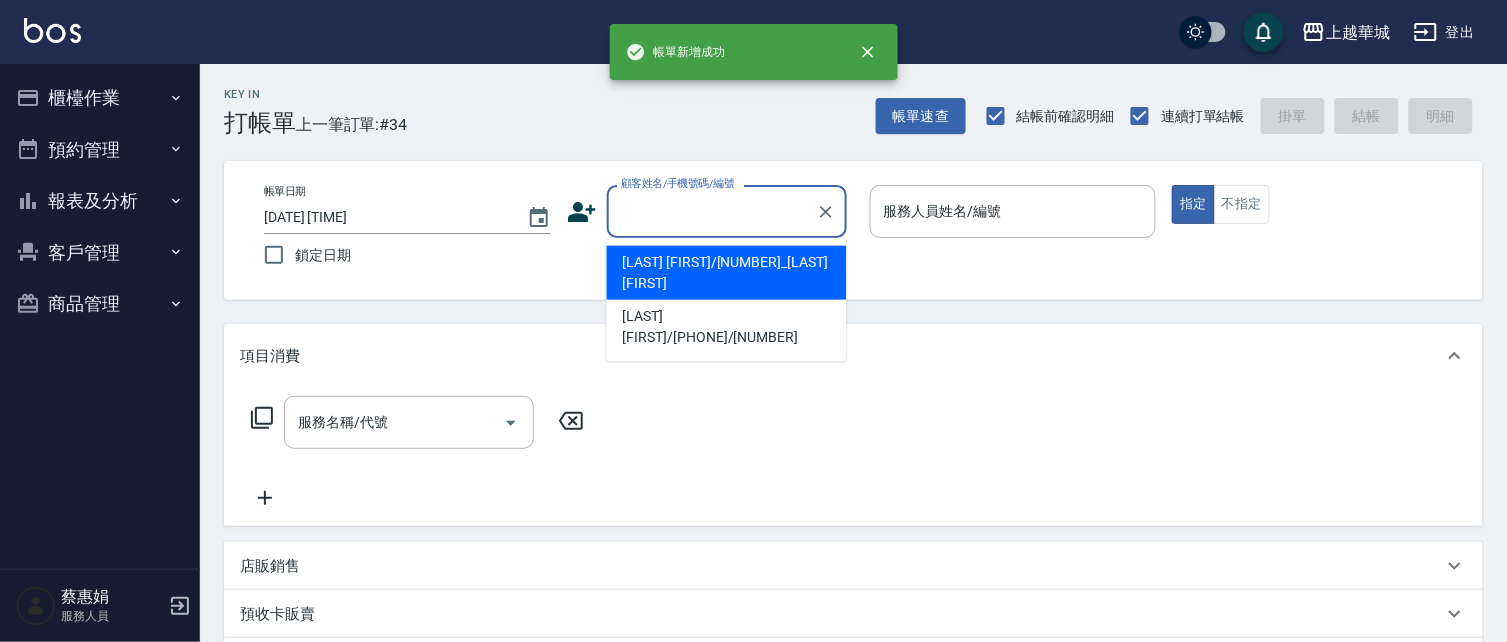 drag, startPoint x: 663, startPoint y: 220, endPoint x: 672, endPoint y: 214, distance: 10.816654 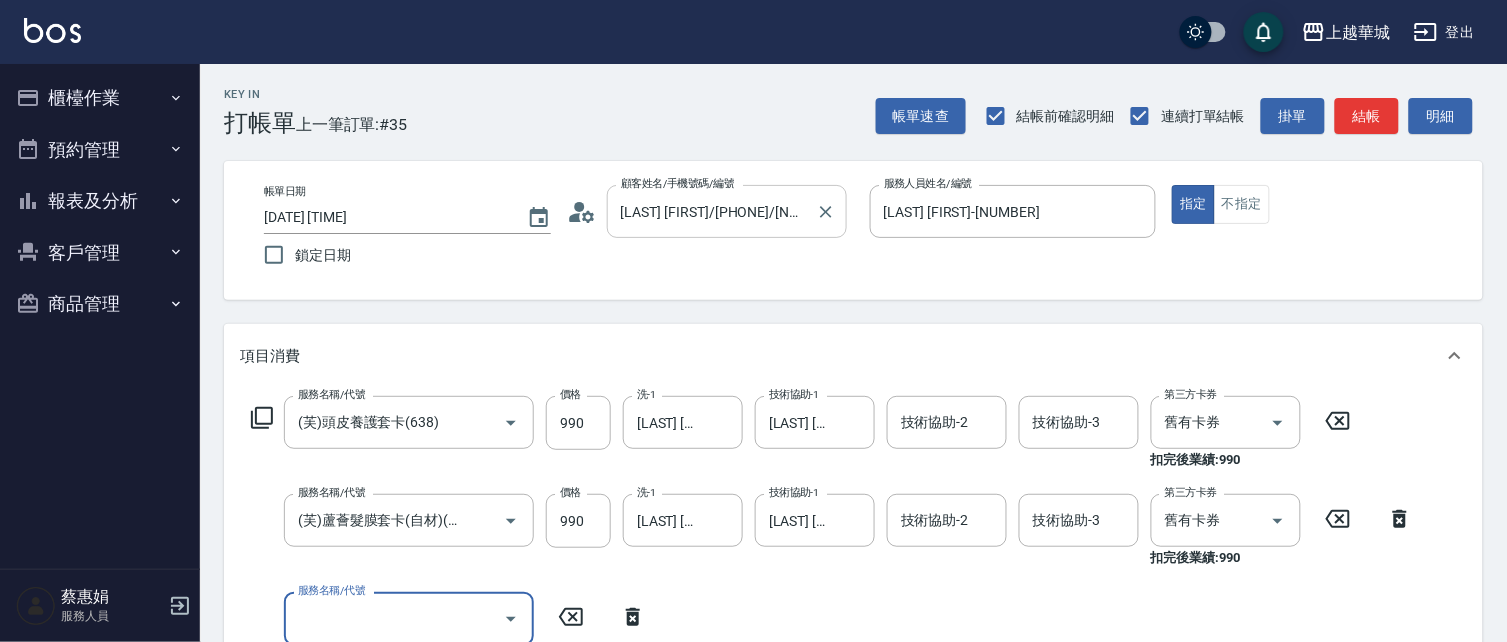 scroll, scrollTop: 0, scrollLeft: 0, axis: both 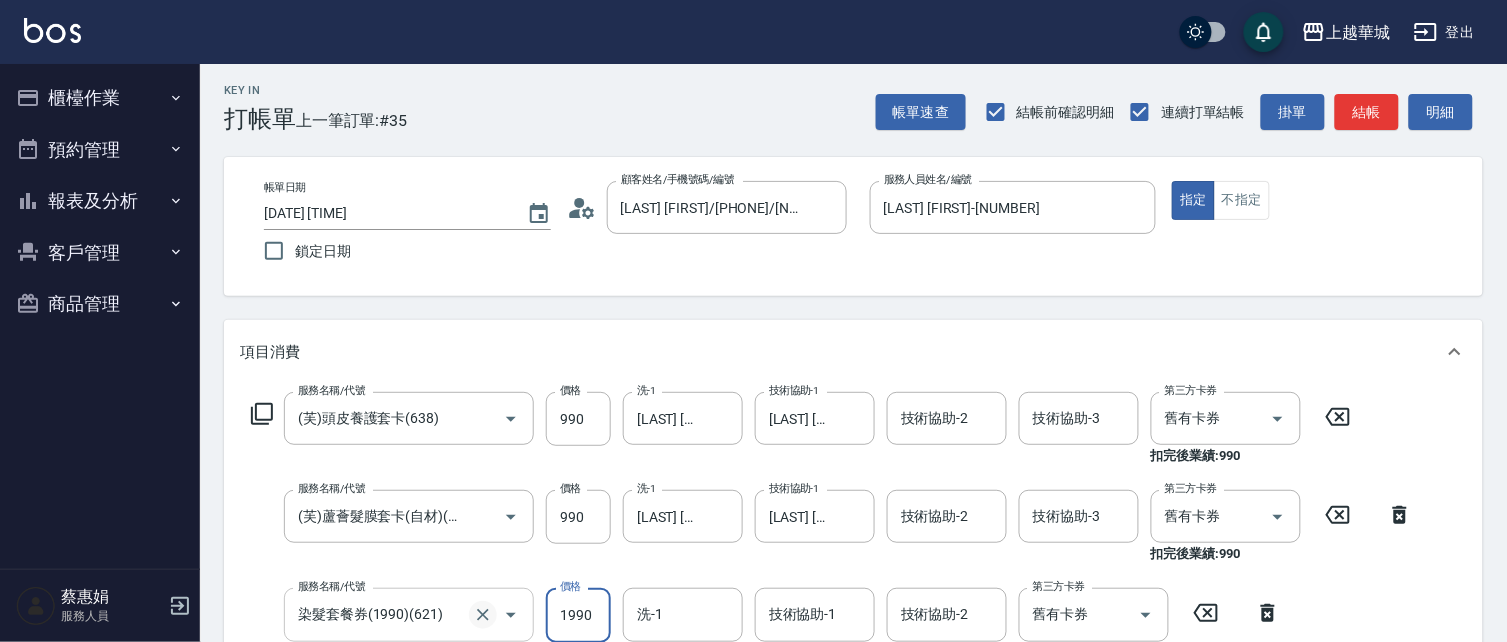 click 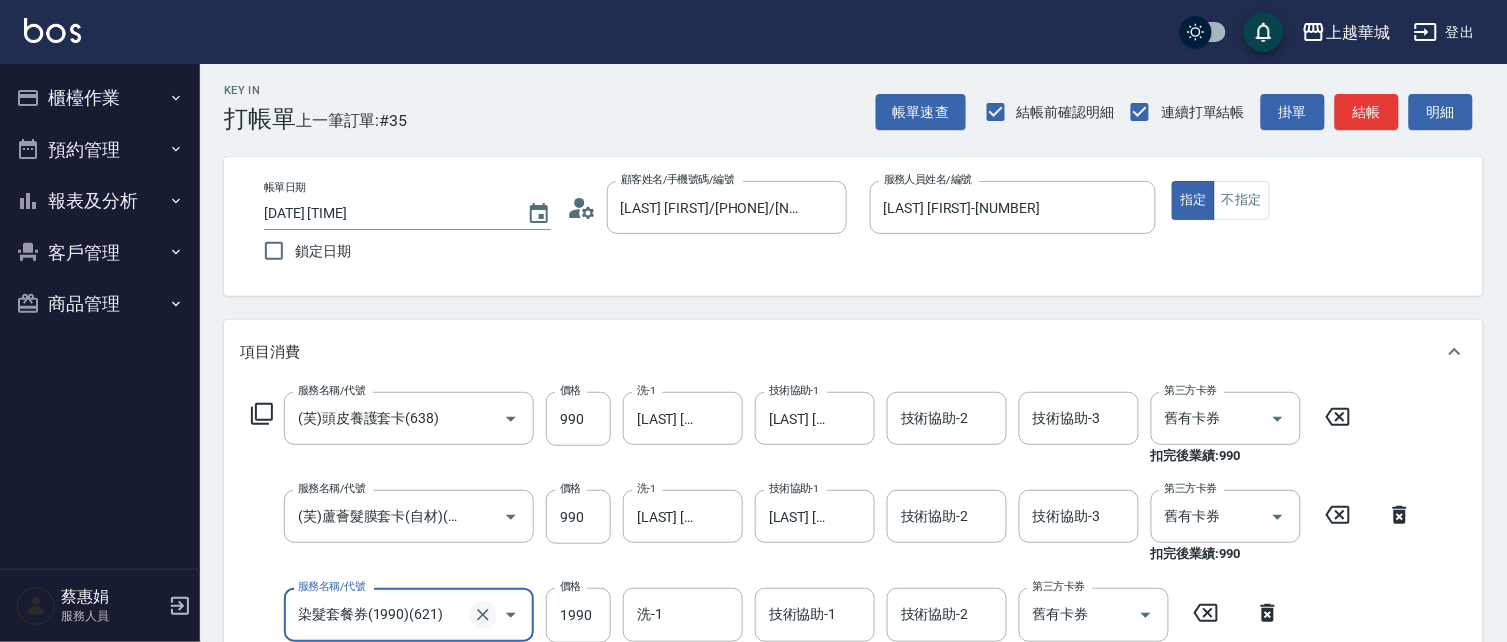 scroll, scrollTop: 0, scrollLeft: 0, axis: both 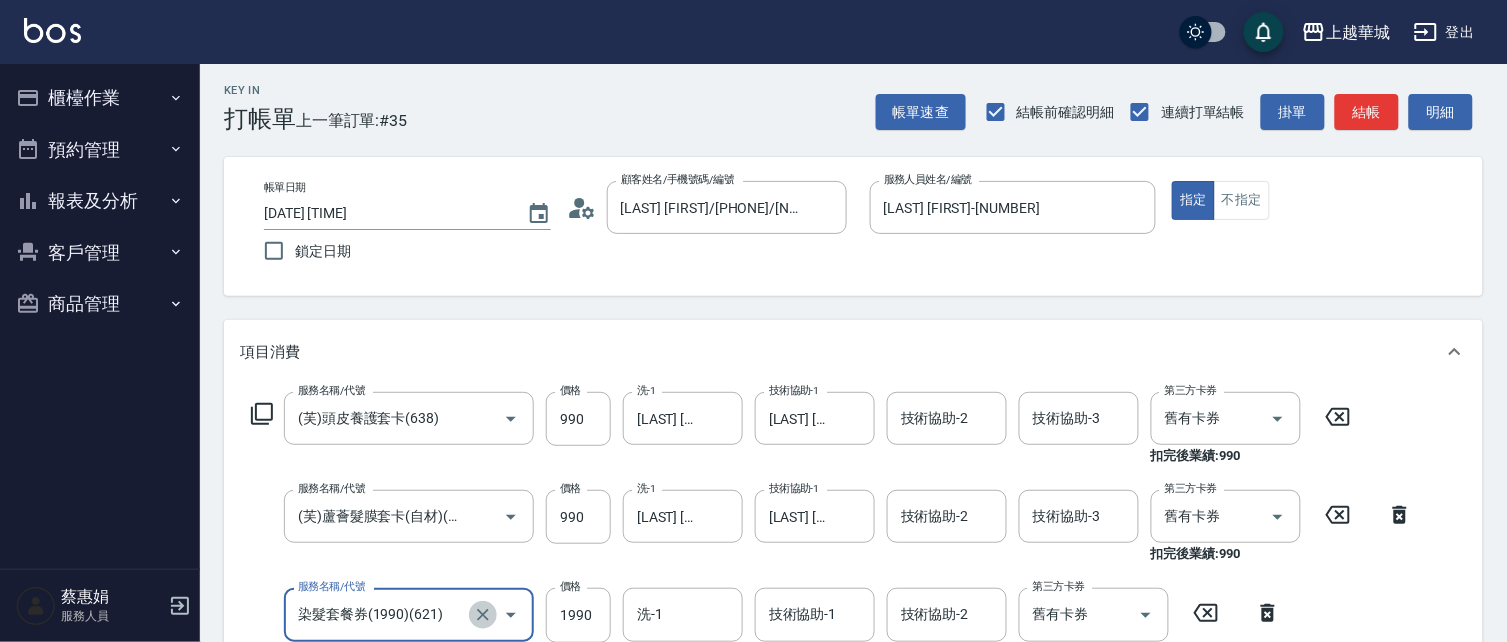 click 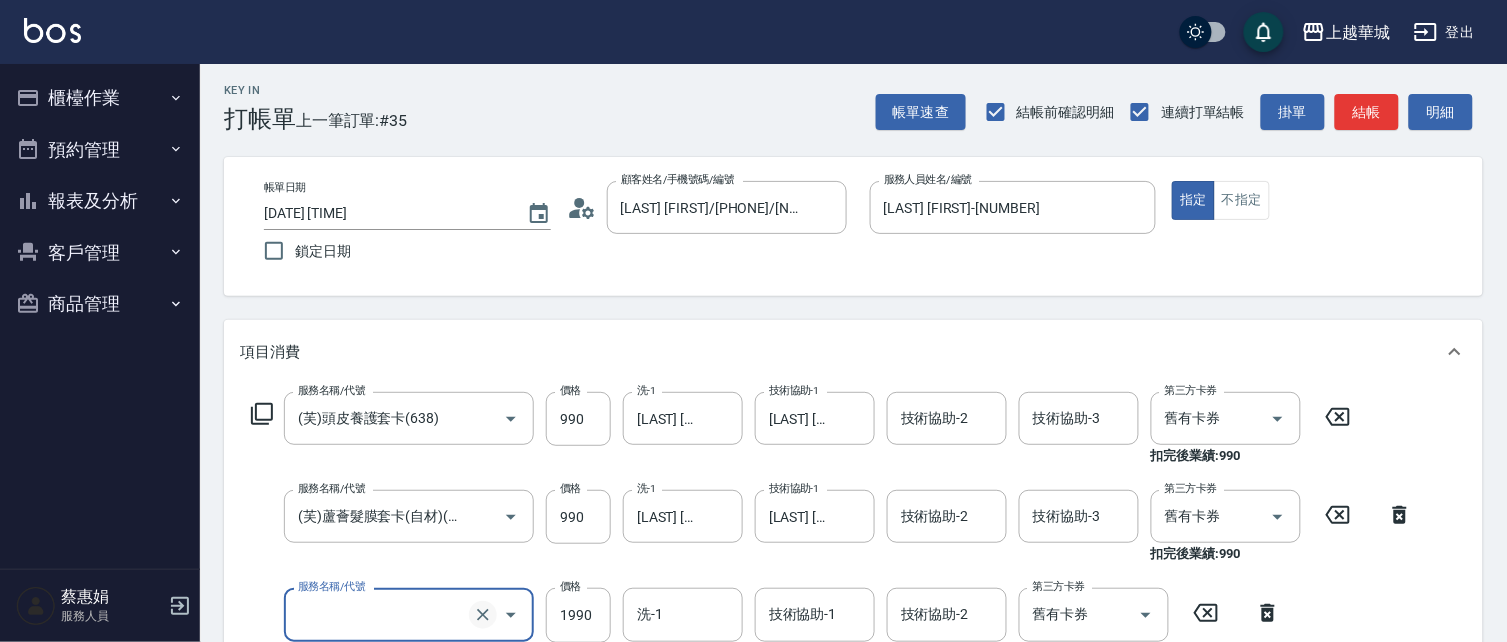 click 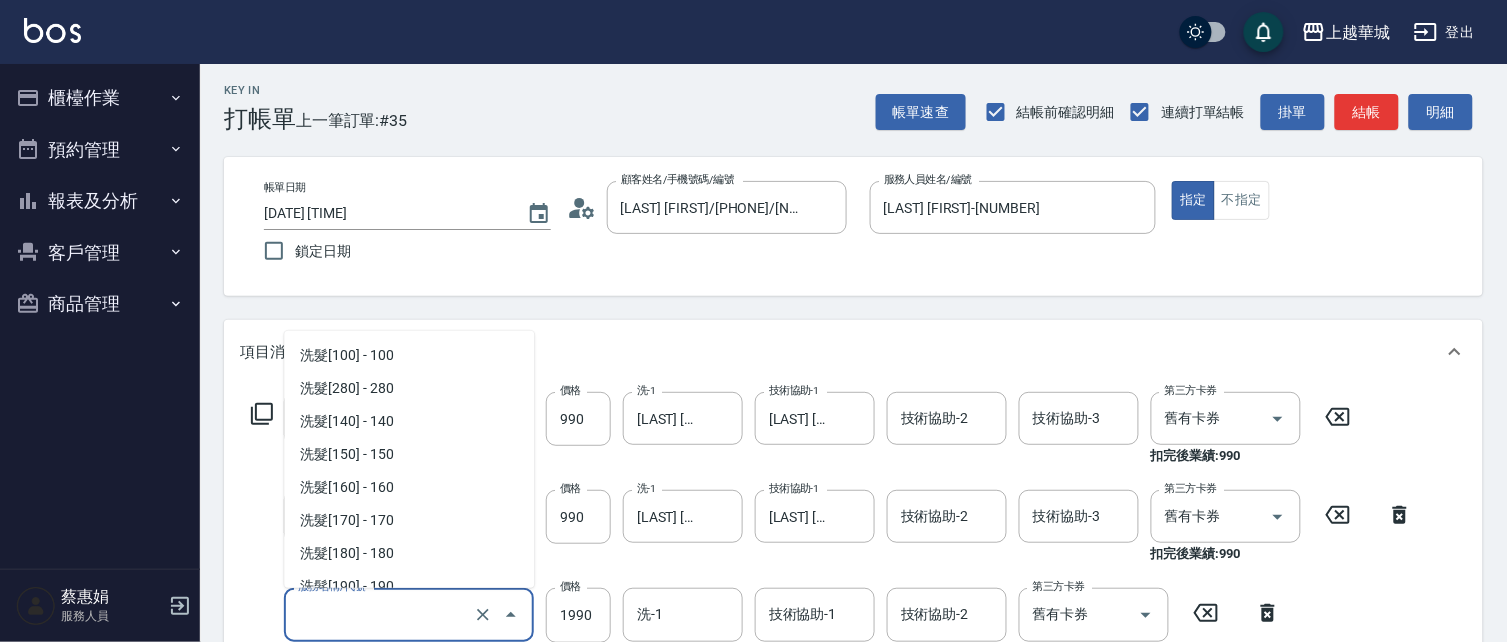 click on "服務名稱/代號" at bounding box center (381, 614) 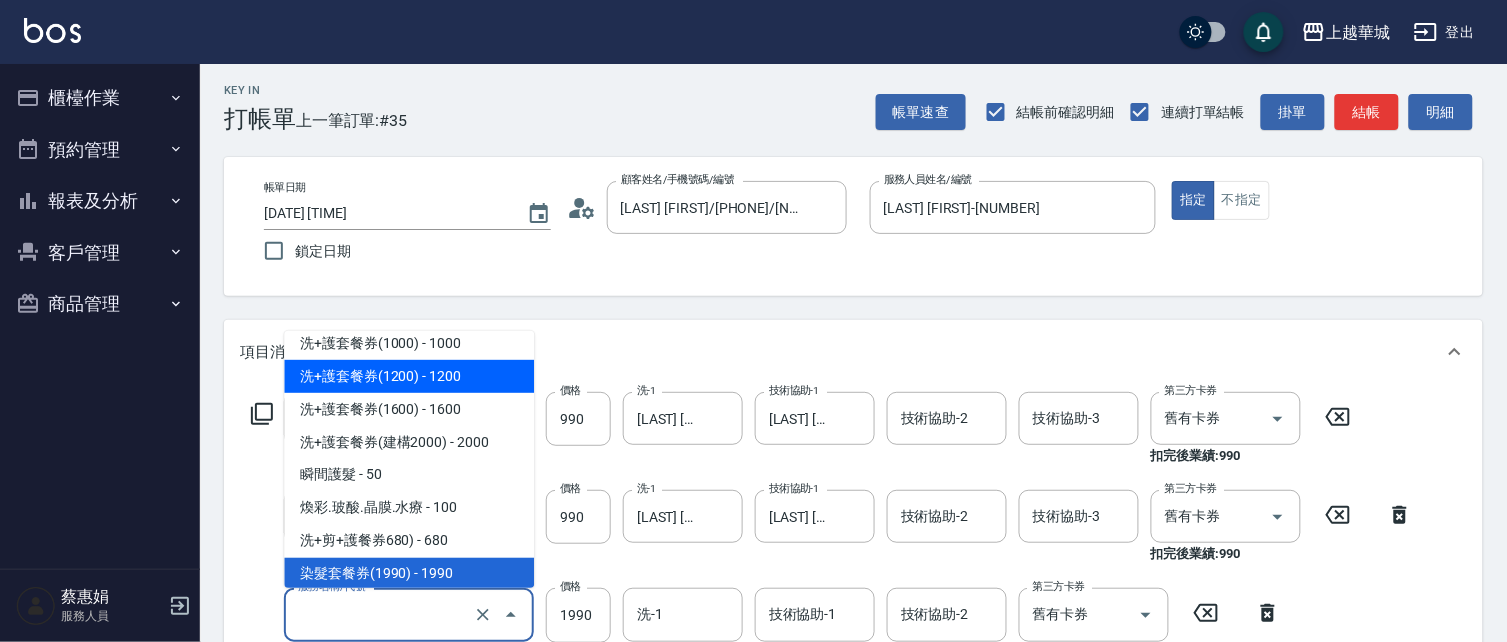 click on "洗+護套餐券(1200) - 1200" at bounding box center [409, 376] 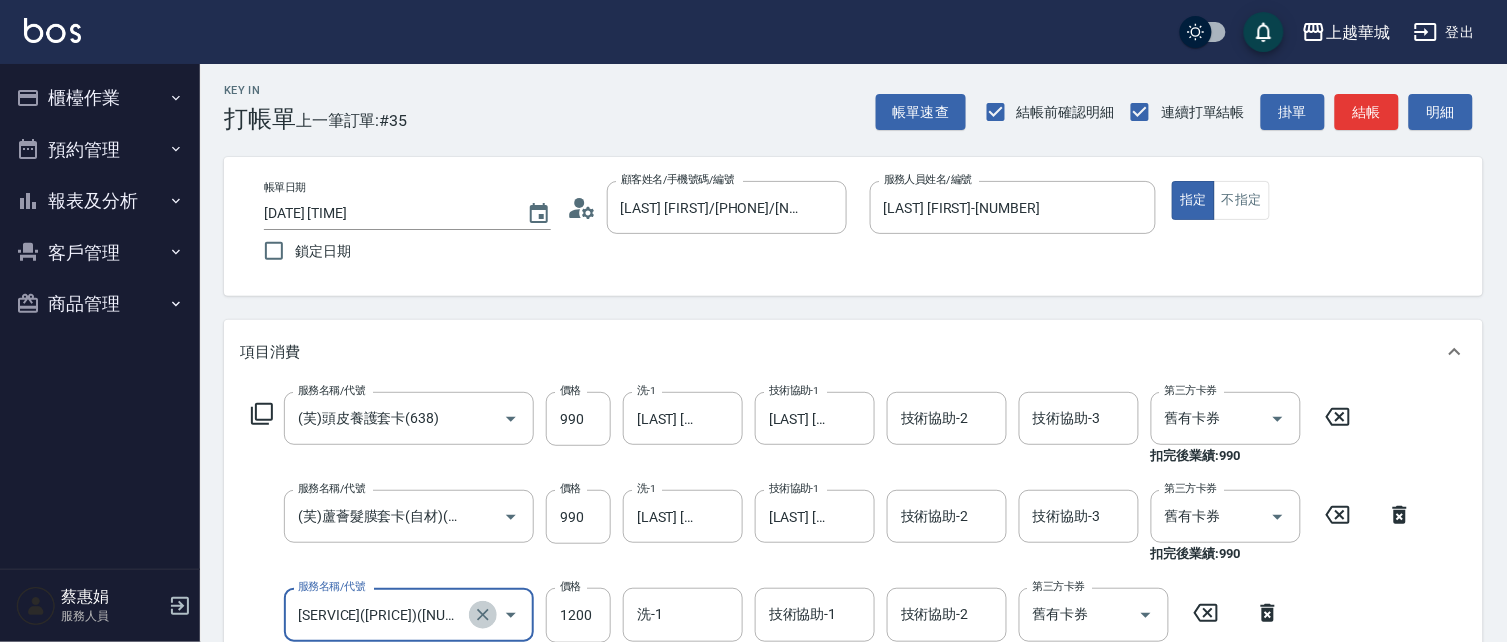 click 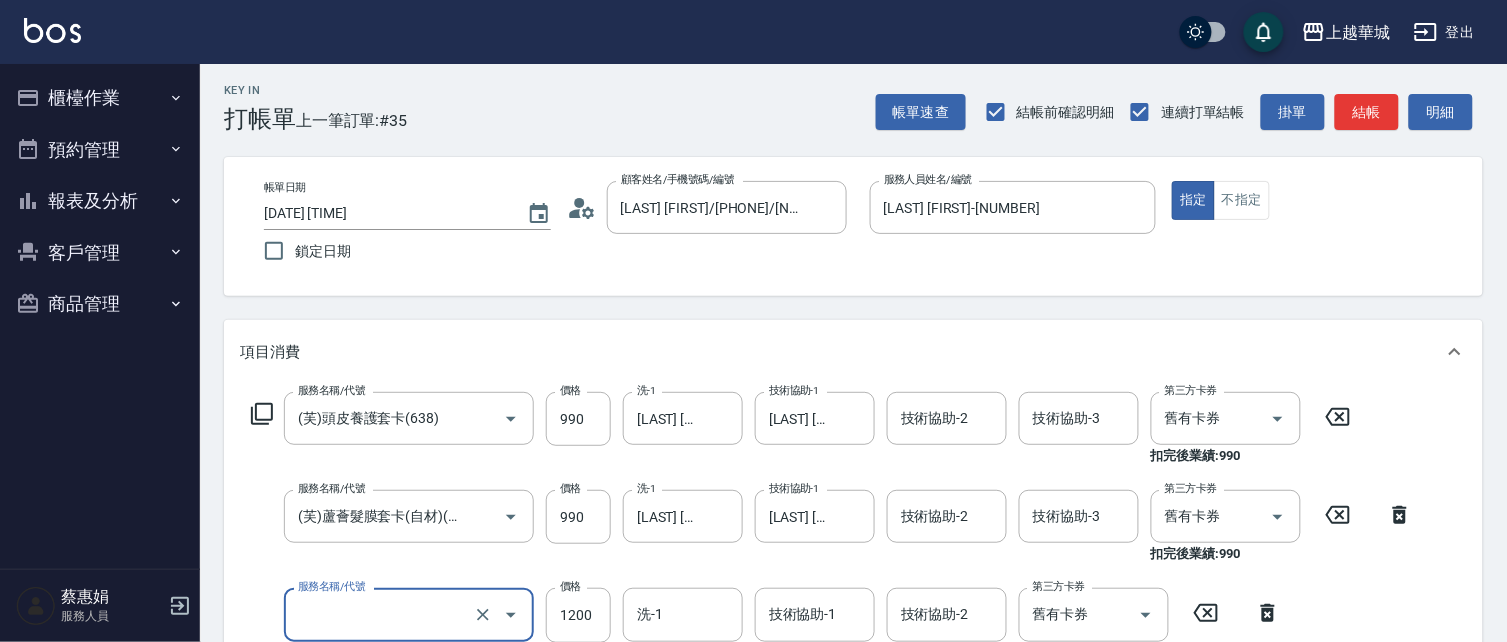drag, startPoint x: 483, startPoint y: 613, endPoint x: 458, endPoint y: 618, distance: 25.495098 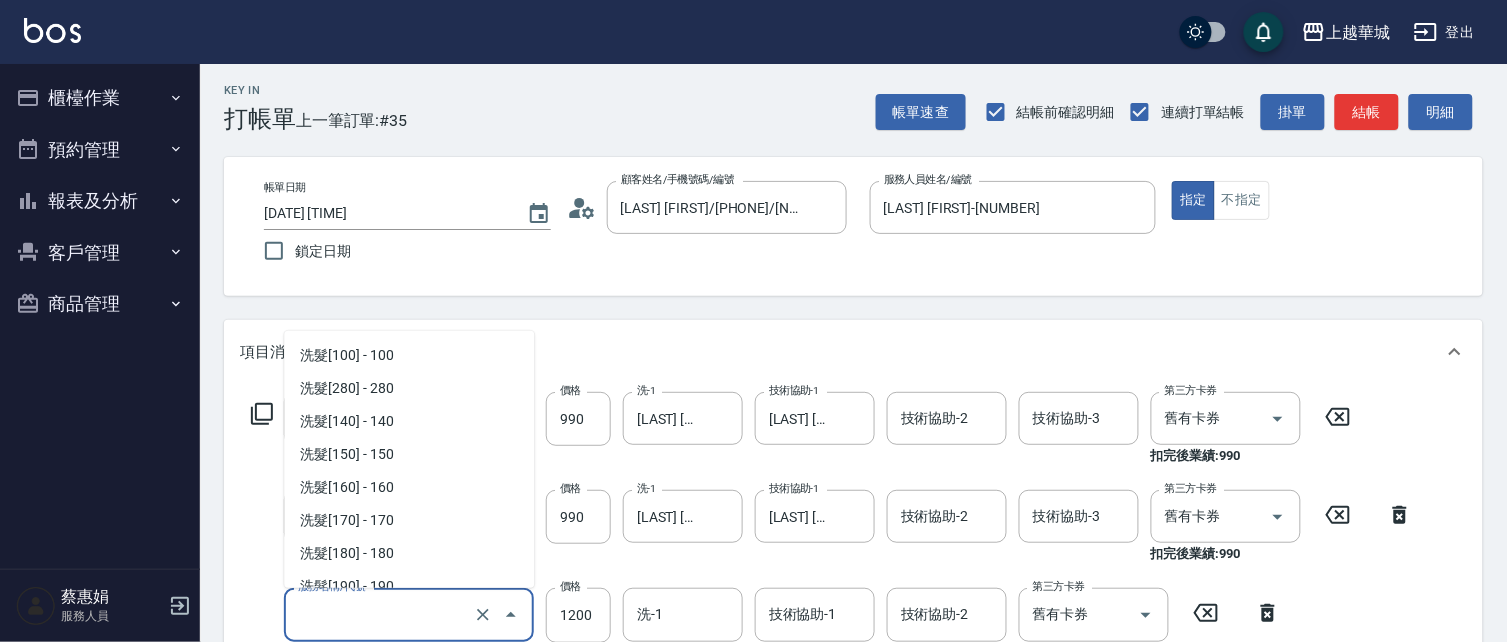 scroll, scrollTop: 2586, scrollLeft: 0, axis: vertical 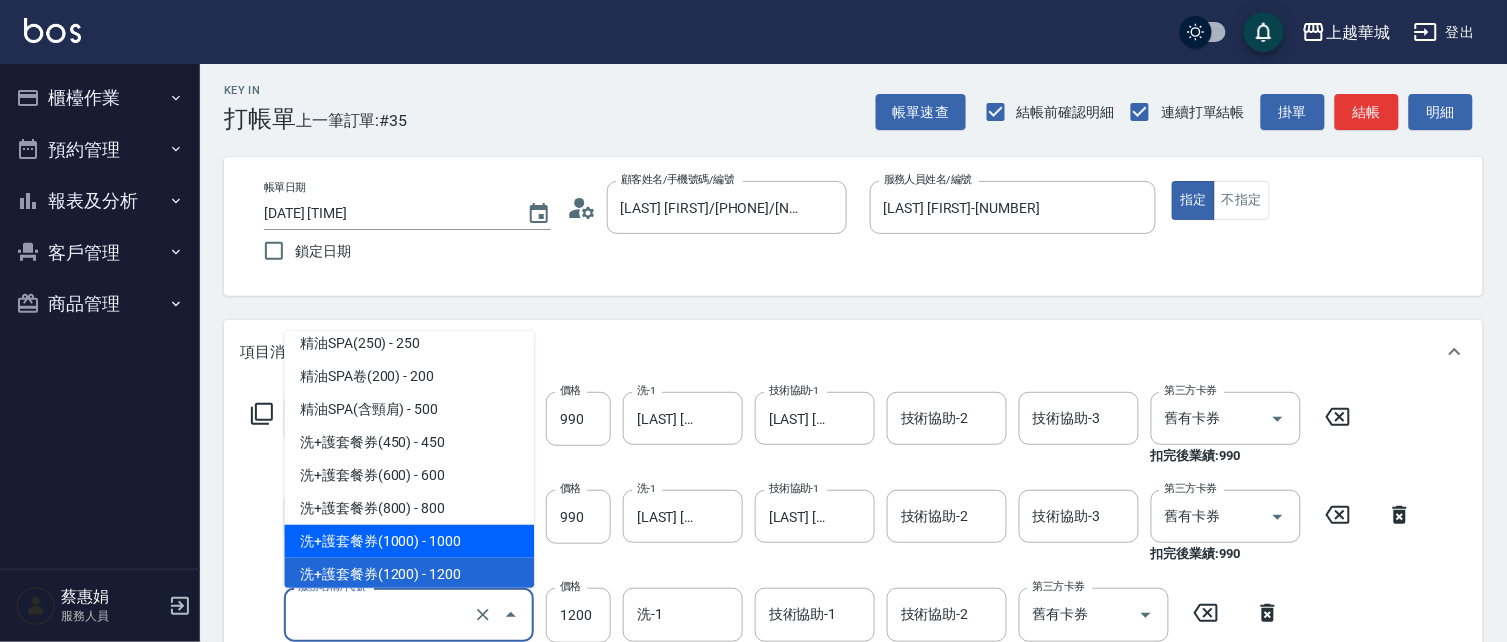 click on "洗+護套餐券(1000) - 1000" at bounding box center (409, 541) 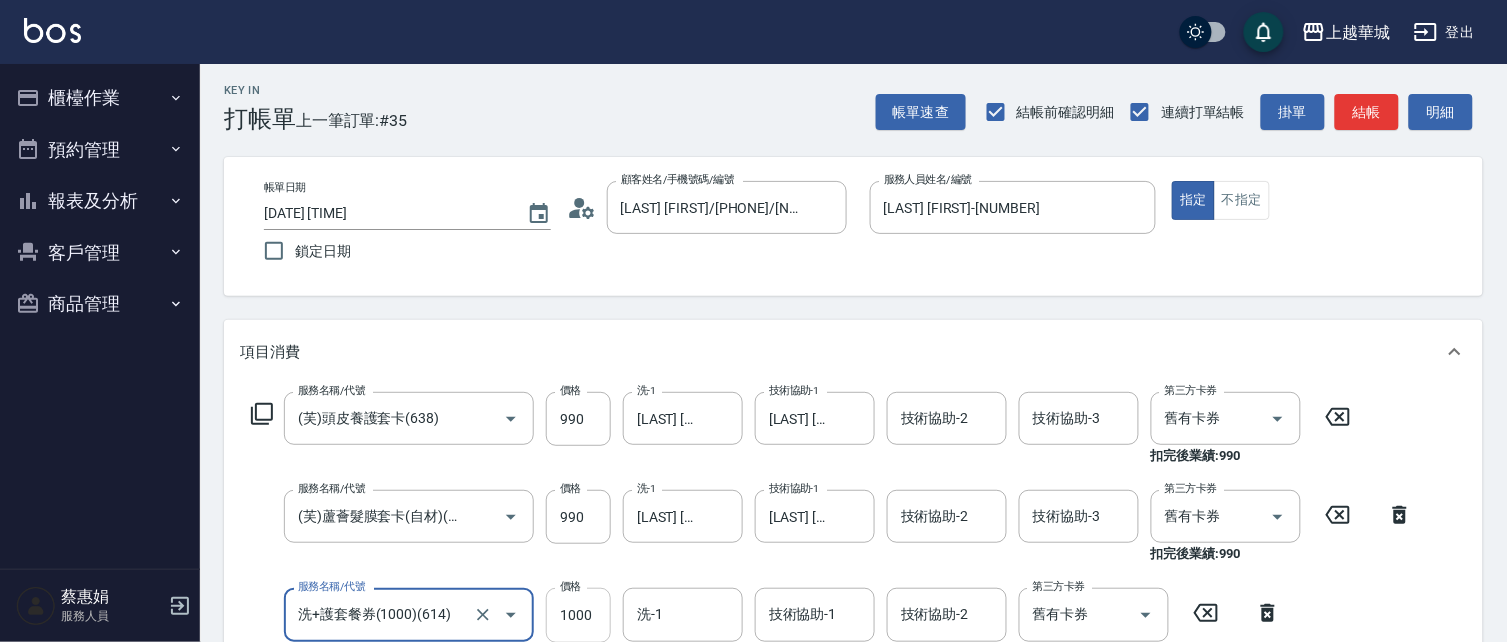click on "1000" at bounding box center [578, 615] 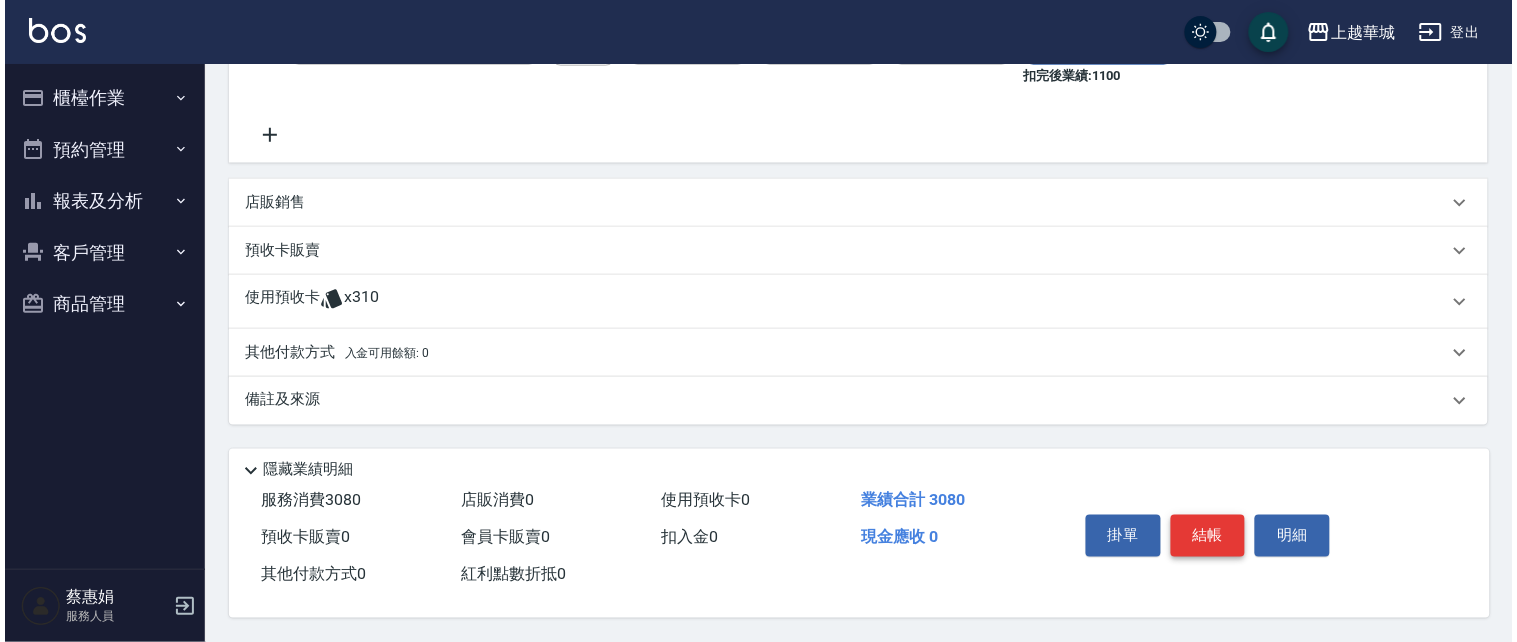 scroll, scrollTop: 582, scrollLeft: 0, axis: vertical 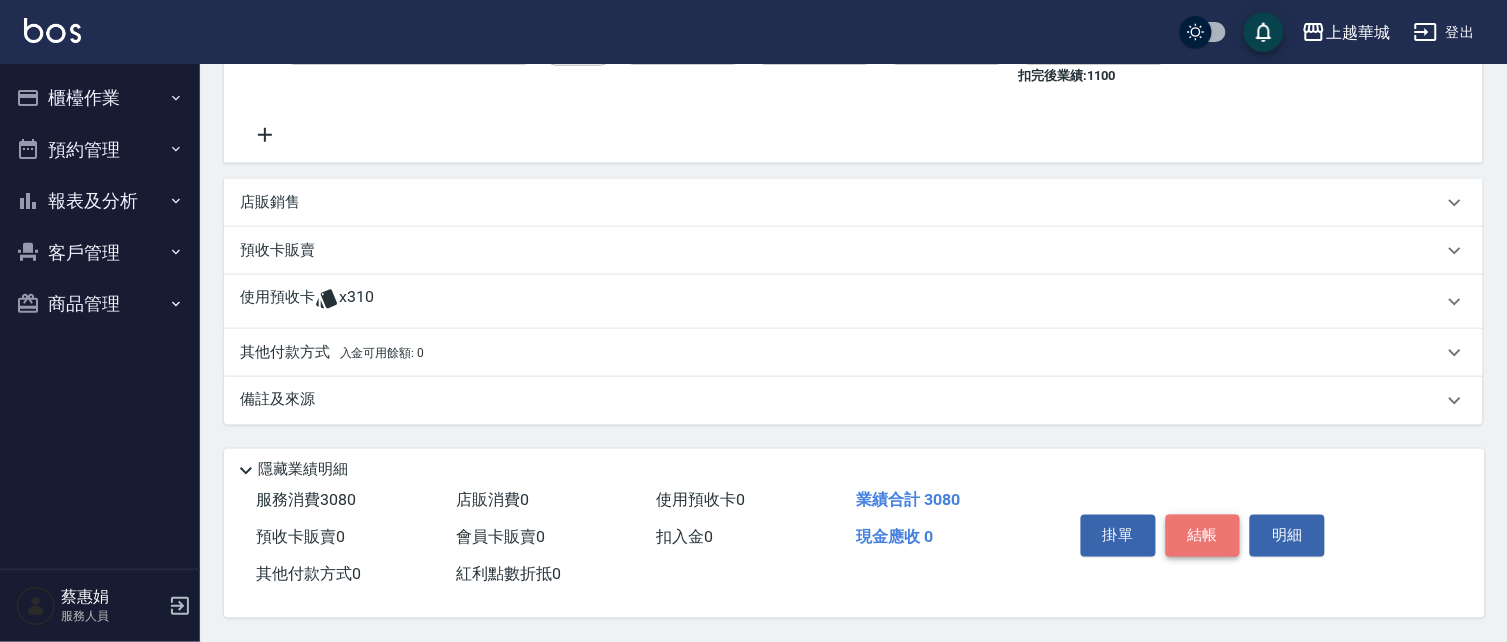 click on "結帳" at bounding box center [1203, 536] 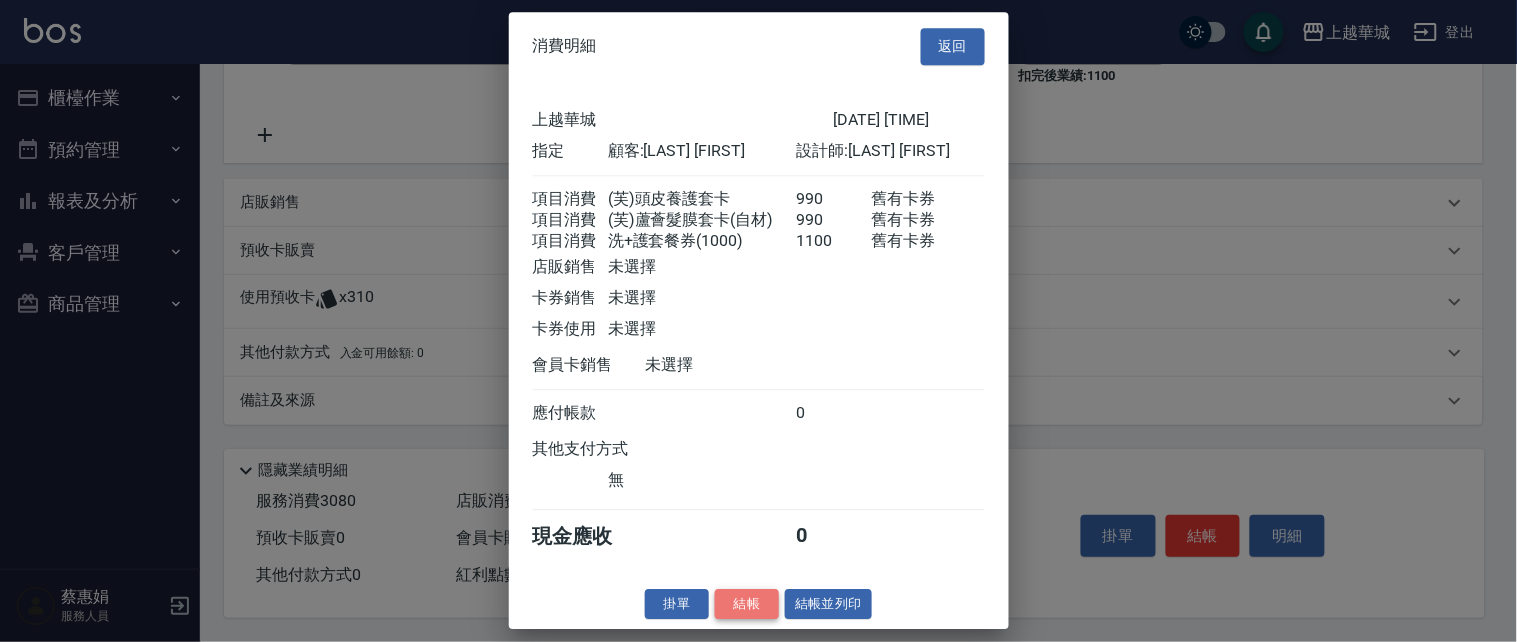 click on "結帳" at bounding box center [747, 604] 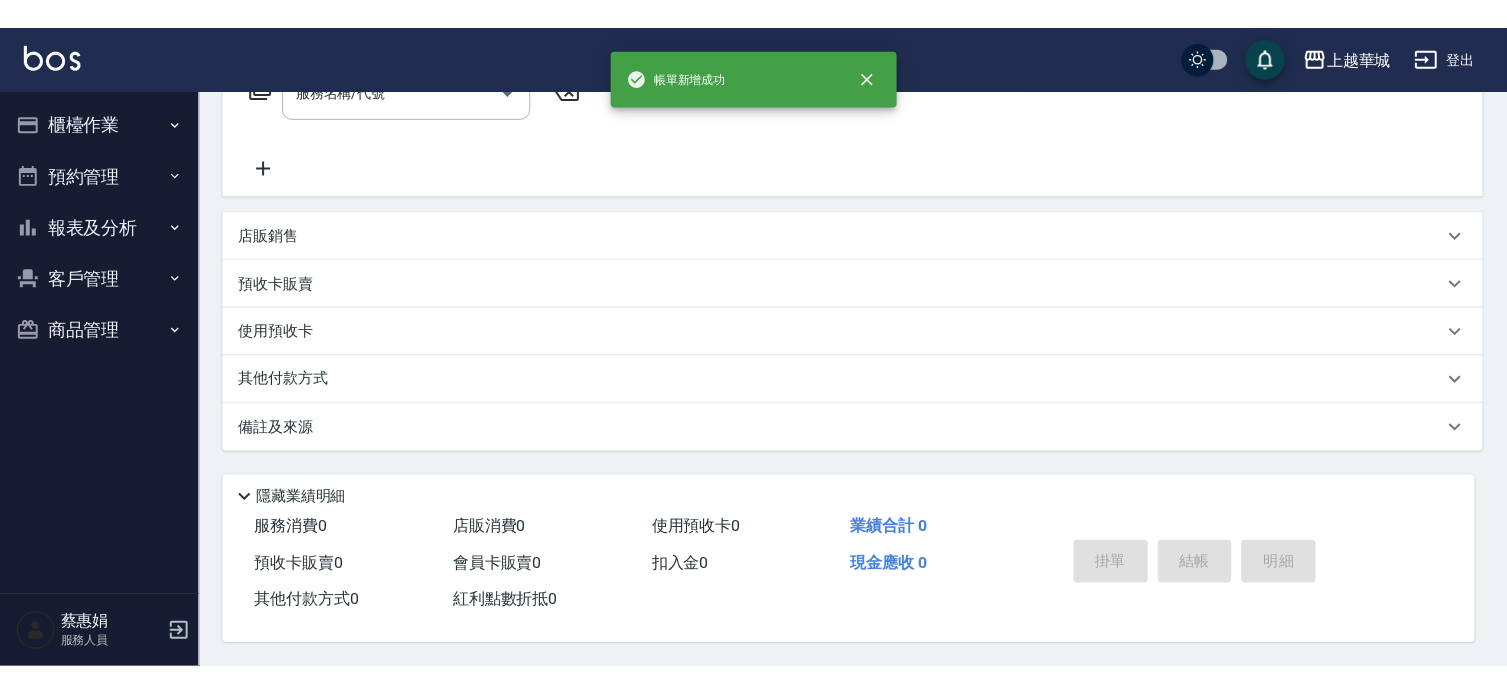 scroll, scrollTop: 0, scrollLeft: 0, axis: both 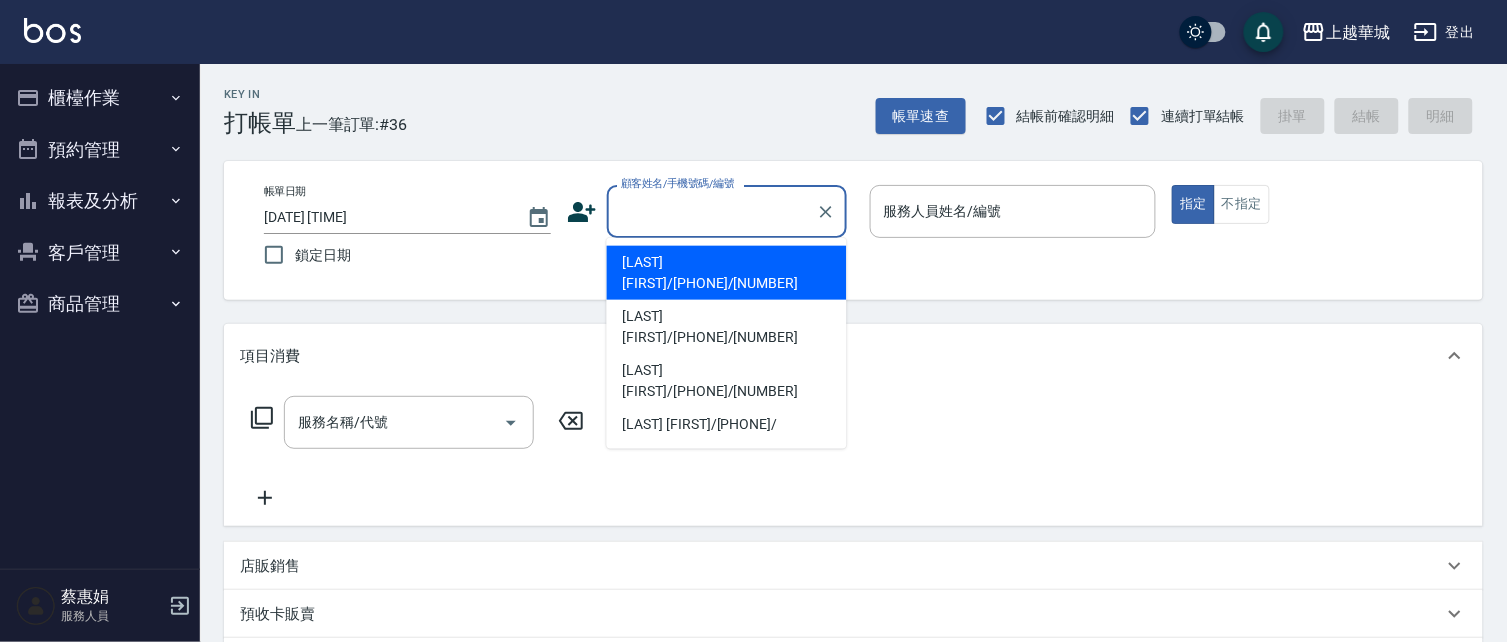 click on "顧客姓名/手機號碼/編號" at bounding box center (712, 211) 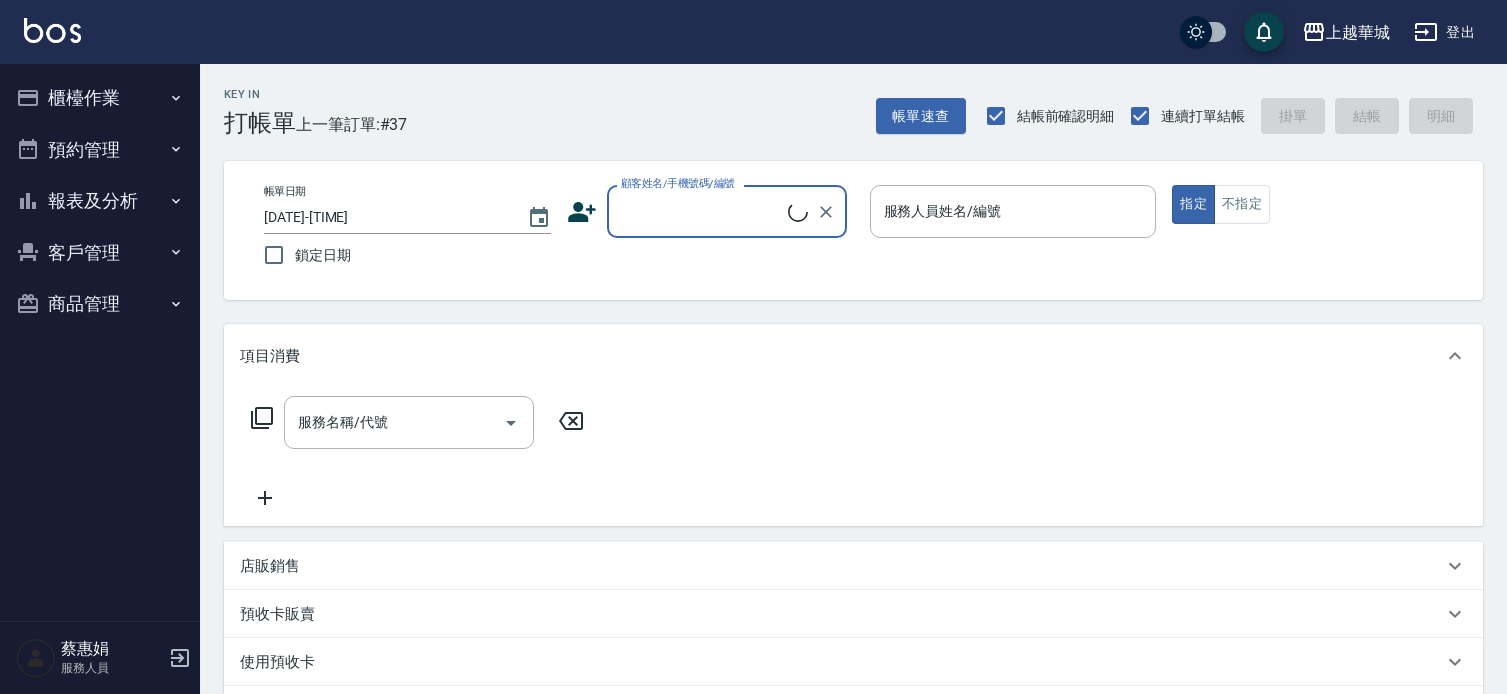 scroll, scrollTop: 0, scrollLeft: 0, axis: both 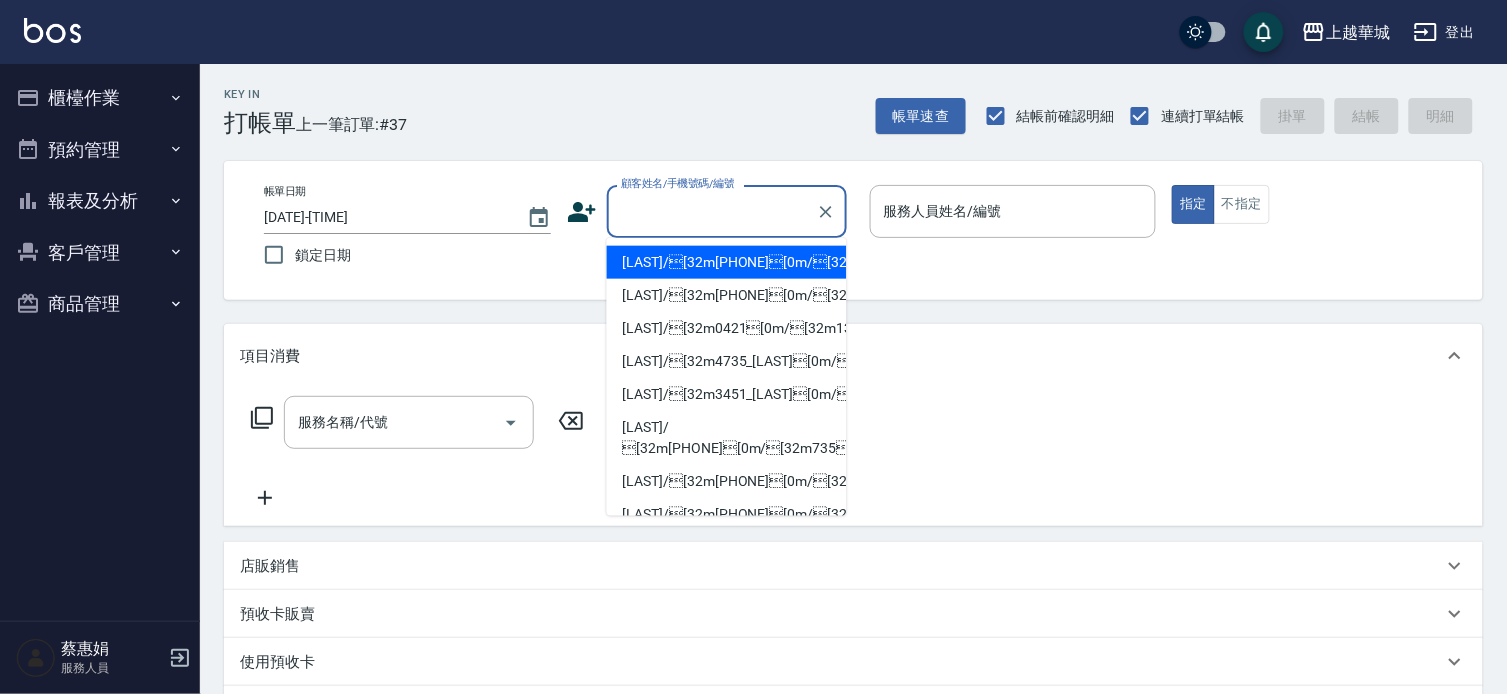click on "顧客姓名/手機號碼/編號" at bounding box center (712, 211) 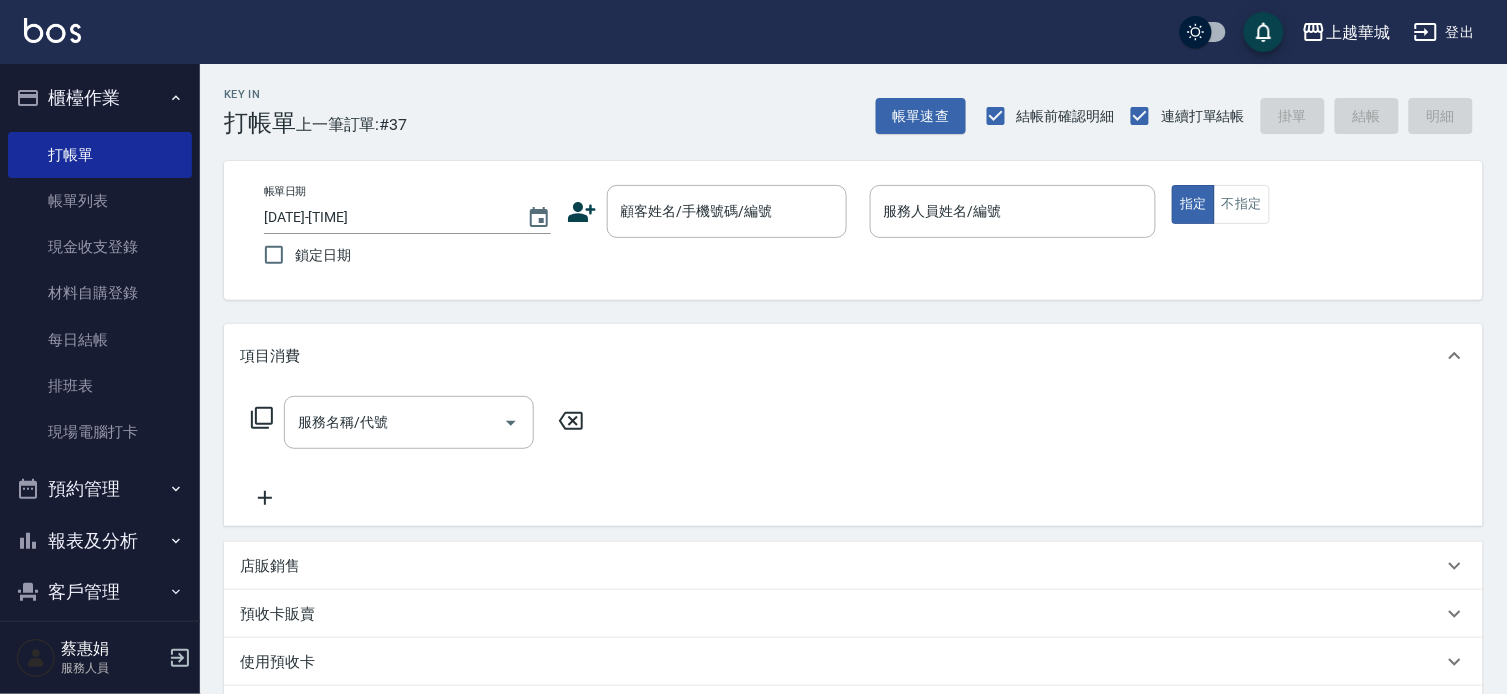 click on "櫃檯作業" at bounding box center (100, 98) 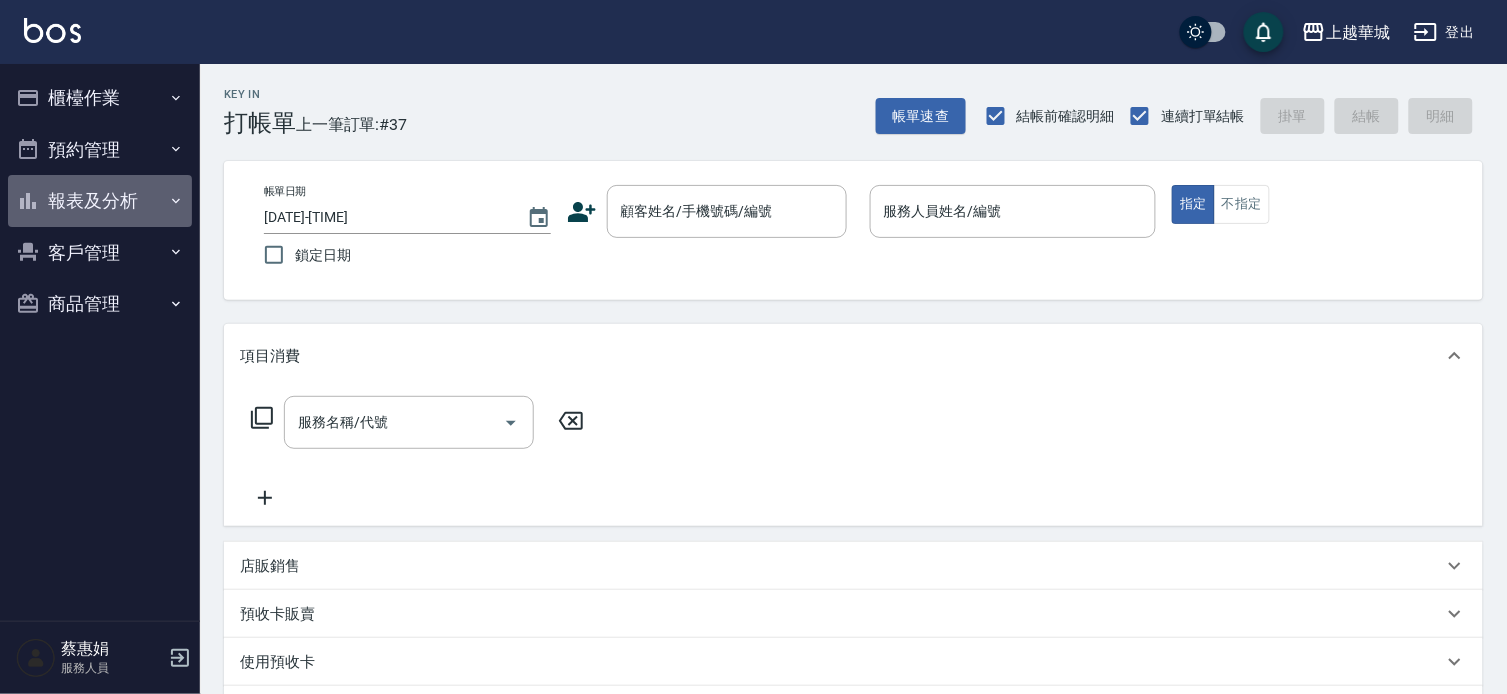 click on "報表及分析" at bounding box center [100, 201] 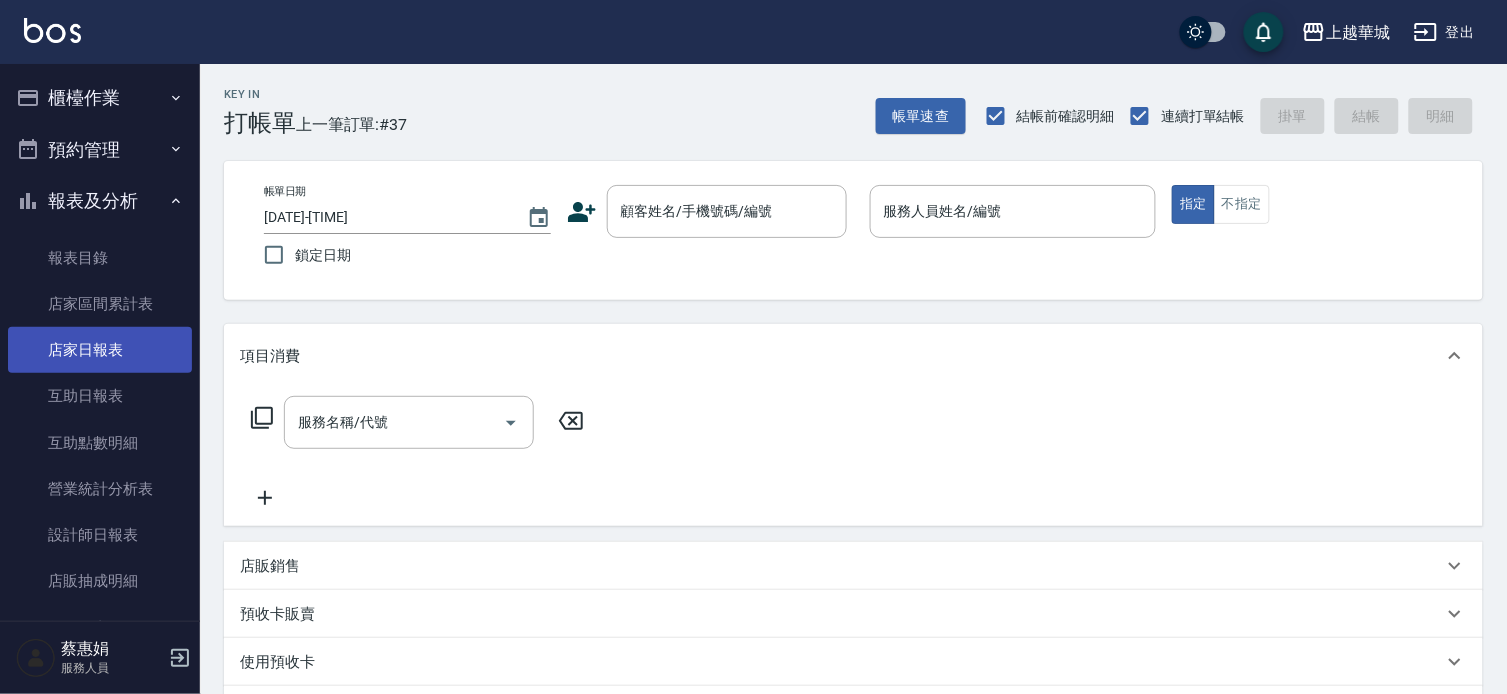 click on "店家日報表" at bounding box center [100, 350] 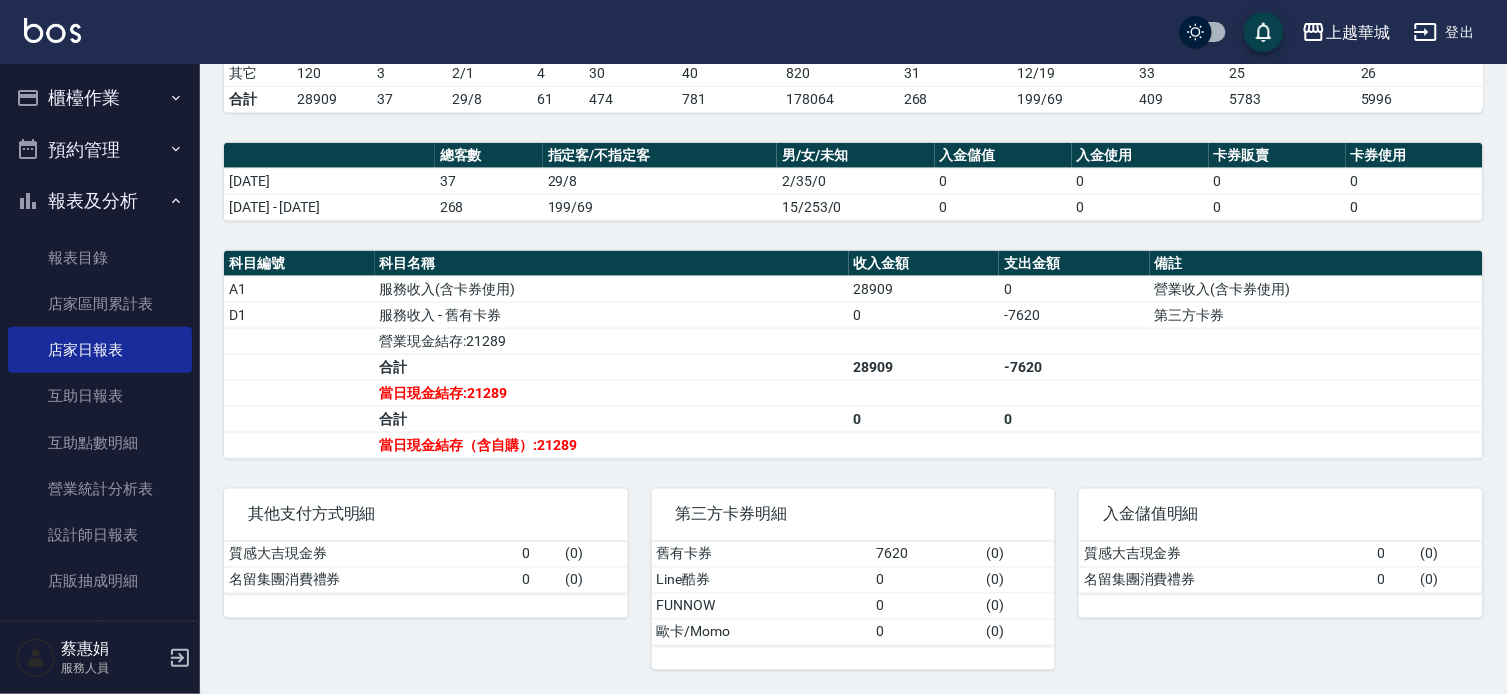 scroll, scrollTop: 518, scrollLeft: 0, axis: vertical 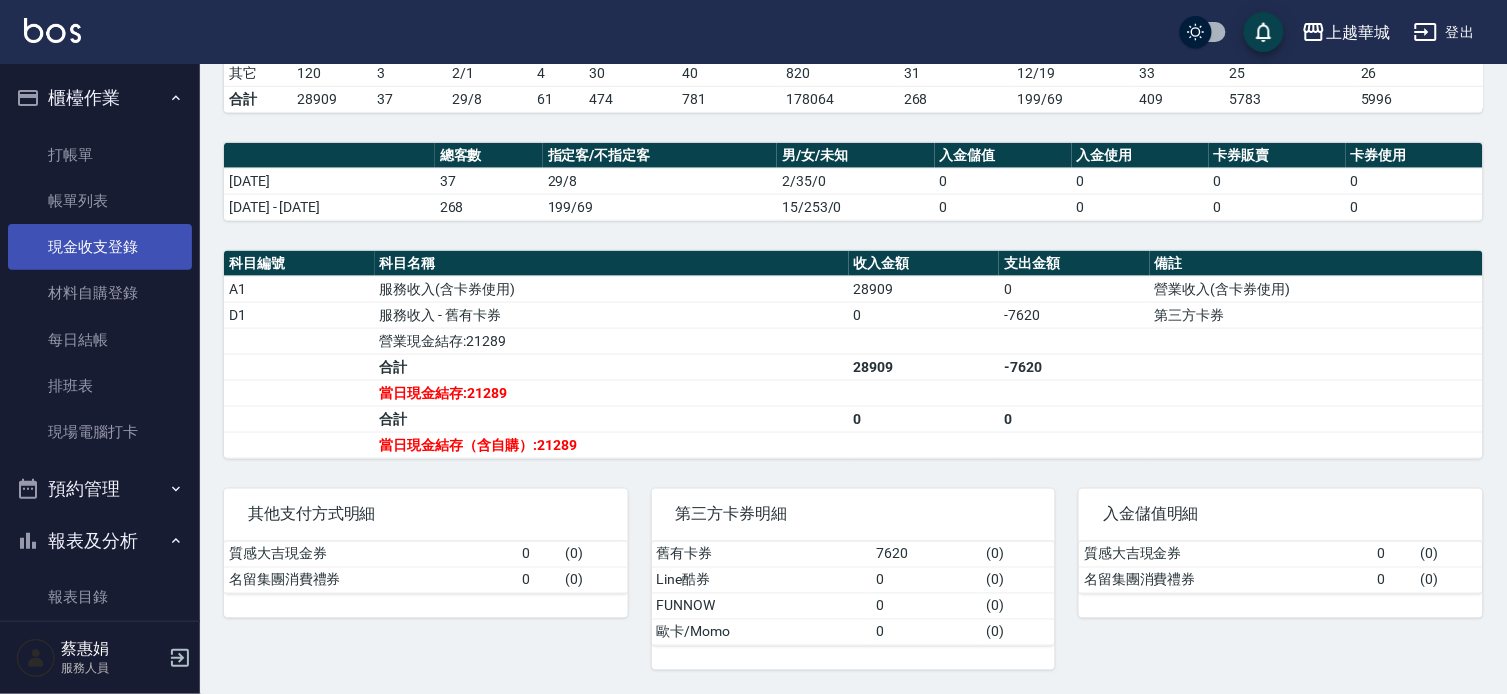 drag, startPoint x: 133, startPoint y: 255, endPoint x: 145, endPoint y: 247, distance: 14.422205 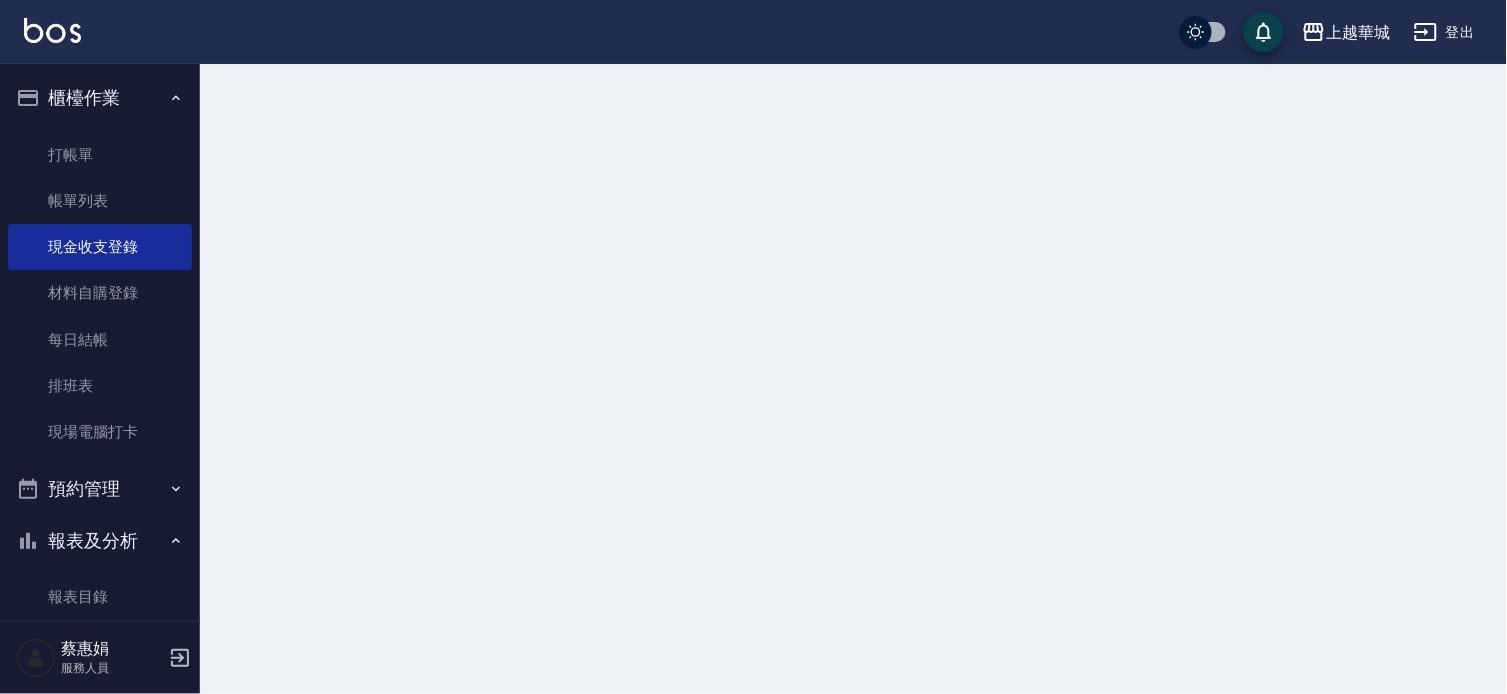 scroll, scrollTop: 0, scrollLeft: 0, axis: both 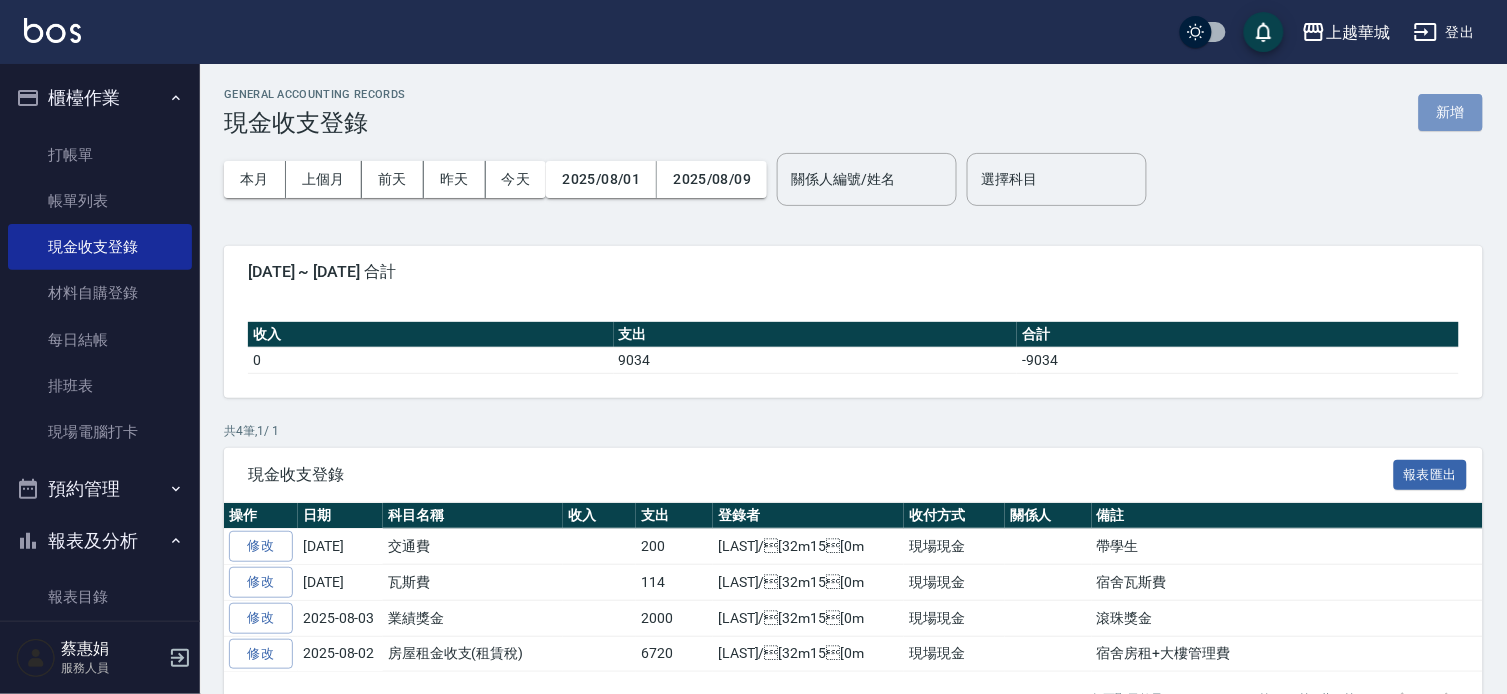 click on "新增" at bounding box center (1451, 112) 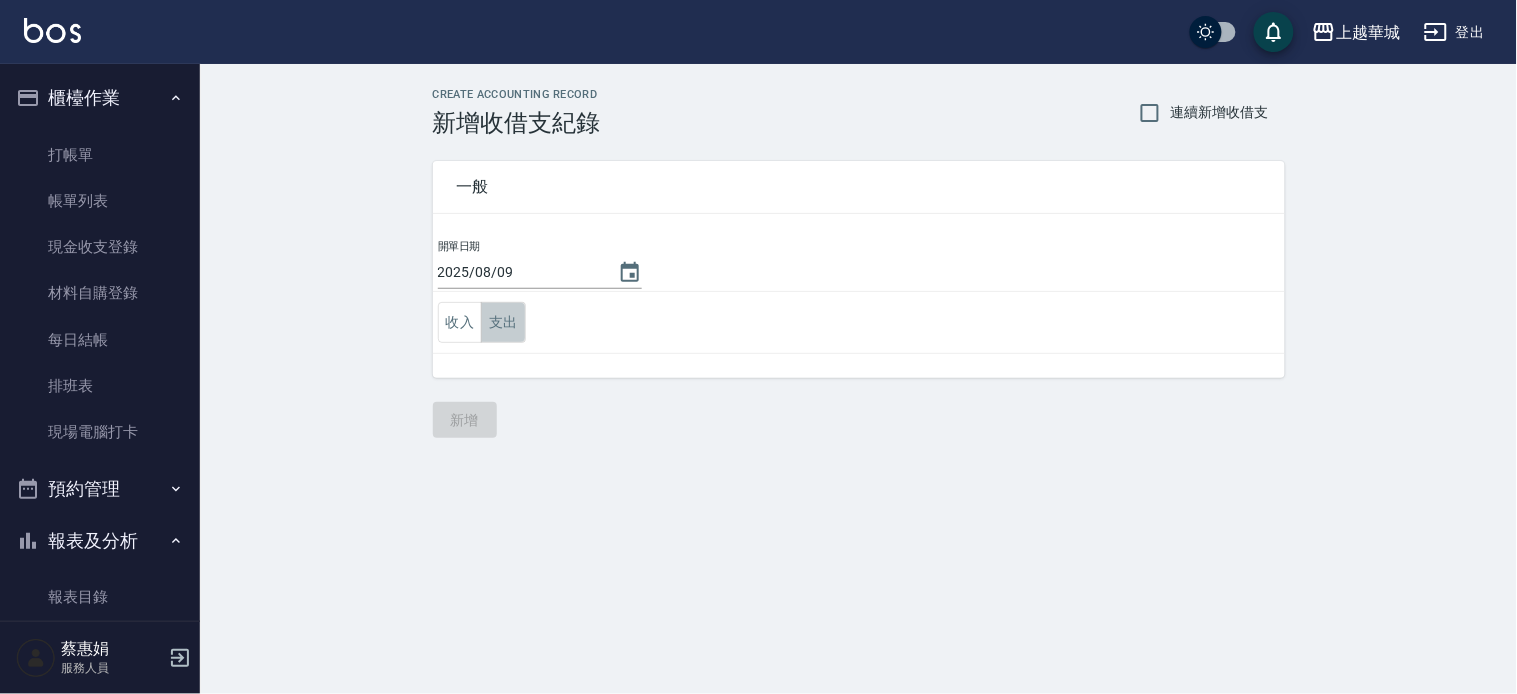 drag, startPoint x: 492, startPoint y: 332, endPoint x: 517, endPoint y: 338, distance: 25.70992 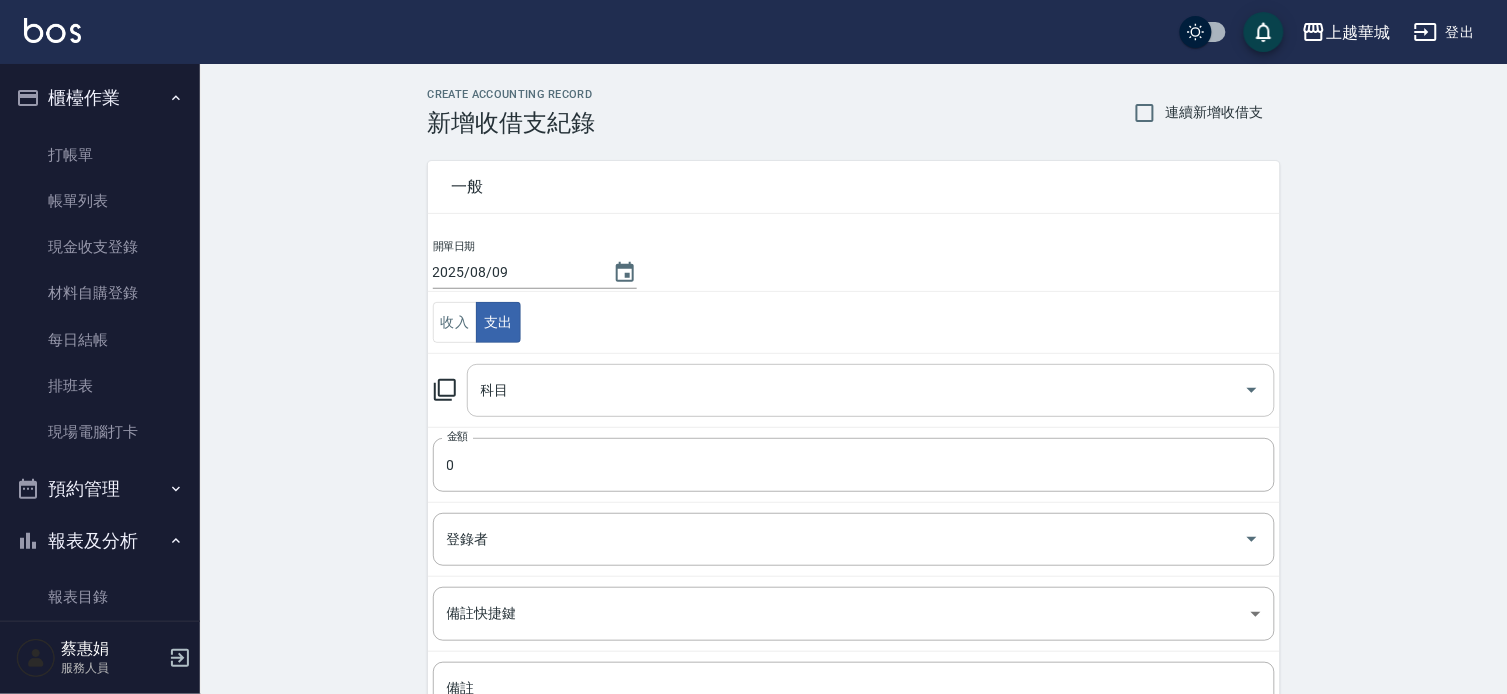 click on "科目" at bounding box center [856, 390] 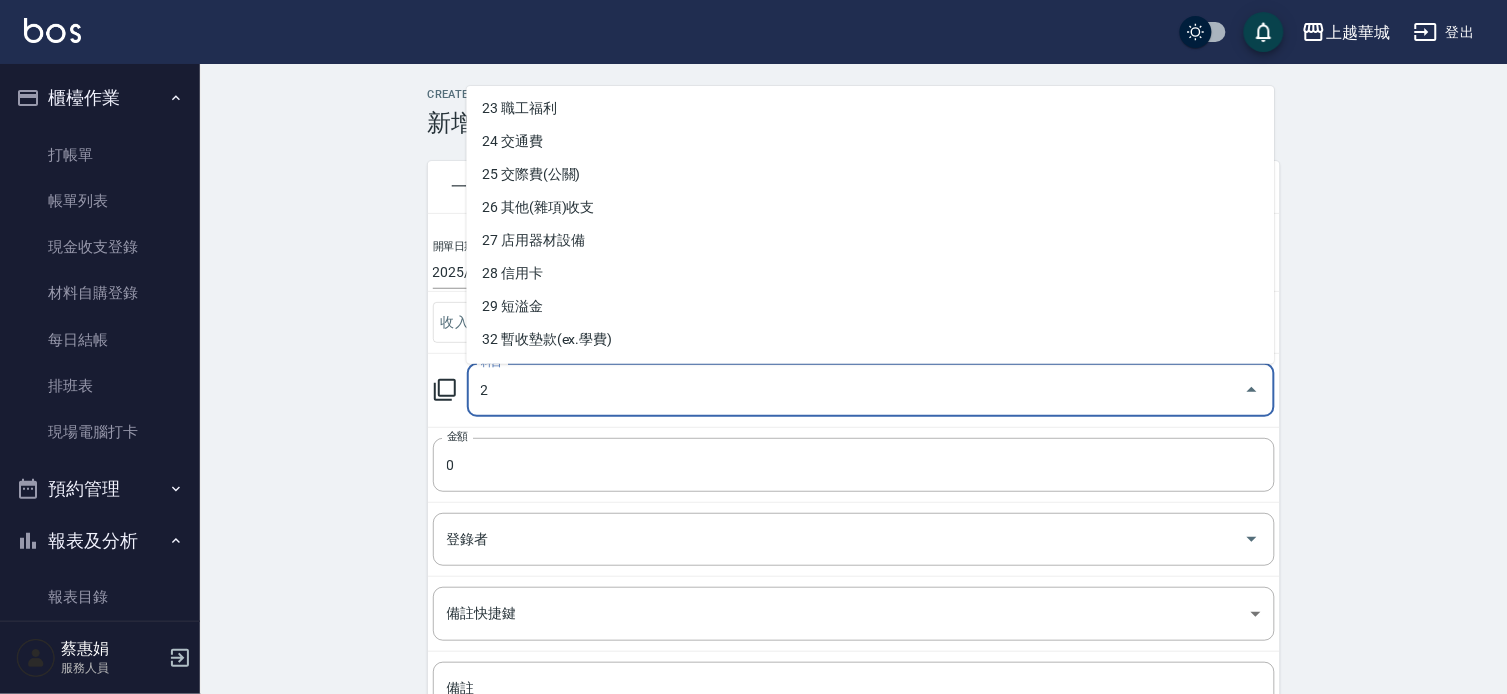 scroll, scrollTop: 0, scrollLeft: 0, axis: both 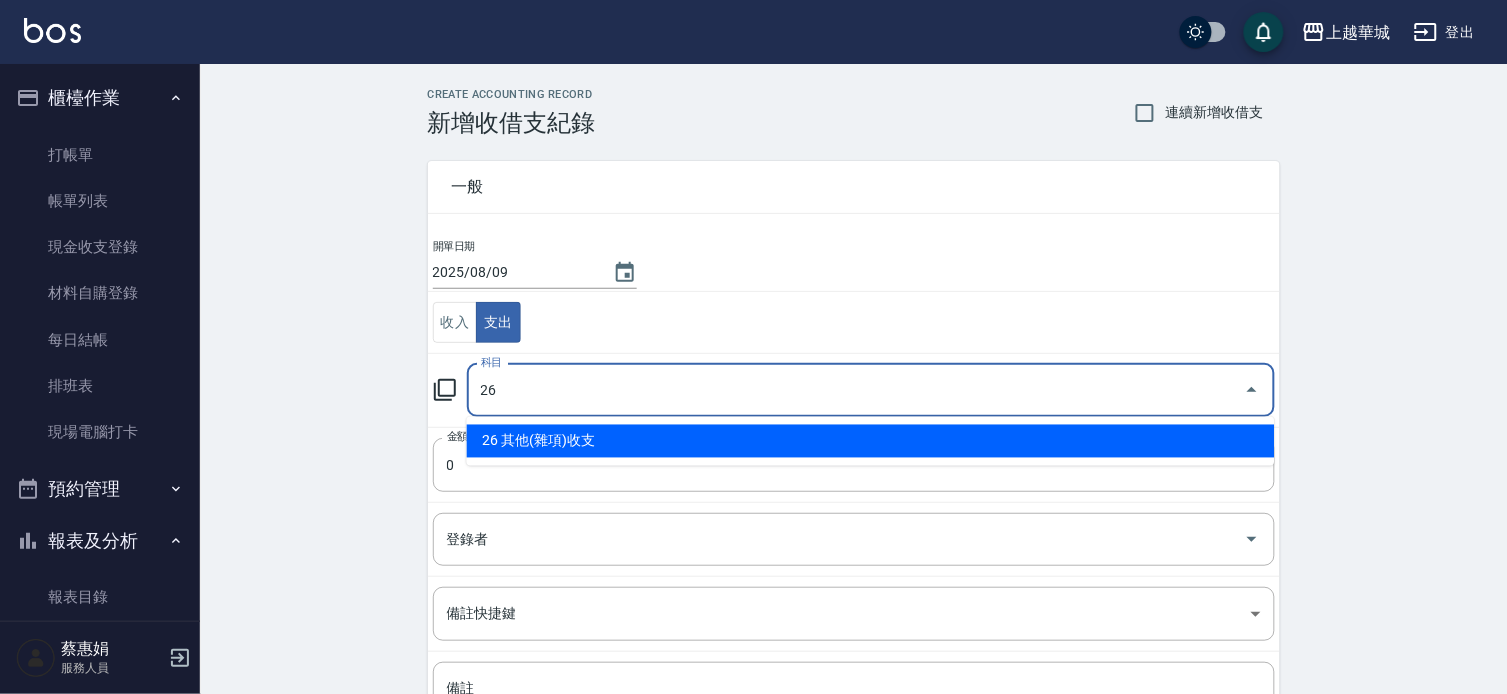 click on "26 其他(雜項)收支" at bounding box center [871, 441] 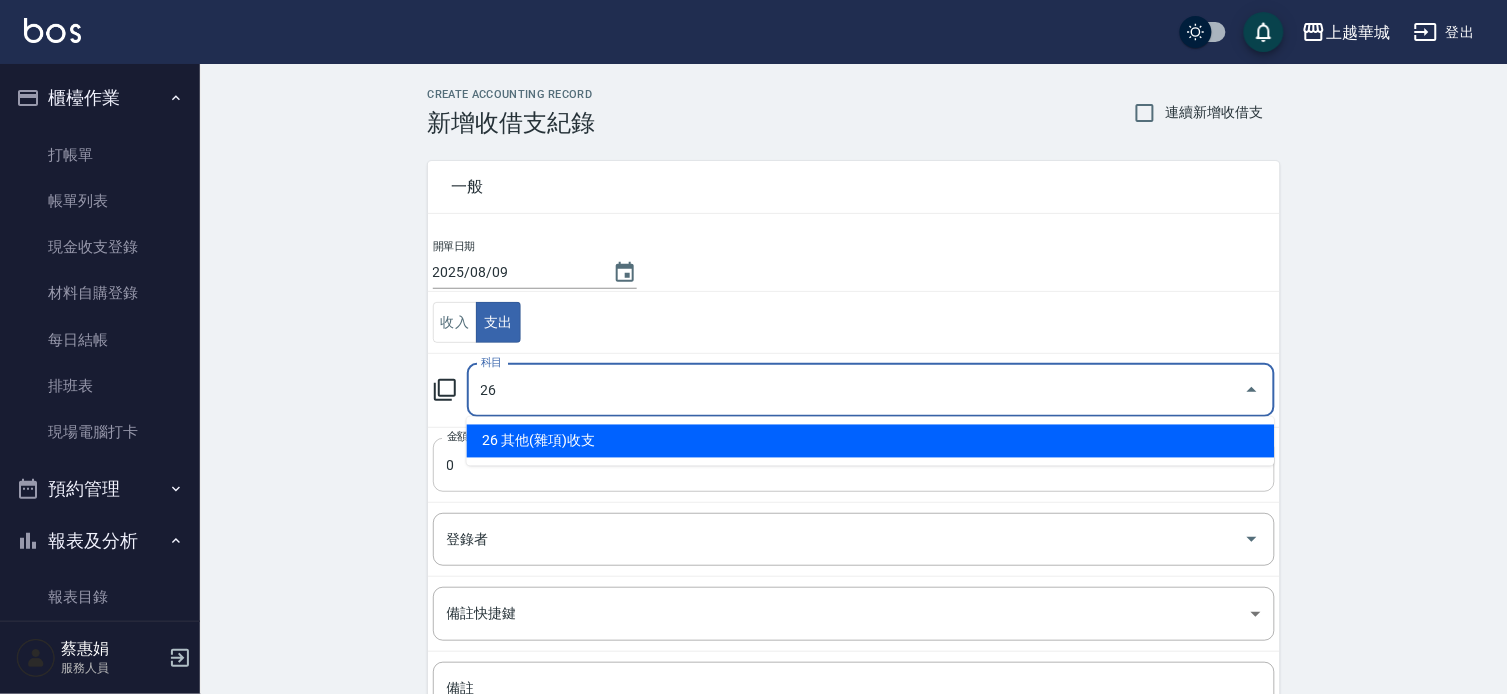 type on "26 其他(雜項)收支" 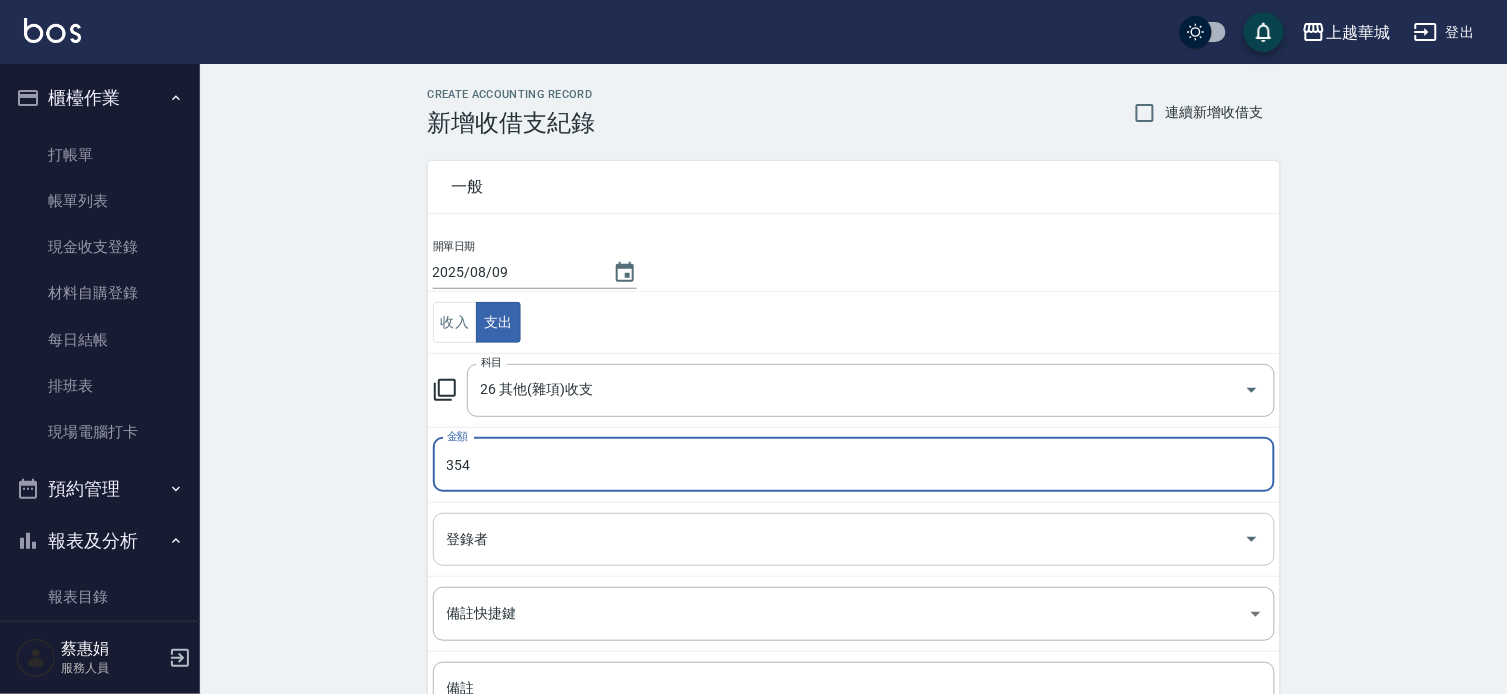 type on "354" 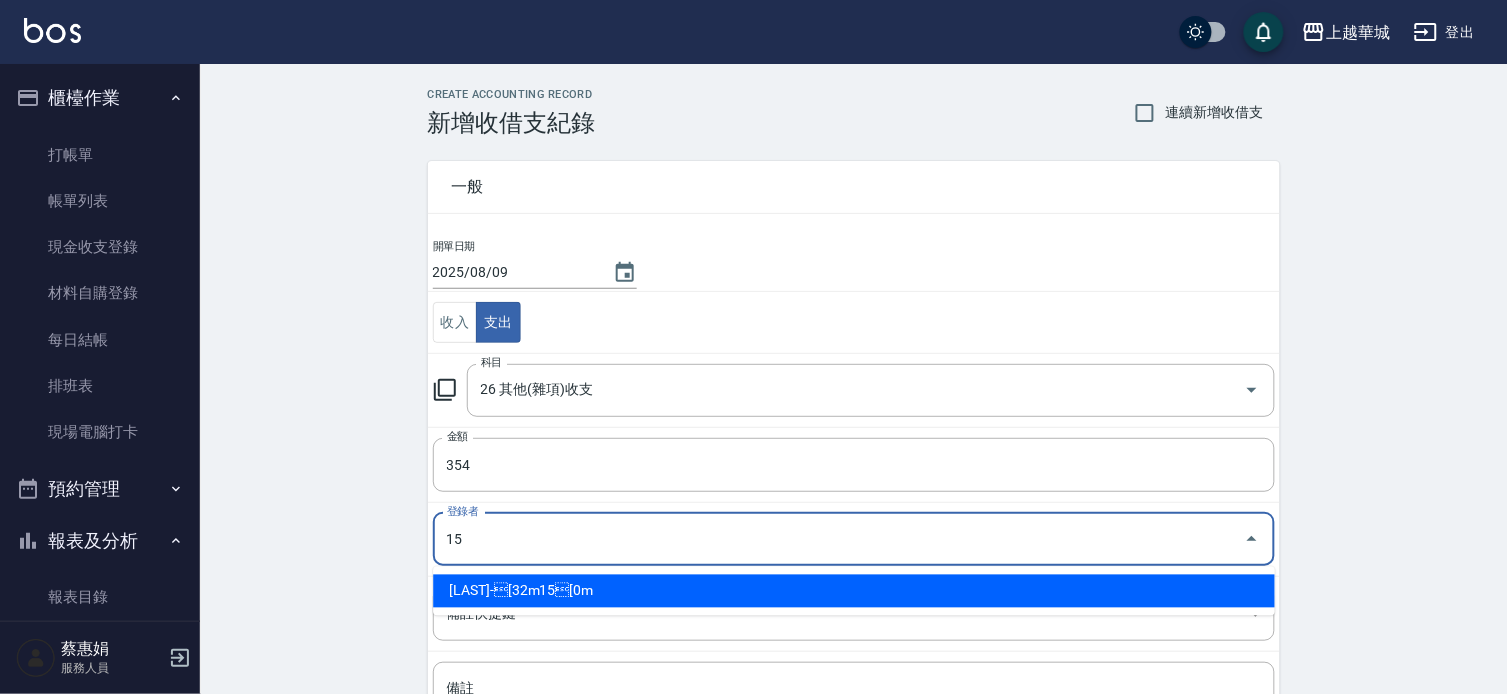 click on "[LAST]-[32m15[0m" at bounding box center [854, 591] 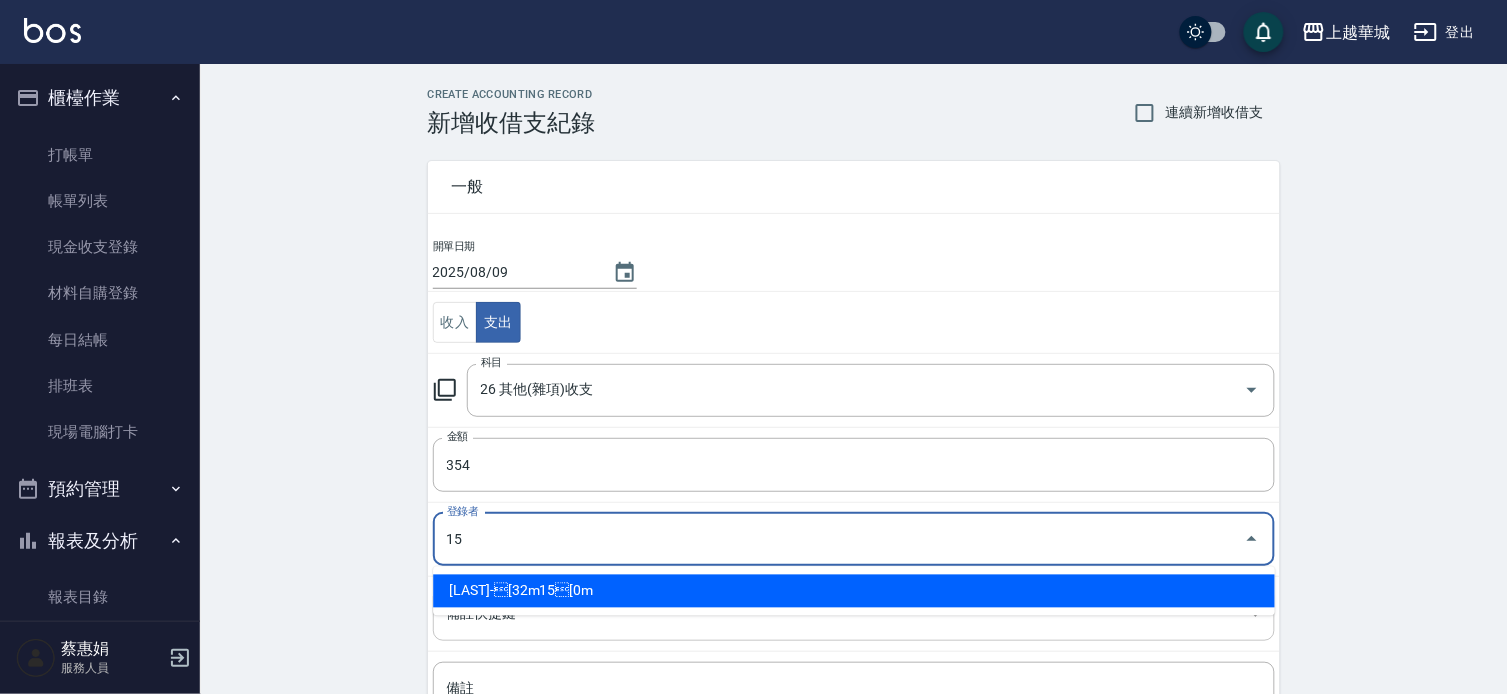 type on "[LAST]-[32m15[0m" 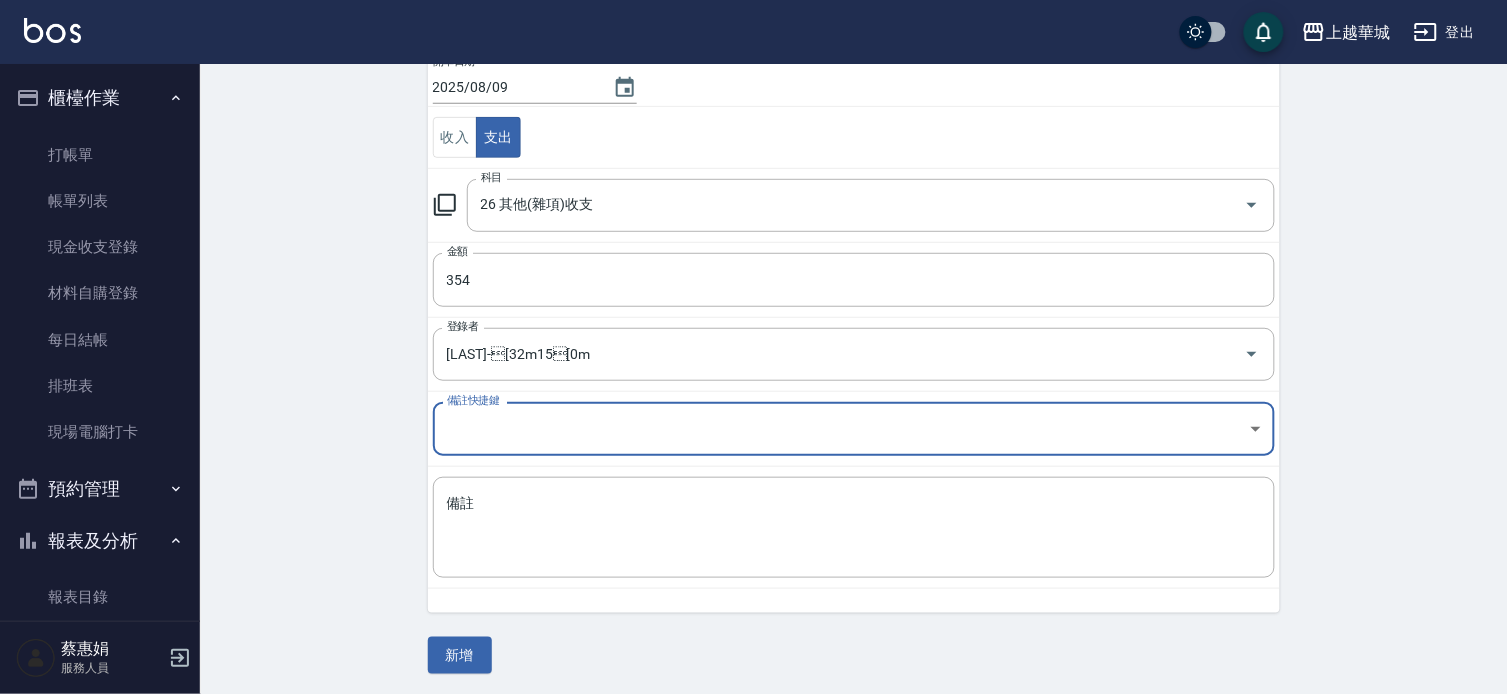 scroll, scrollTop: 188, scrollLeft: 0, axis: vertical 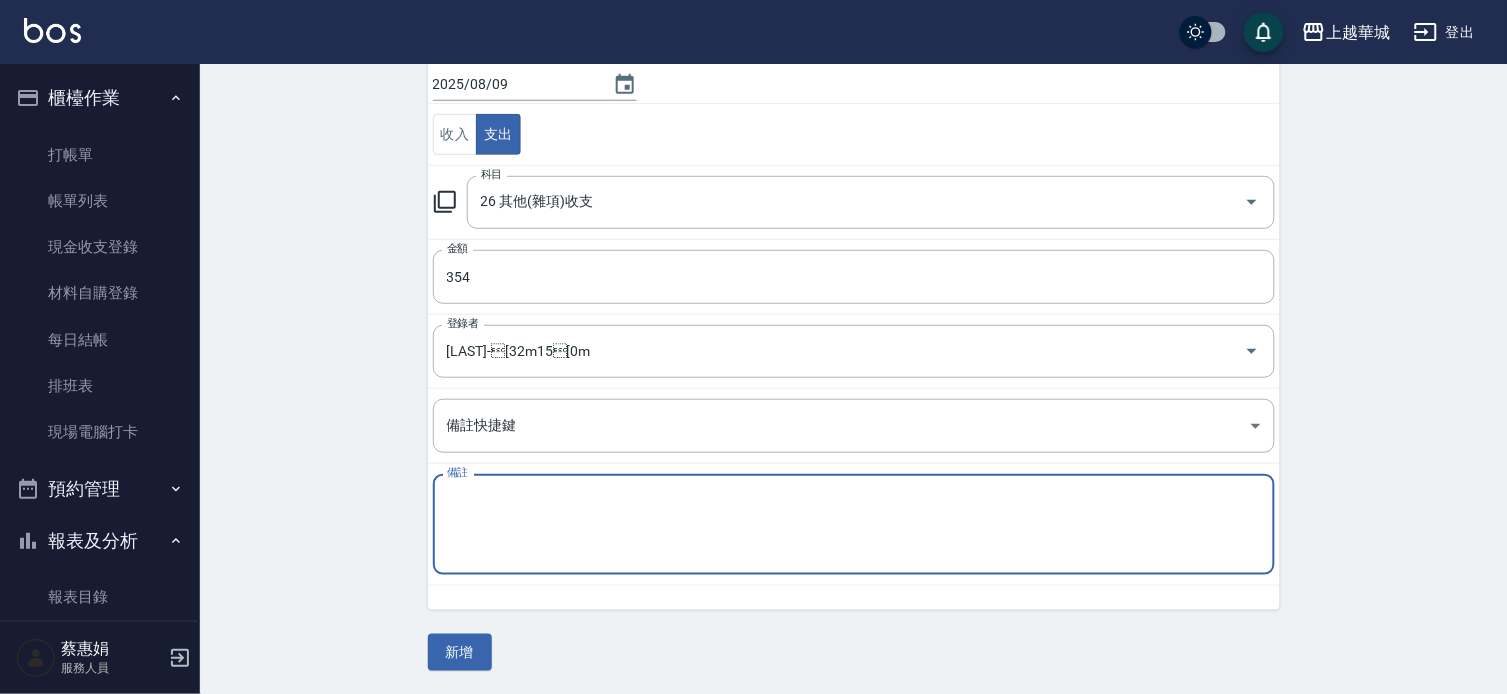 click on "備註" at bounding box center [854, 525] 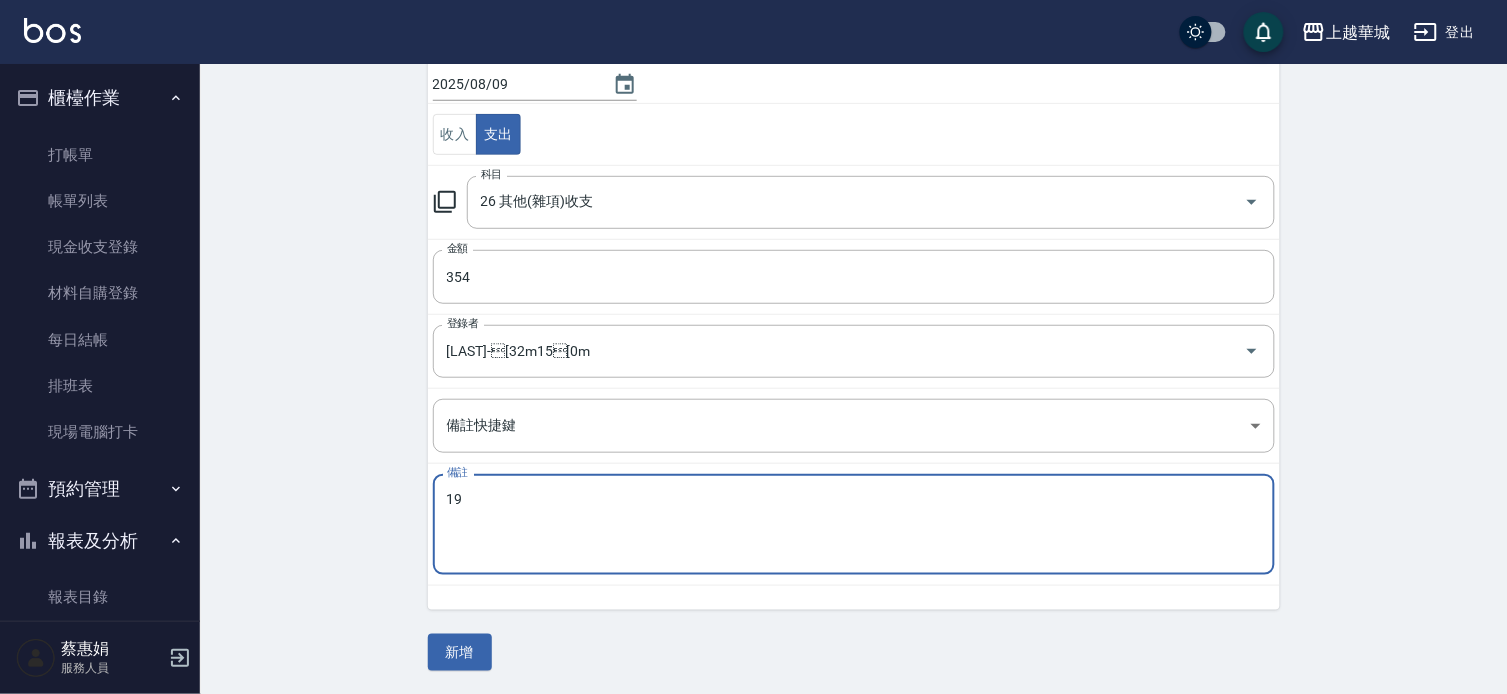 type on "1" 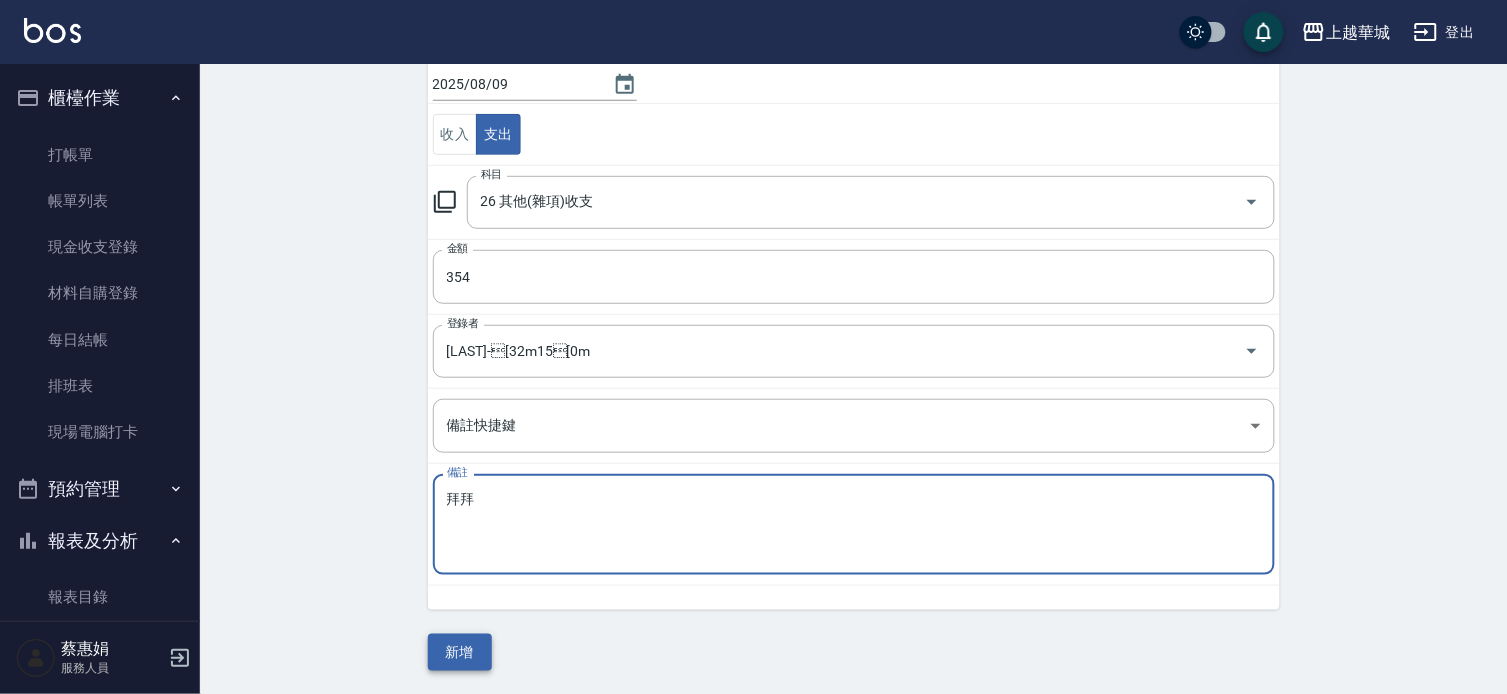 type on "拜拜" 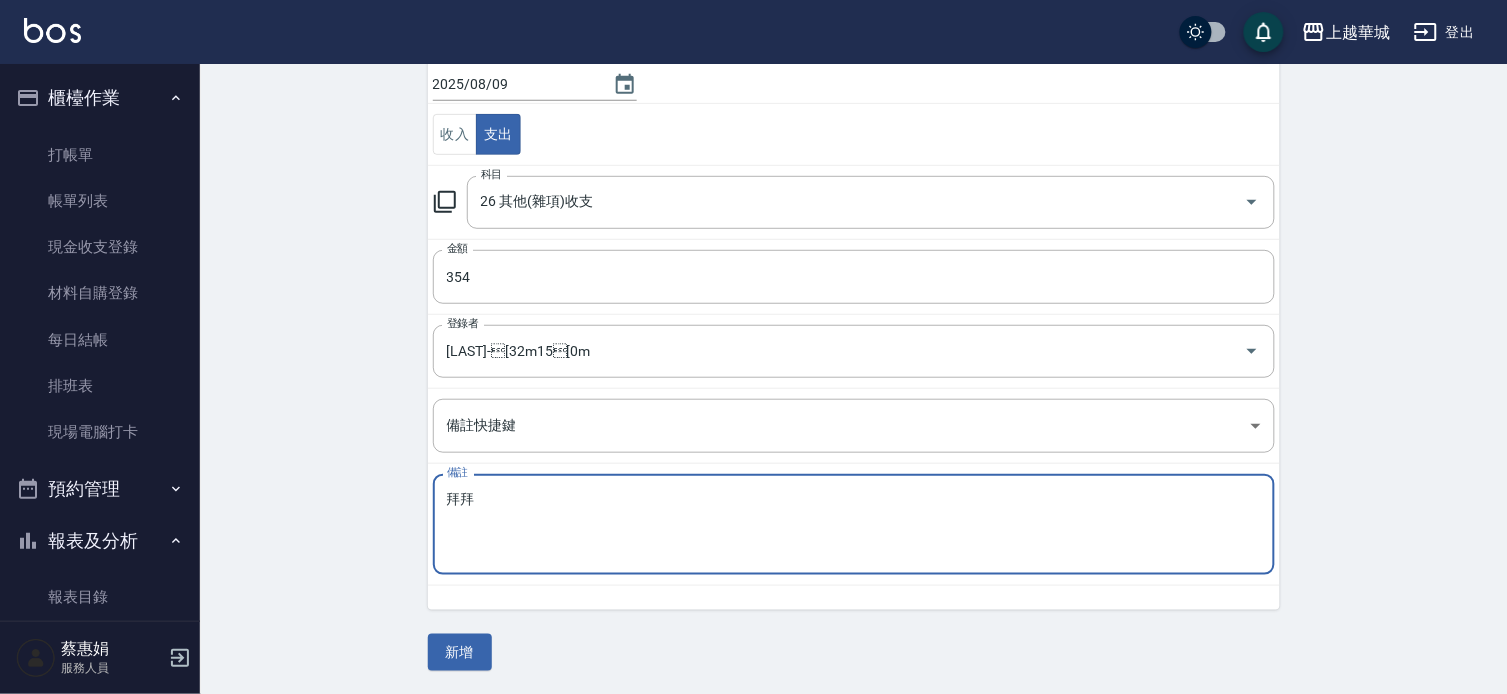drag, startPoint x: 460, startPoint y: 656, endPoint x: 623, endPoint y: 624, distance: 166.1114 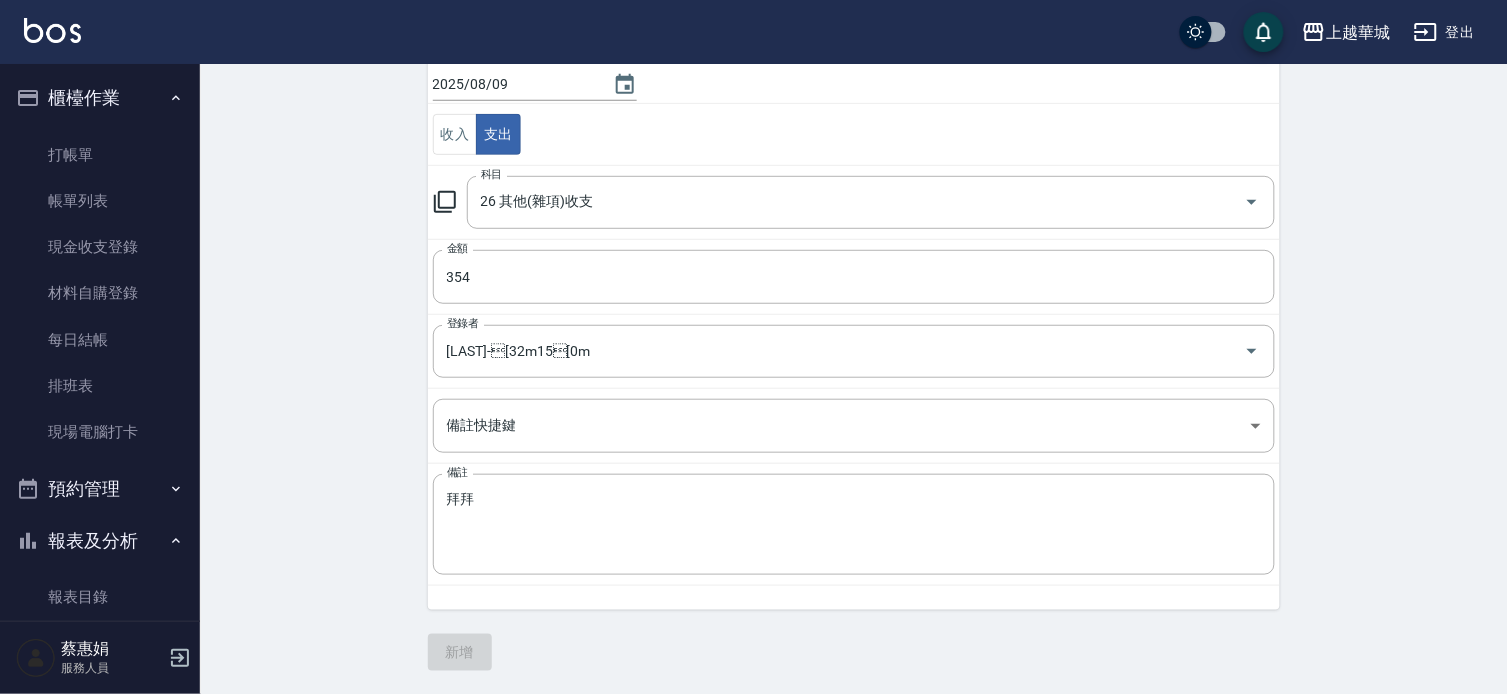 scroll, scrollTop: 0, scrollLeft: 0, axis: both 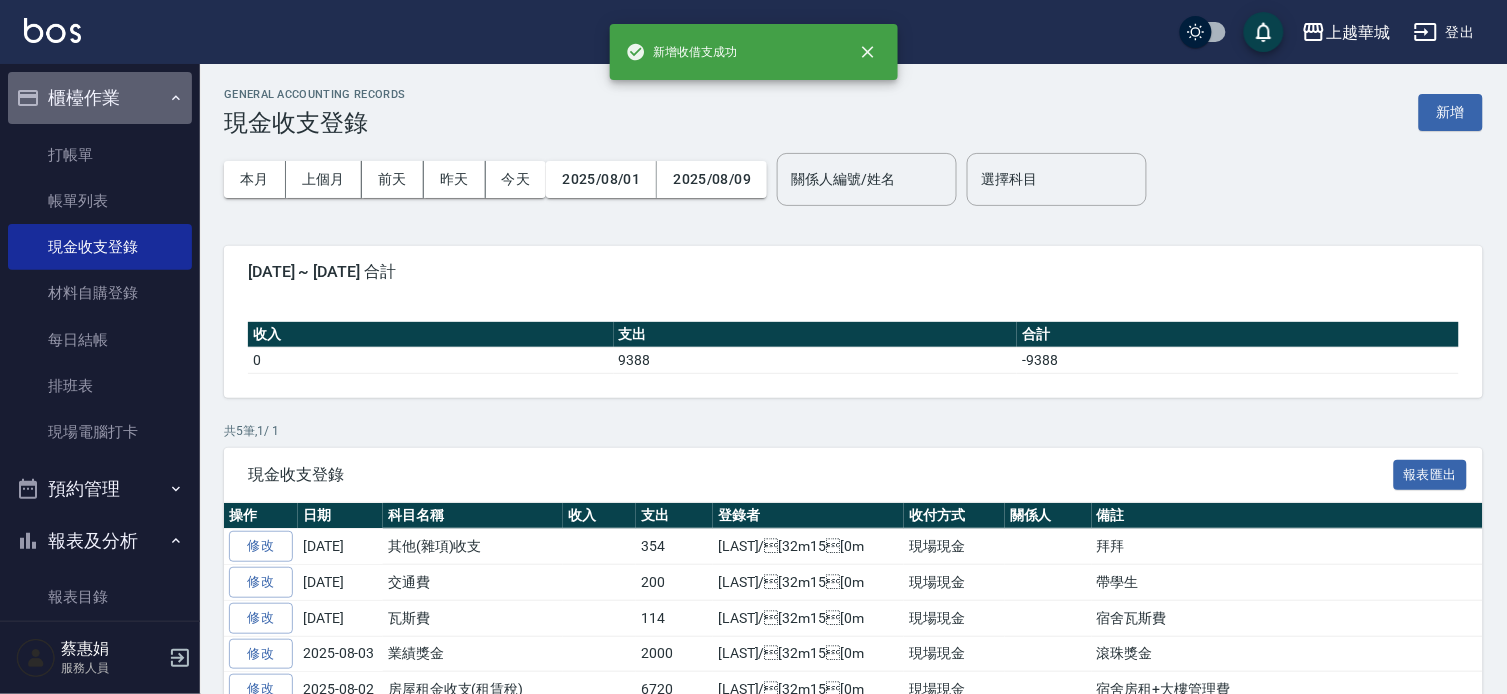 click on "櫃檯作業" at bounding box center (100, 98) 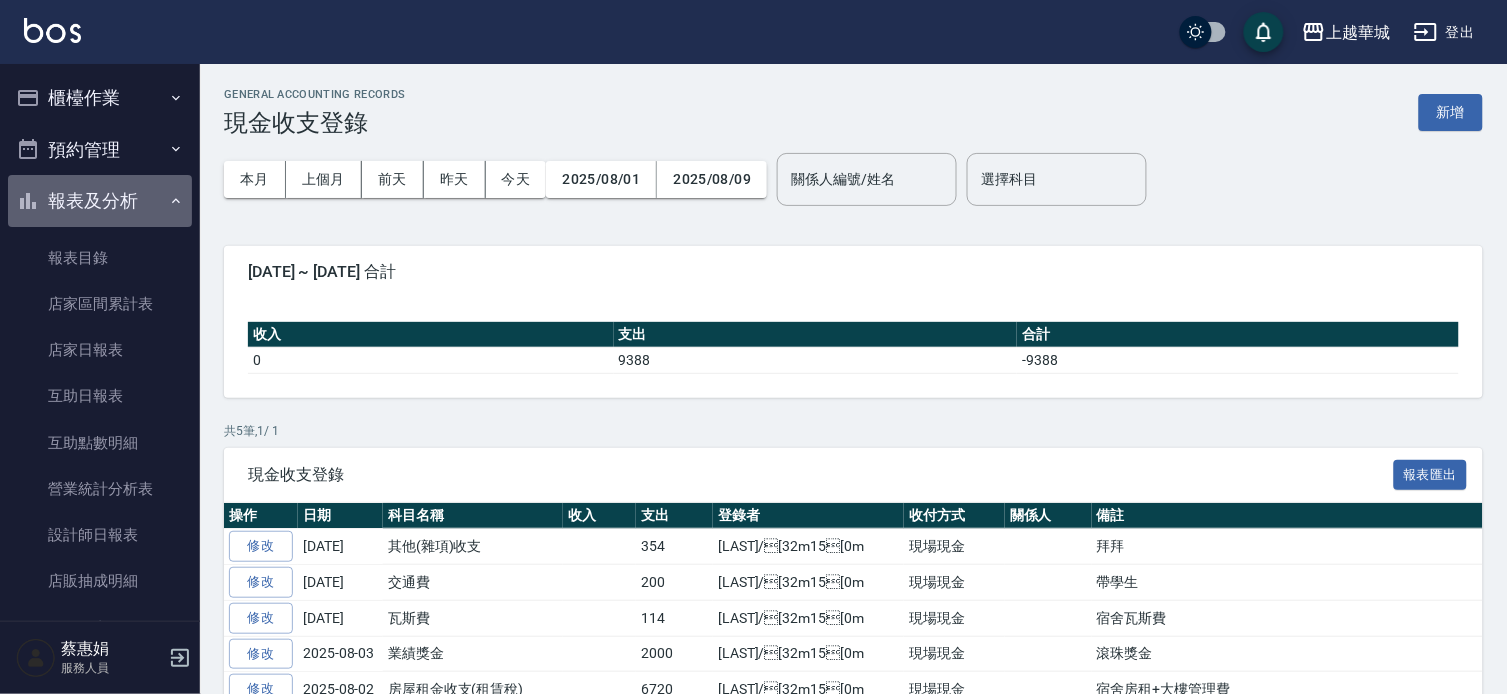 drag, startPoint x: 120, startPoint y: 205, endPoint x: 120, endPoint y: 186, distance: 19 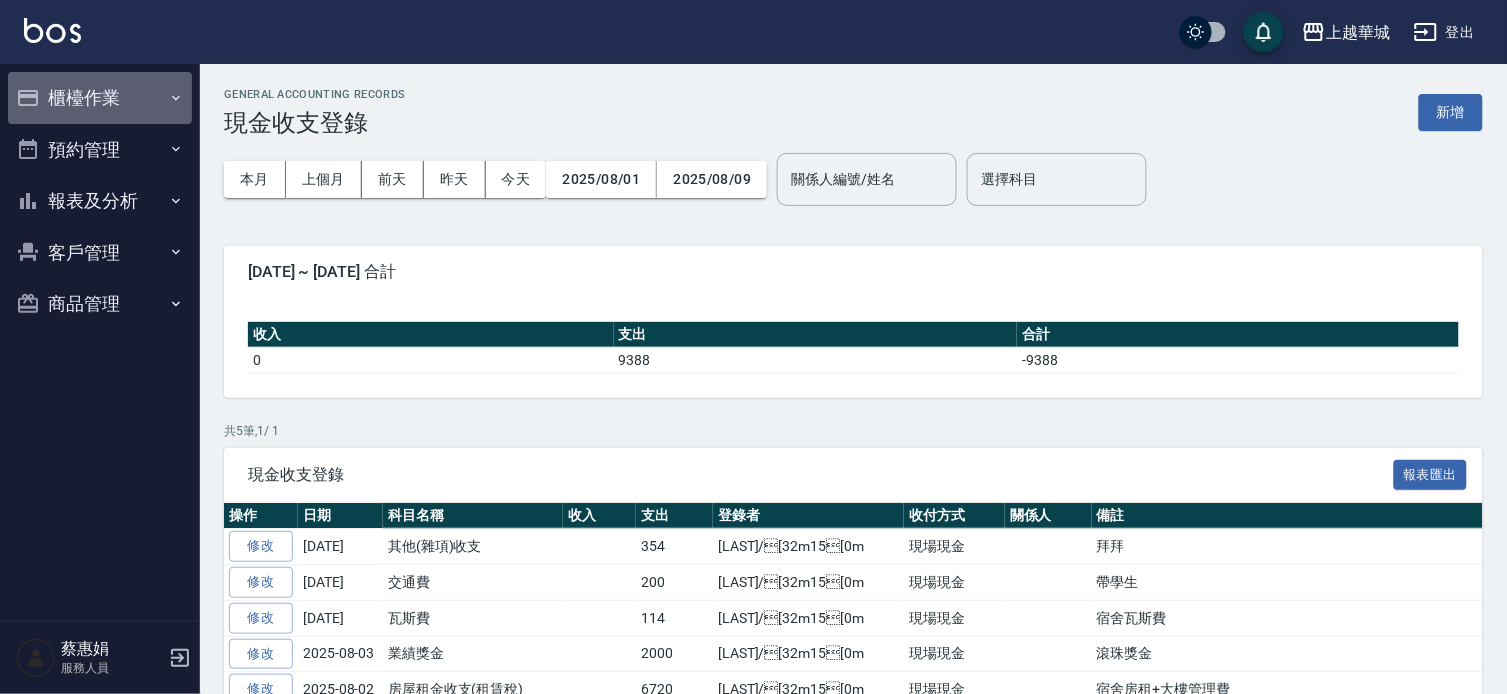 click on "櫃檯作業" at bounding box center [100, 98] 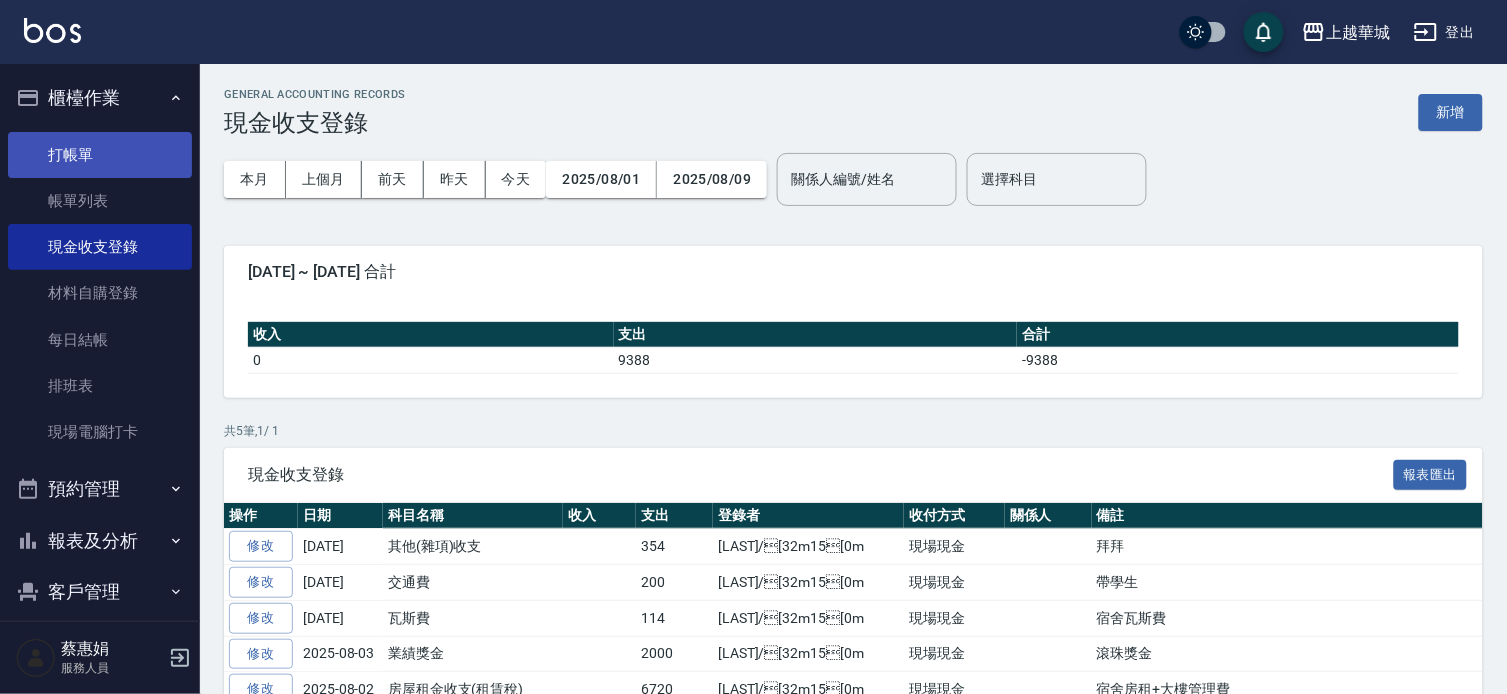 click on "打帳單" at bounding box center (100, 155) 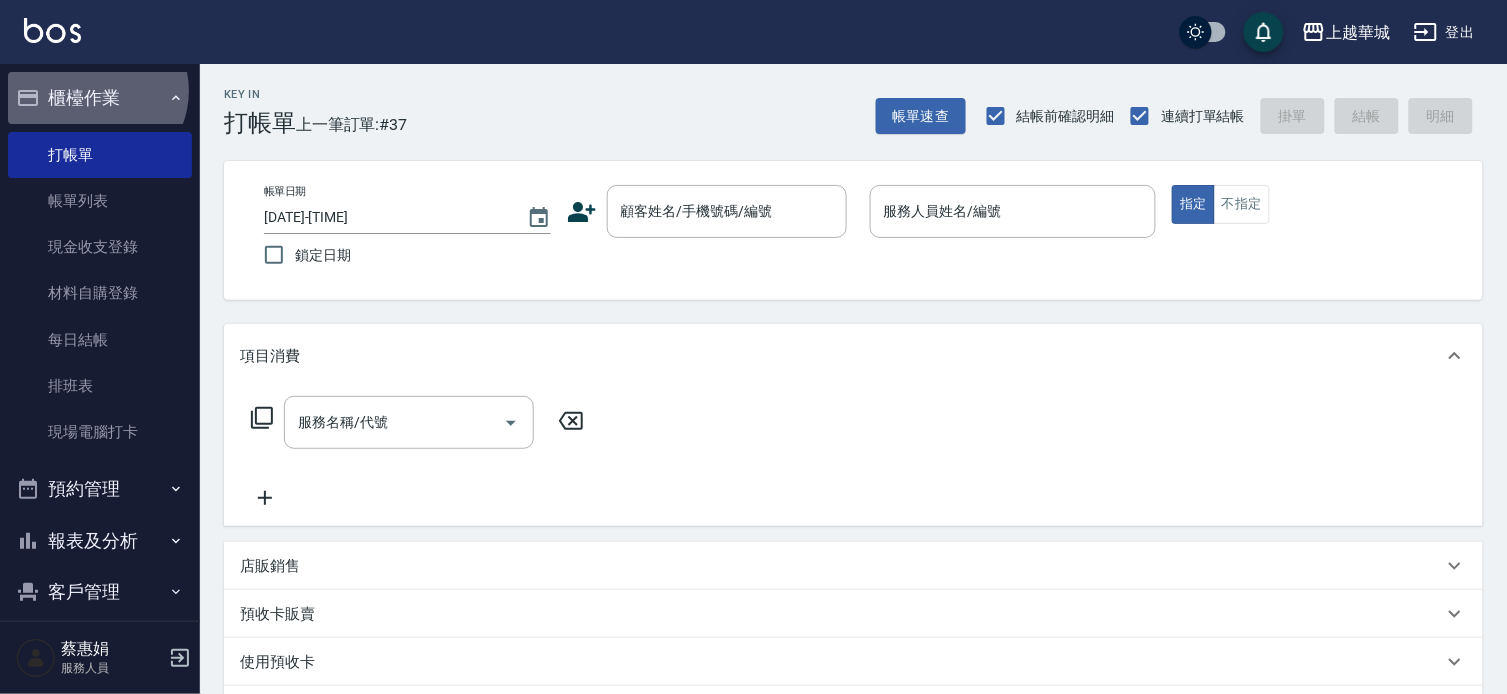 click on "櫃檯作業" at bounding box center (100, 98) 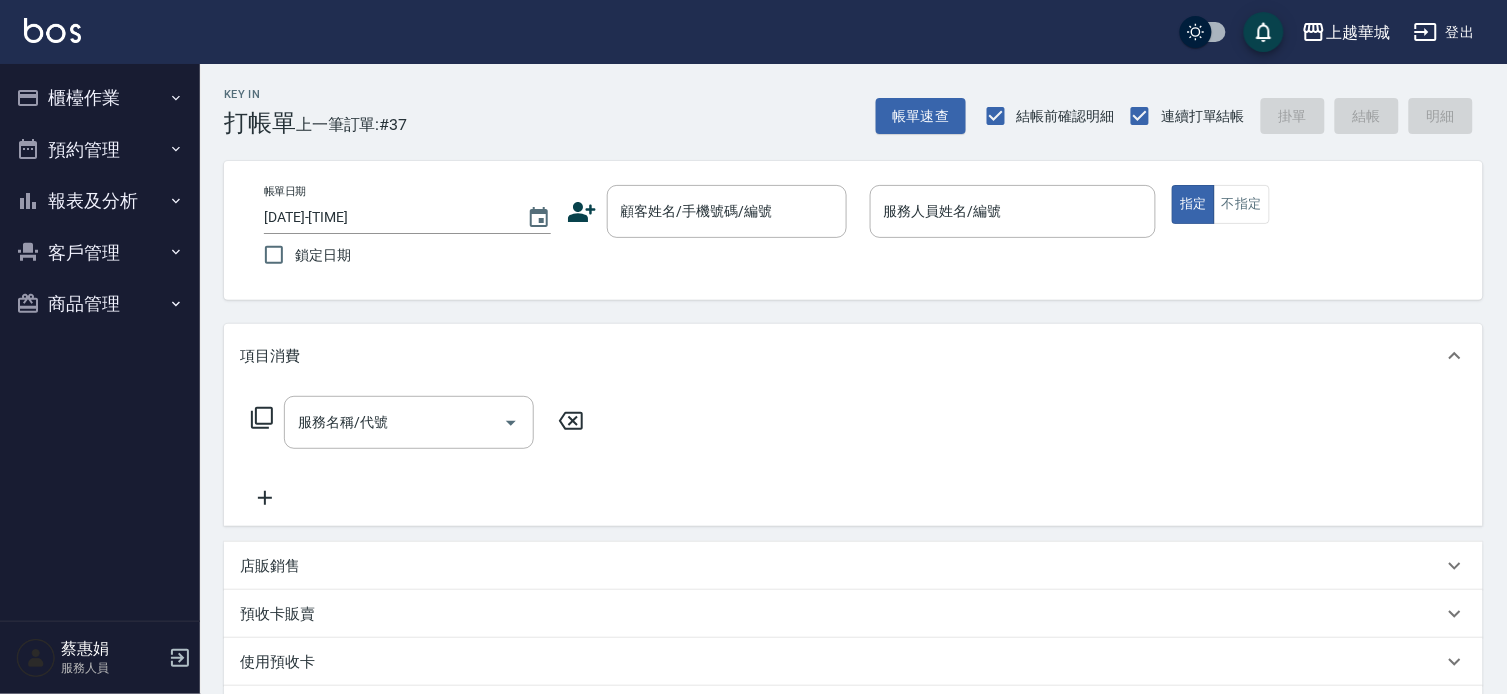 drag, startPoint x: 130, startPoint y: 211, endPoint x: 114, endPoint y: 206, distance: 16.763054 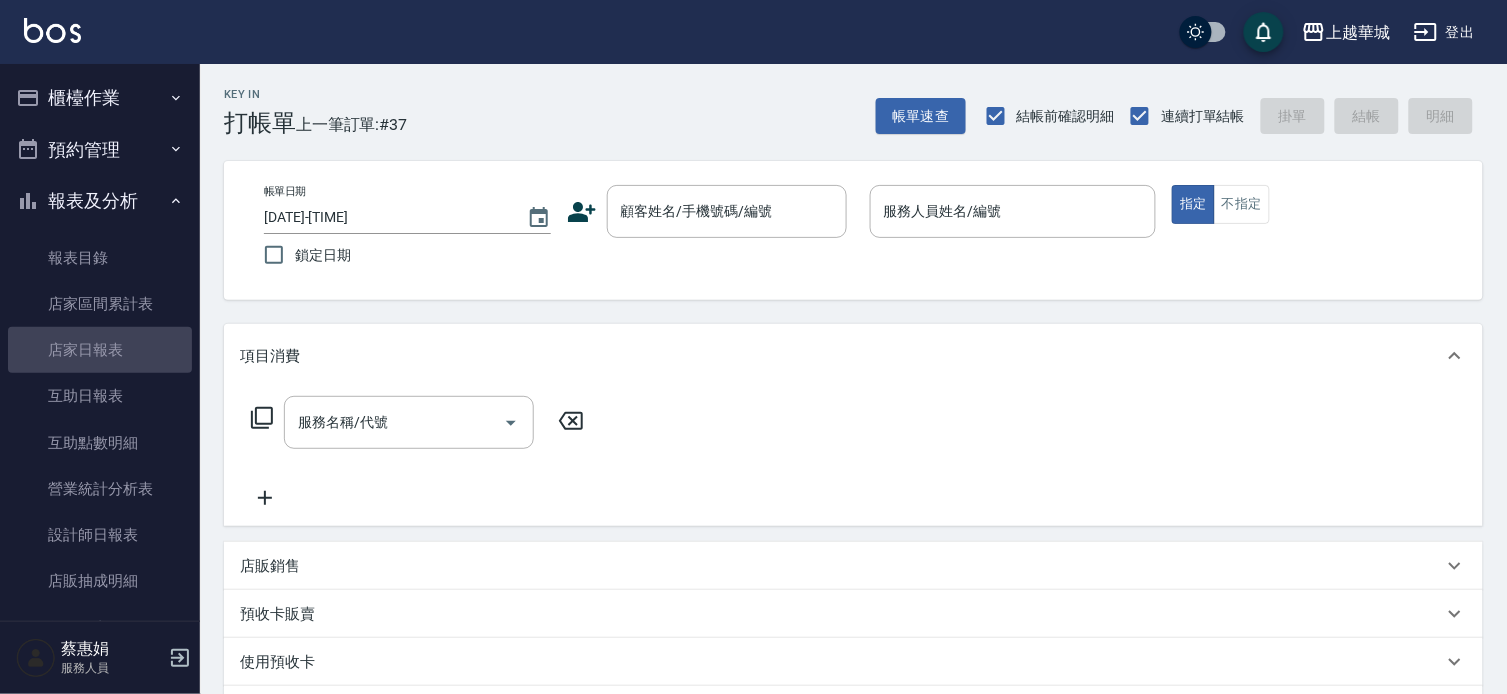 drag, startPoint x: 106, startPoint y: 356, endPoint x: 206, endPoint y: 330, distance: 103.32473 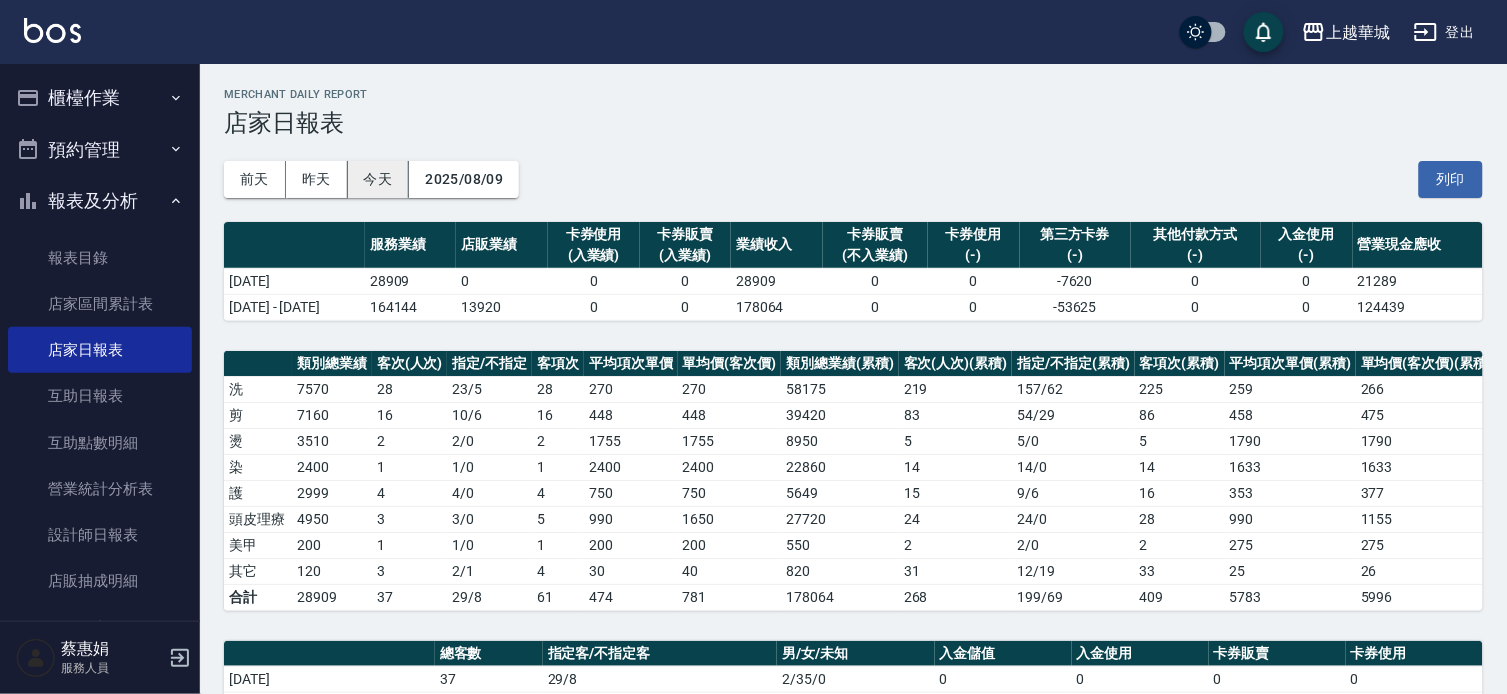 scroll, scrollTop: 0, scrollLeft: 0, axis: both 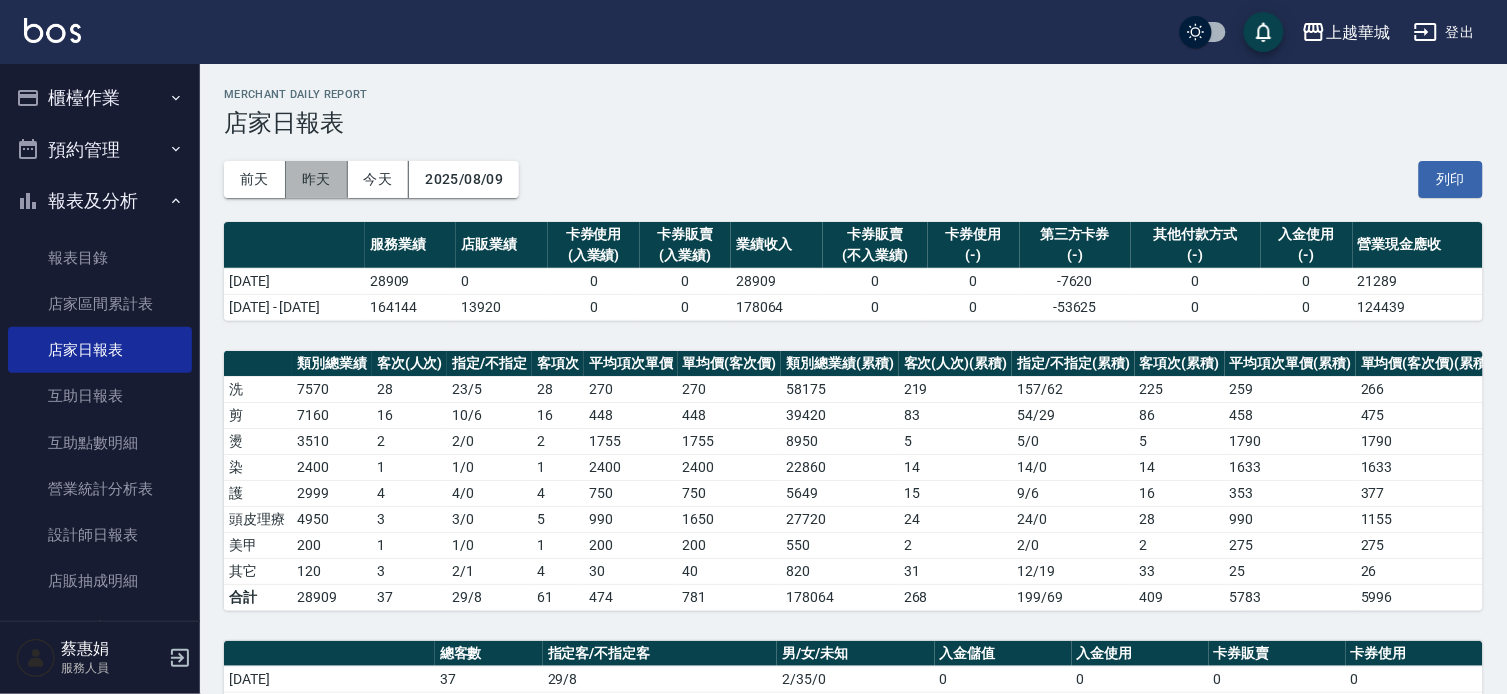 click on "昨天" at bounding box center (317, 179) 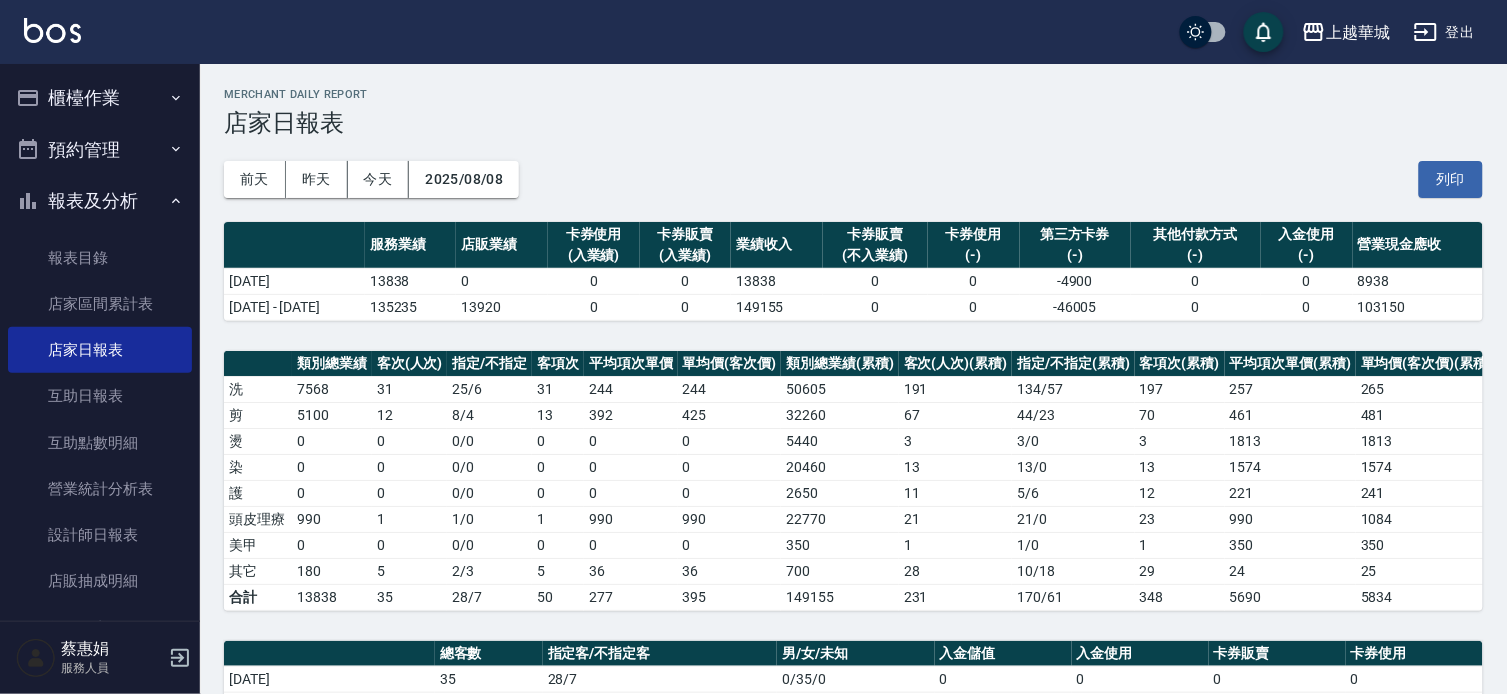 scroll, scrollTop: 0, scrollLeft: 0, axis: both 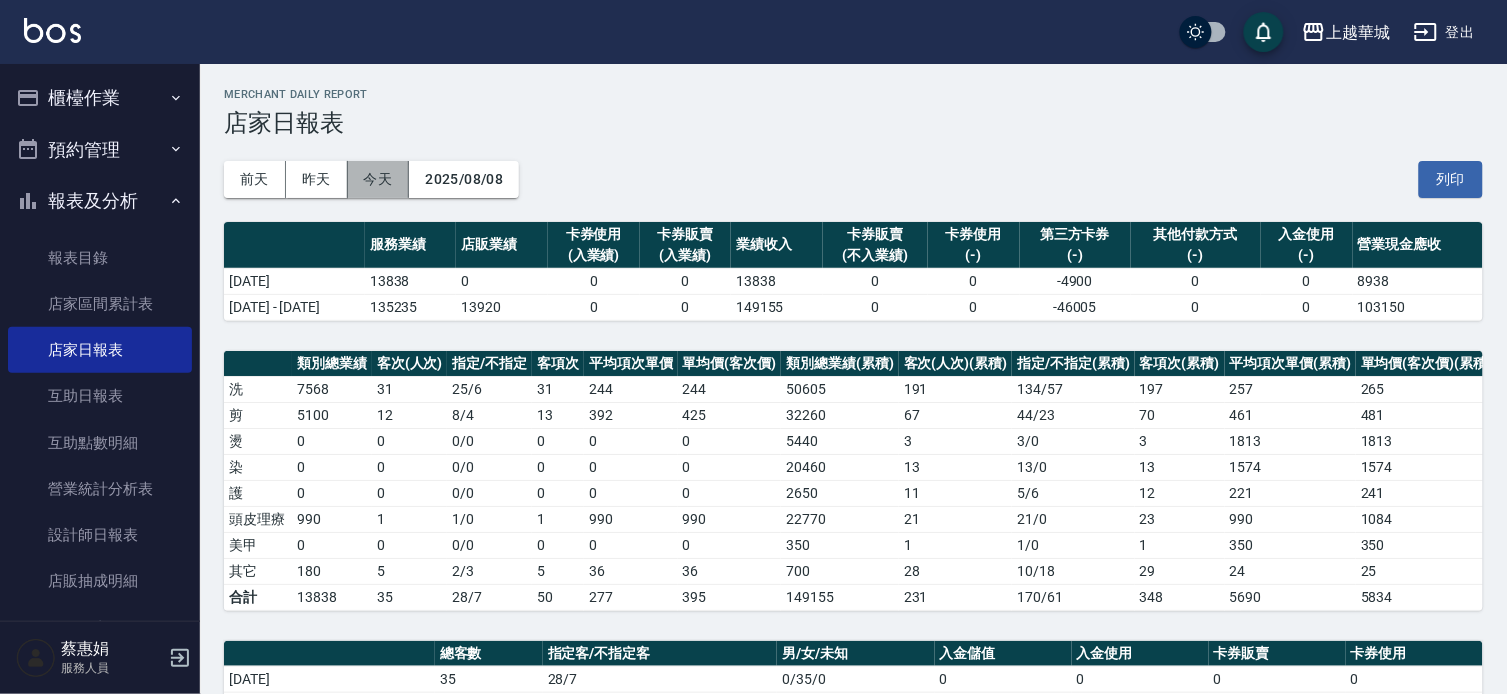 click on "今天" at bounding box center (379, 179) 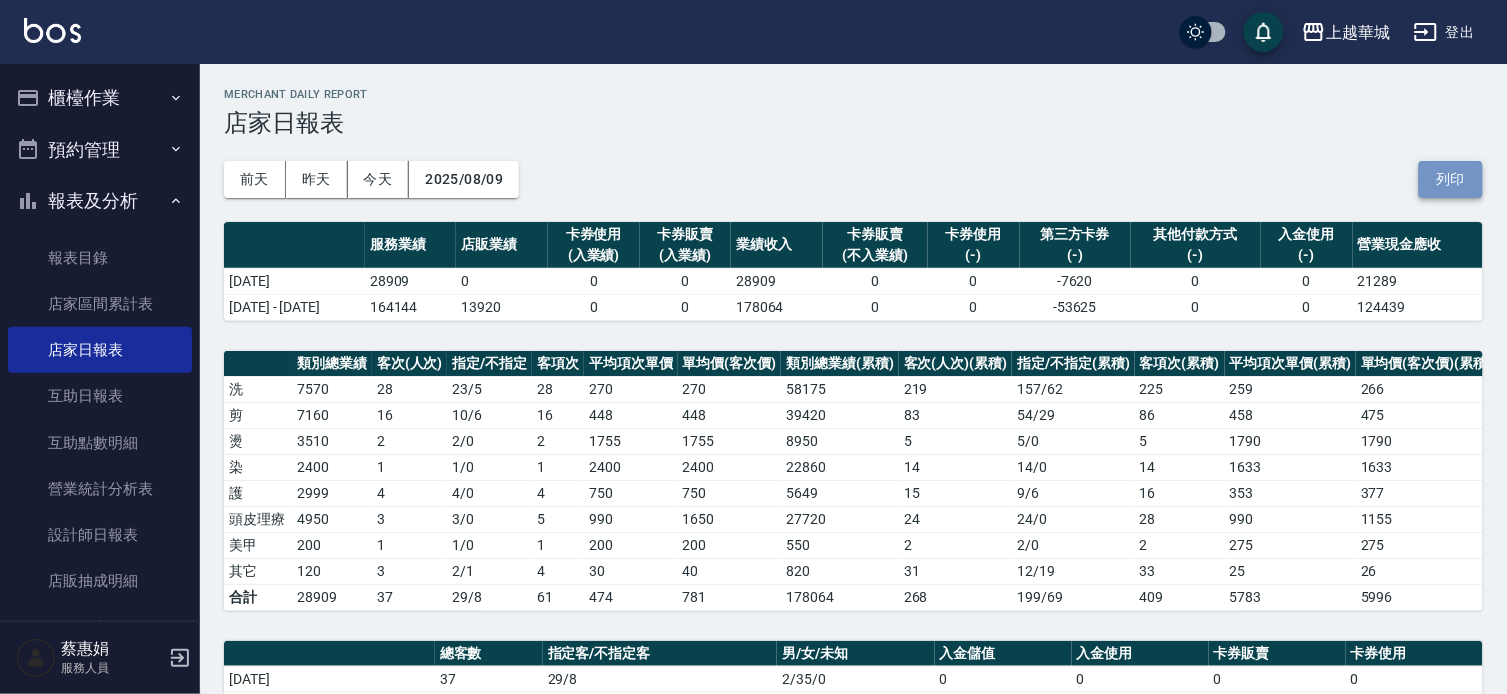 click on "列印" at bounding box center [1451, 179] 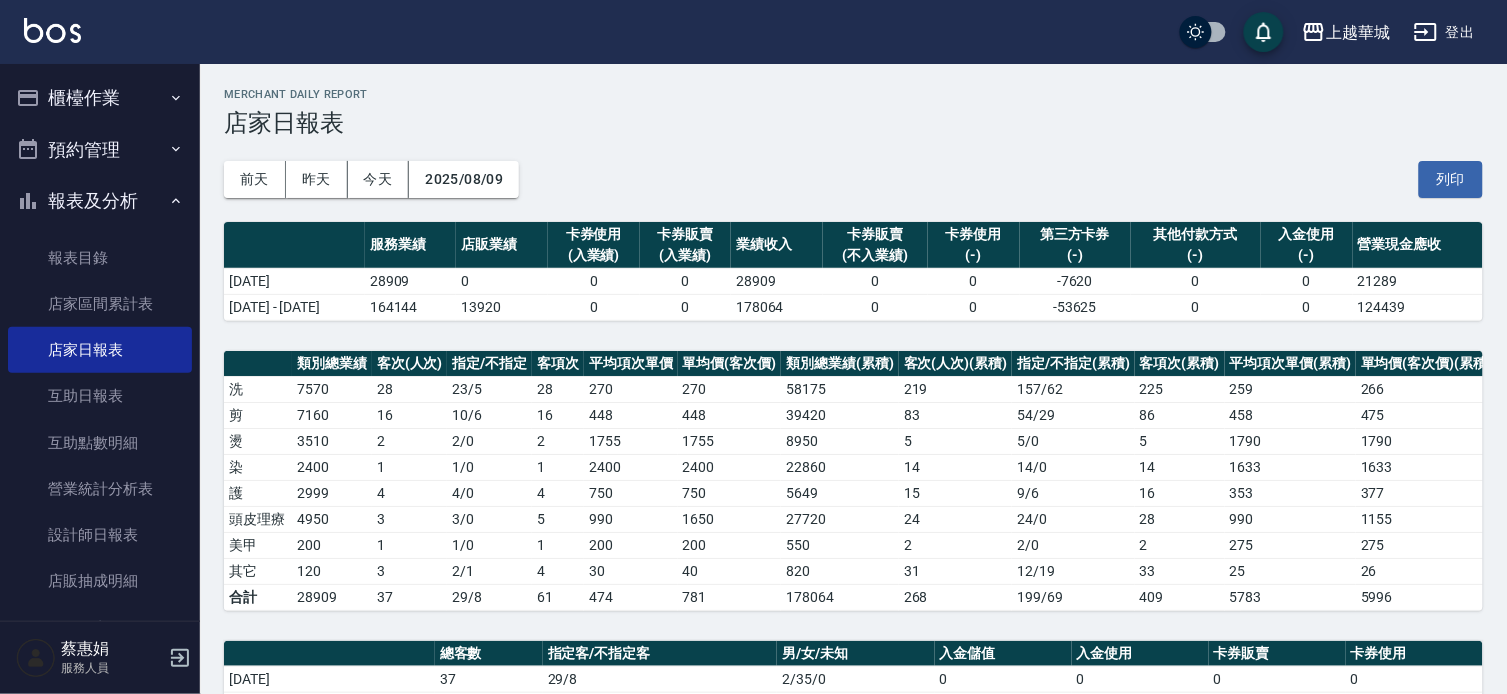 click on "報表及分析" at bounding box center (100, 201) 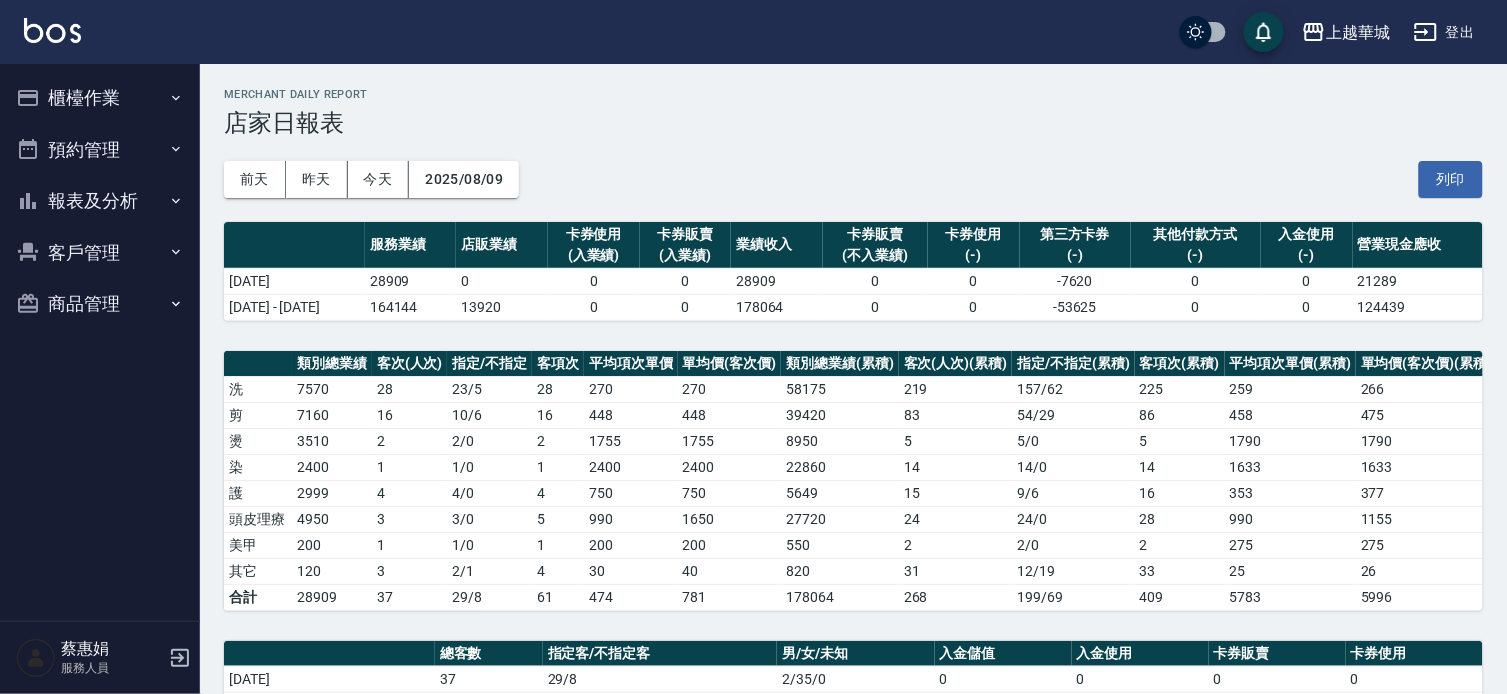 click on "客戶管理" at bounding box center (100, 253) 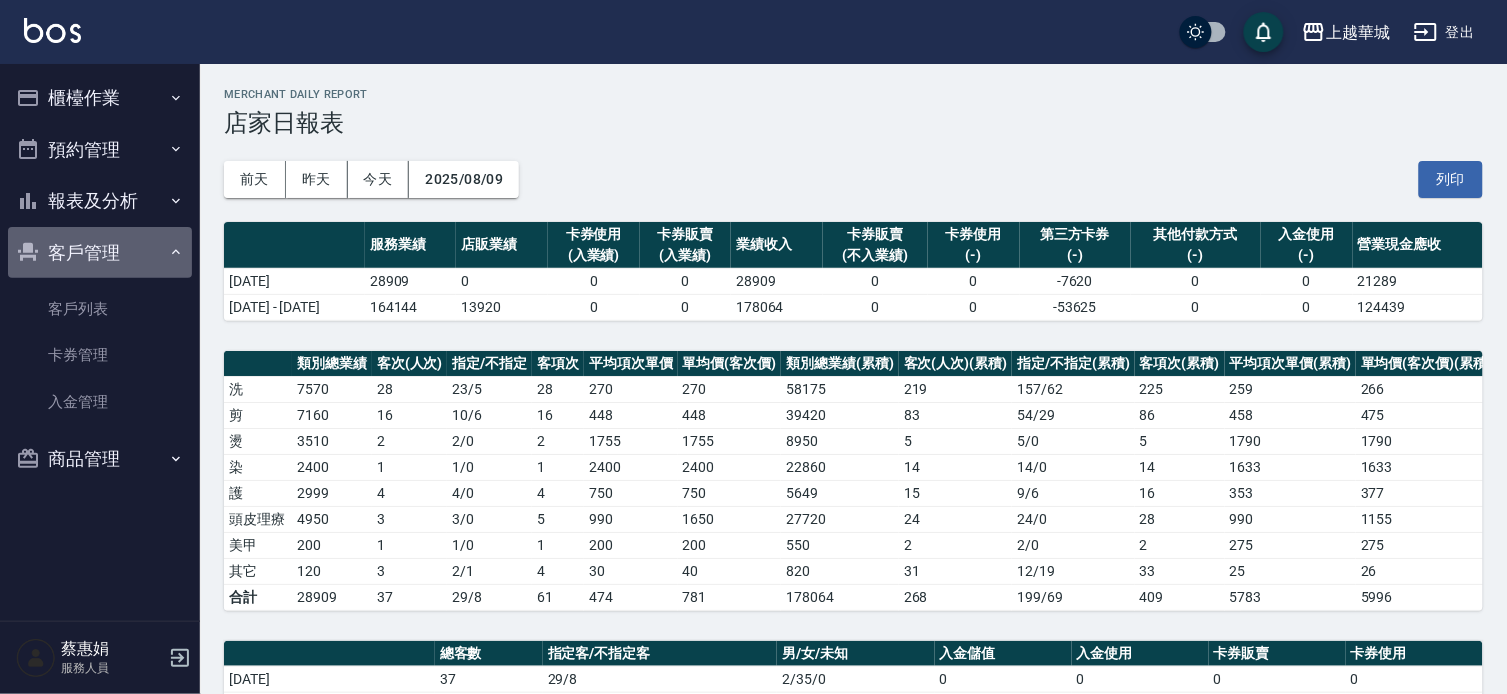 drag, startPoint x: 96, startPoint y: 255, endPoint x: 101, endPoint y: 213, distance: 42.296574 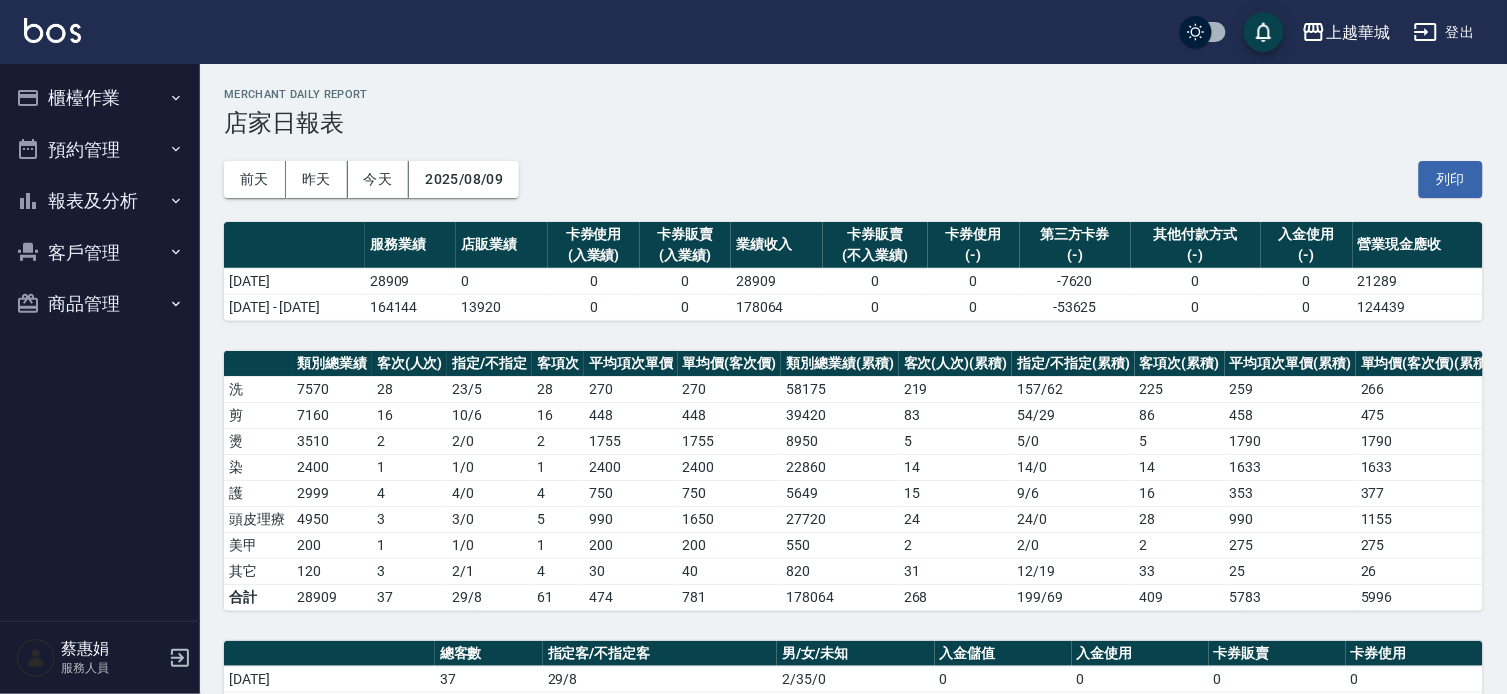 click on "報表及分析" at bounding box center (100, 201) 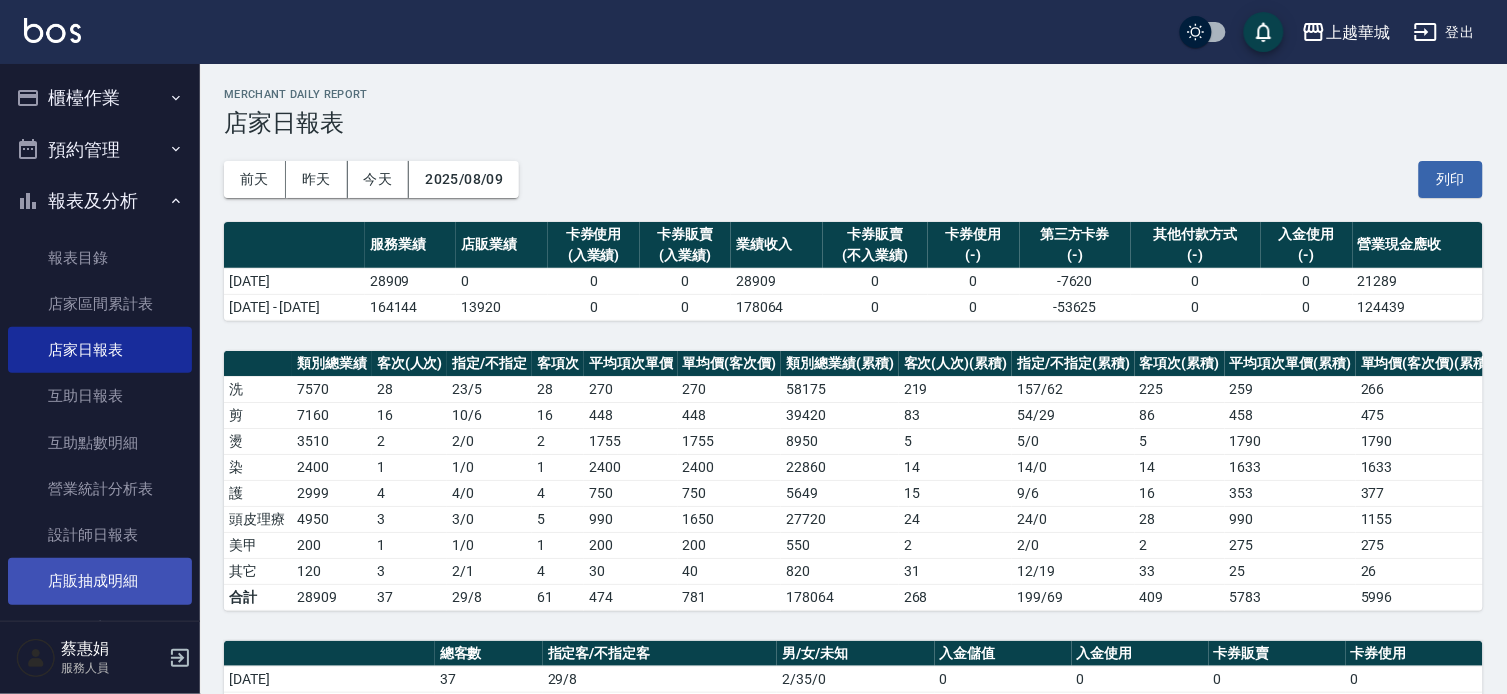 click on "店販抽成明細" at bounding box center [100, 581] 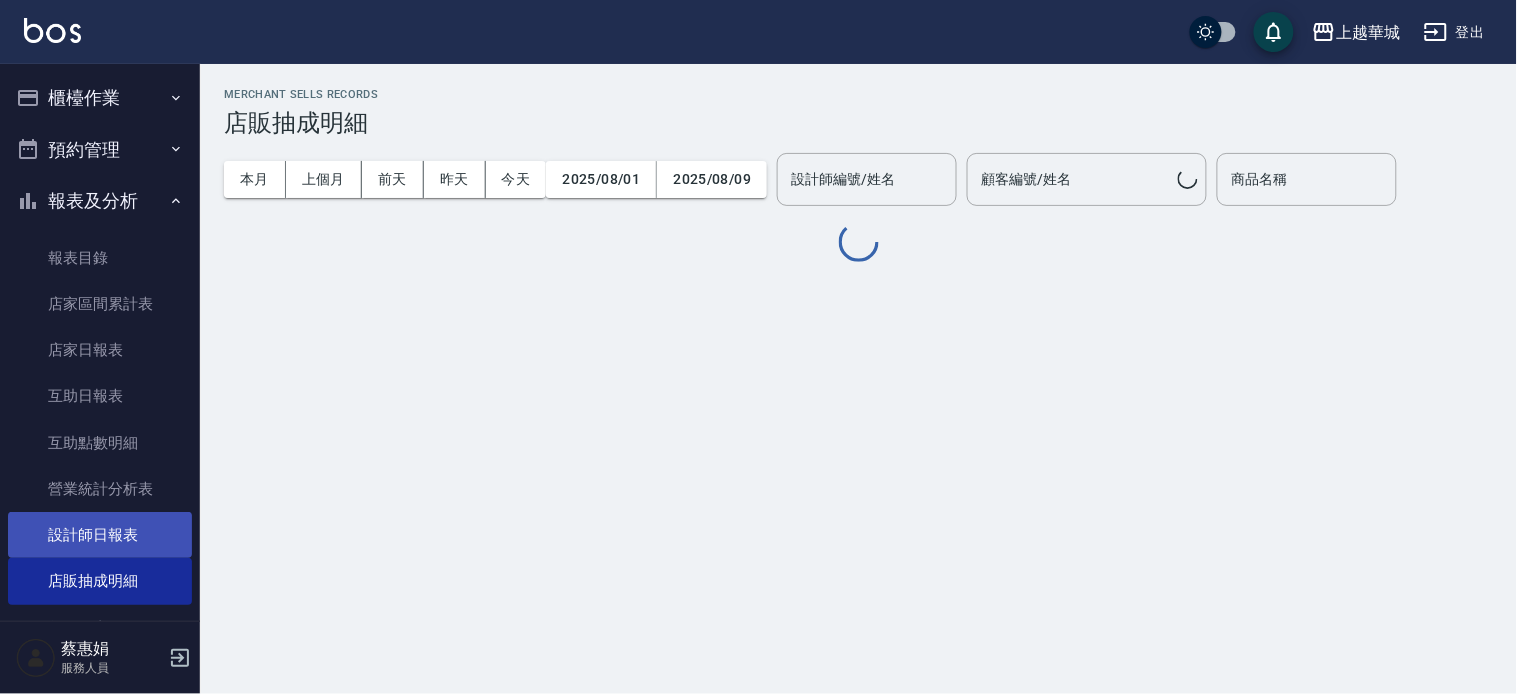 click on "設計師日報表" at bounding box center [100, 535] 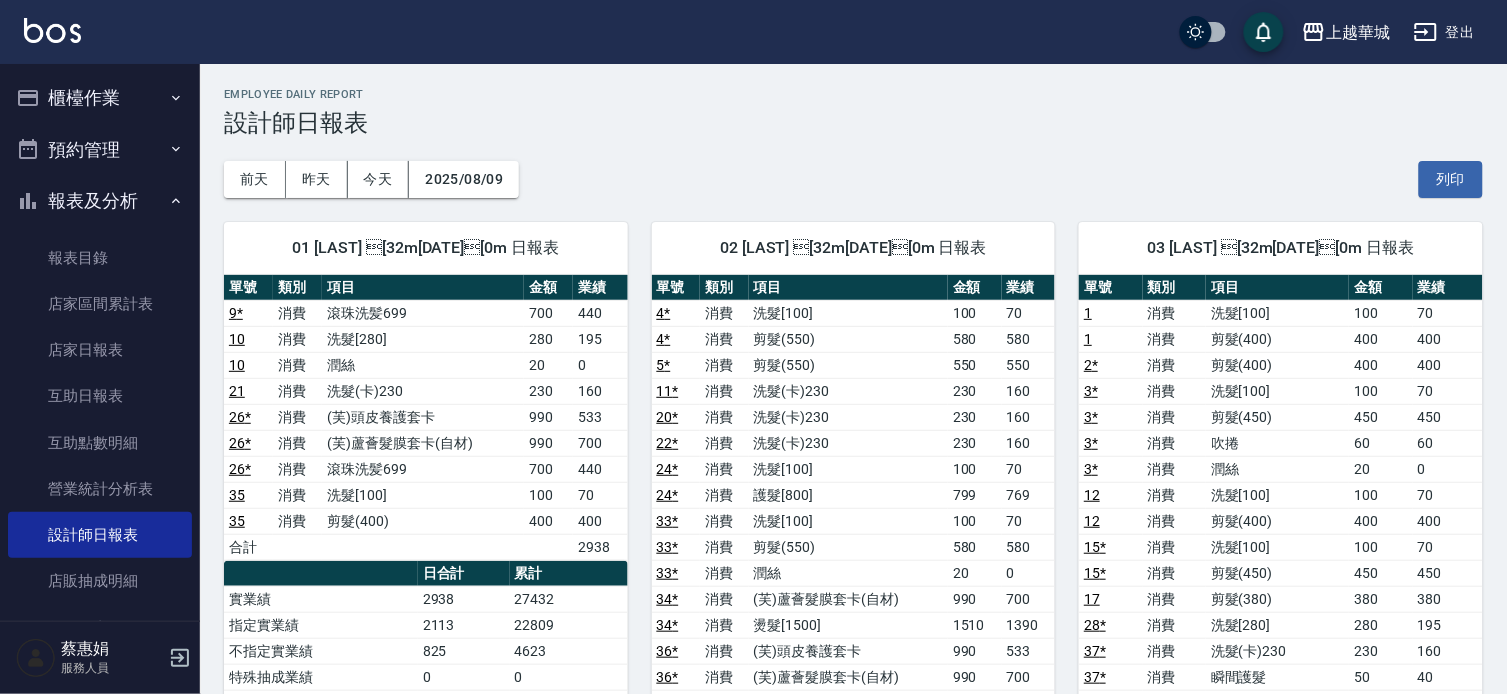click on "列印" at bounding box center [1451, 179] 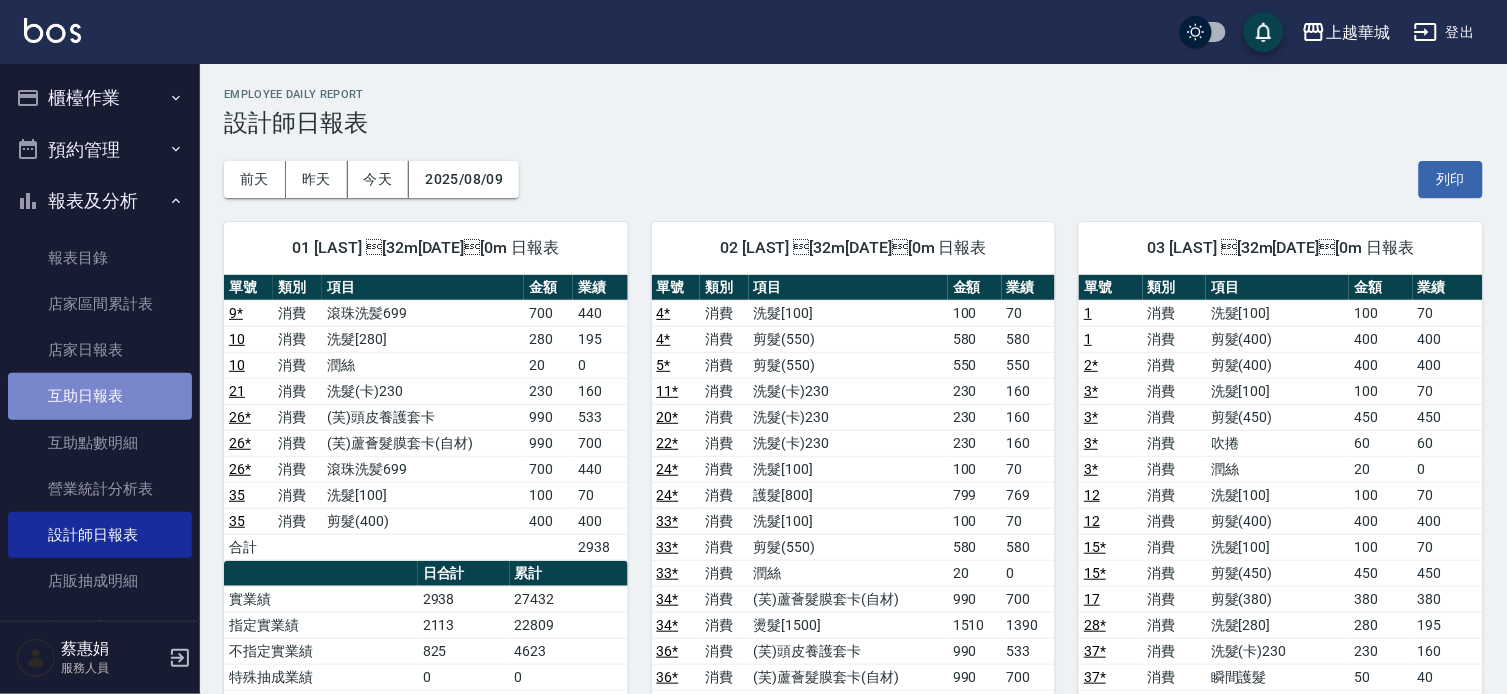 click on "互助日報表" at bounding box center [100, 396] 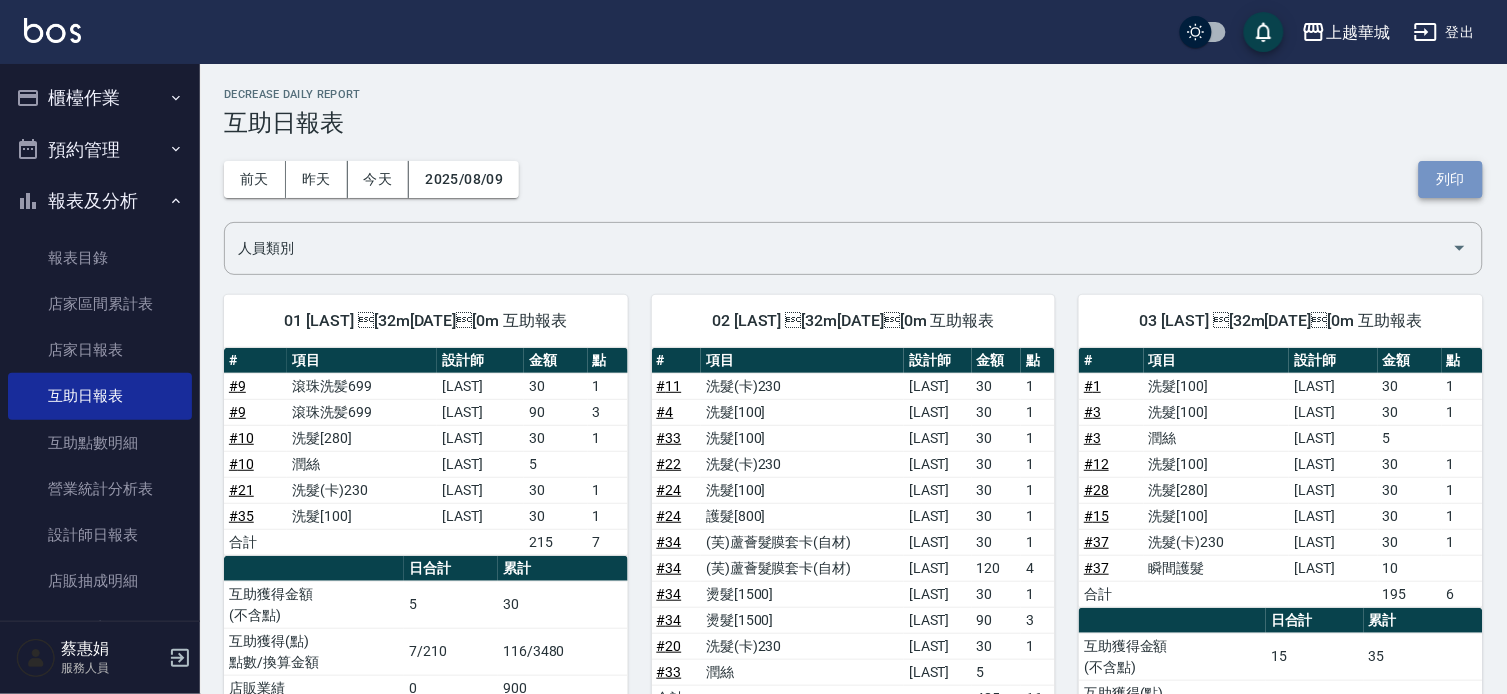 click on "列印" at bounding box center [1451, 179] 